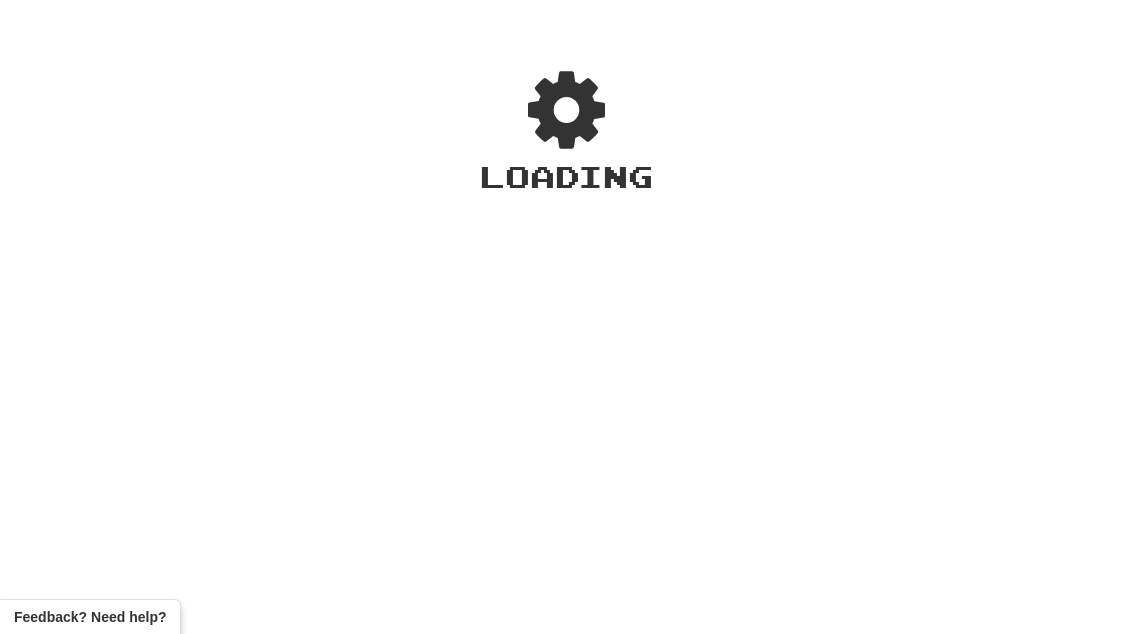 scroll, scrollTop: 0, scrollLeft: 0, axis: both 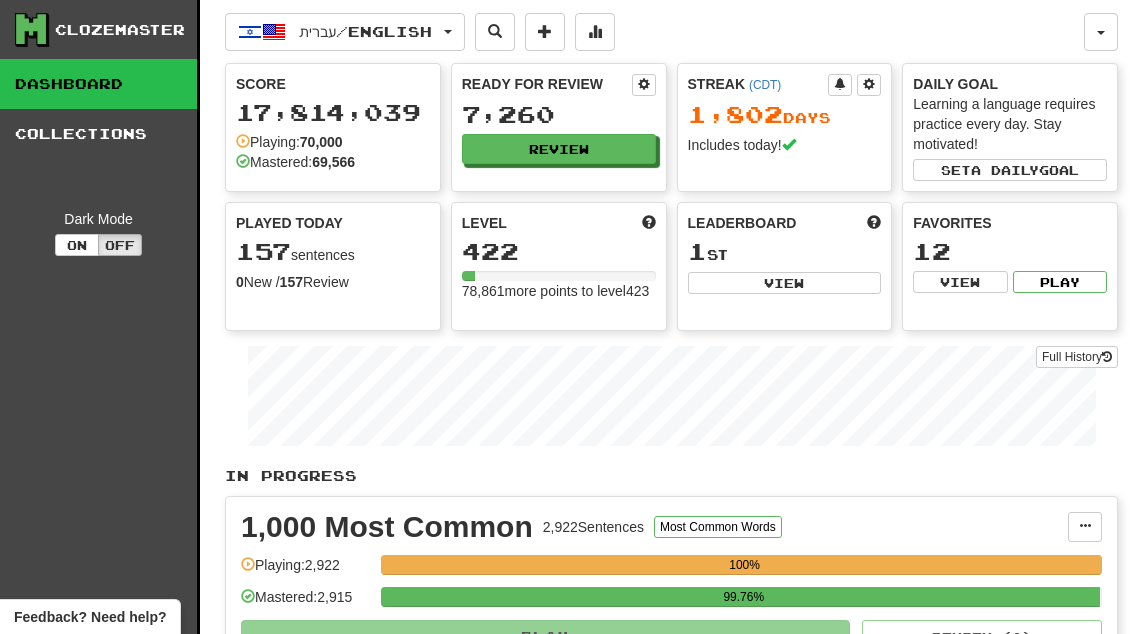 click on "Review" at bounding box center [559, 149] 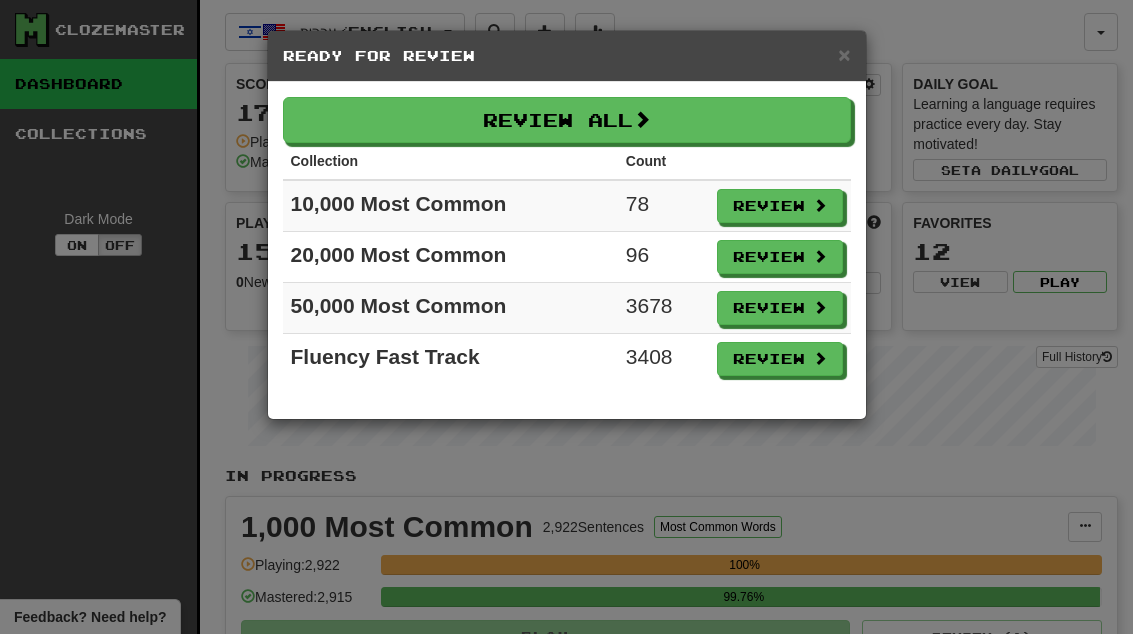 click on "Review" at bounding box center (780, 359) 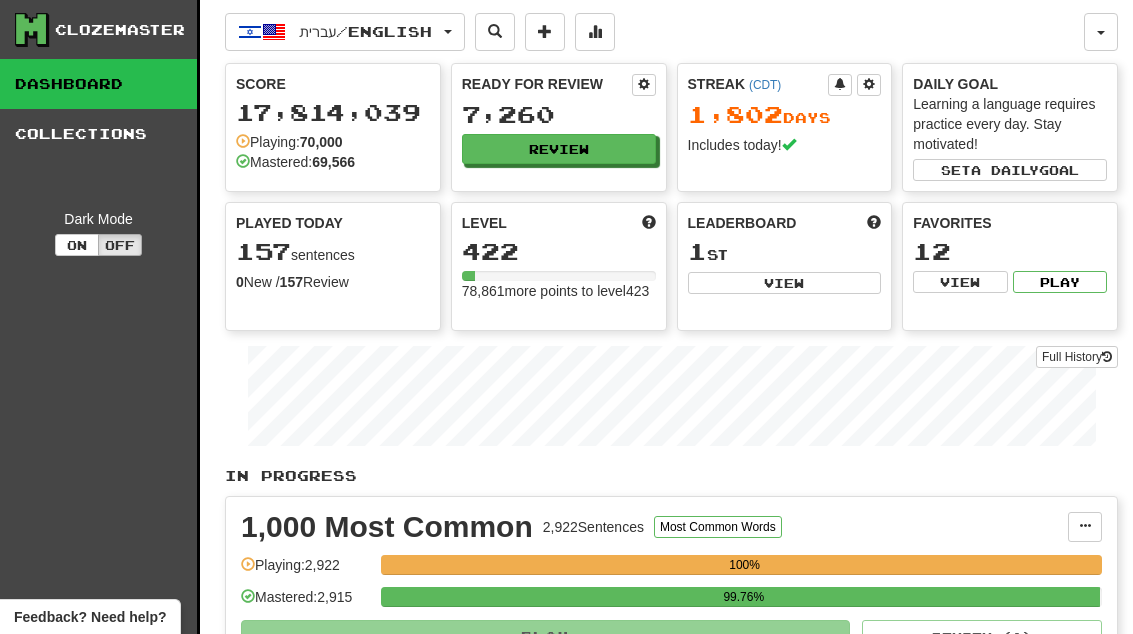 select on "**" 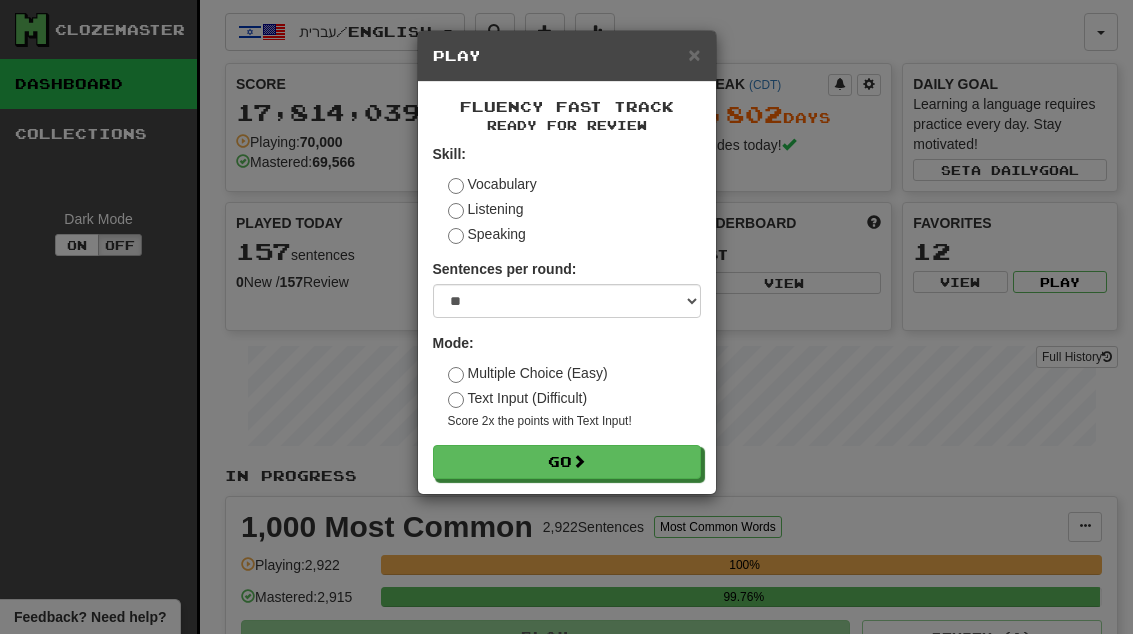 click on "Go" at bounding box center [567, 462] 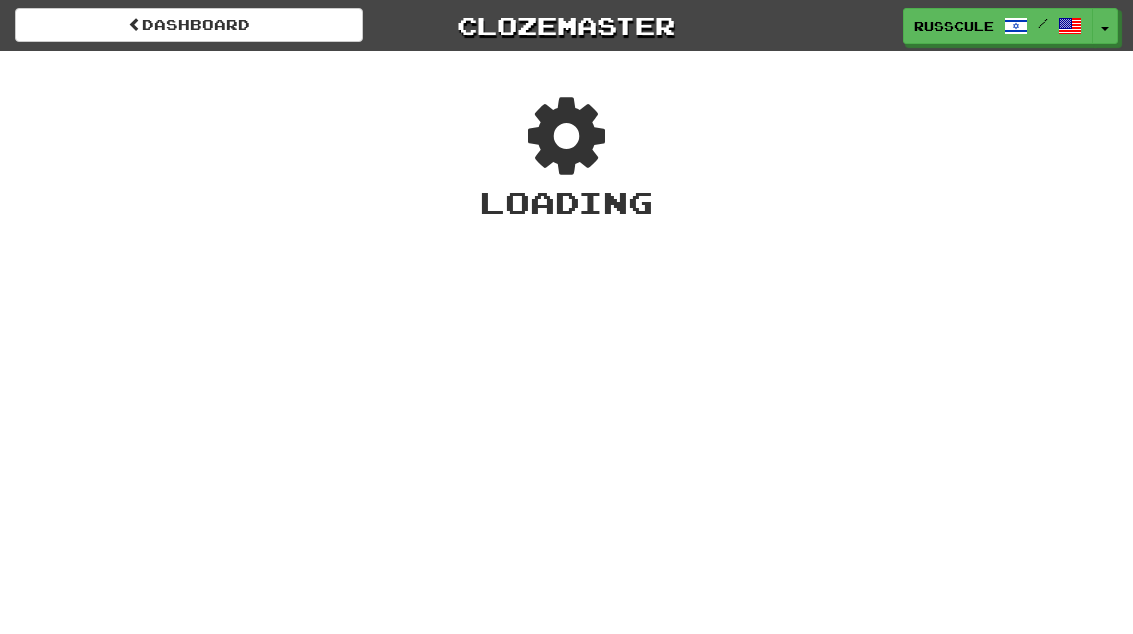 scroll, scrollTop: 0, scrollLeft: 0, axis: both 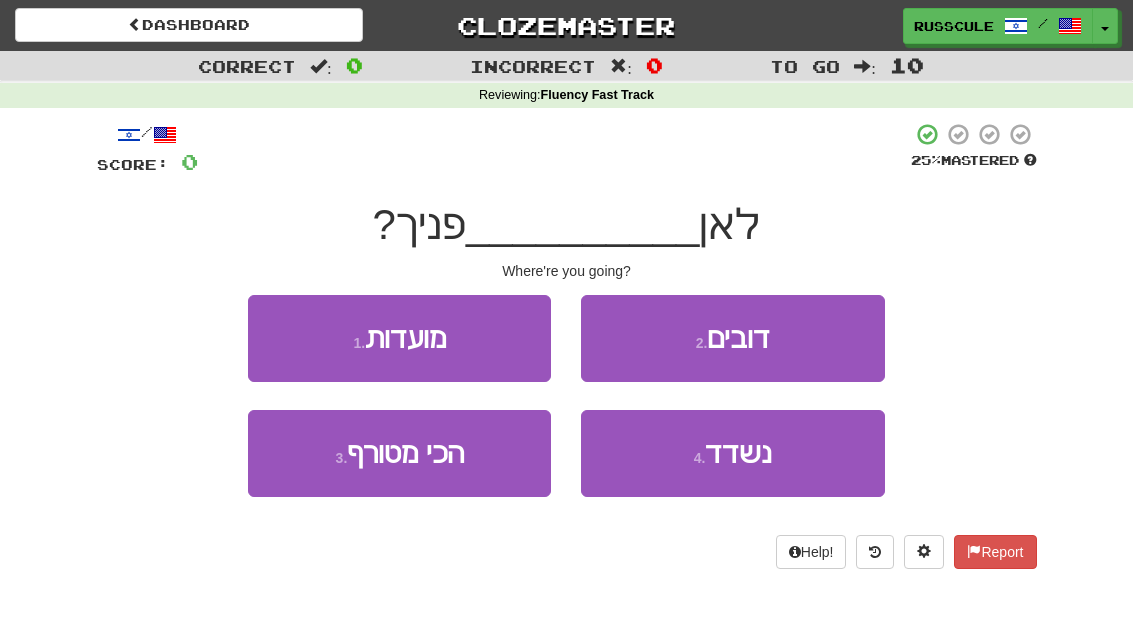 click on "1 .  מועדות" at bounding box center [399, 338] 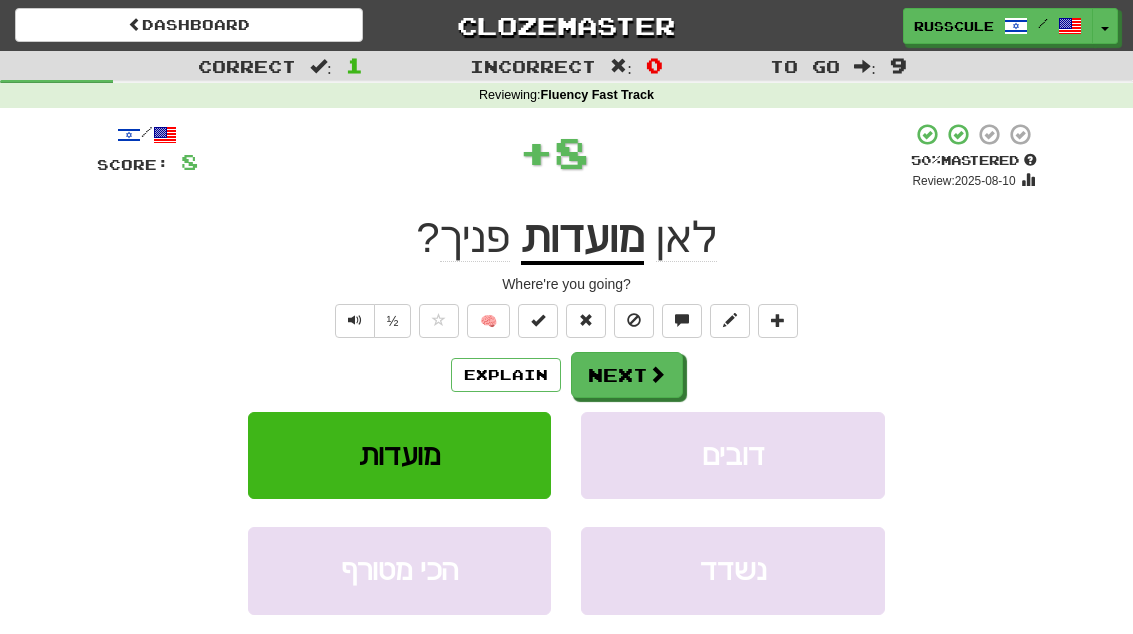click on "Next" at bounding box center (627, 375) 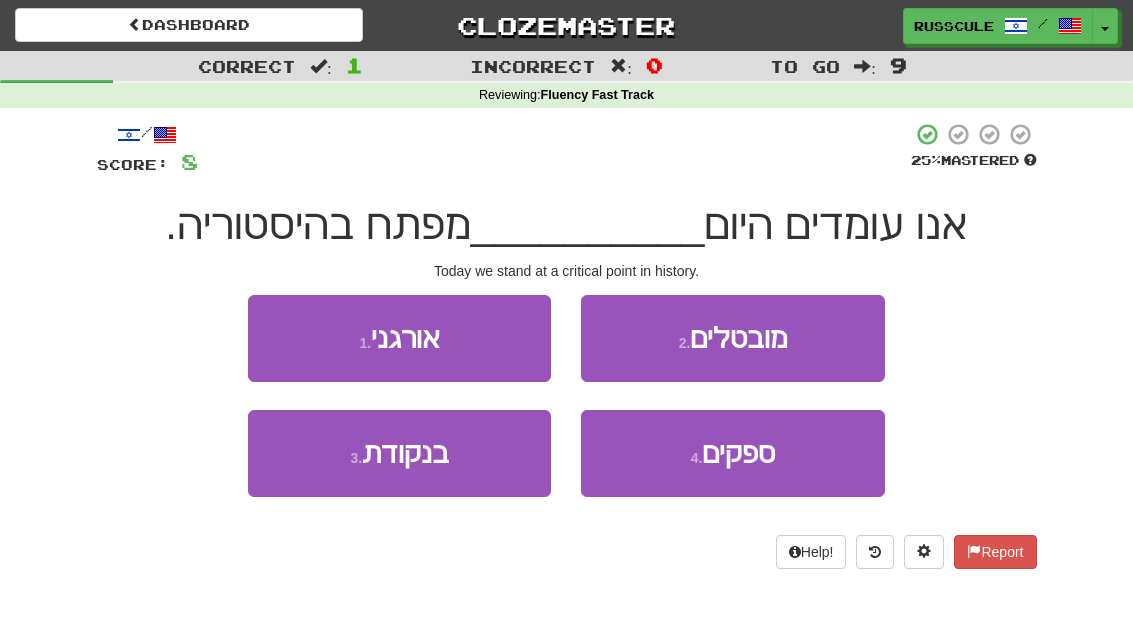 click on "3 .  בנקודת" at bounding box center (399, 453) 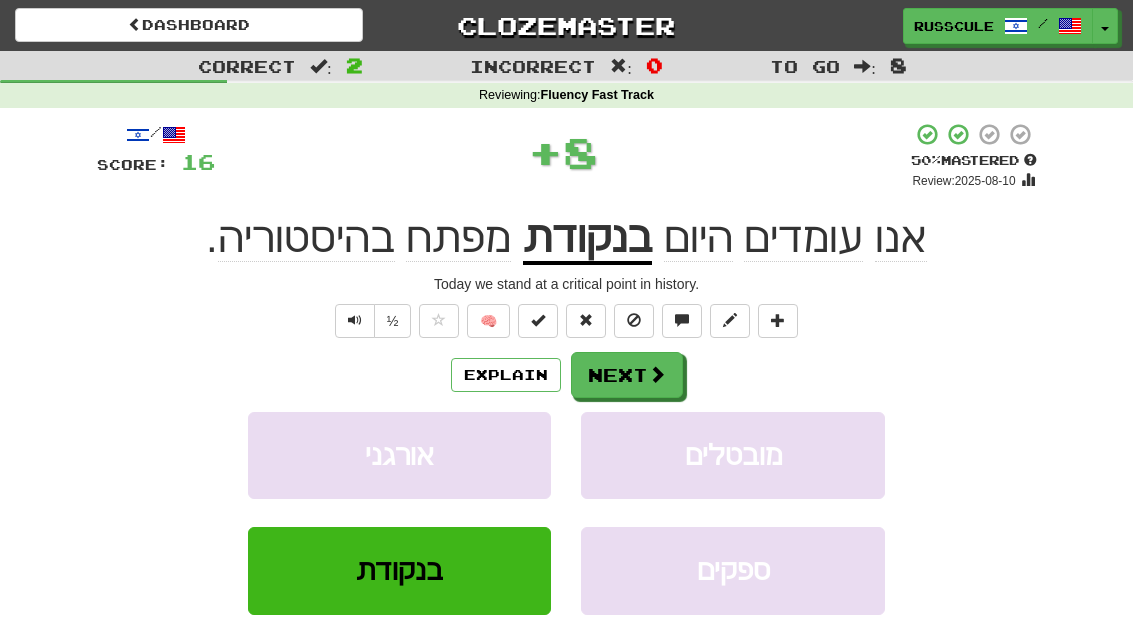 click on "Next" at bounding box center (627, 375) 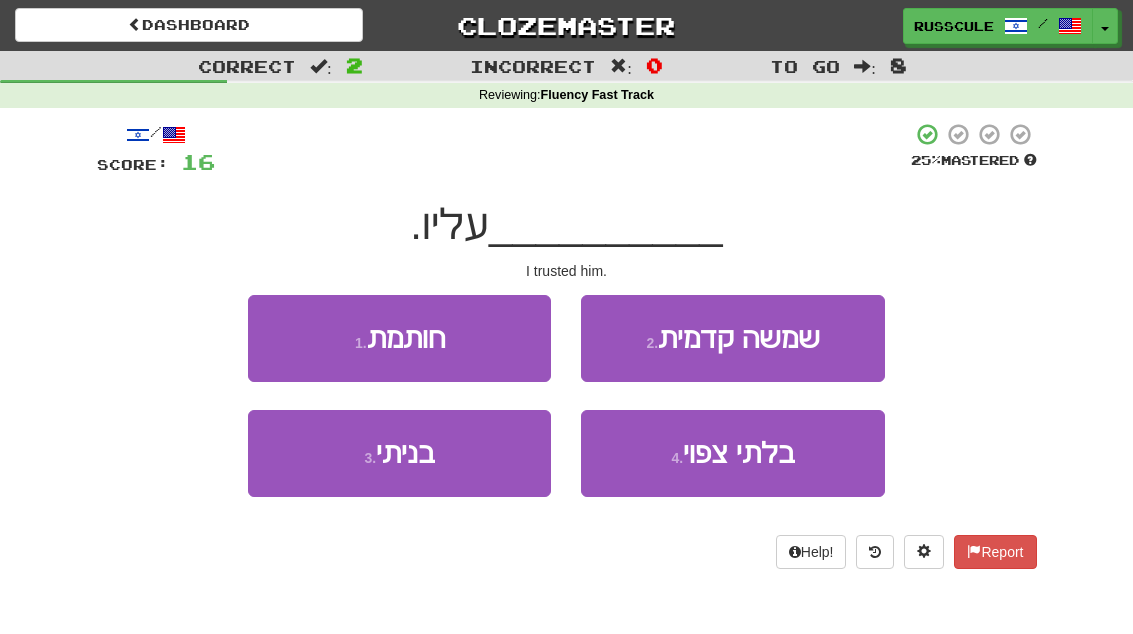 click on "3 .  בניתי" at bounding box center [399, 453] 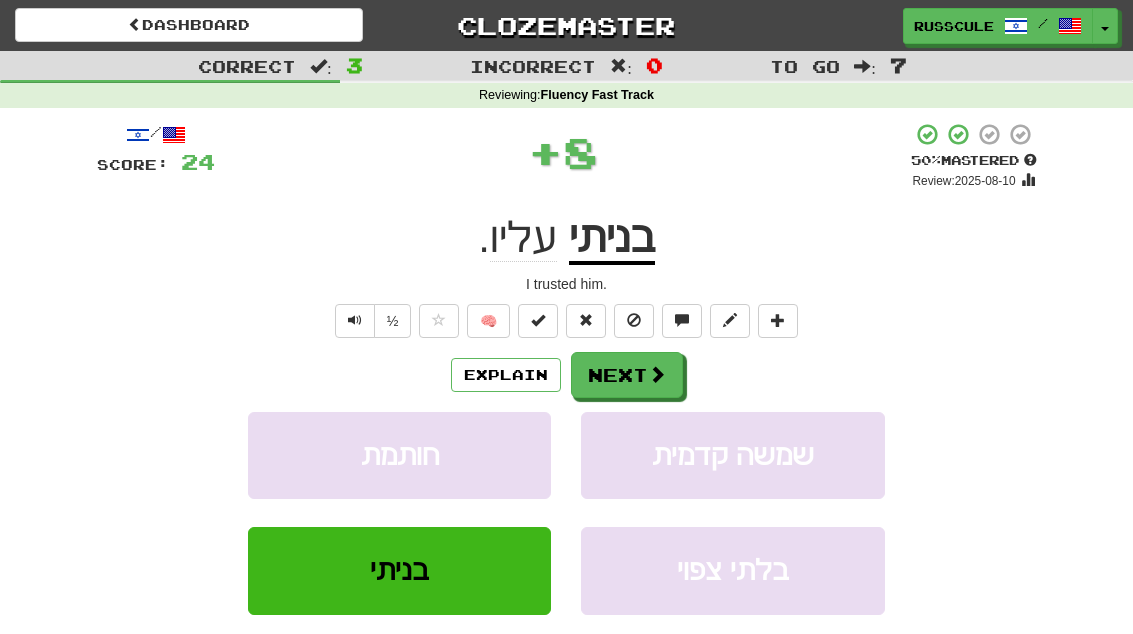 click on "Next" at bounding box center [627, 375] 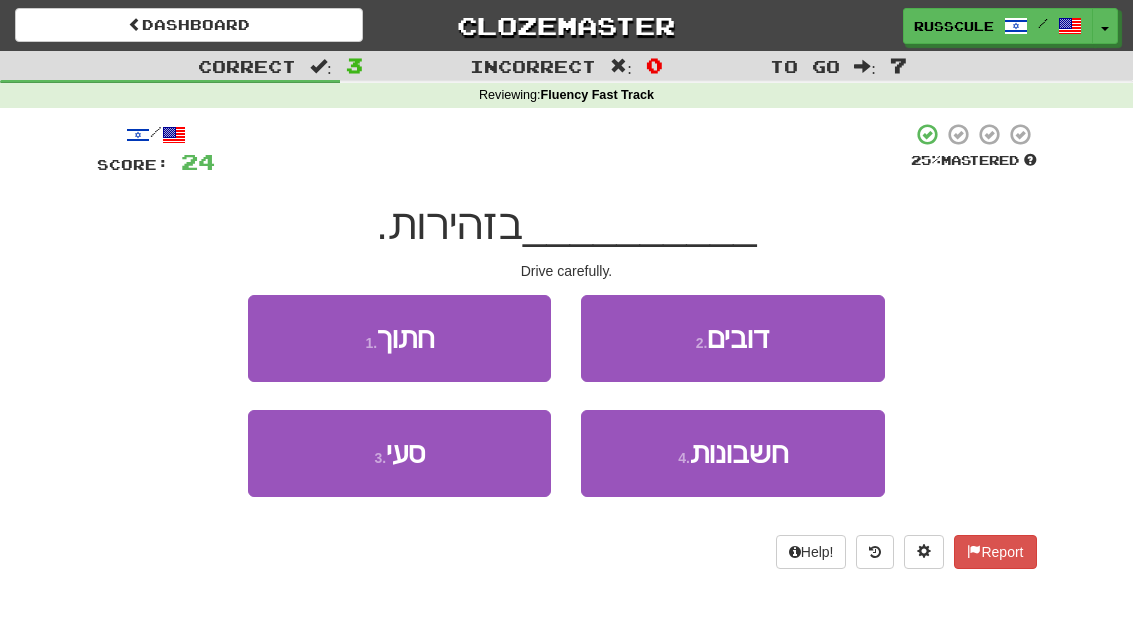 click on "3 .  סעי" at bounding box center (399, 453) 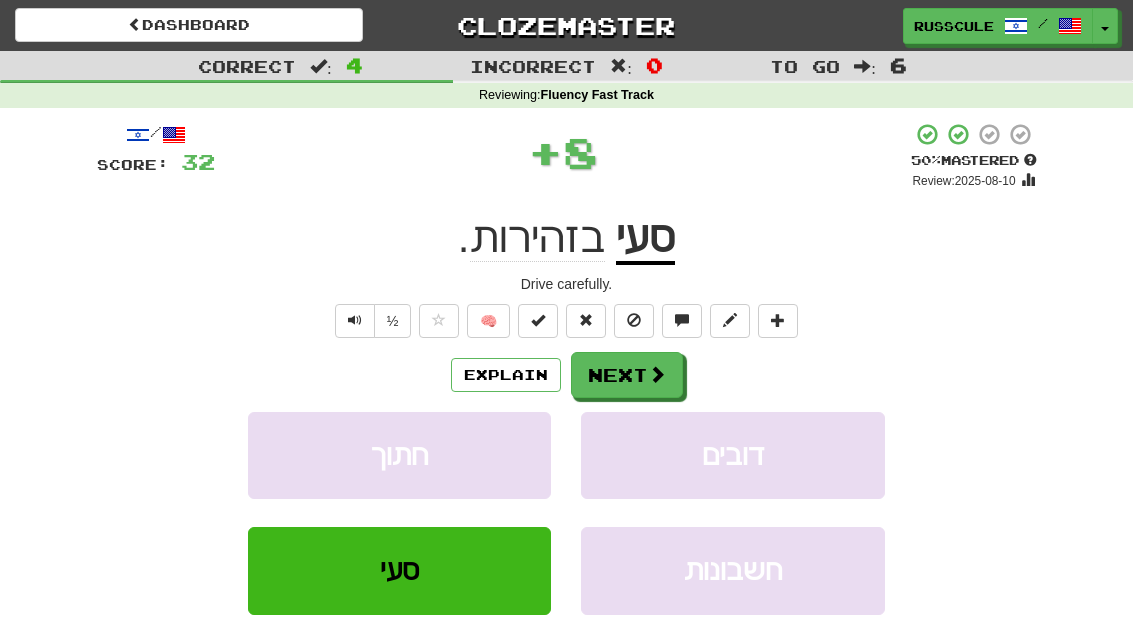 click on "Next" at bounding box center (627, 375) 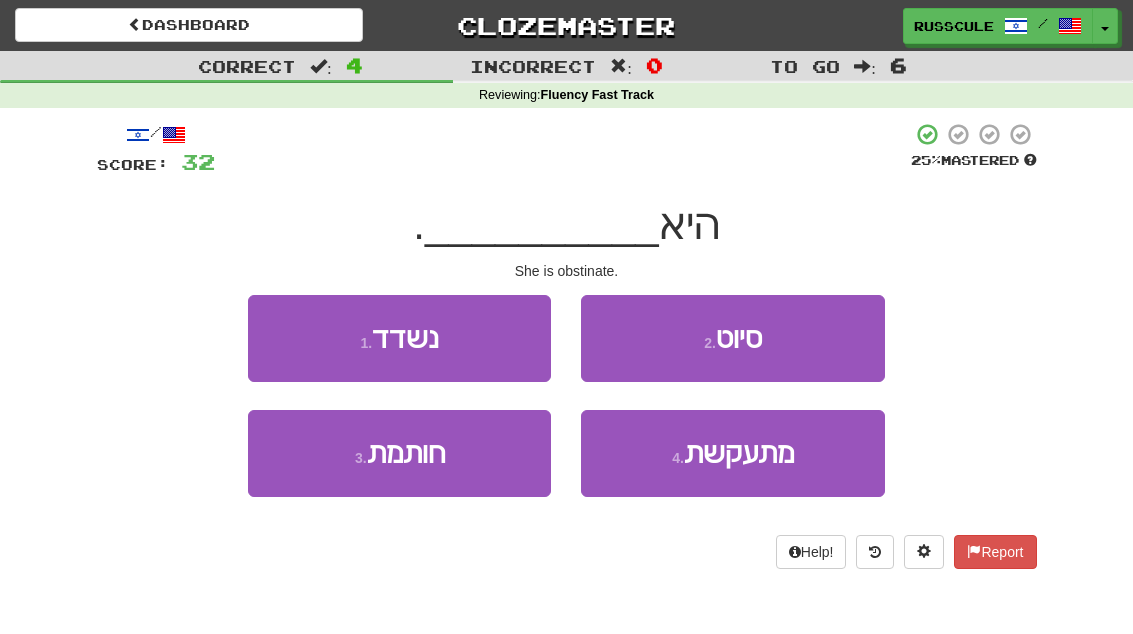 click on "4 .  מתעקשת" at bounding box center (732, 453) 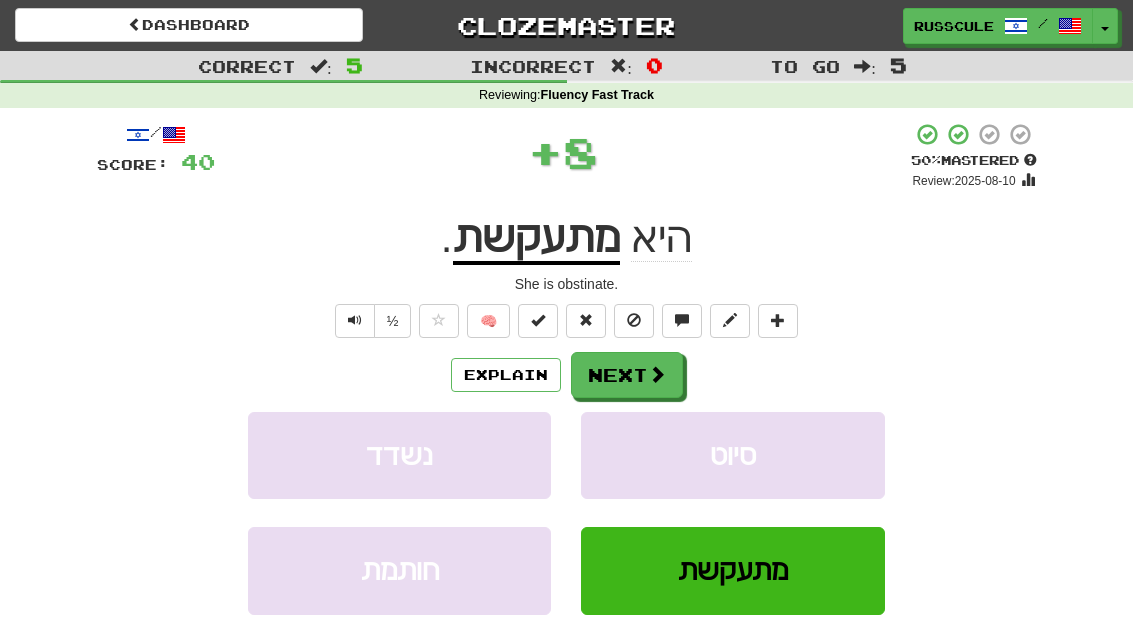 click on "Next" at bounding box center [627, 375] 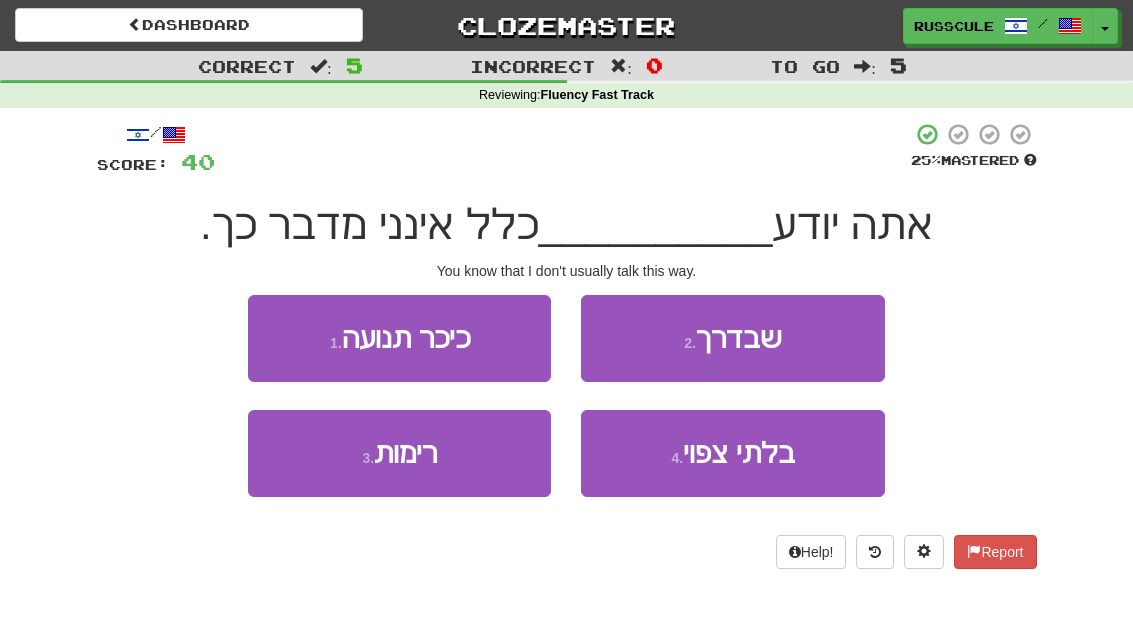 click on "2 .  שבדרך" at bounding box center (732, 338) 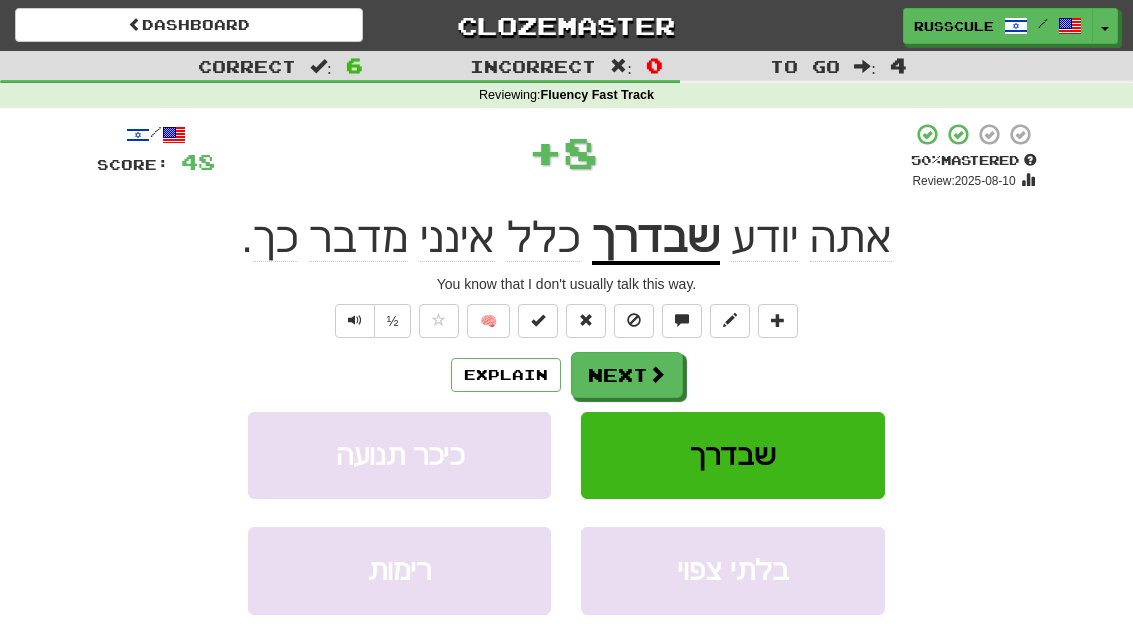 click on "Next" at bounding box center [627, 375] 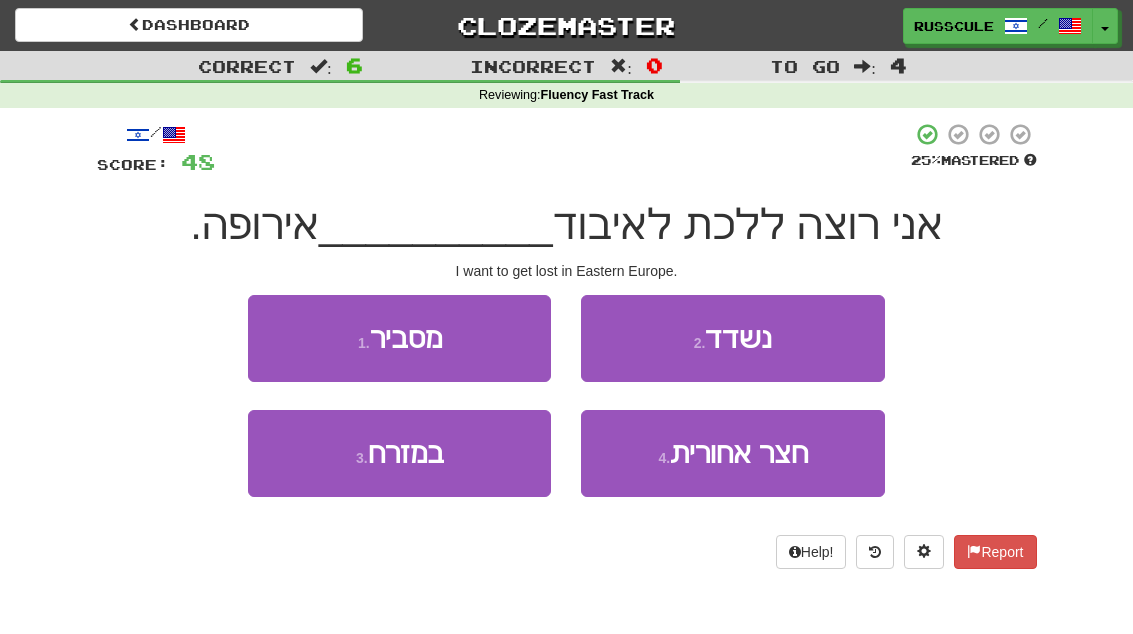 click on "3 .  במזרח" at bounding box center (399, 453) 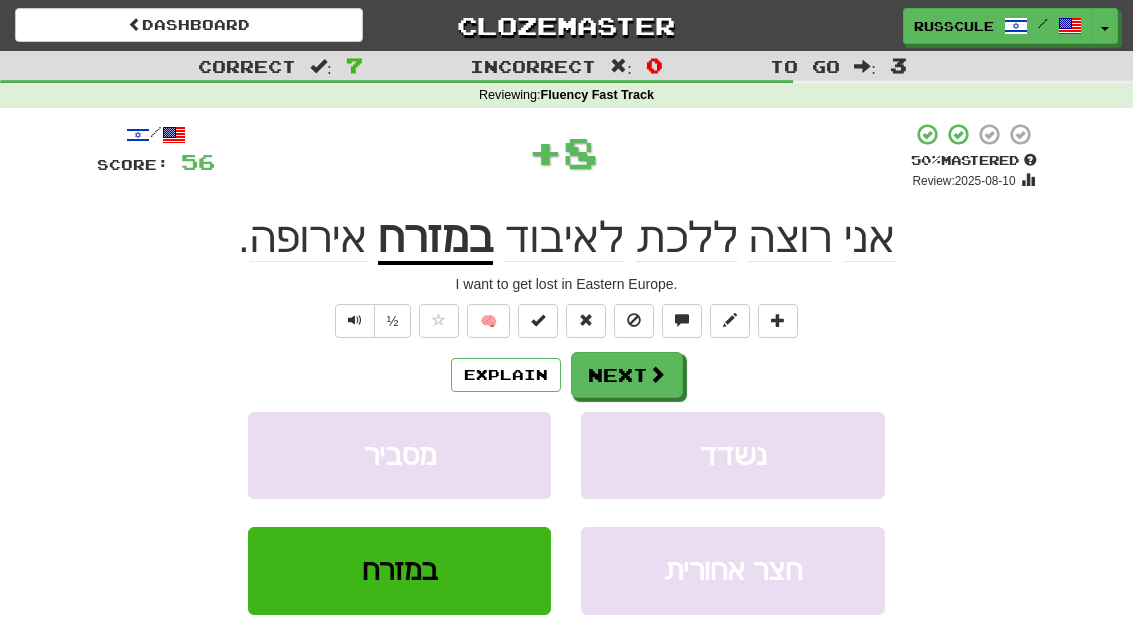click on "Next" at bounding box center (627, 375) 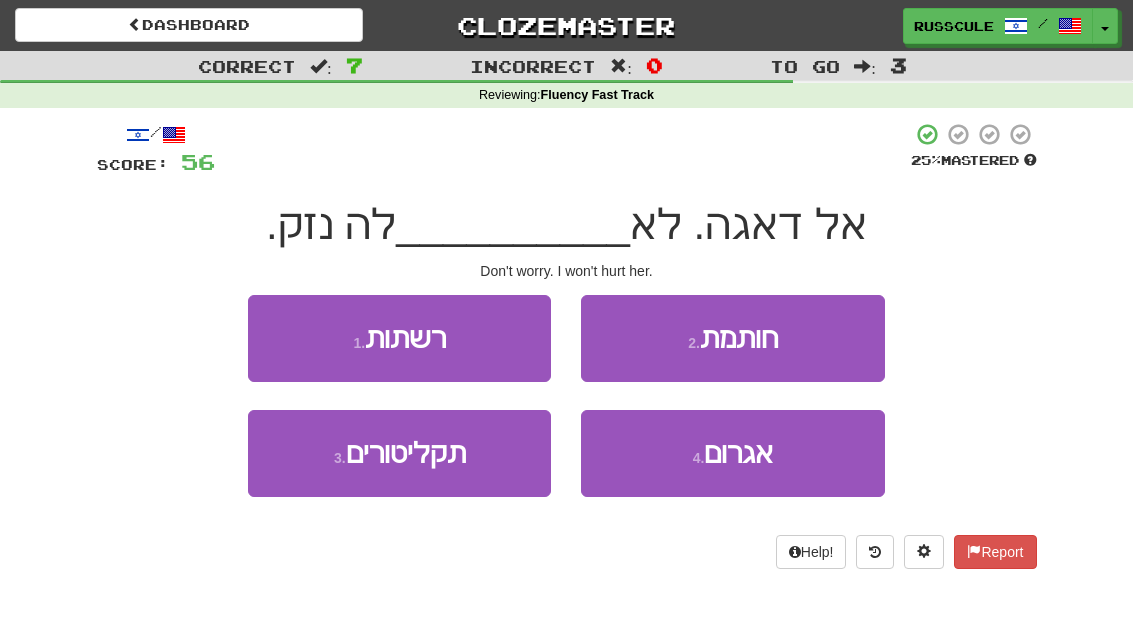 click on "4 .  אגרום" at bounding box center [732, 453] 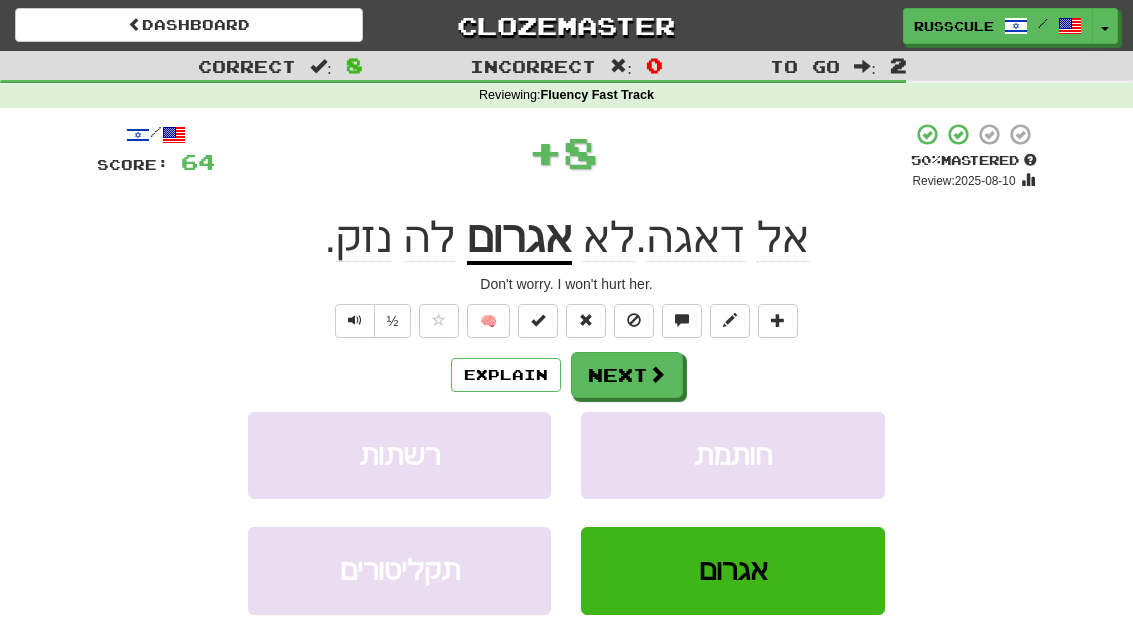 click on "Next" at bounding box center (627, 375) 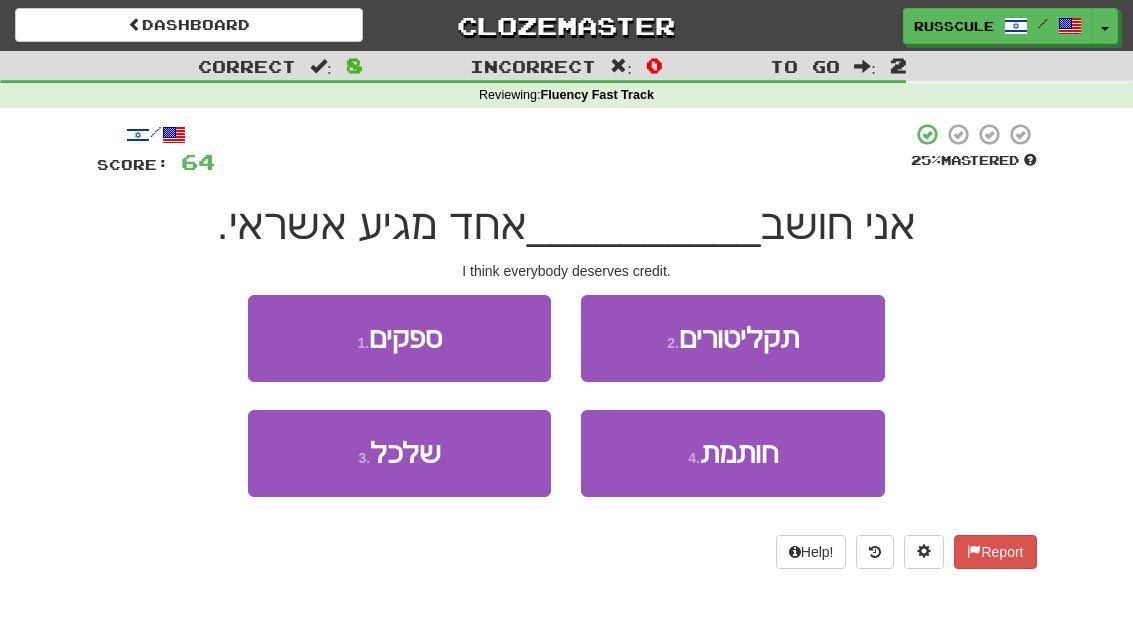 click on "3 .  שלכל" at bounding box center (399, 453) 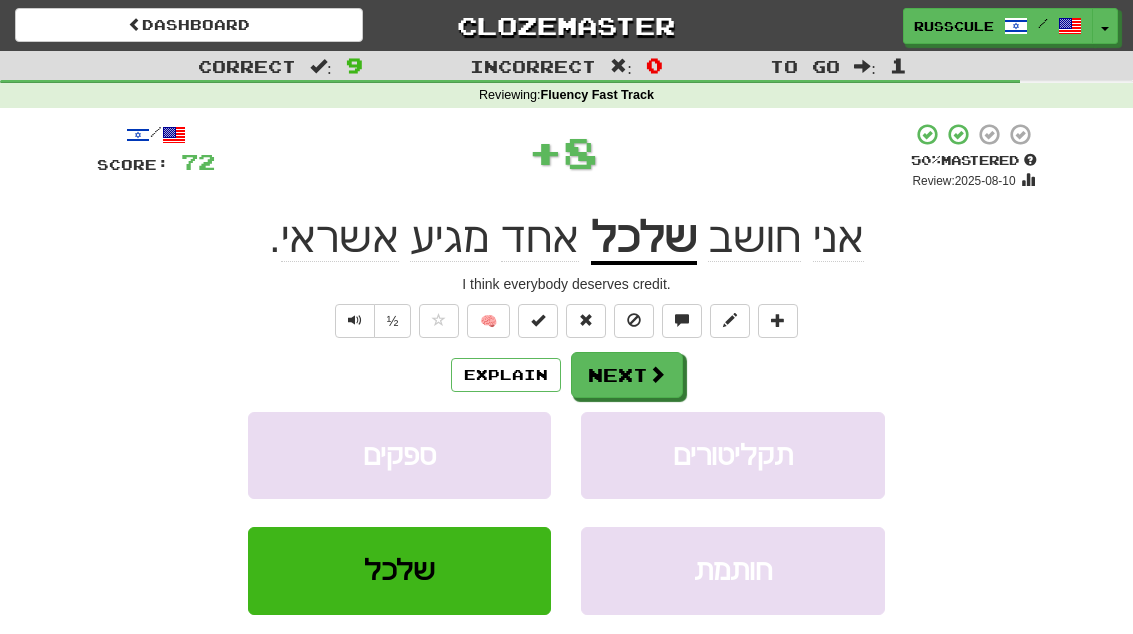 click at bounding box center (657, 374) 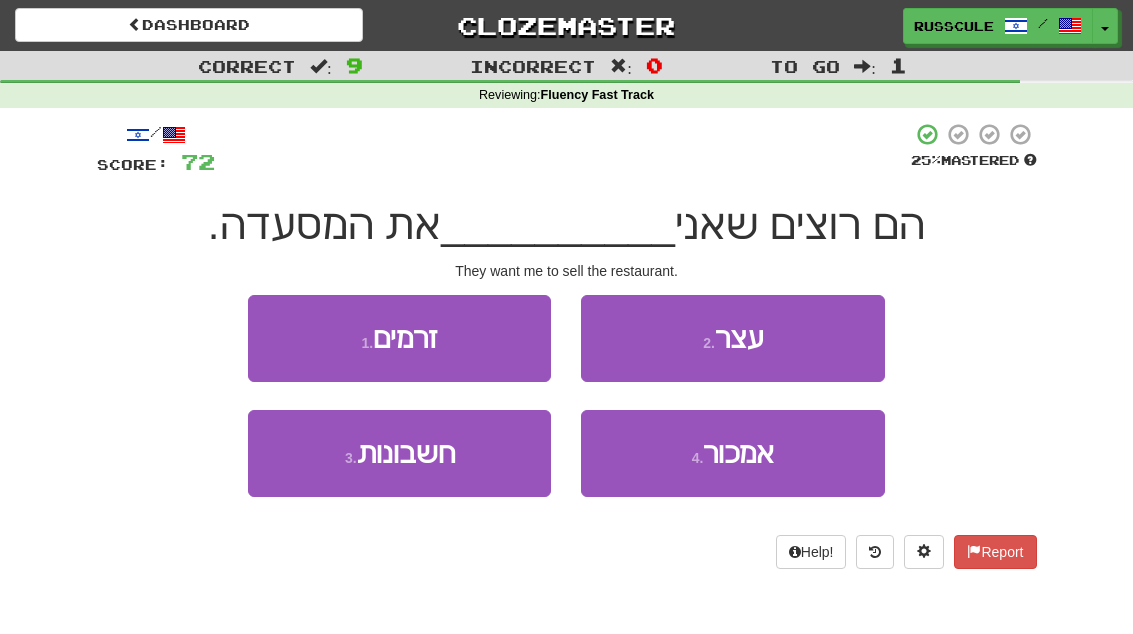 click on "4 .  אמכור" at bounding box center [732, 453] 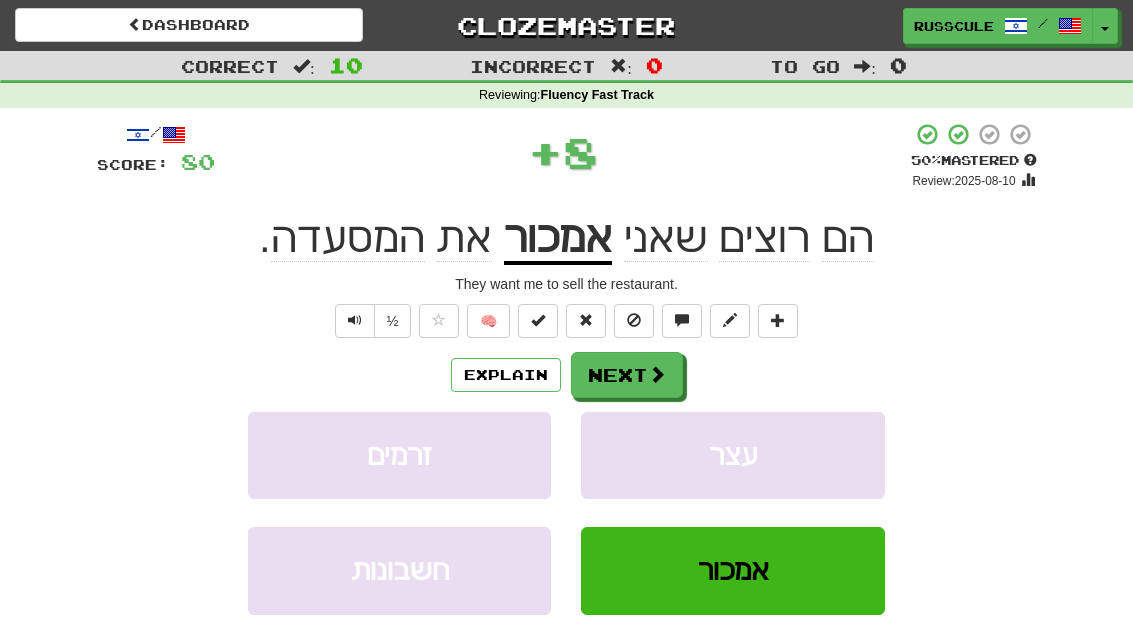 click on "Next" at bounding box center [627, 375] 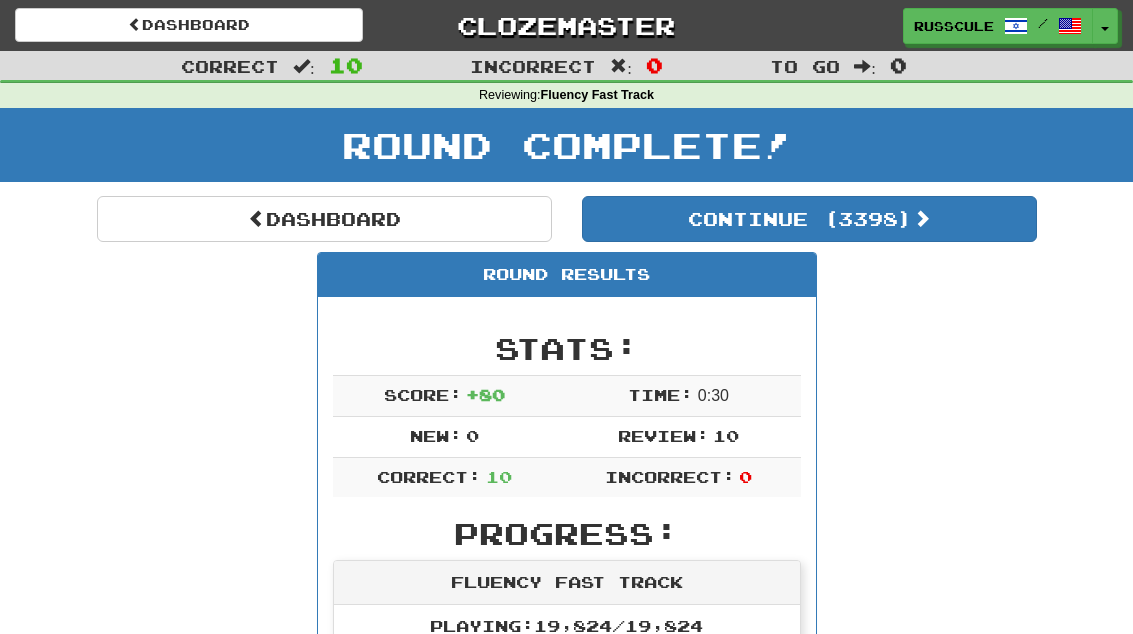 click on "Continue ( 3398 )" at bounding box center [809, 219] 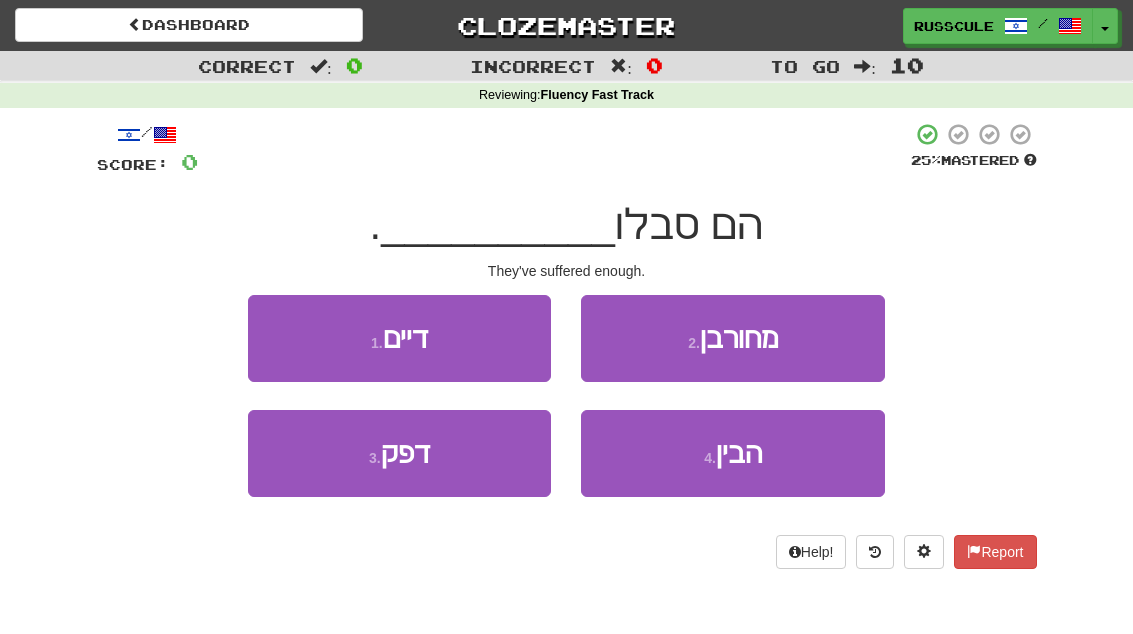 click on "1 .  דיים" at bounding box center (399, 338) 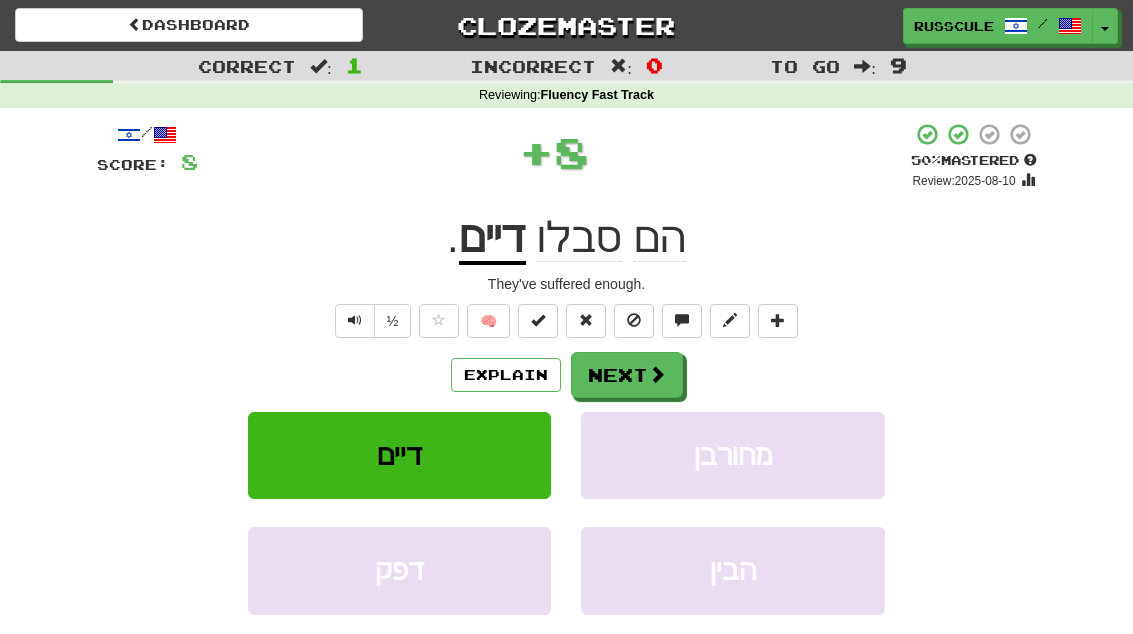 click at bounding box center [657, 374] 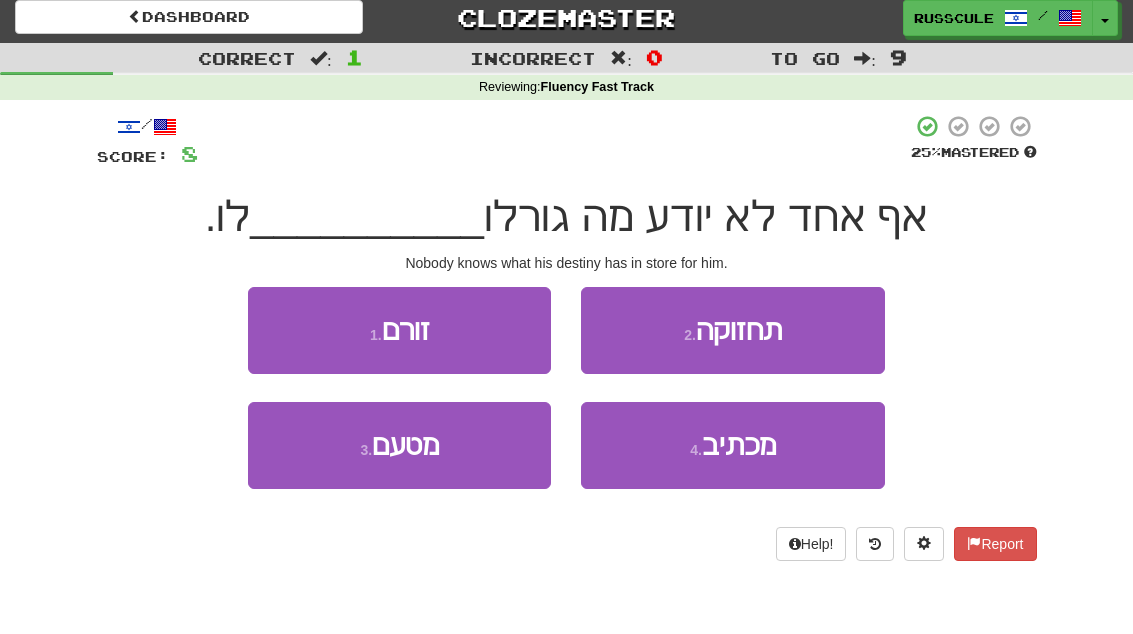 scroll, scrollTop: 8, scrollLeft: 0, axis: vertical 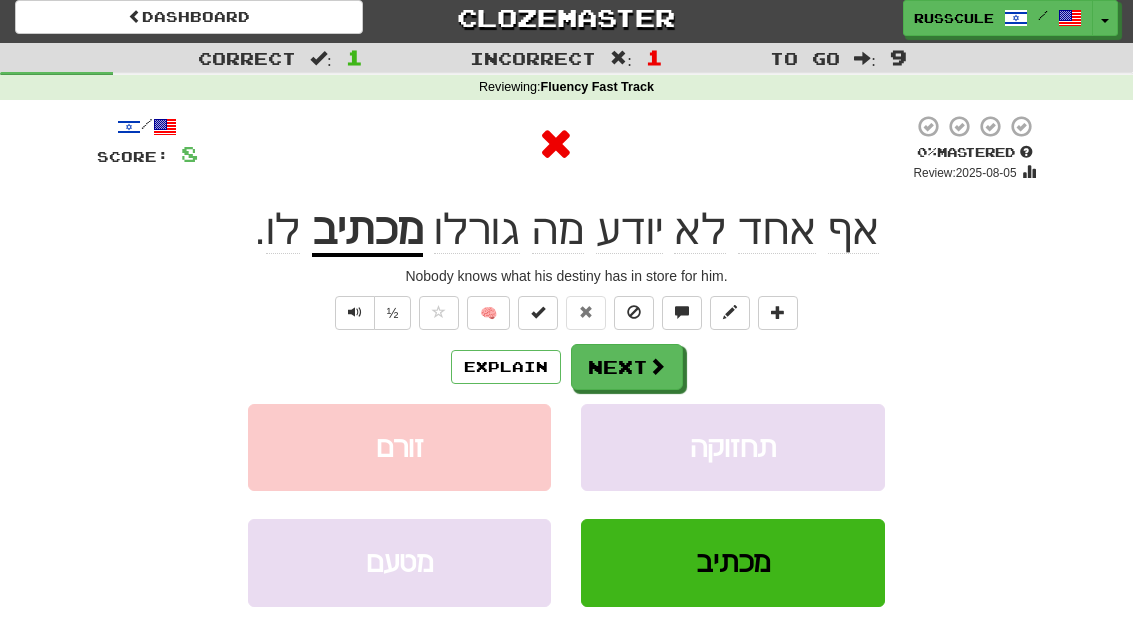 click at bounding box center [657, 366] 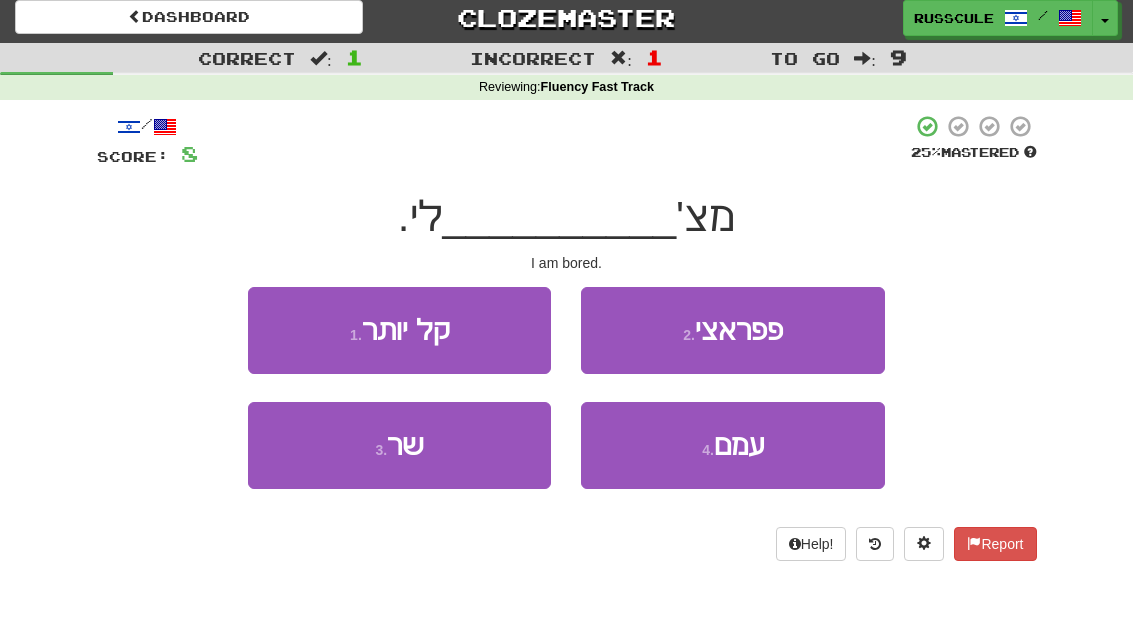 click on "4 .  עמם" at bounding box center (732, 445) 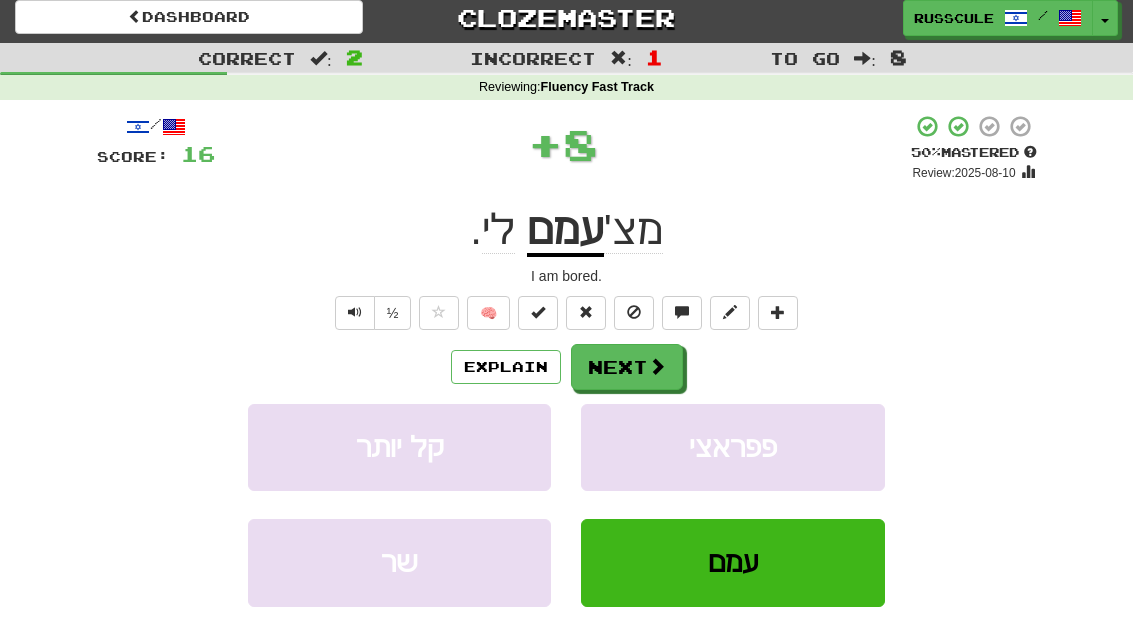 click on "Next" at bounding box center [627, 367] 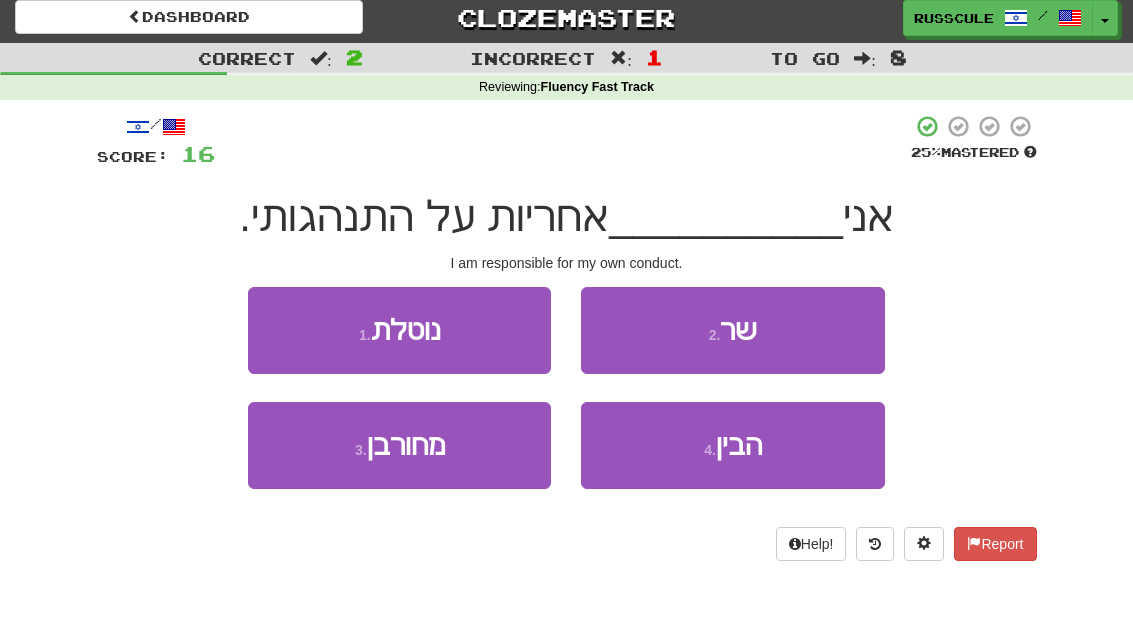 click on "3 .  מחורבן" at bounding box center [399, 445] 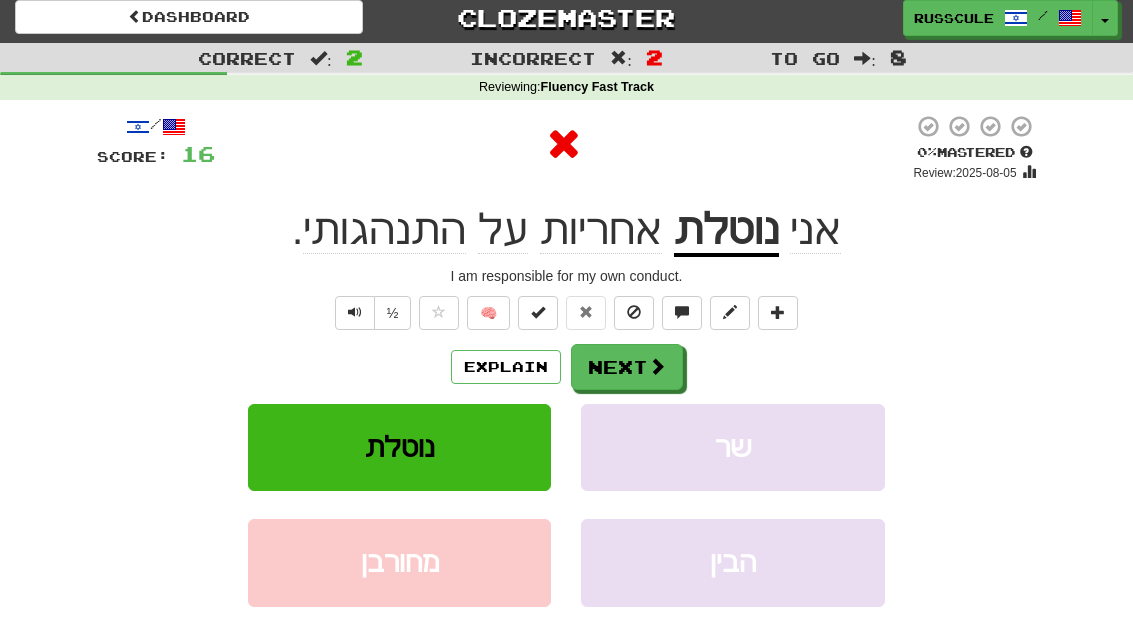 click at bounding box center [657, 366] 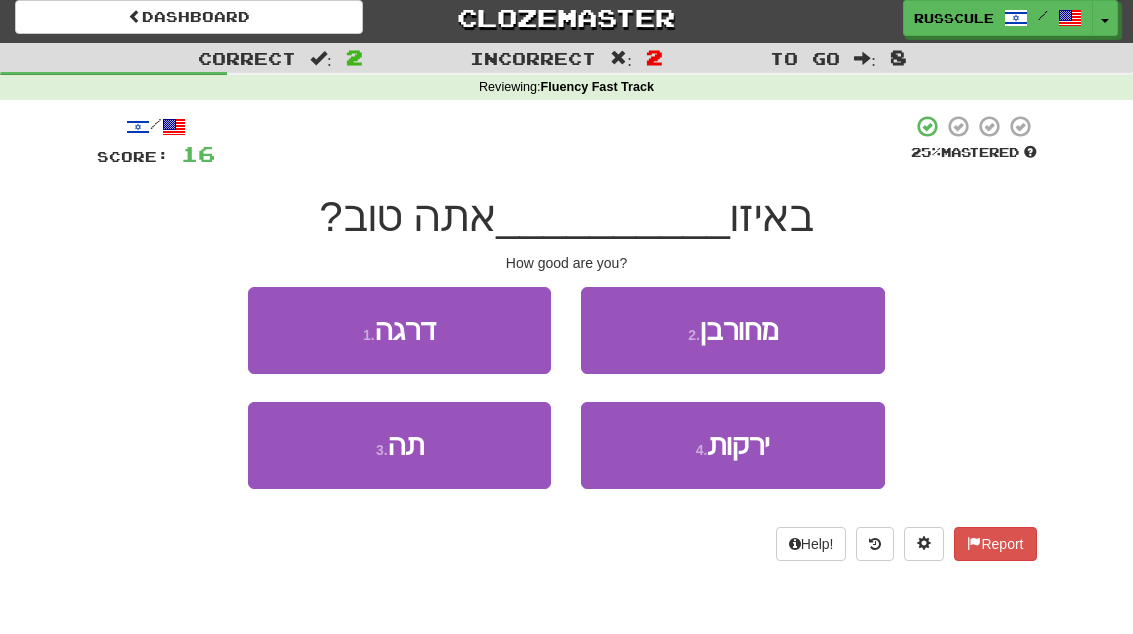 click on "3 .  תה" at bounding box center (399, 445) 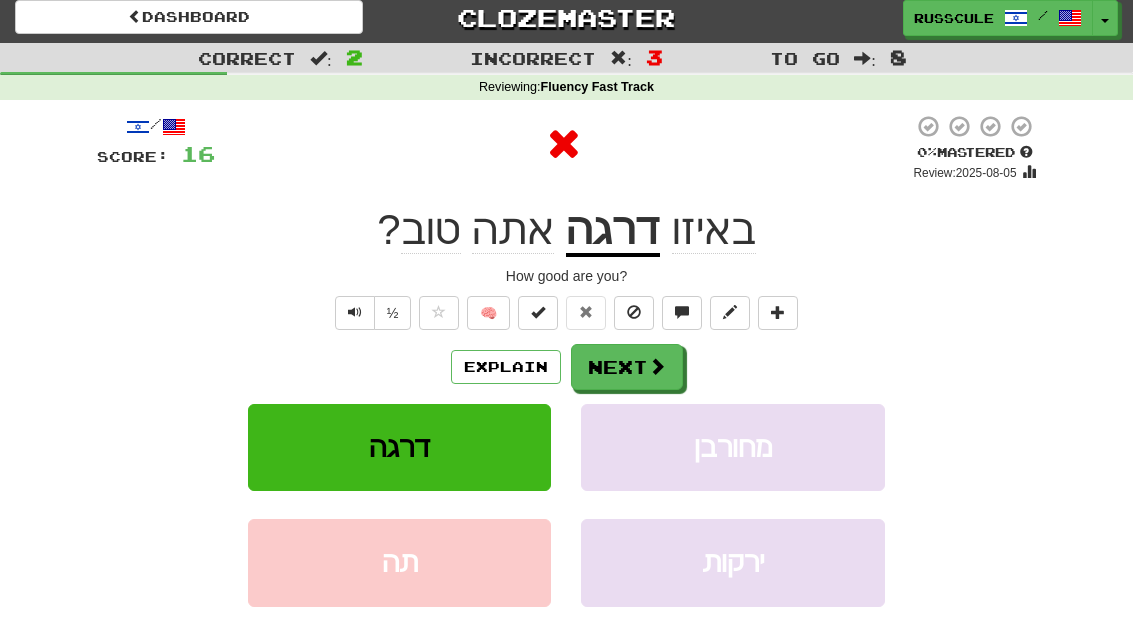 click at bounding box center [657, 366] 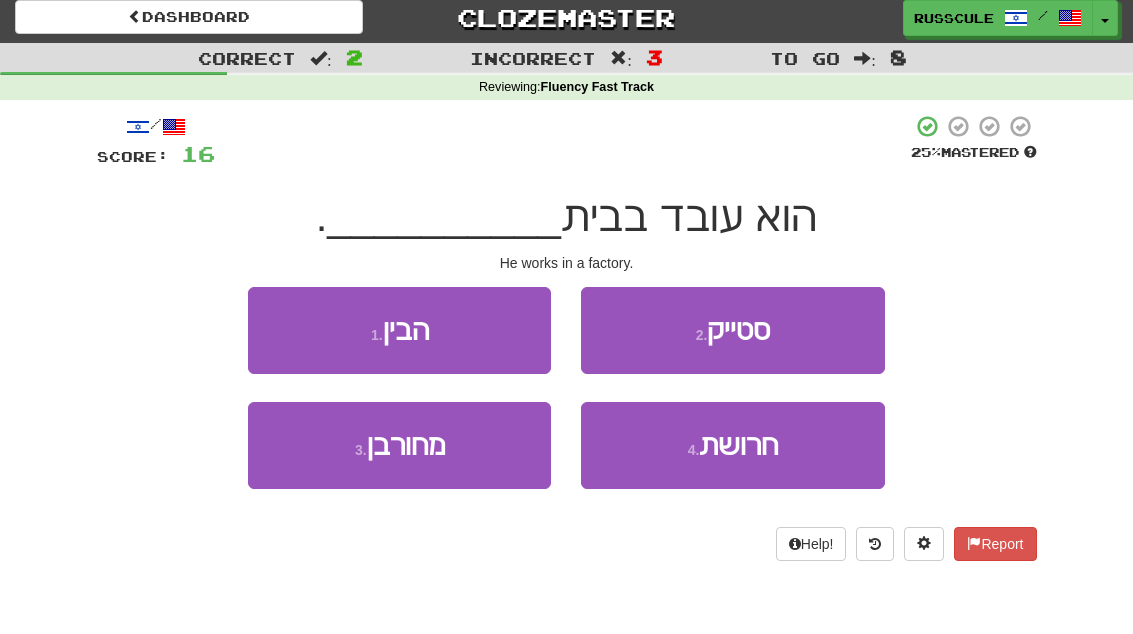 click on "4 .  חרושת" at bounding box center (732, 445) 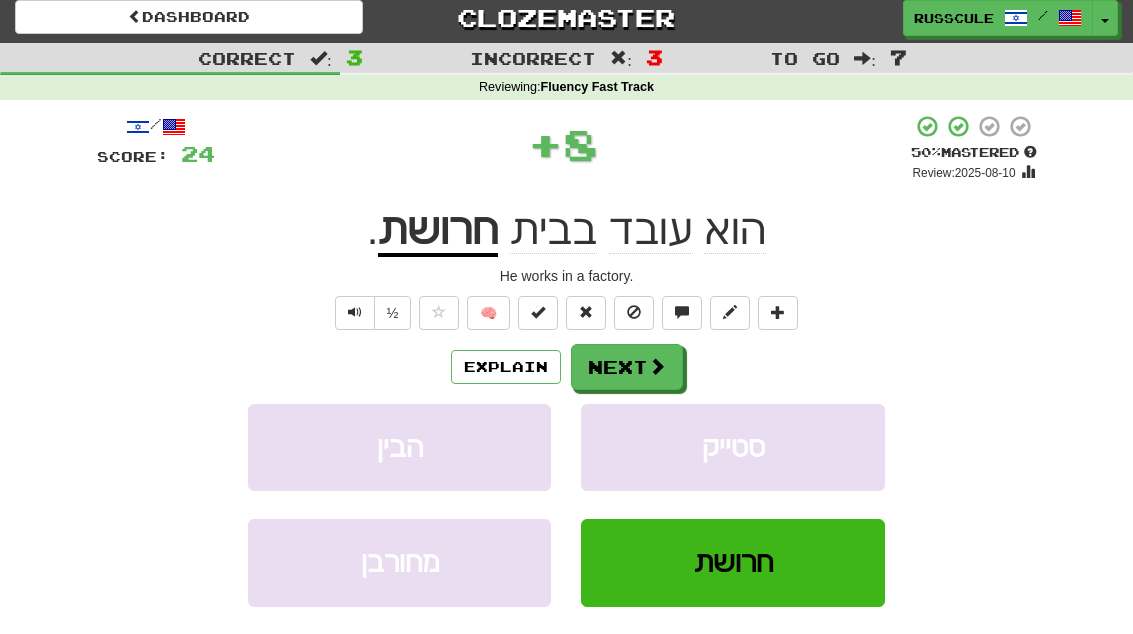 click at bounding box center [657, 366] 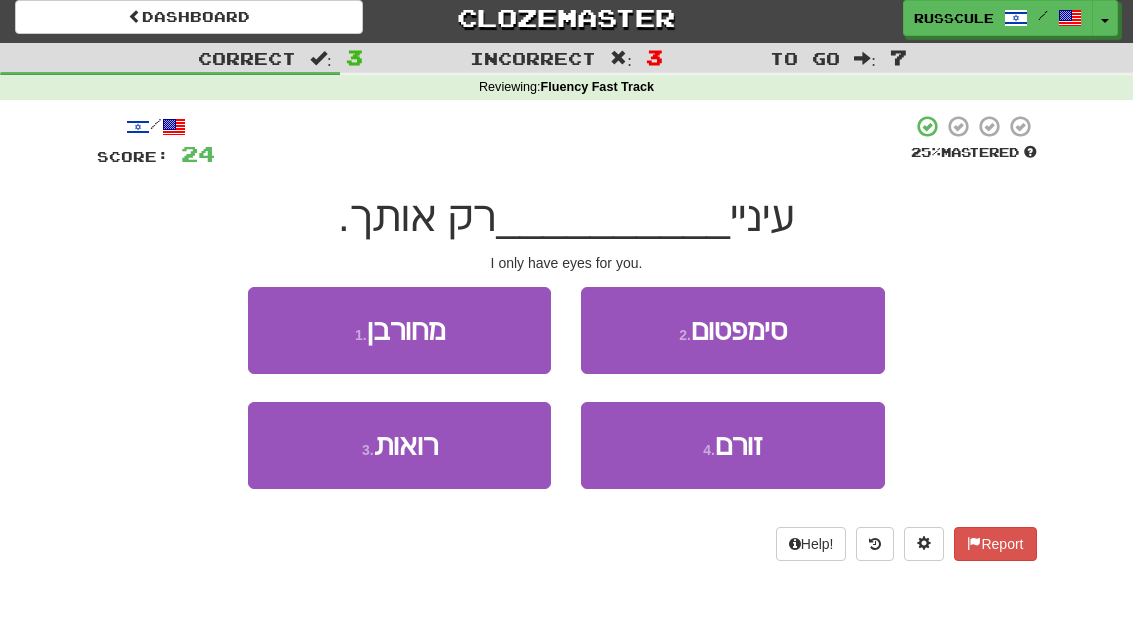 click on "3 .  רואות" at bounding box center [399, 445] 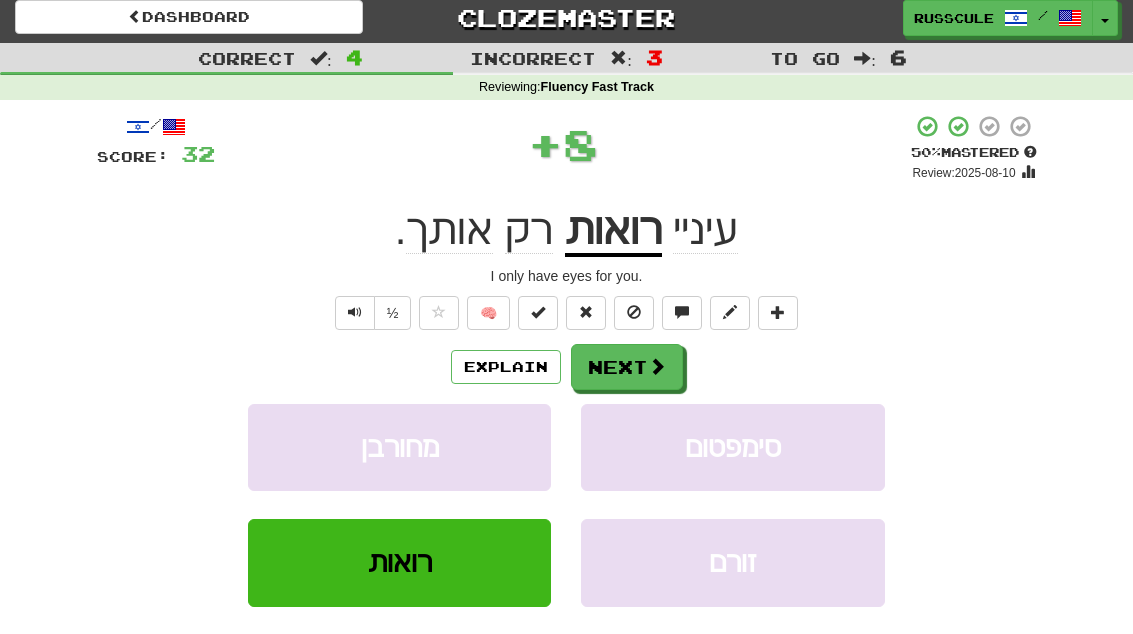 click at bounding box center [657, 366] 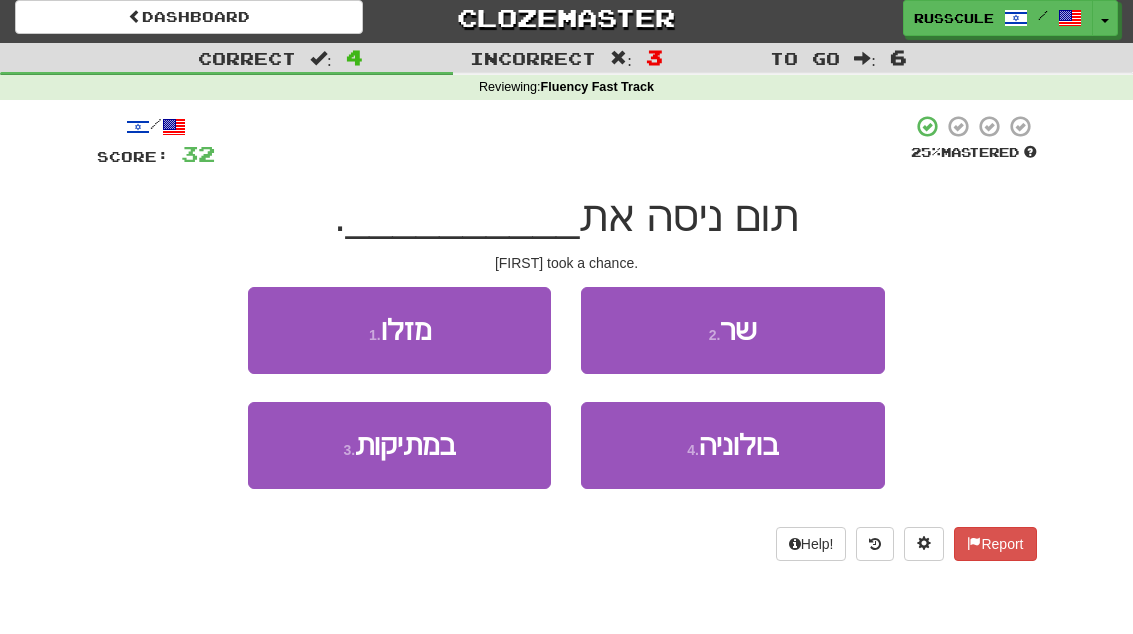 click on "1 .  מזלו" at bounding box center (399, 330) 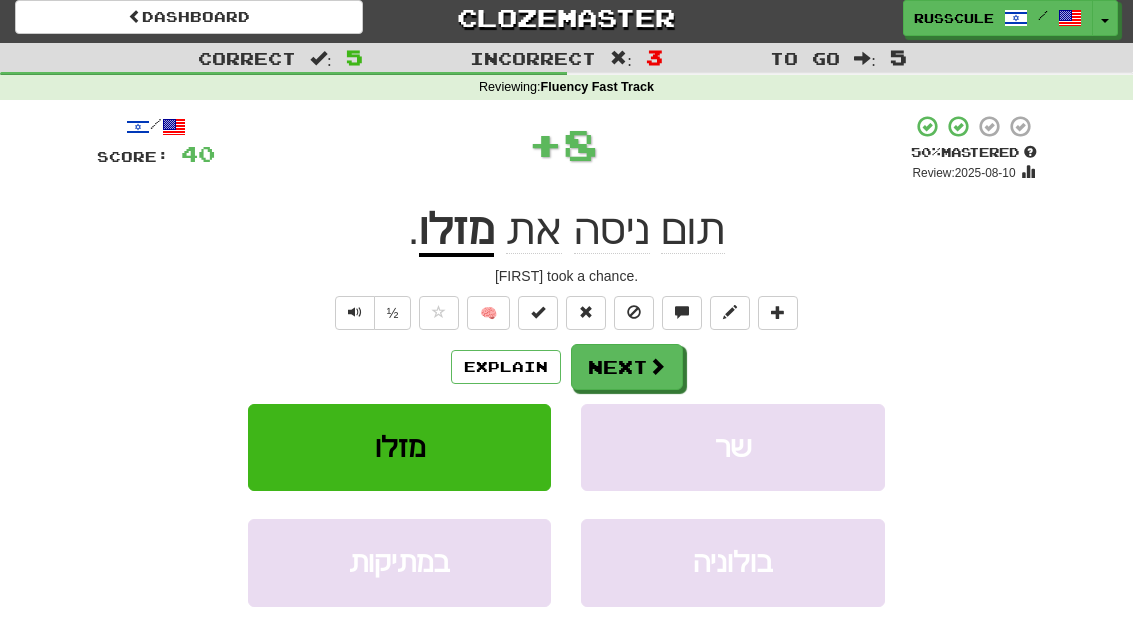 click at bounding box center (657, 366) 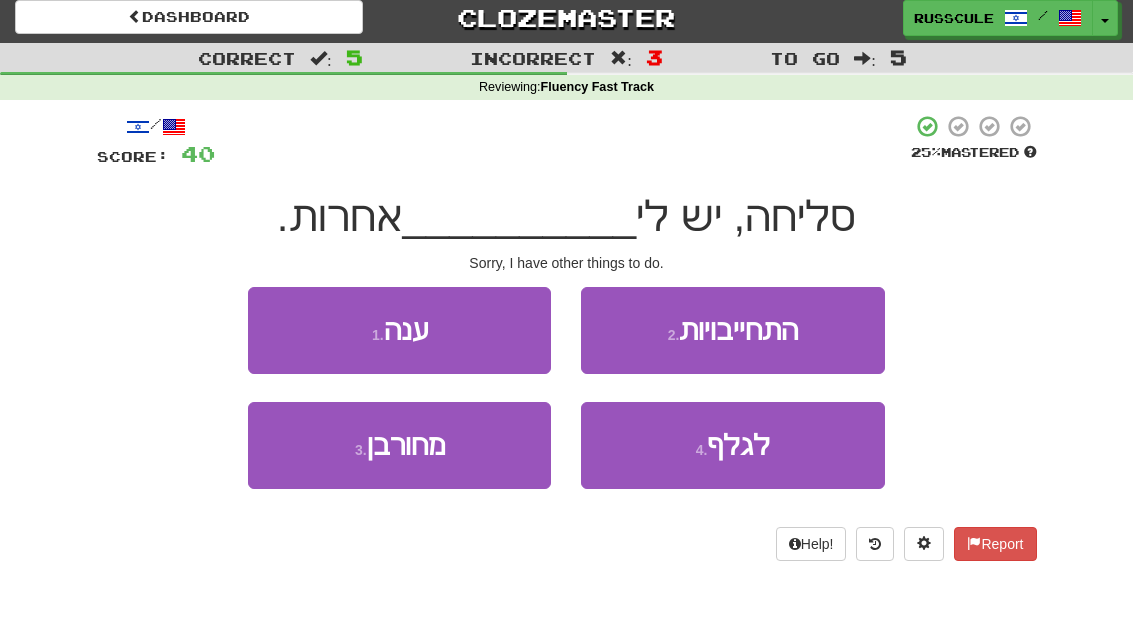 click on "4 .  לגלף" at bounding box center [732, 445] 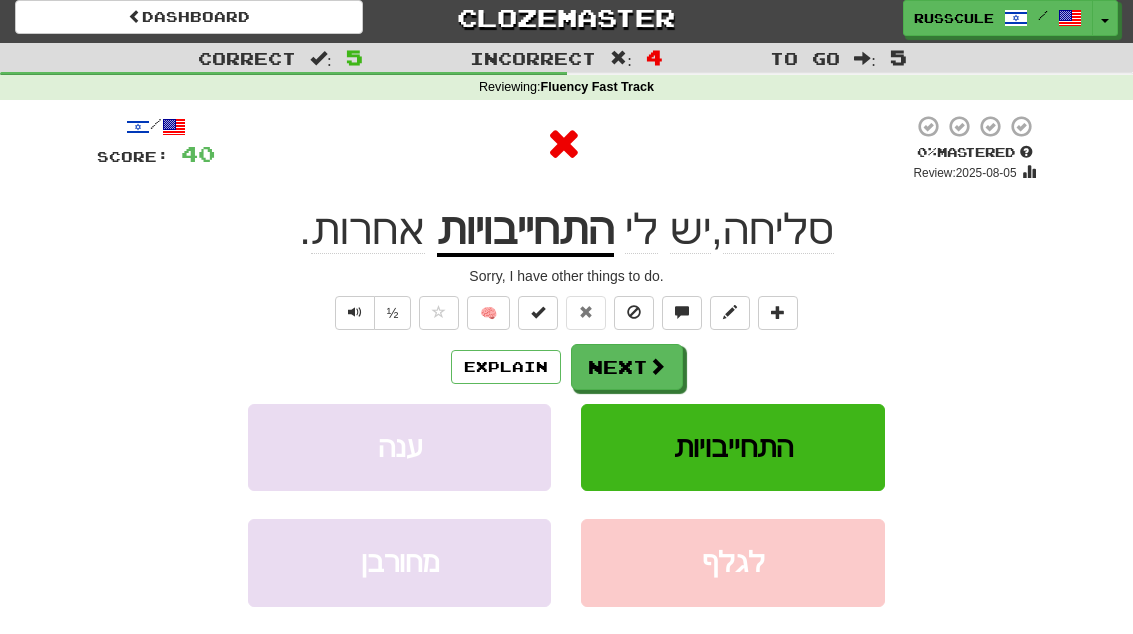 click at bounding box center [657, 366] 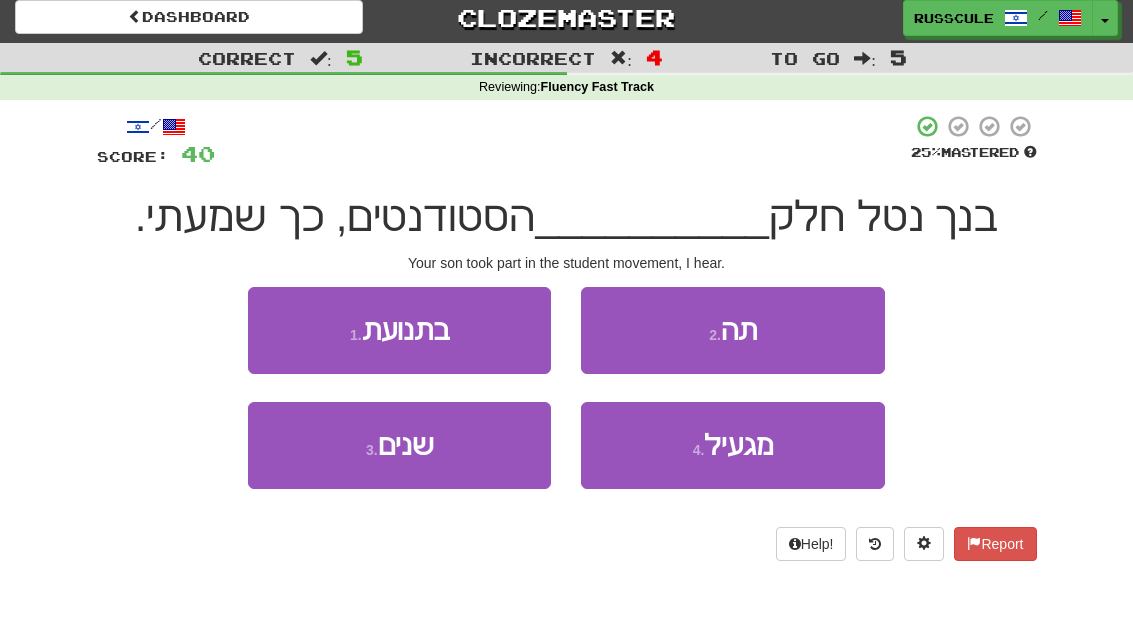 click on "1 .  בתנועת" at bounding box center (399, 330) 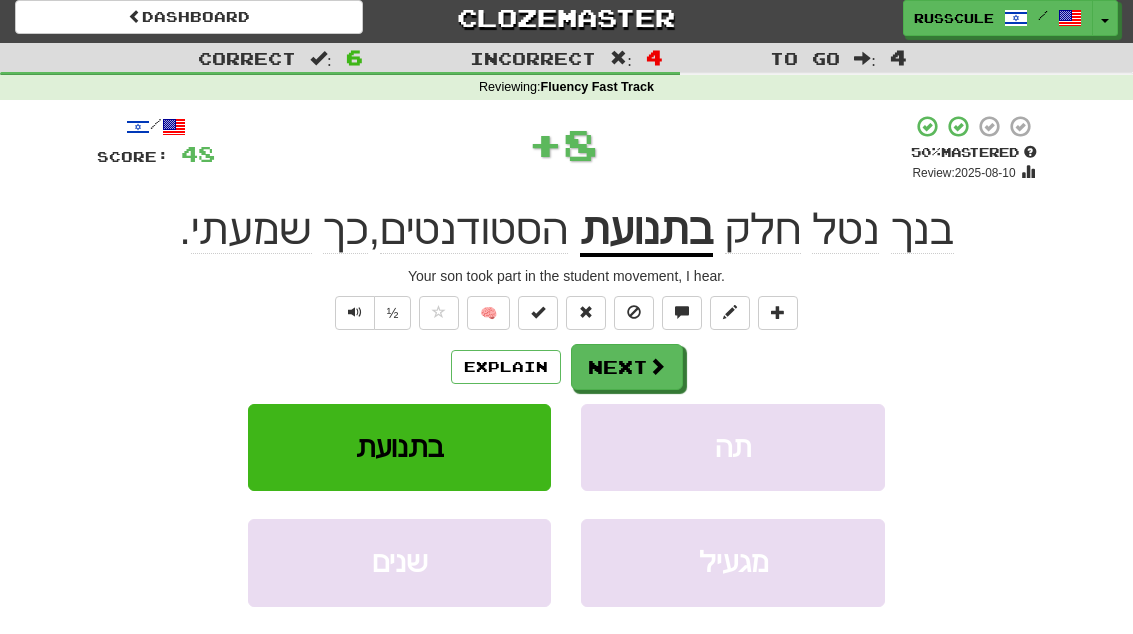 click on "Next" at bounding box center [627, 367] 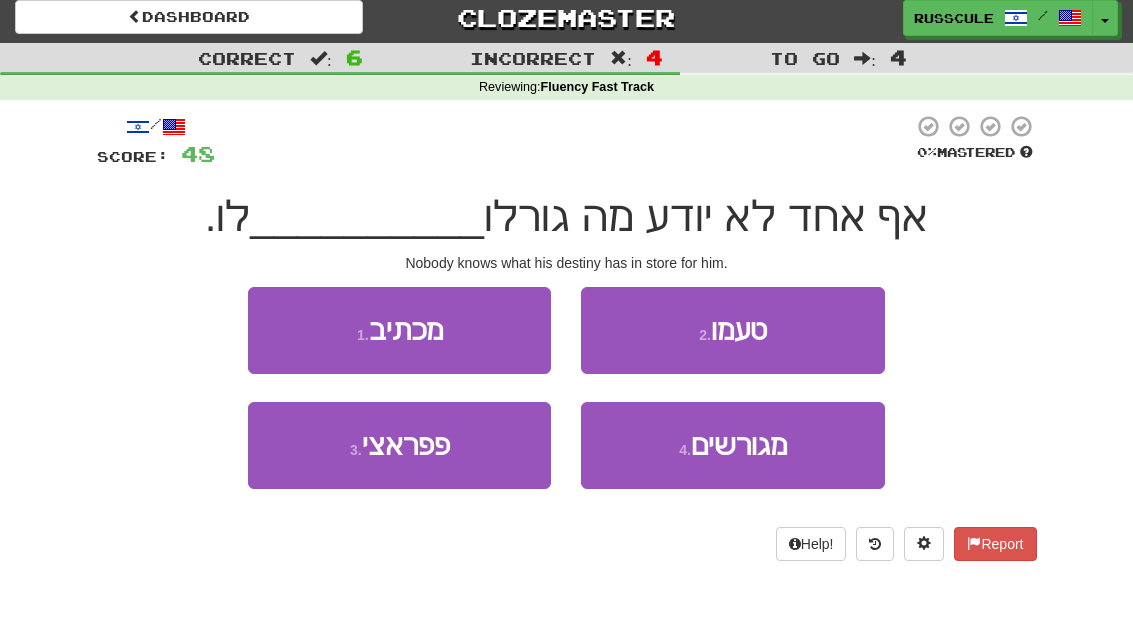 click on "1 .  מכתיב" at bounding box center [399, 330] 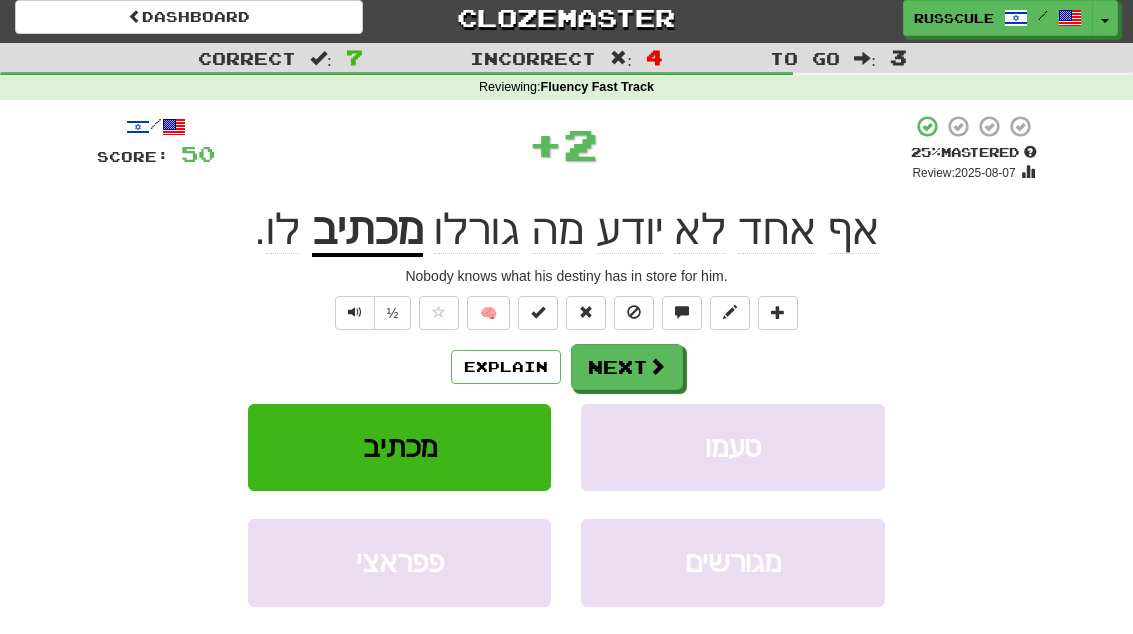 click on "Next" at bounding box center (627, 367) 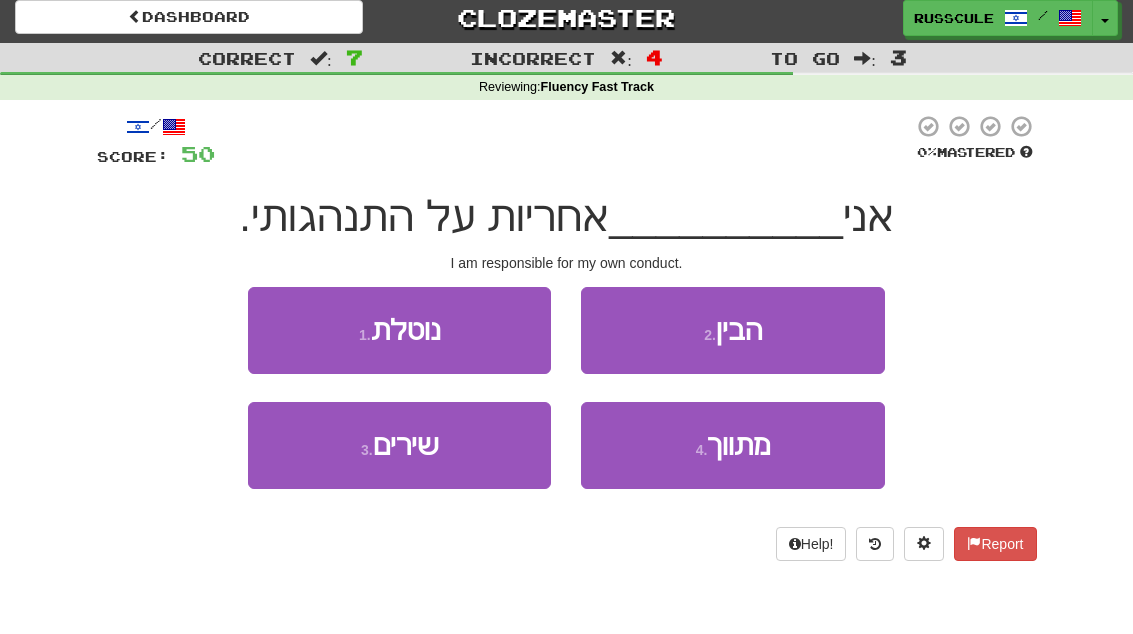click on "1 .  נוטלת" at bounding box center (399, 330) 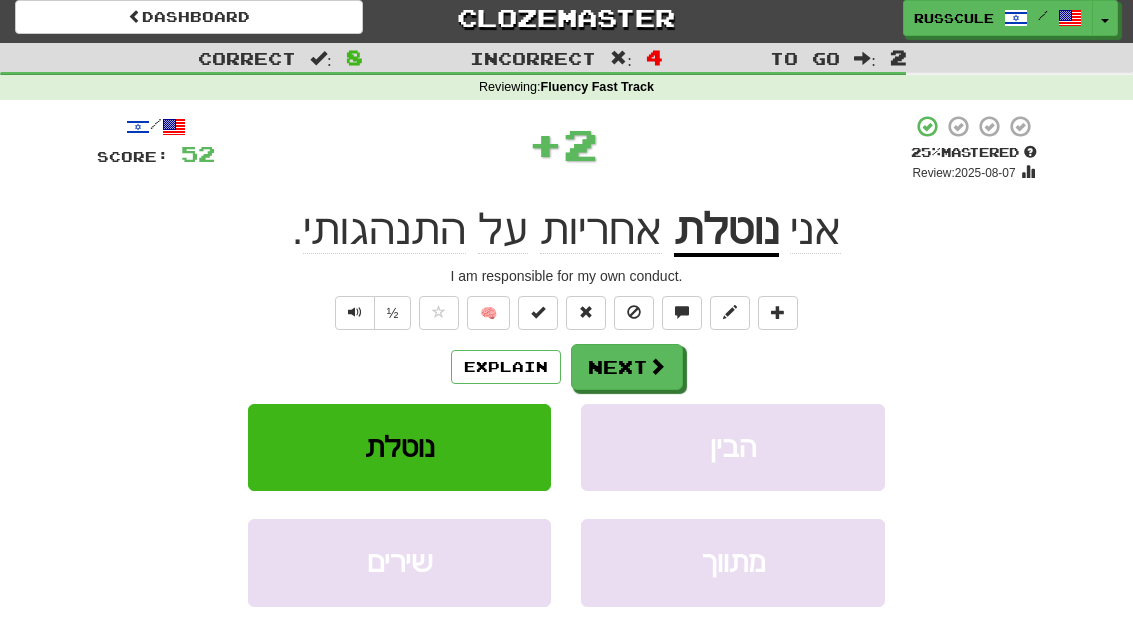 click on "Next" at bounding box center (627, 367) 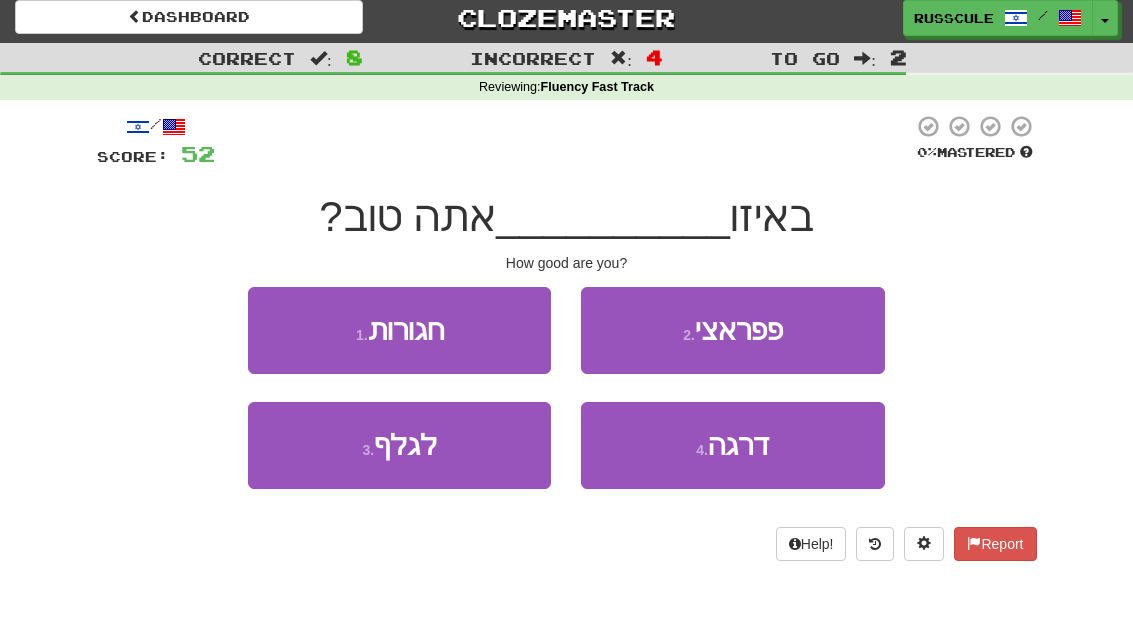 click on "4 .  דרגה" at bounding box center (732, 445) 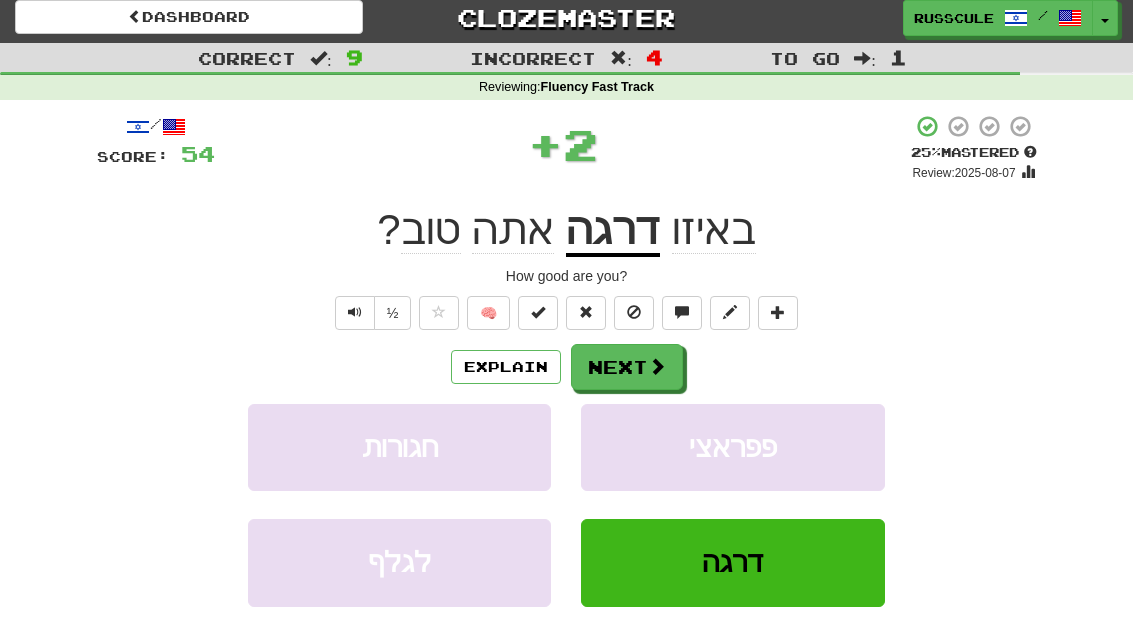 click on "Next" at bounding box center [627, 367] 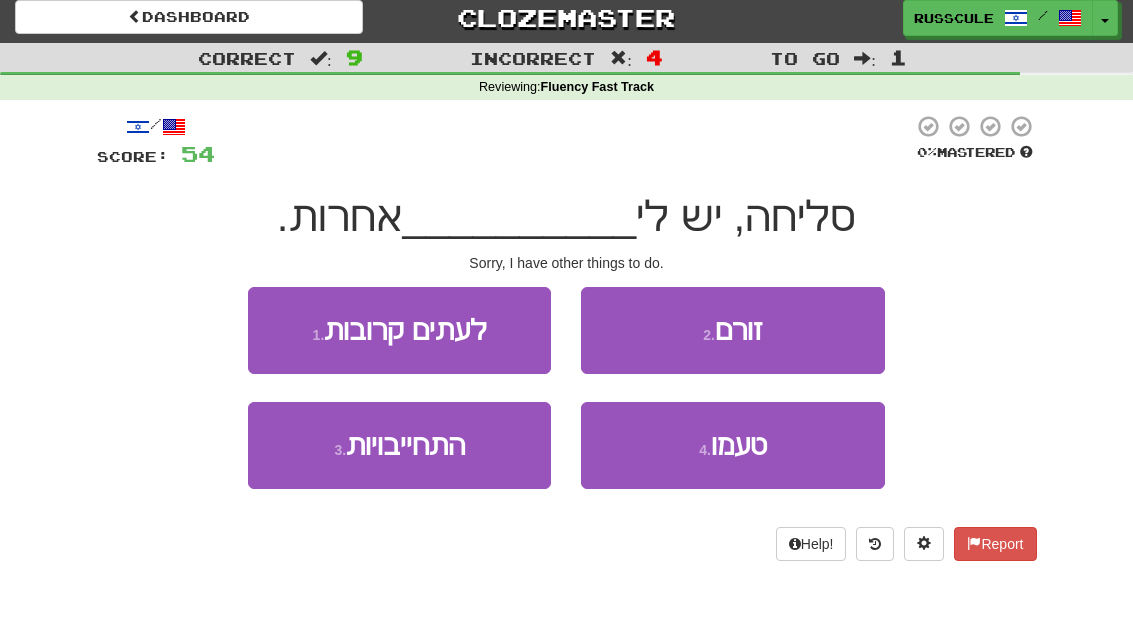 click on "3 .  התחייבויות" at bounding box center [399, 445] 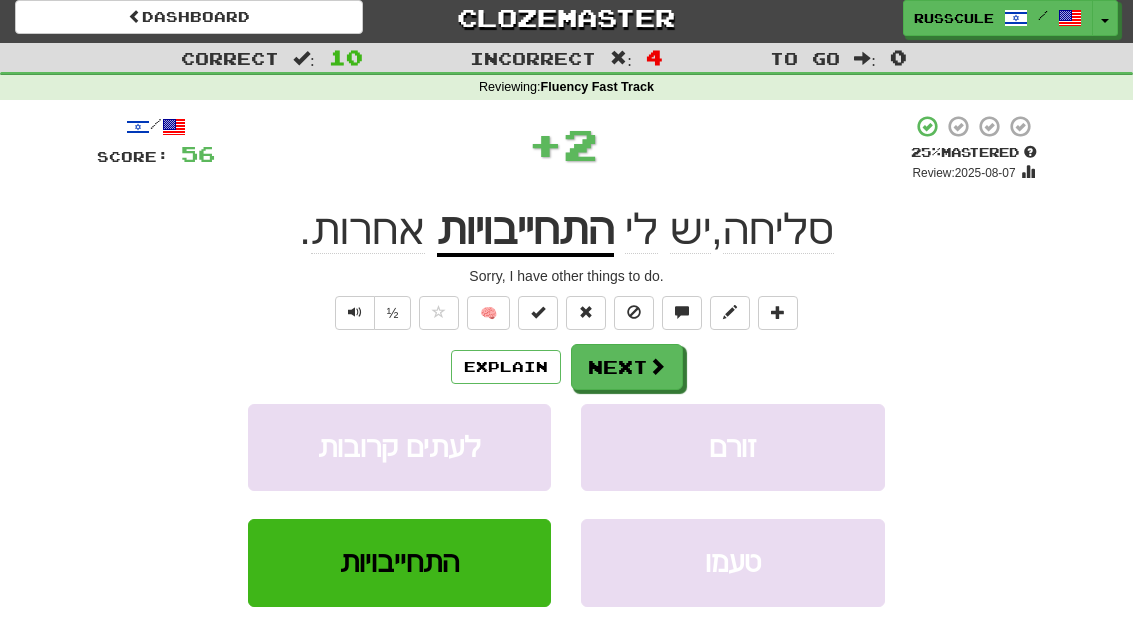 click on "Next" at bounding box center (627, 367) 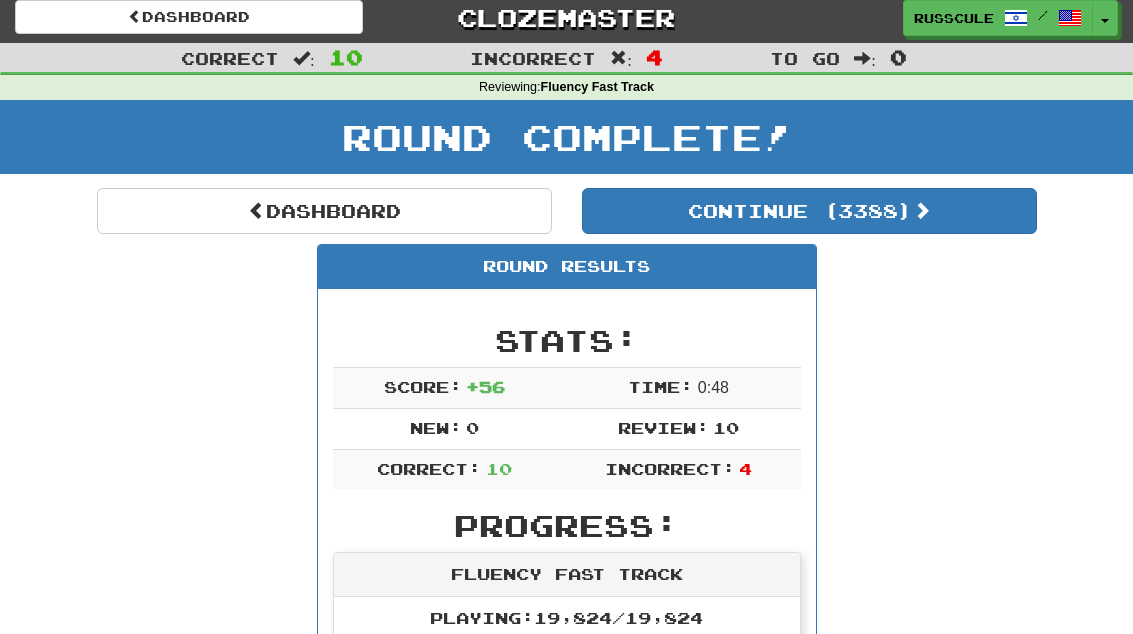 click on "Continue ( 3388 )" at bounding box center [809, 211] 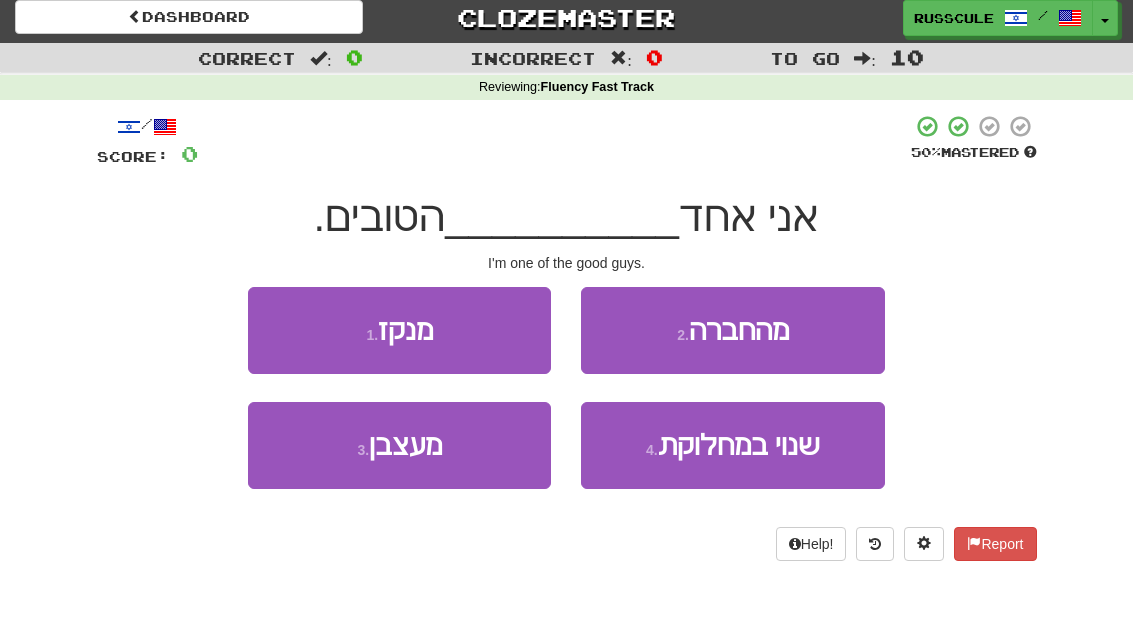click on "2 .  מהחברה" at bounding box center (732, 330) 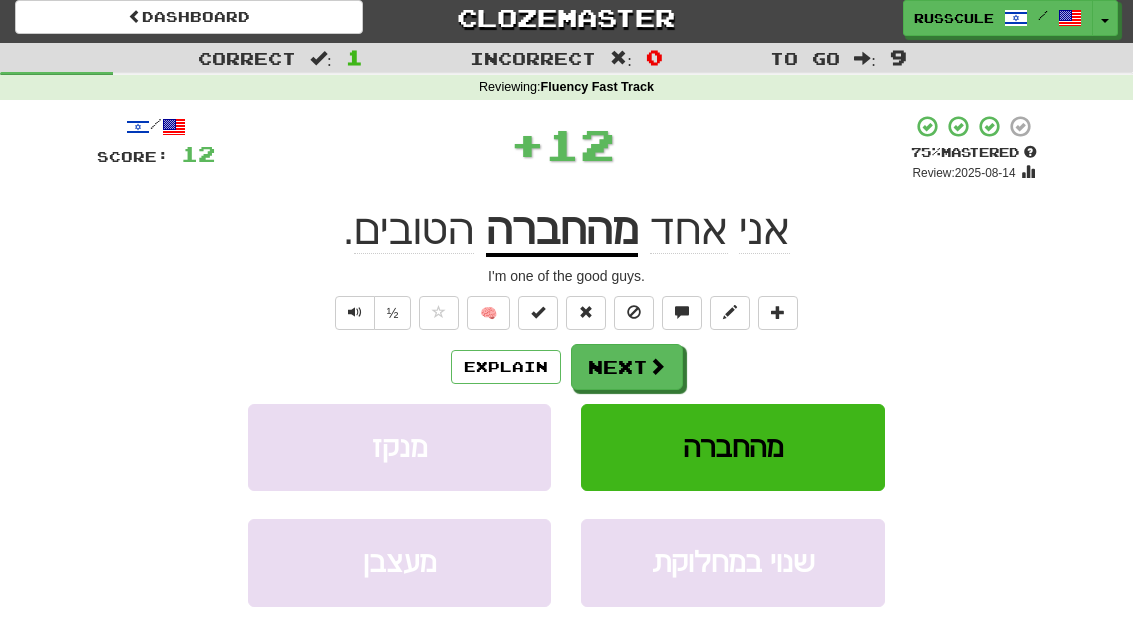 click at bounding box center [657, 366] 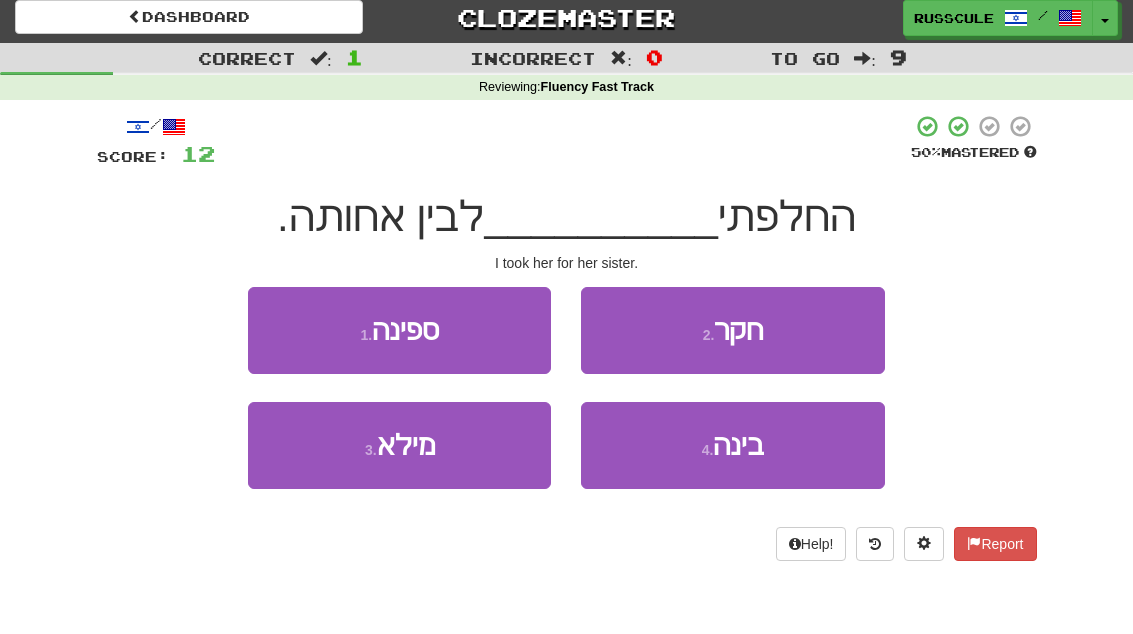 click on "4 .  בינה" at bounding box center [732, 445] 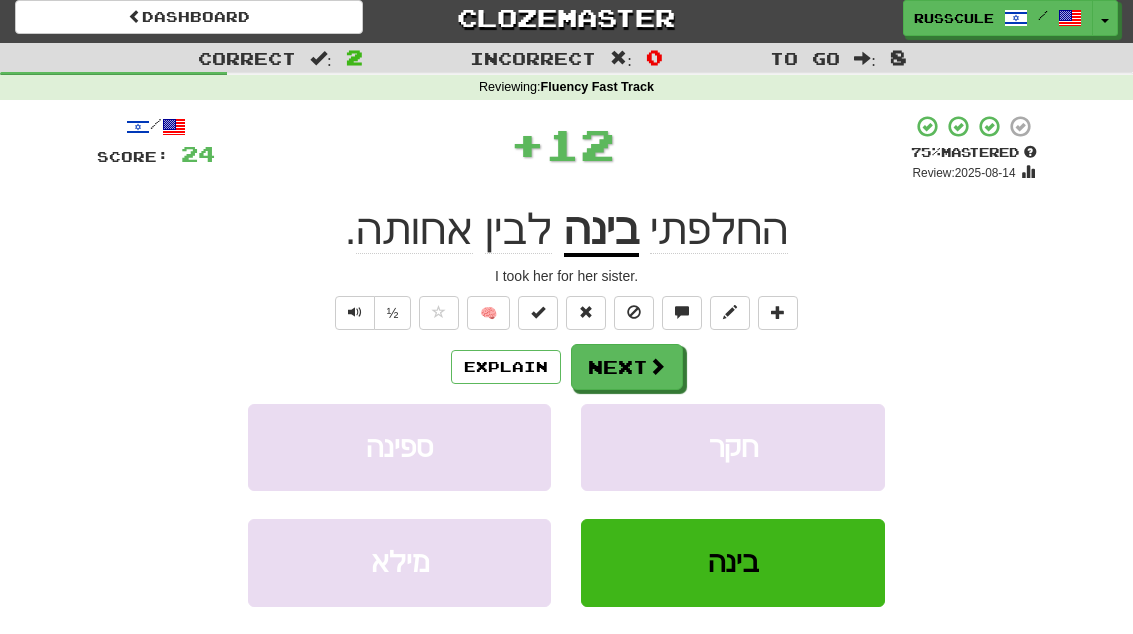 click on "Next" at bounding box center (627, 367) 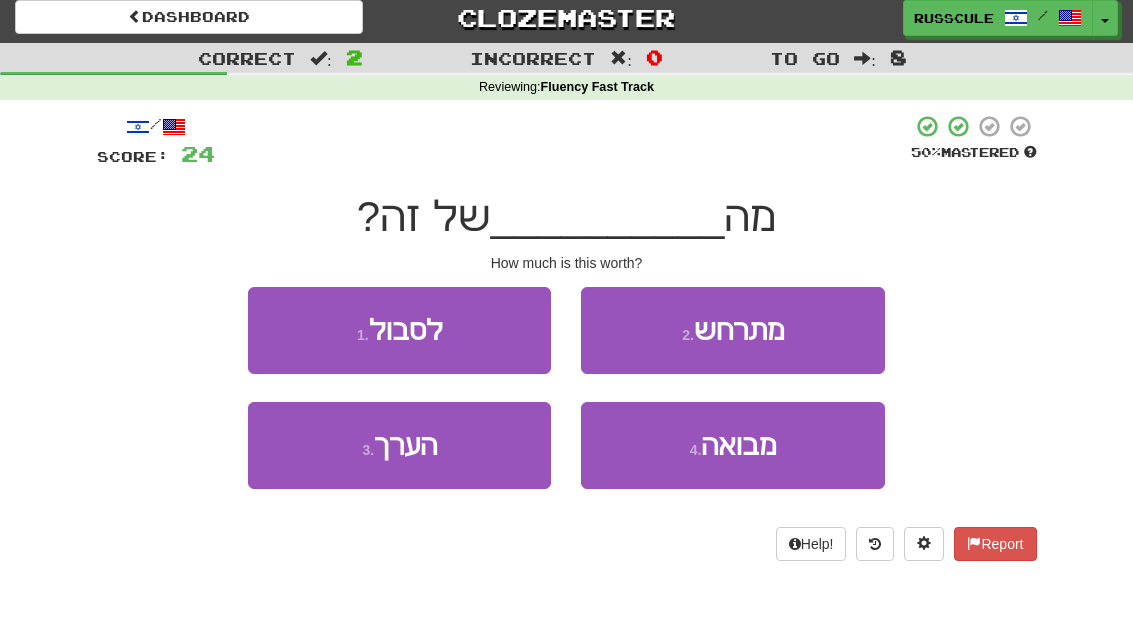 click on "3 .  הערך" at bounding box center [399, 445] 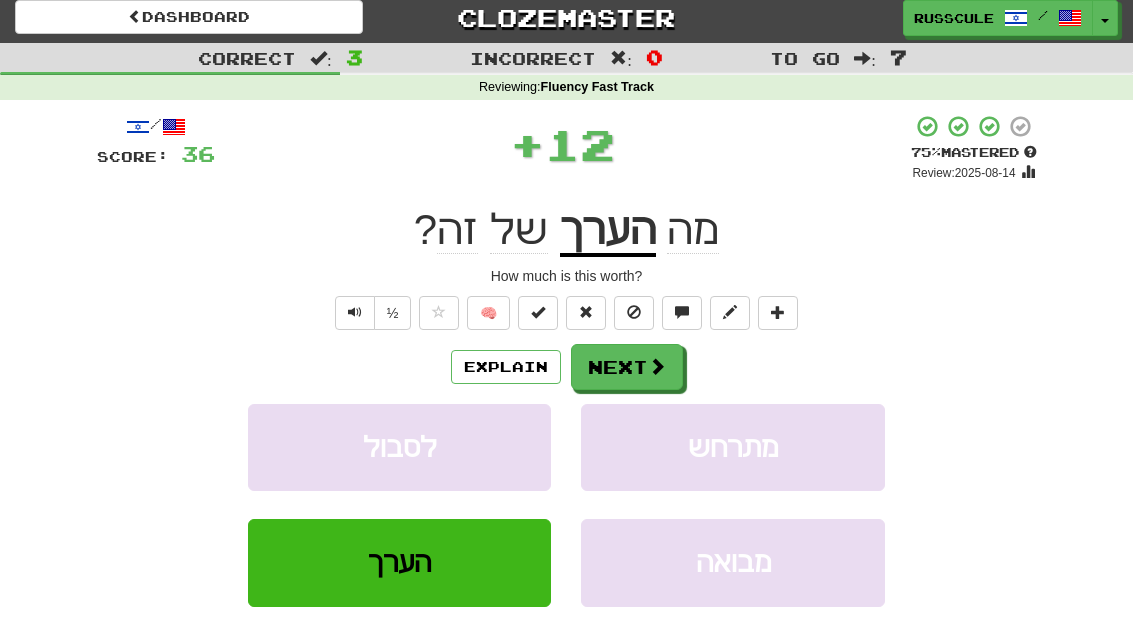 click on "Next" at bounding box center (627, 367) 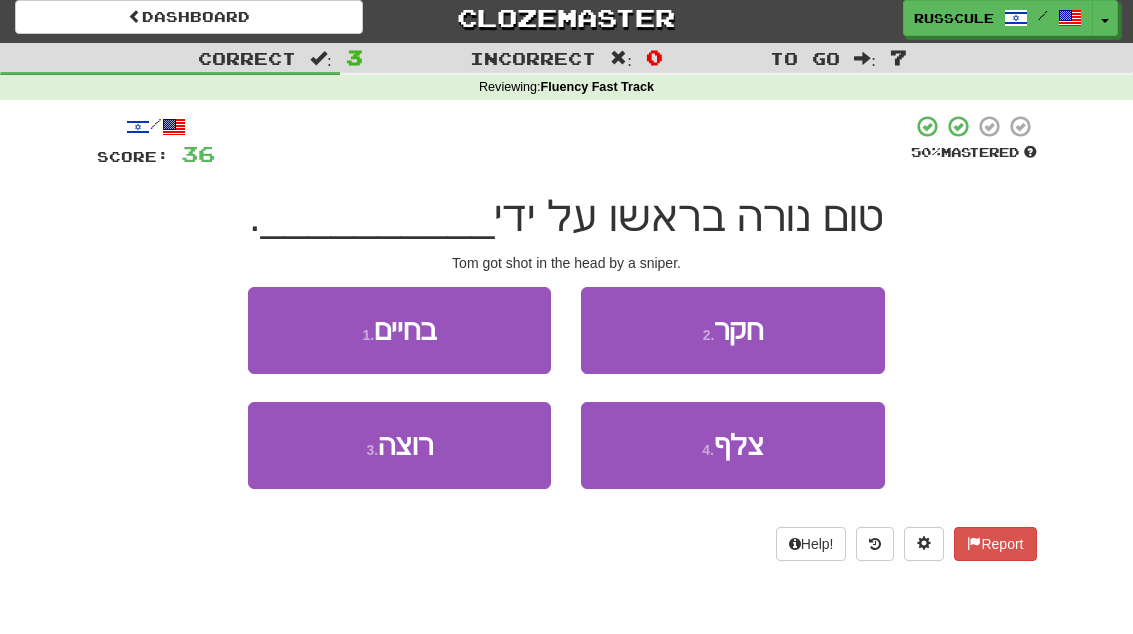 click on "צלף" at bounding box center (739, 445) 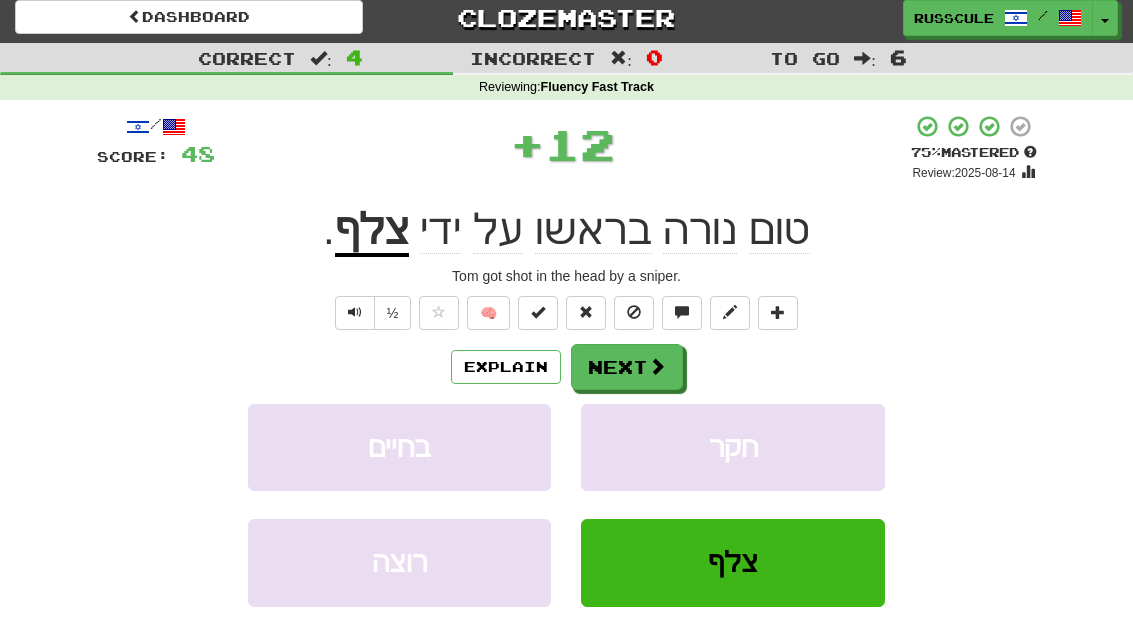 click at bounding box center [657, 366] 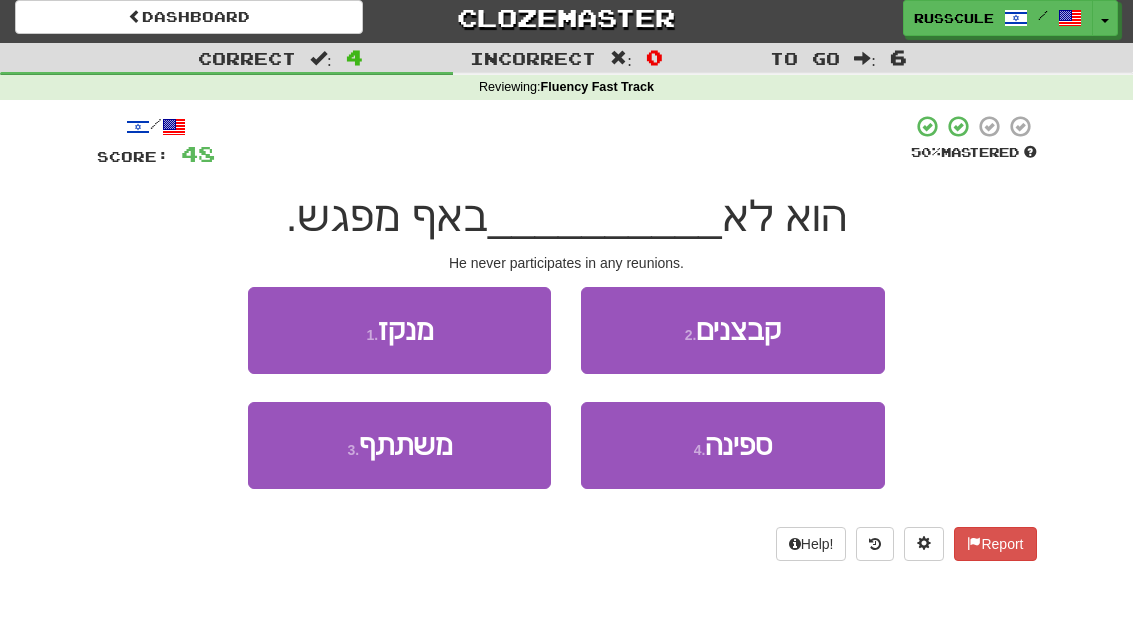 click on "3 .  משתתף" at bounding box center [399, 445] 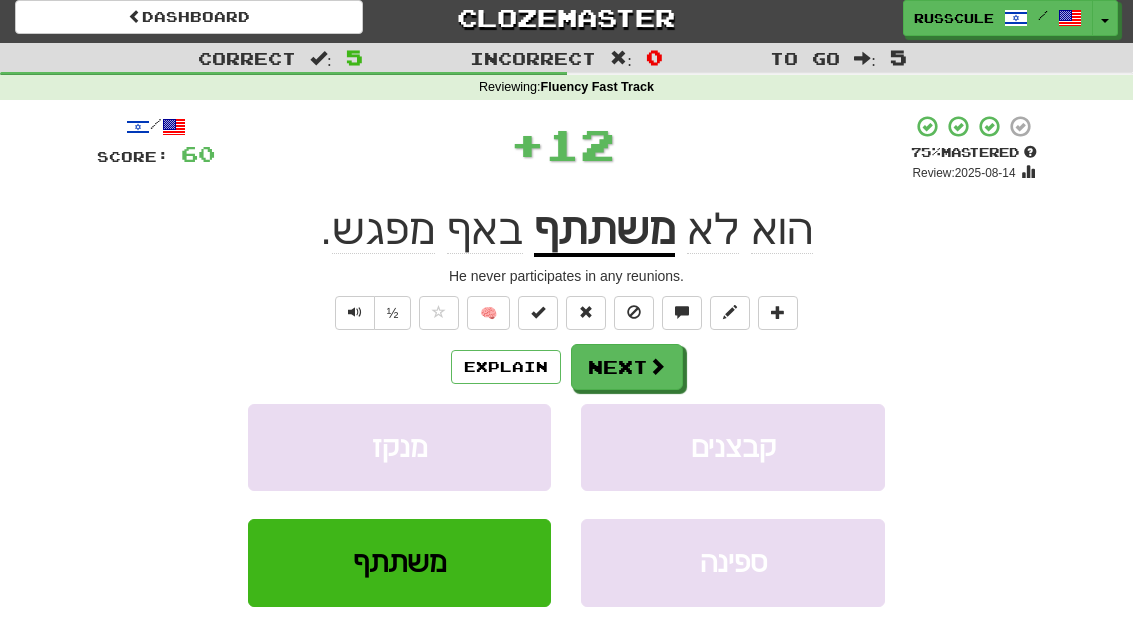 click at bounding box center (657, 366) 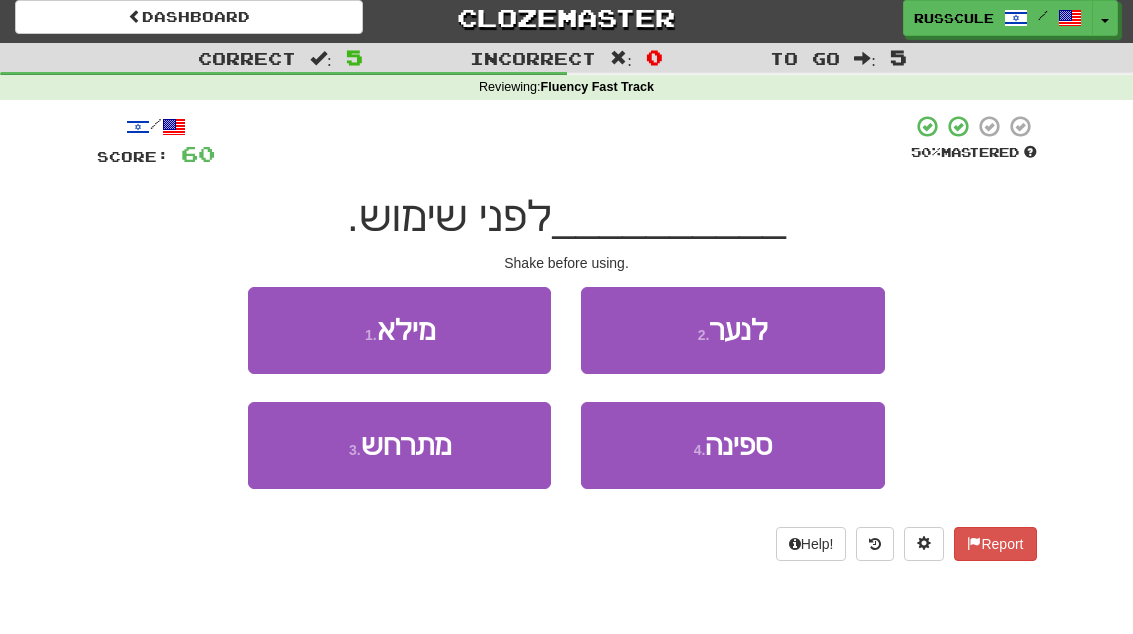click on "2 .  לנער" at bounding box center [732, 330] 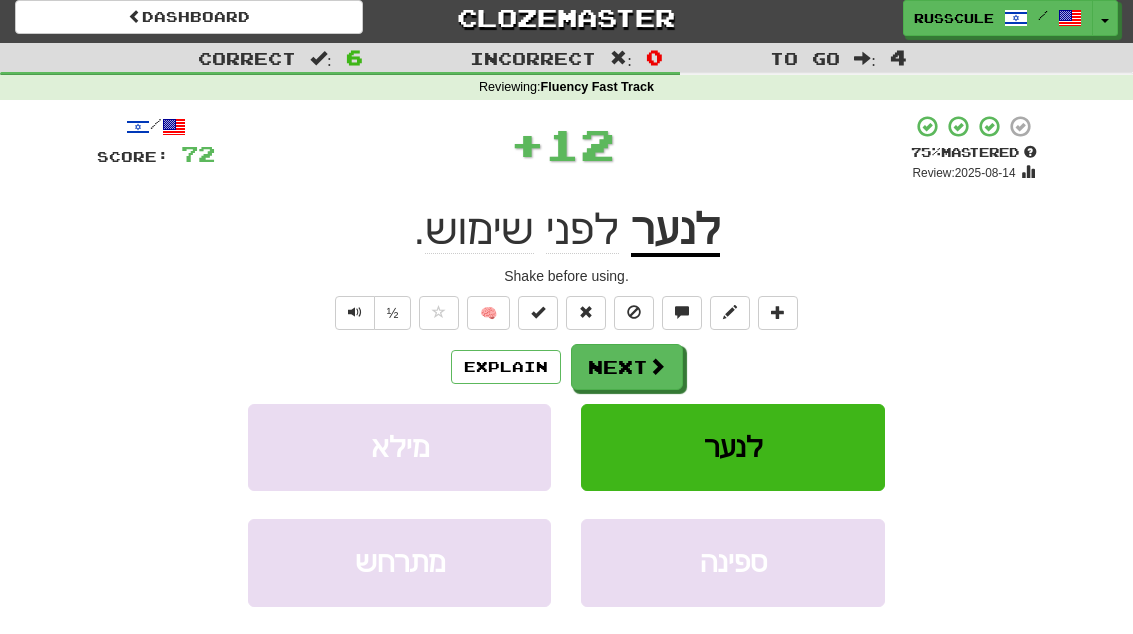 click on "Next" at bounding box center (627, 367) 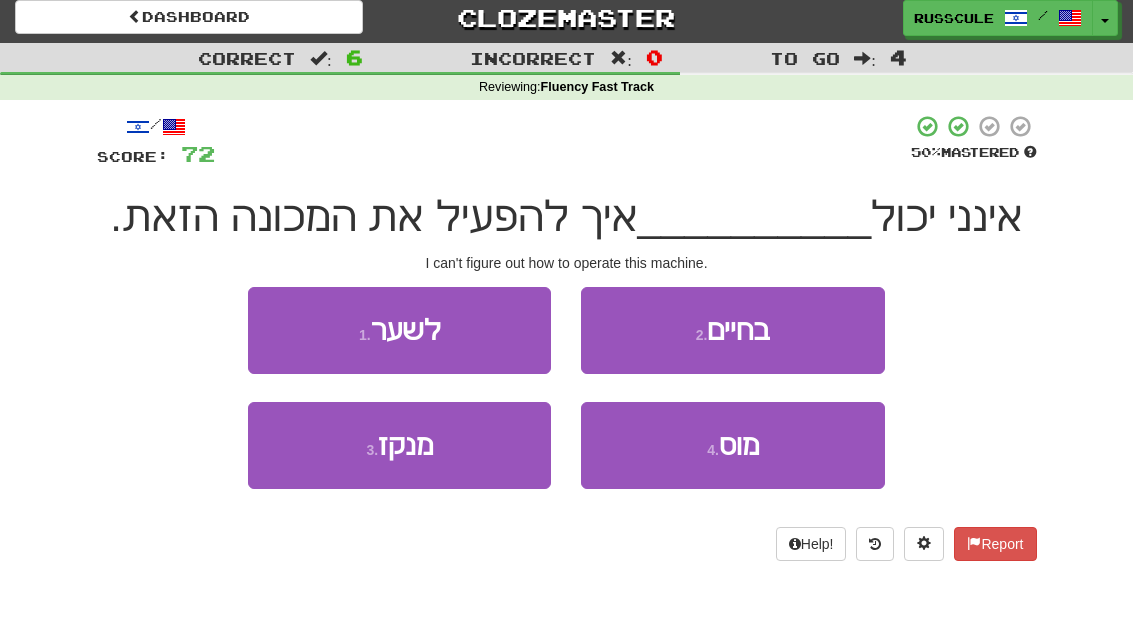 click on "1 .  לשער" at bounding box center (399, 330) 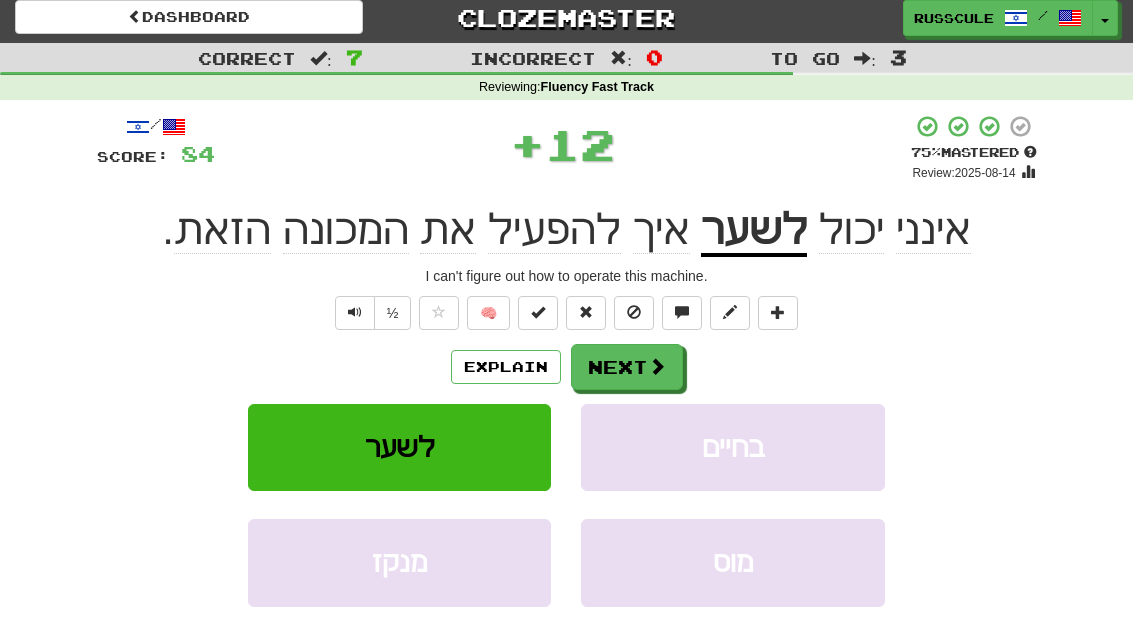 click on "Next" at bounding box center (627, 367) 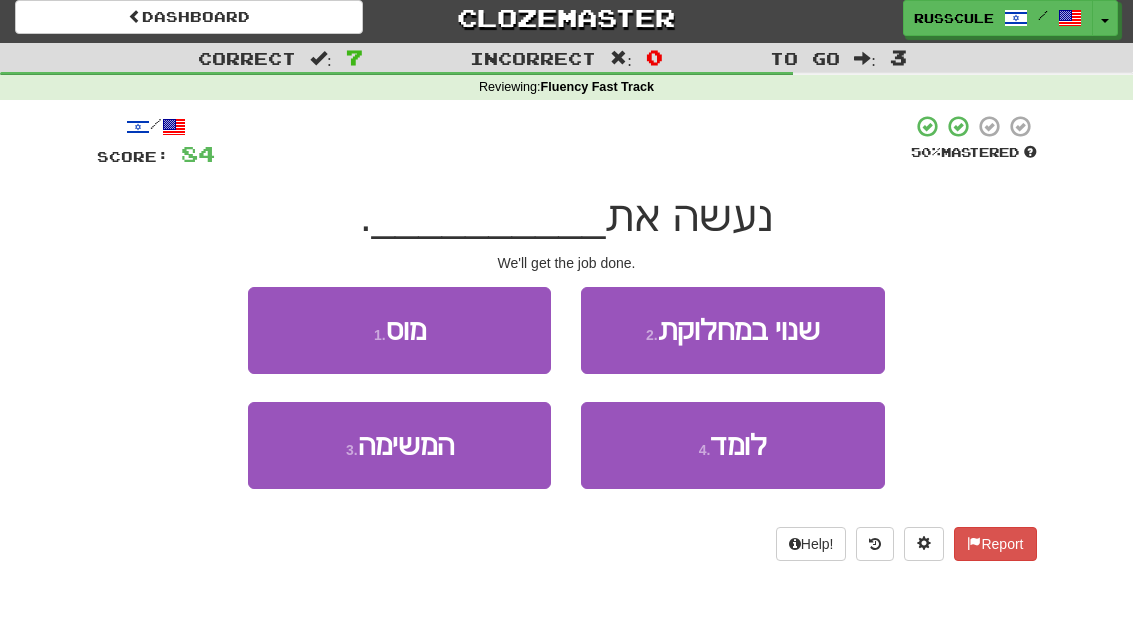 click on "3 .  המשימה" at bounding box center (399, 445) 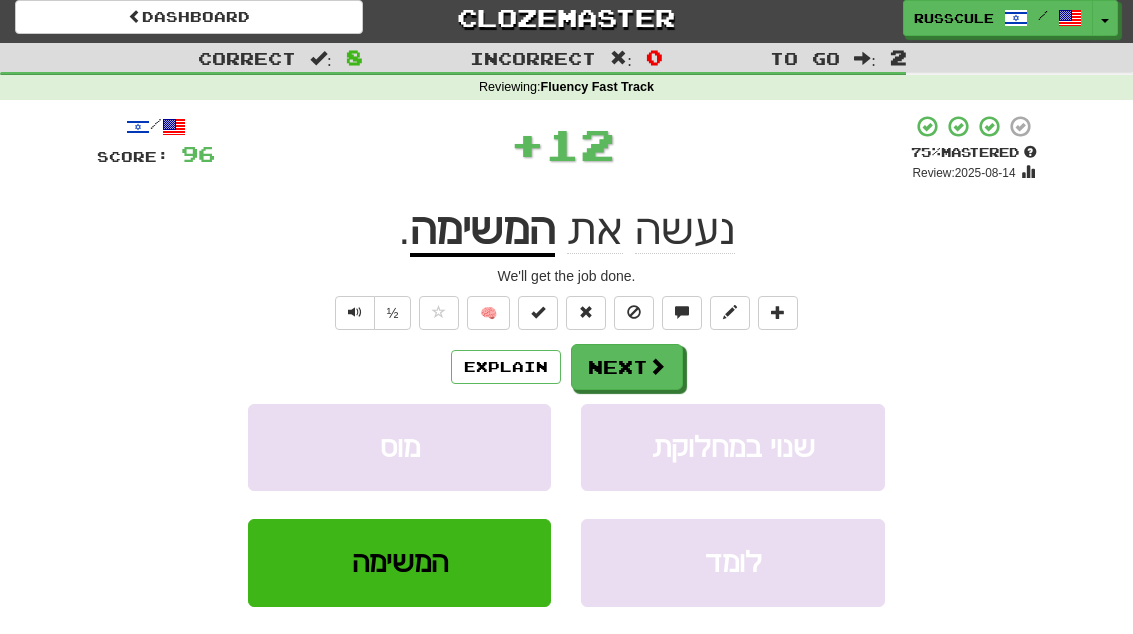 click on "Next" at bounding box center (627, 367) 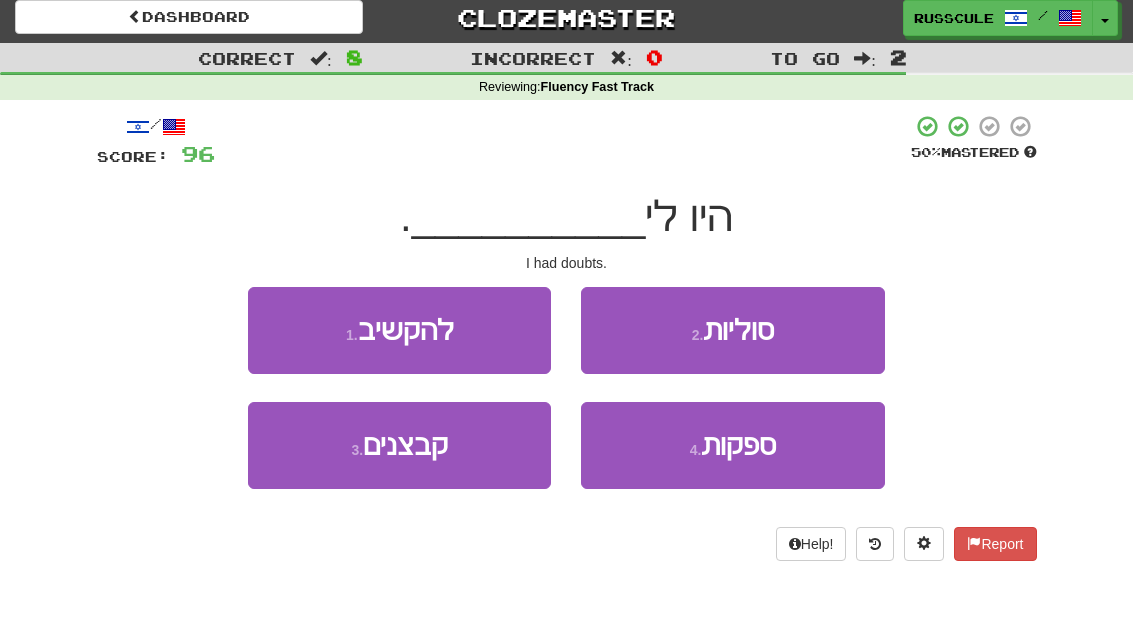 click on "ספקות" at bounding box center (738, 445) 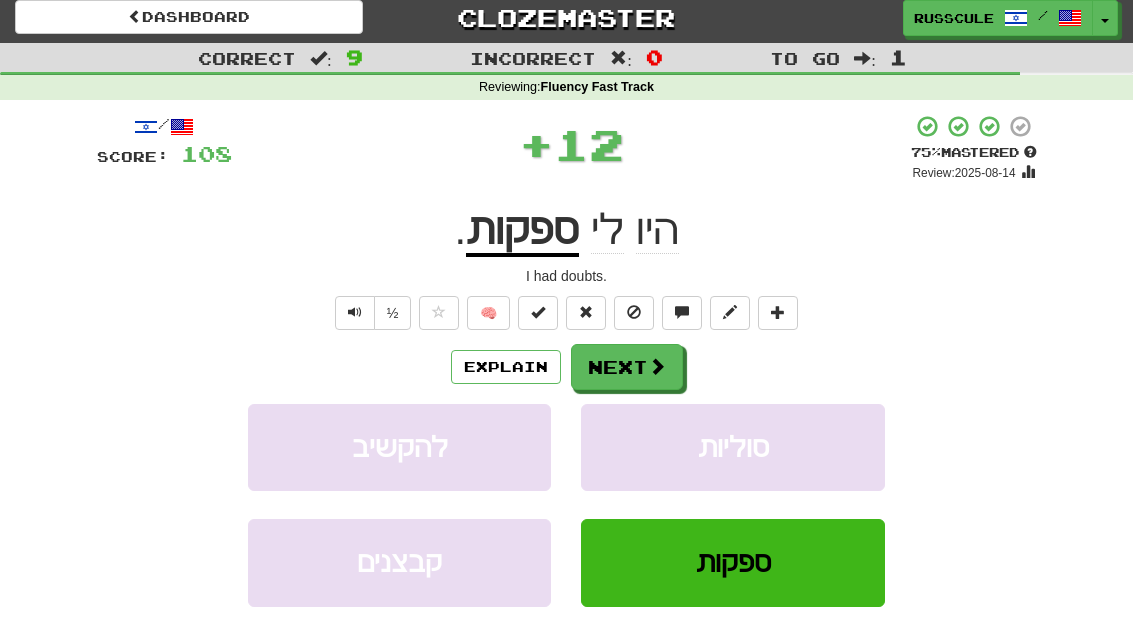 click on "Next" at bounding box center [627, 367] 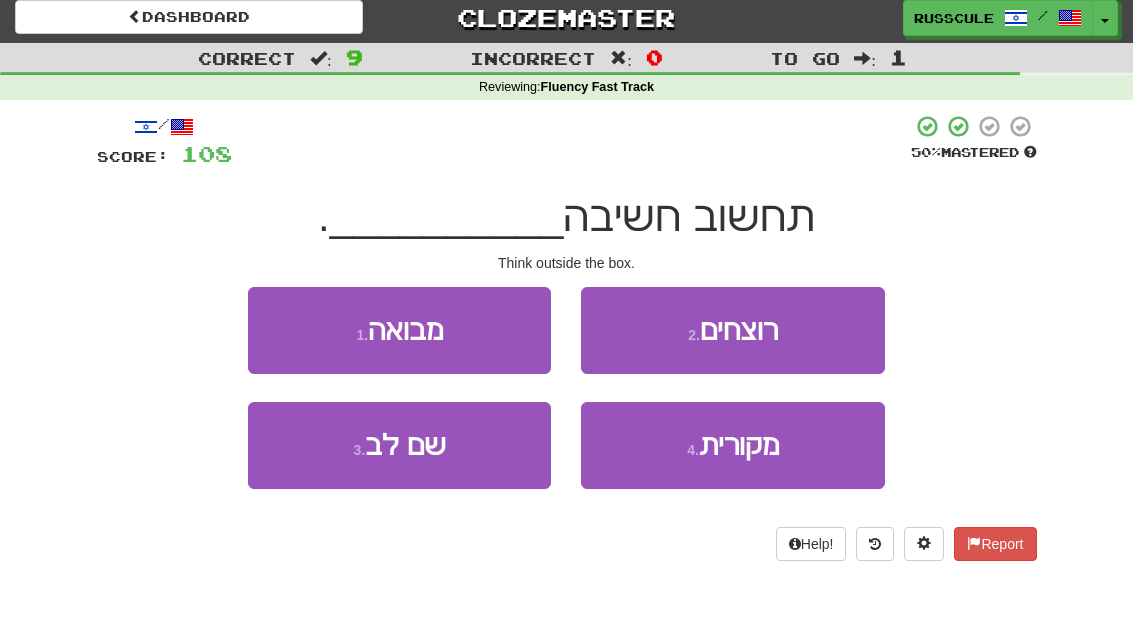 click on "מקורית" at bounding box center [739, 445] 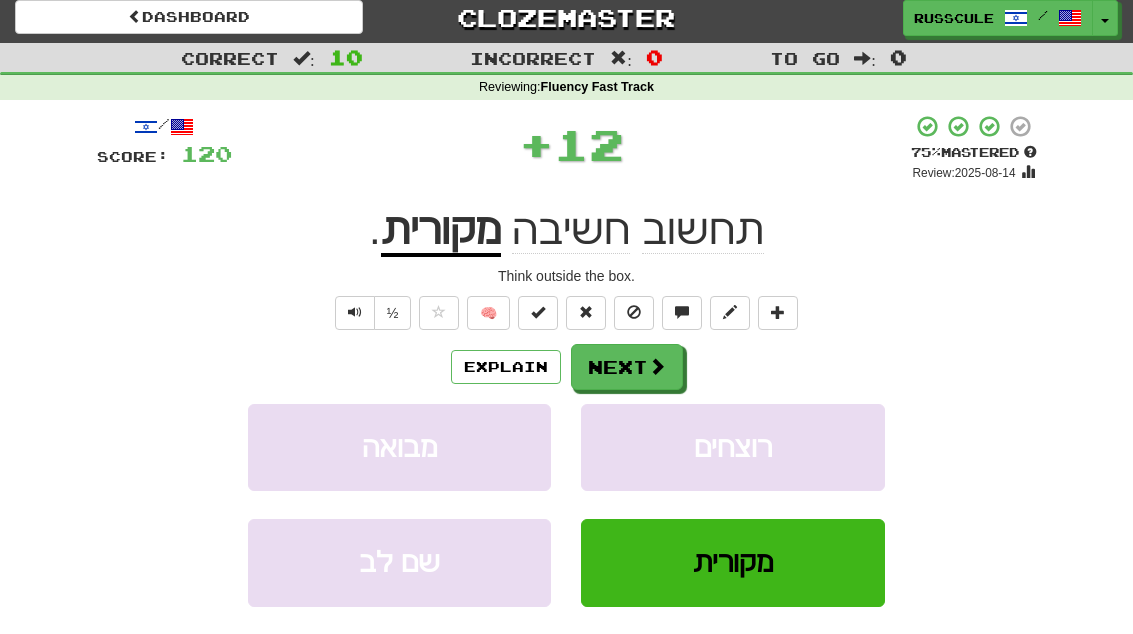 click on "Next" at bounding box center (627, 367) 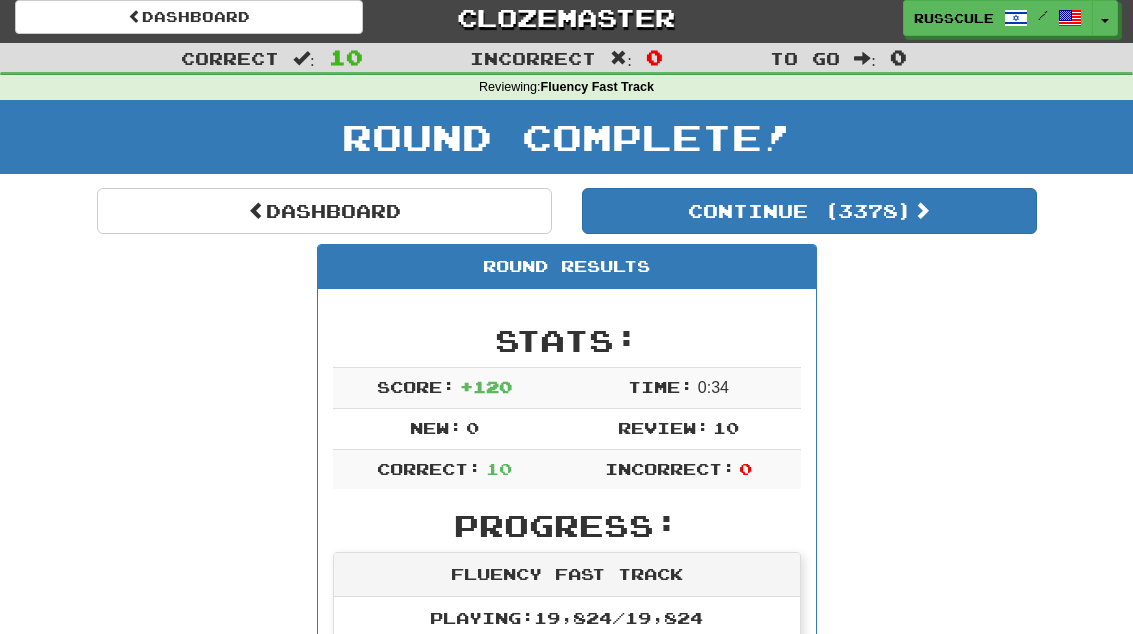 click on "Continue ( 3378 )" at bounding box center [809, 211] 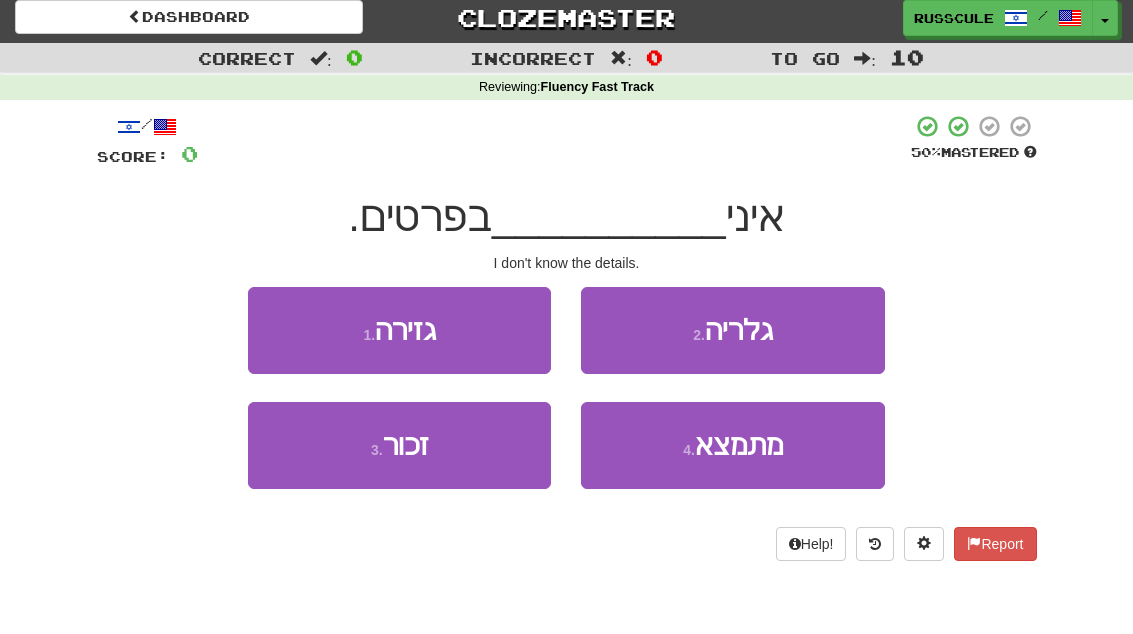 click on "4 .  מתמצא" at bounding box center (732, 445) 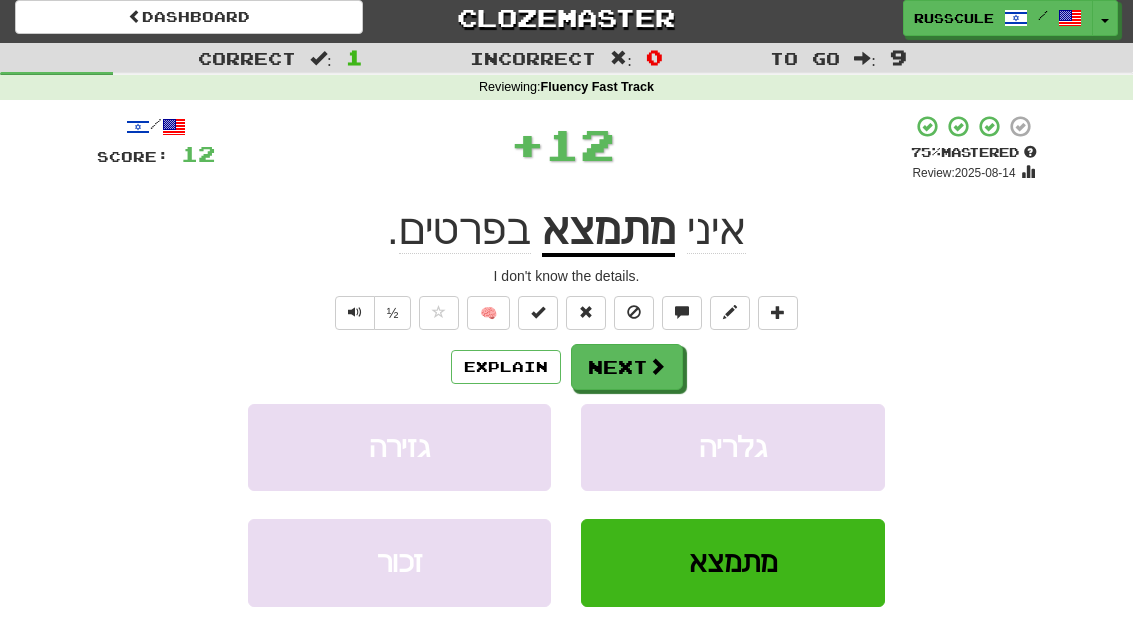 click at bounding box center (657, 366) 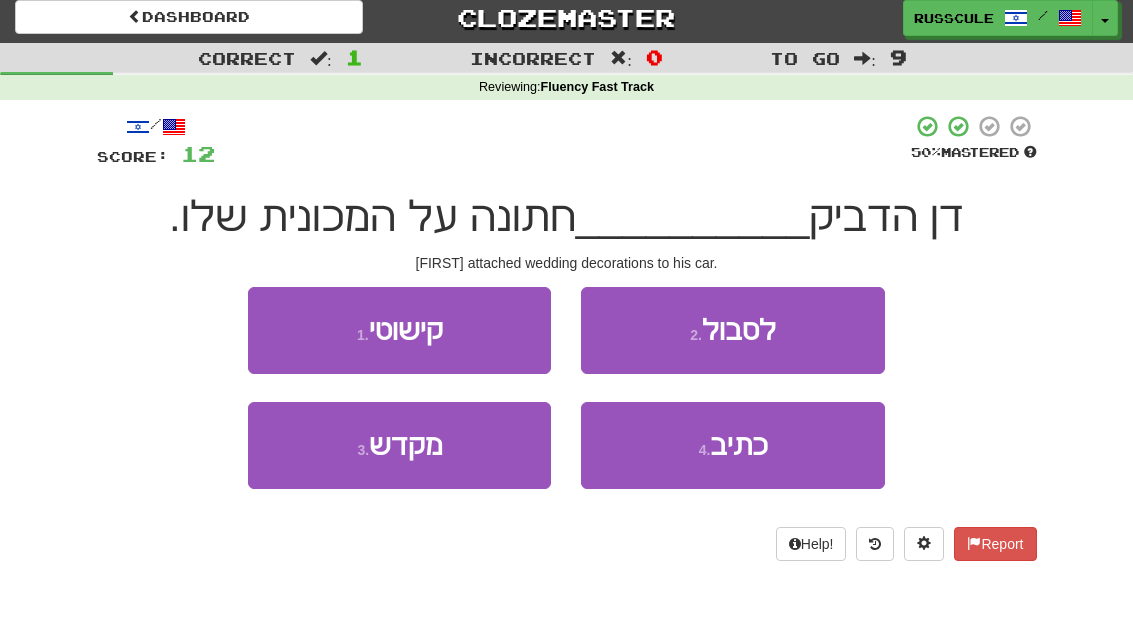 click on "1 .  קישוטי" at bounding box center (399, 330) 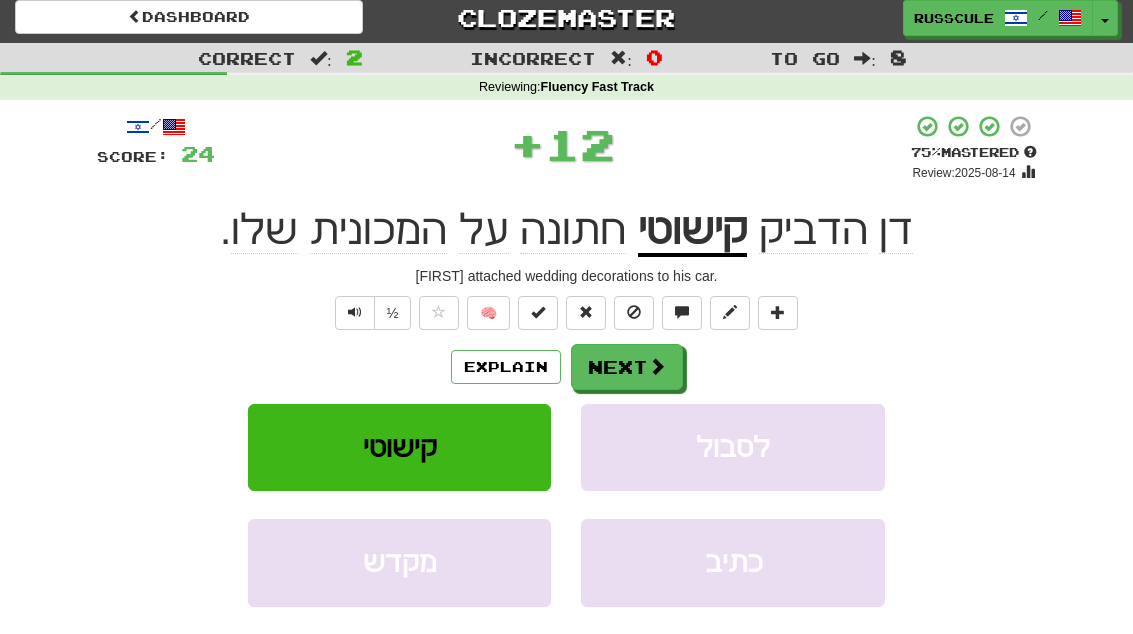 click on "Next" at bounding box center [627, 367] 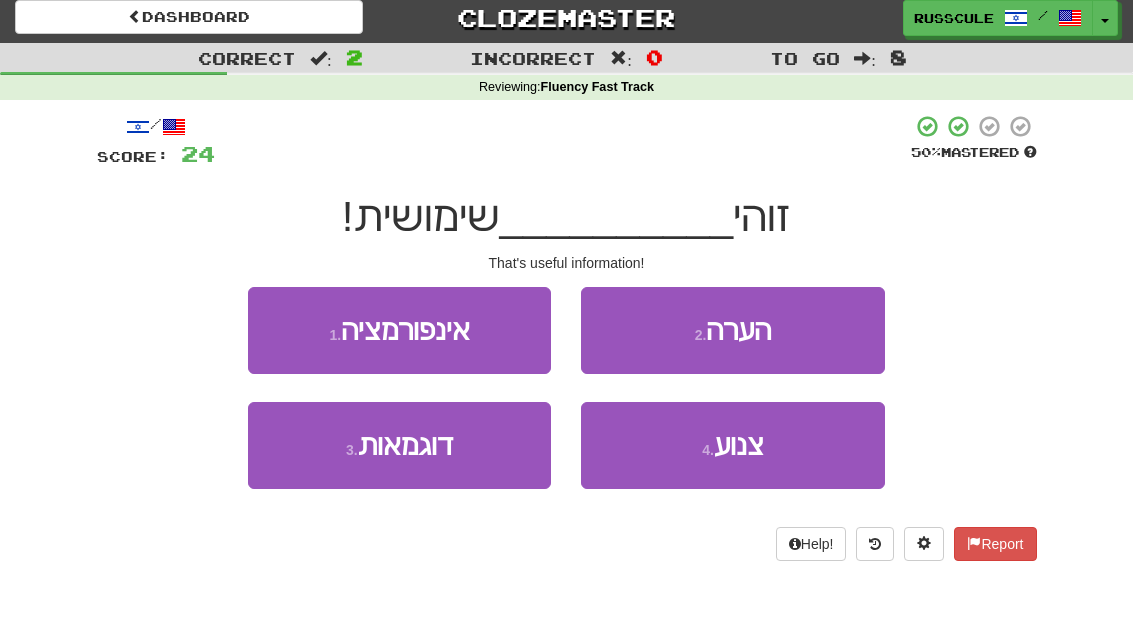 click on "1 .  אינפורמציה" at bounding box center (399, 330) 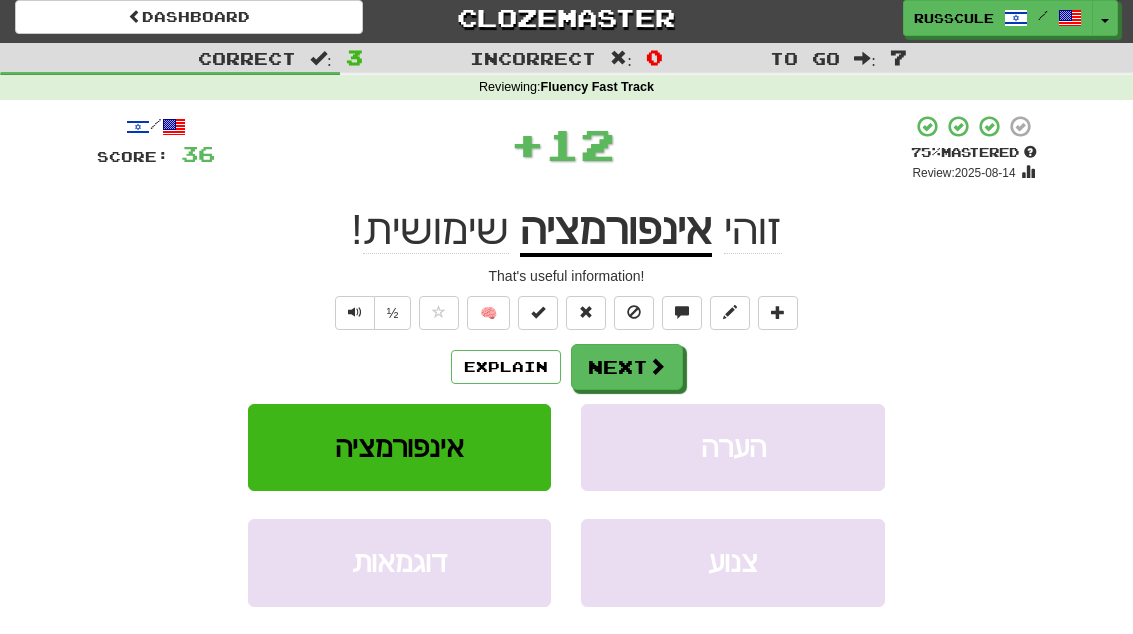 click on "Next" at bounding box center (627, 367) 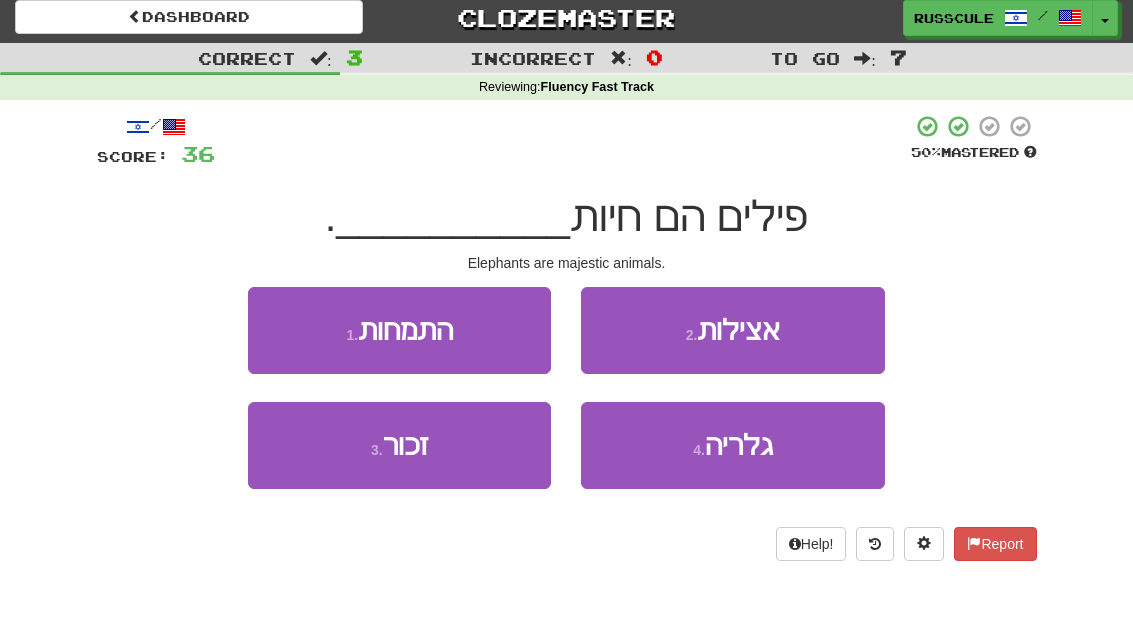 click on "2 .  אצילות" at bounding box center [732, 330] 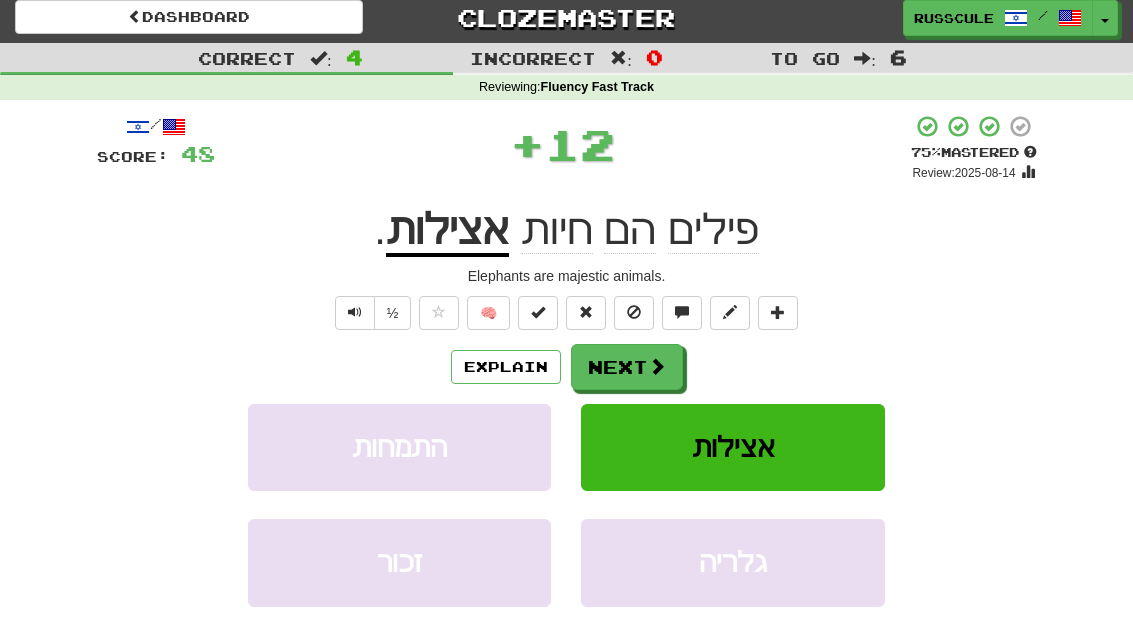 click at bounding box center (657, 366) 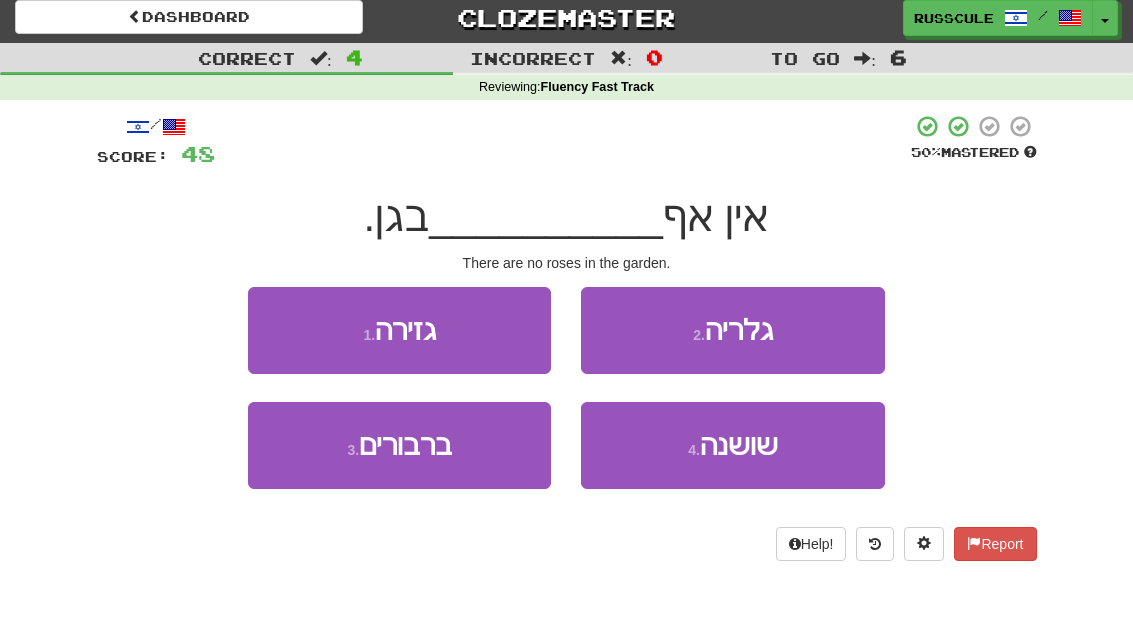 click on "שושנה" at bounding box center [739, 445] 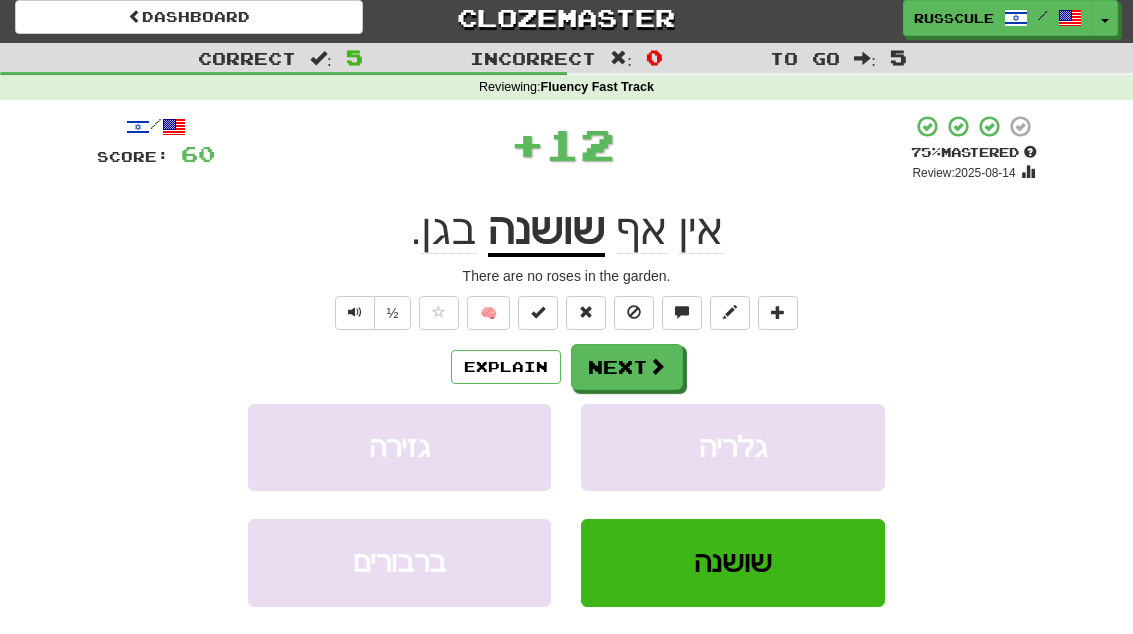 click at bounding box center [657, 366] 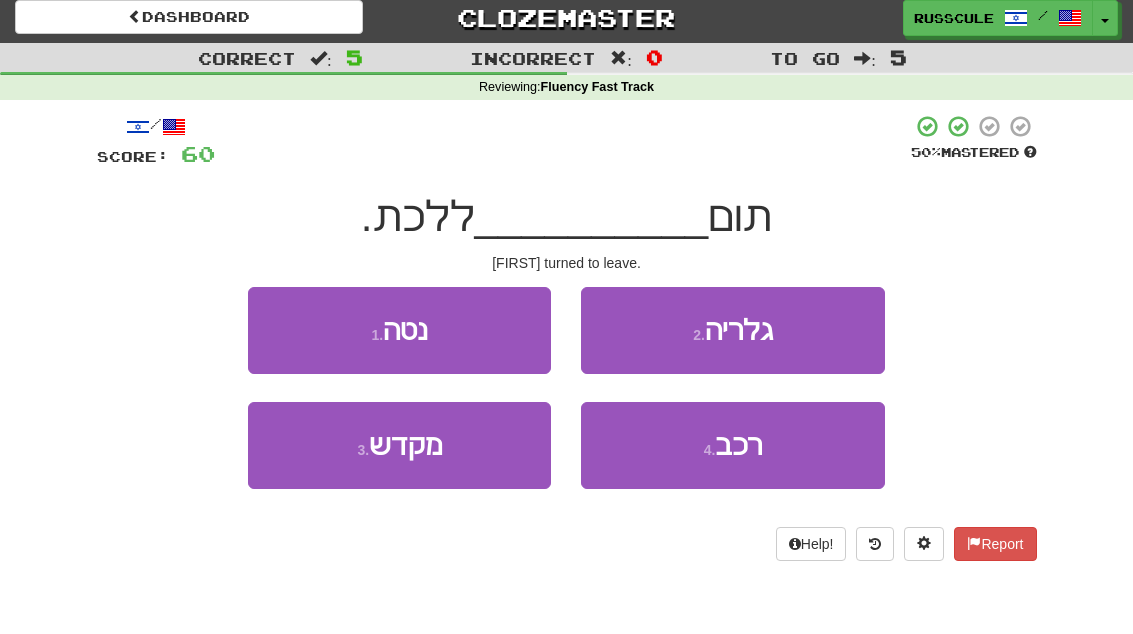 click on "1 .  נטה" at bounding box center (399, 330) 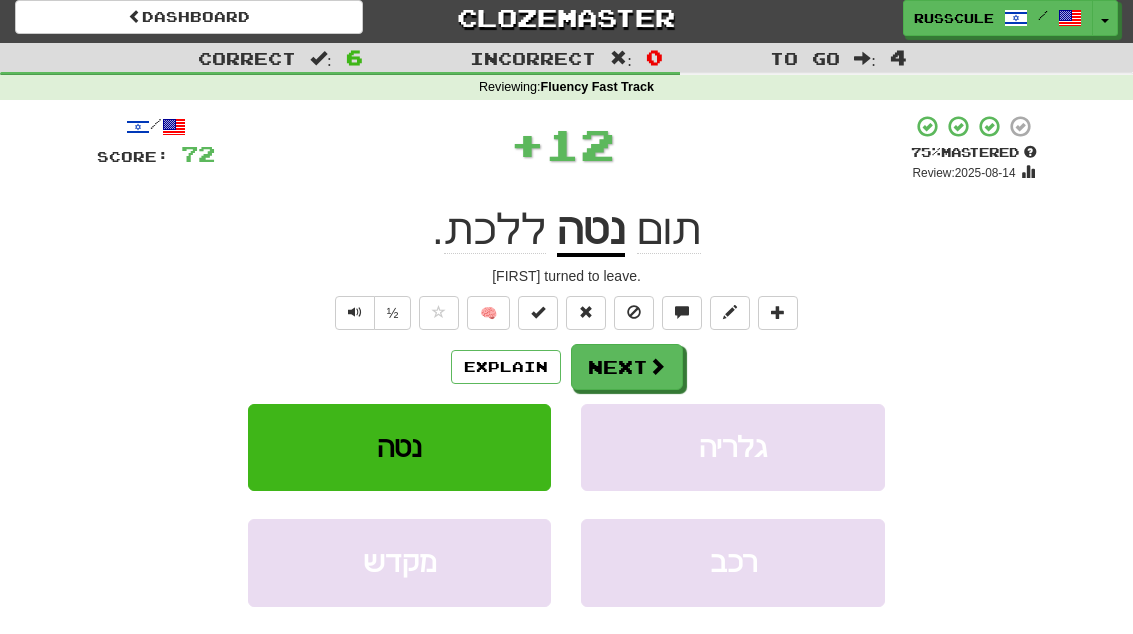 click at bounding box center (657, 366) 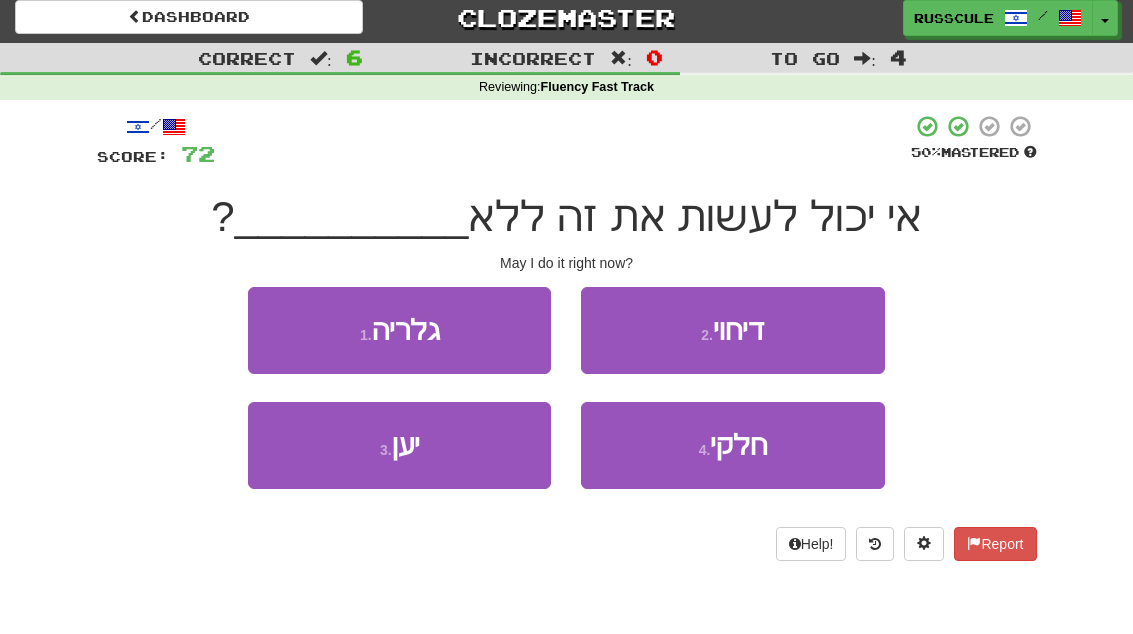 click on "2 .  דיחוי" at bounding box center [732, 330] 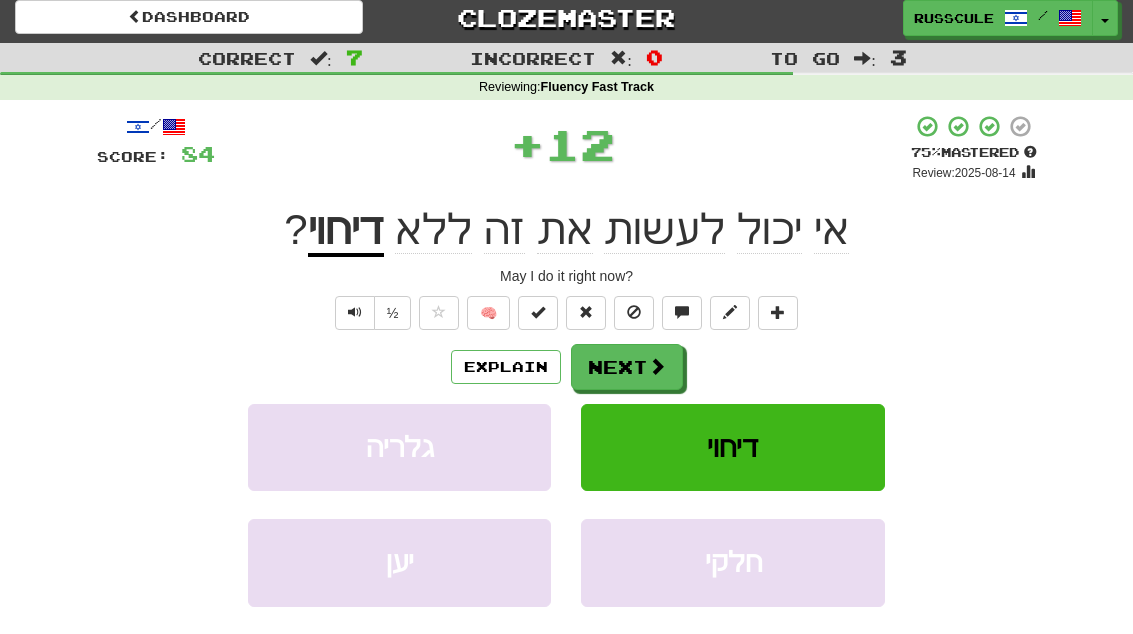 click on "Next" at bounding box center (627, 367) 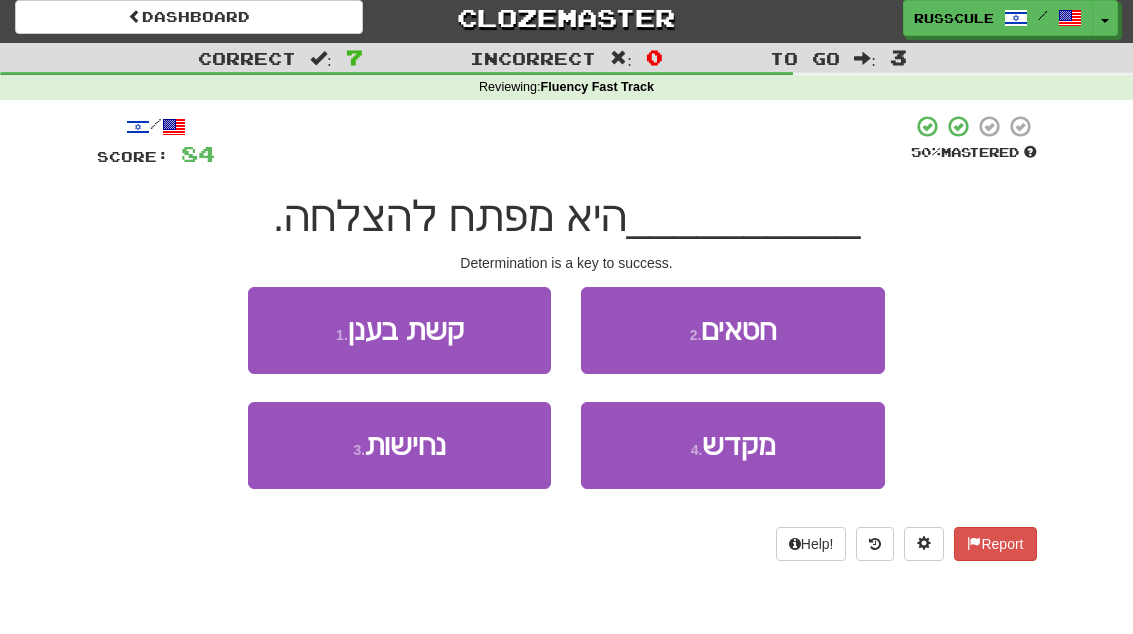 click on "3 .  נחישות" at bounding box center [399, 445] 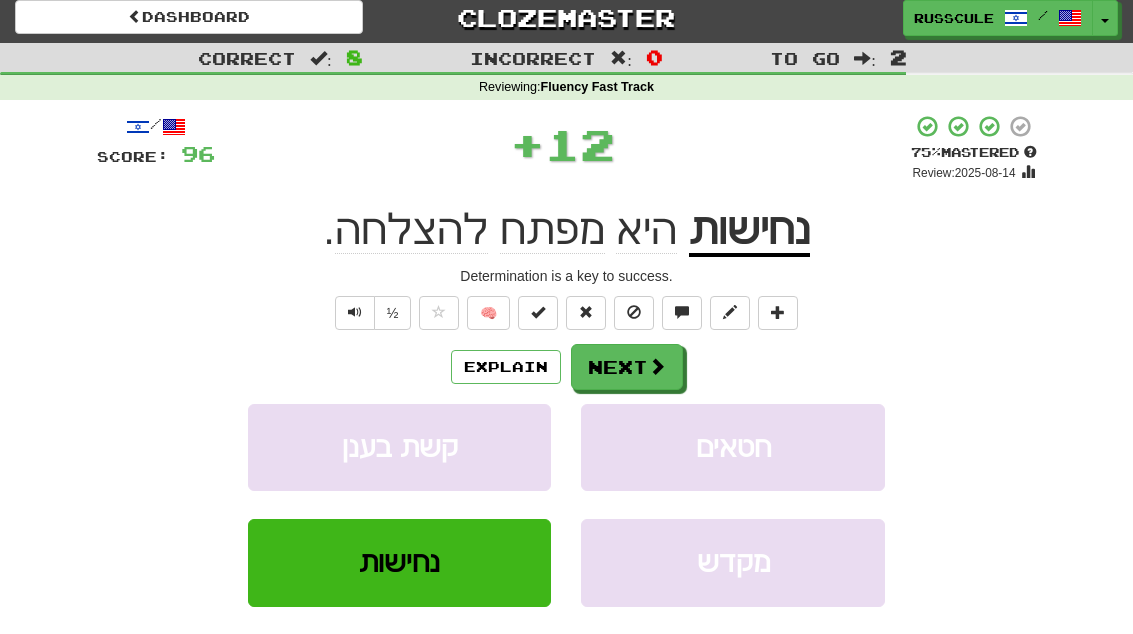 click on "Next" at bounding box center (627, 367) 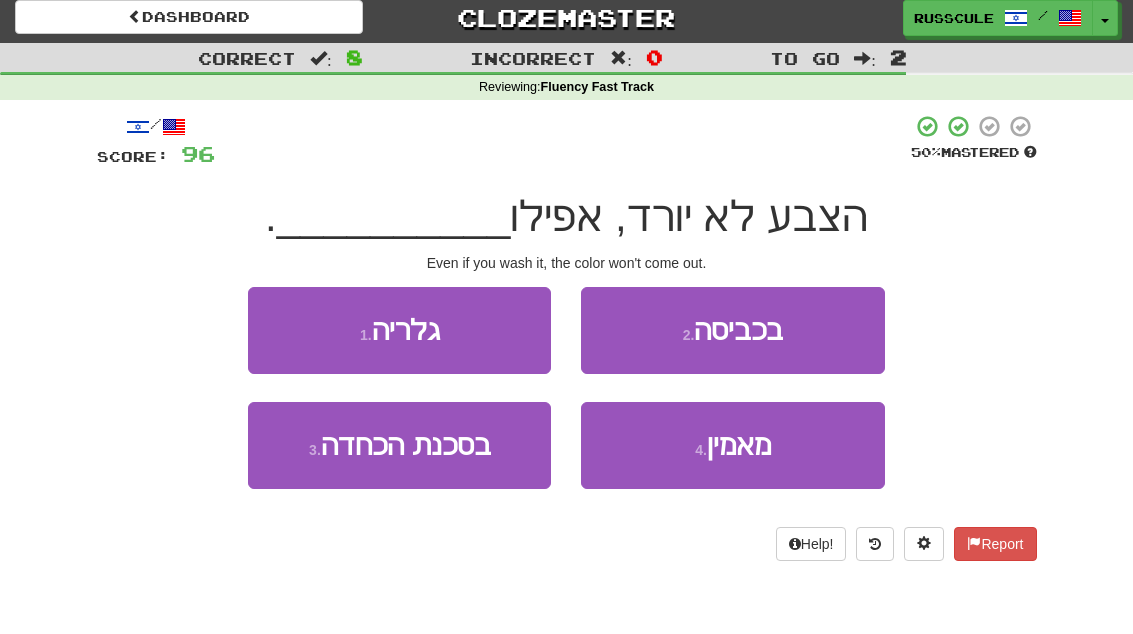 click on "2 .  בכביסה" at bounding box center [732, 330] 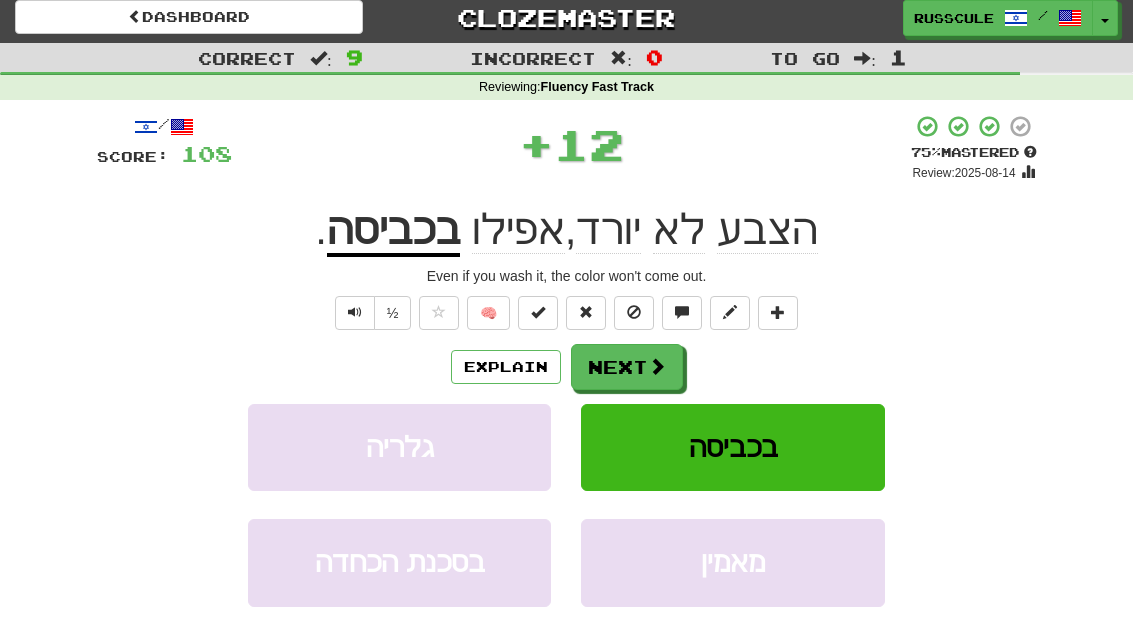 click at bounding box center [657, 366] 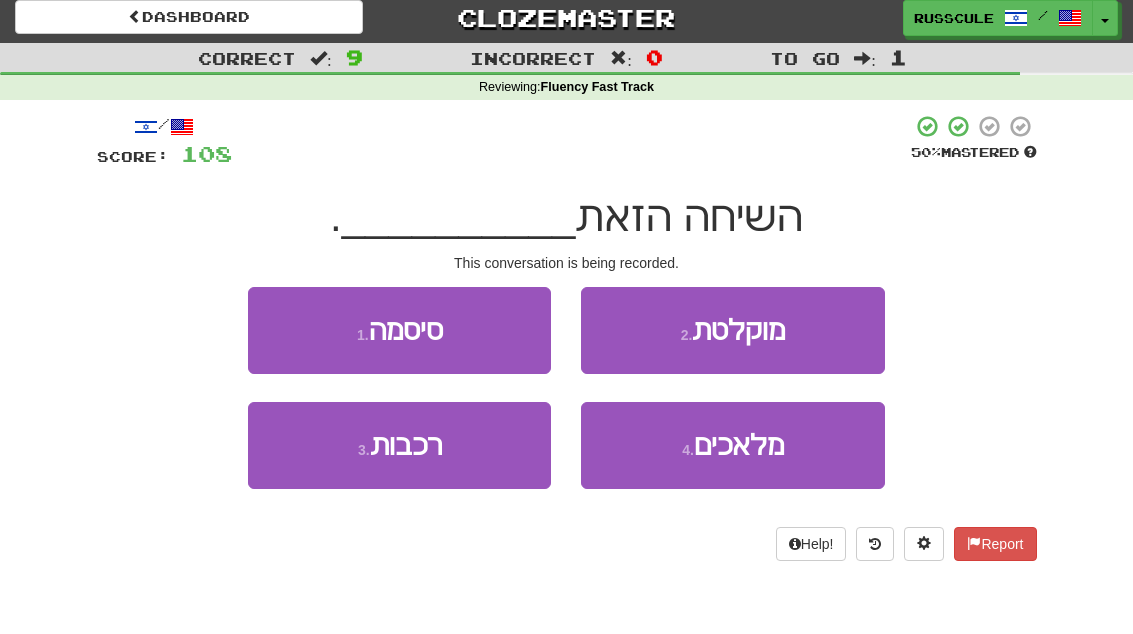 click on "2 .  מוקלטת" at bounding box center (732, 330) 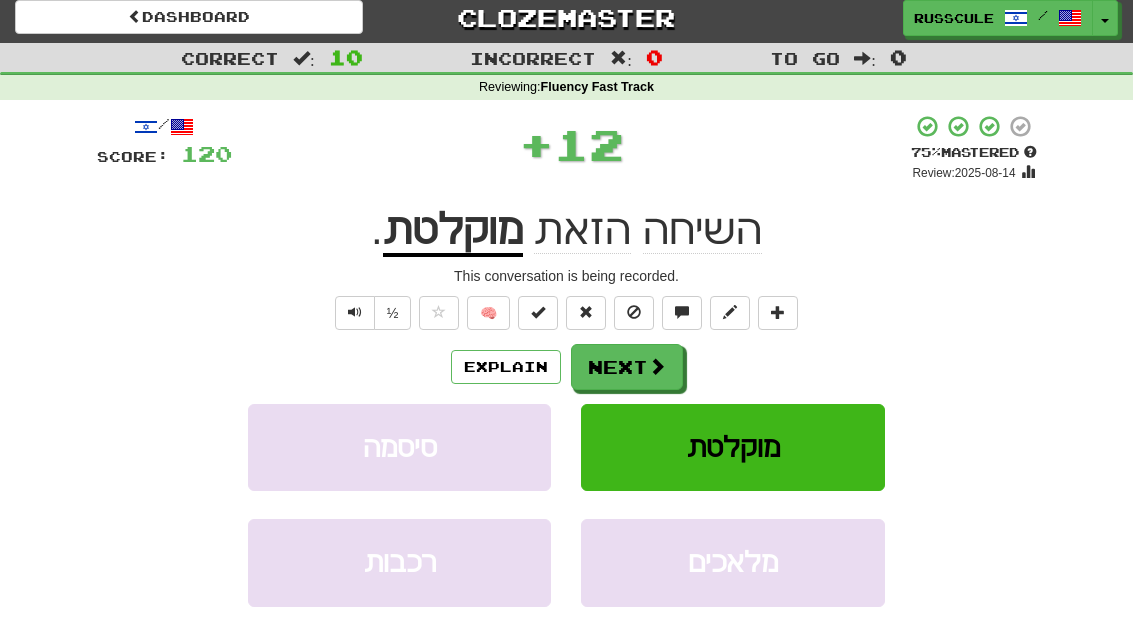 click at bounding box center [657, 366] 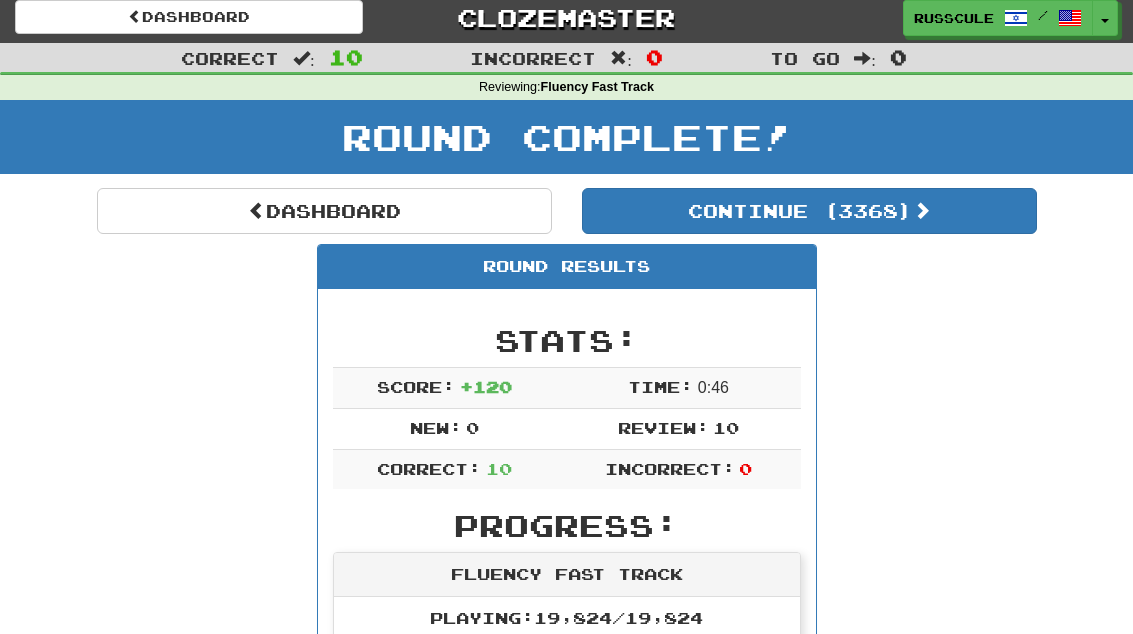 click on "Continue ( 3368 )" at bounding box center (809, 211) 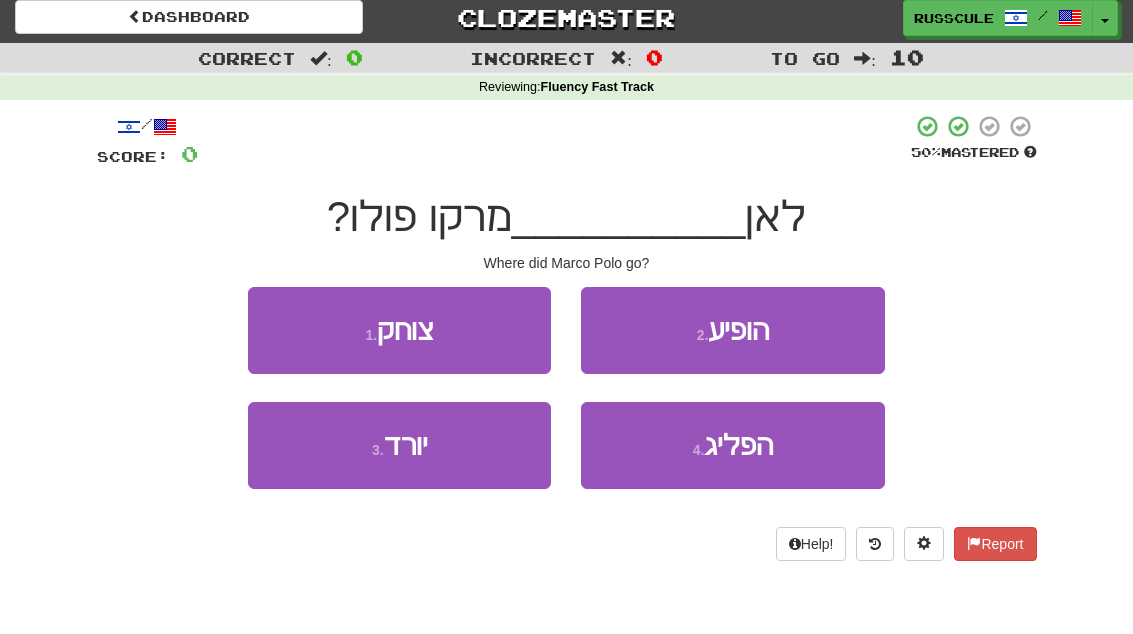 click on "4 .  הפליג" at bounding box center (732, 445) 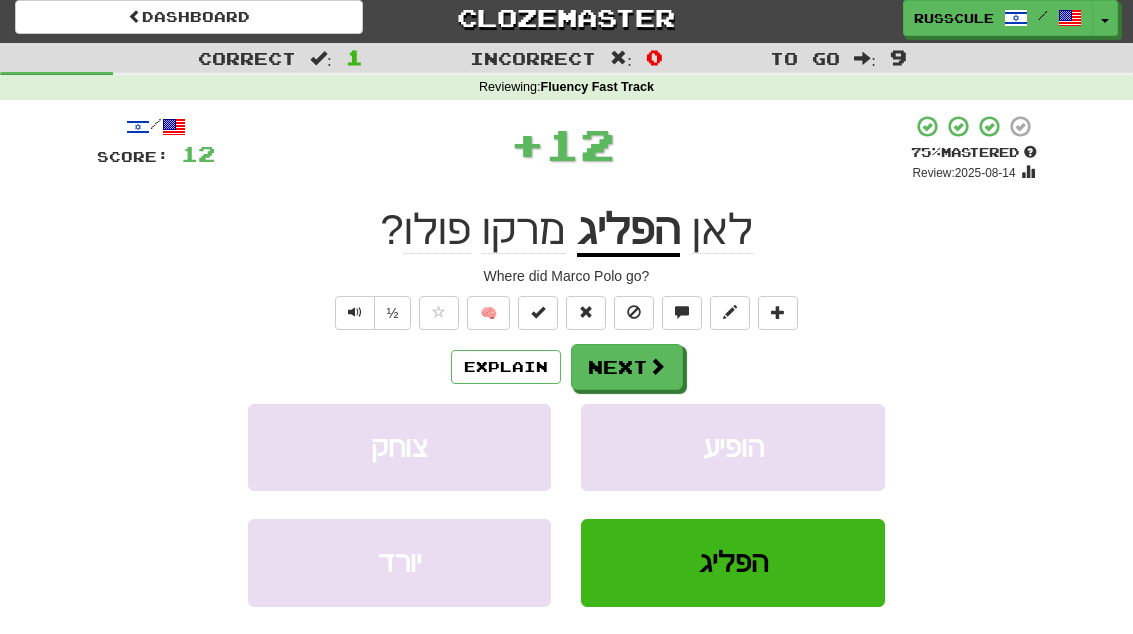 click at bounding box center (657, 366) 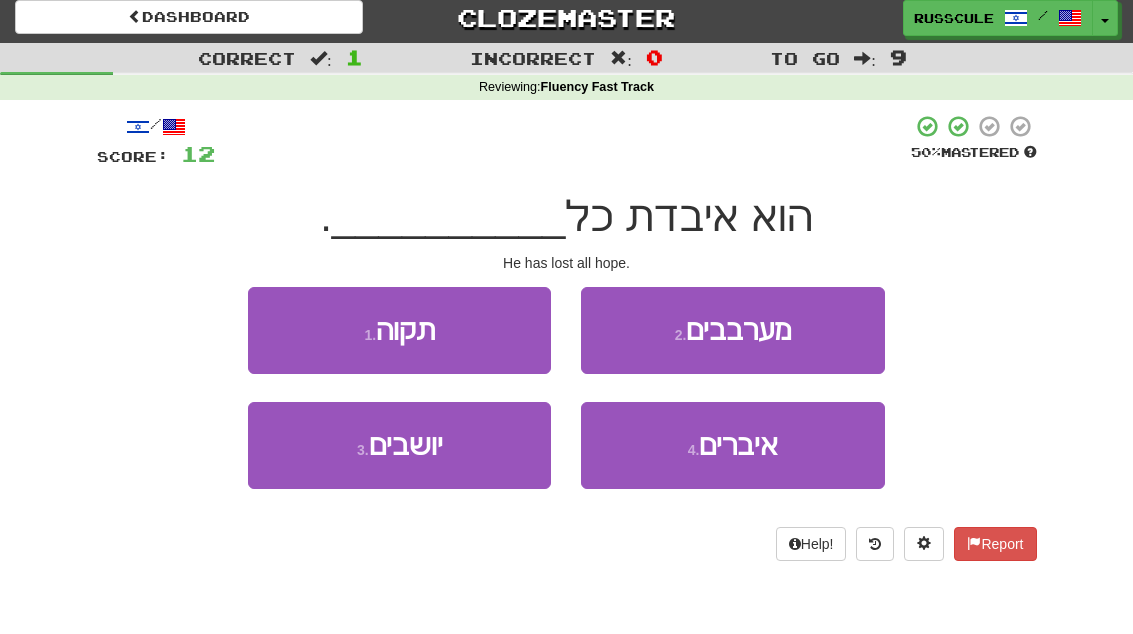 click on "1 .  תקוה" at bounding box center [399, 330] 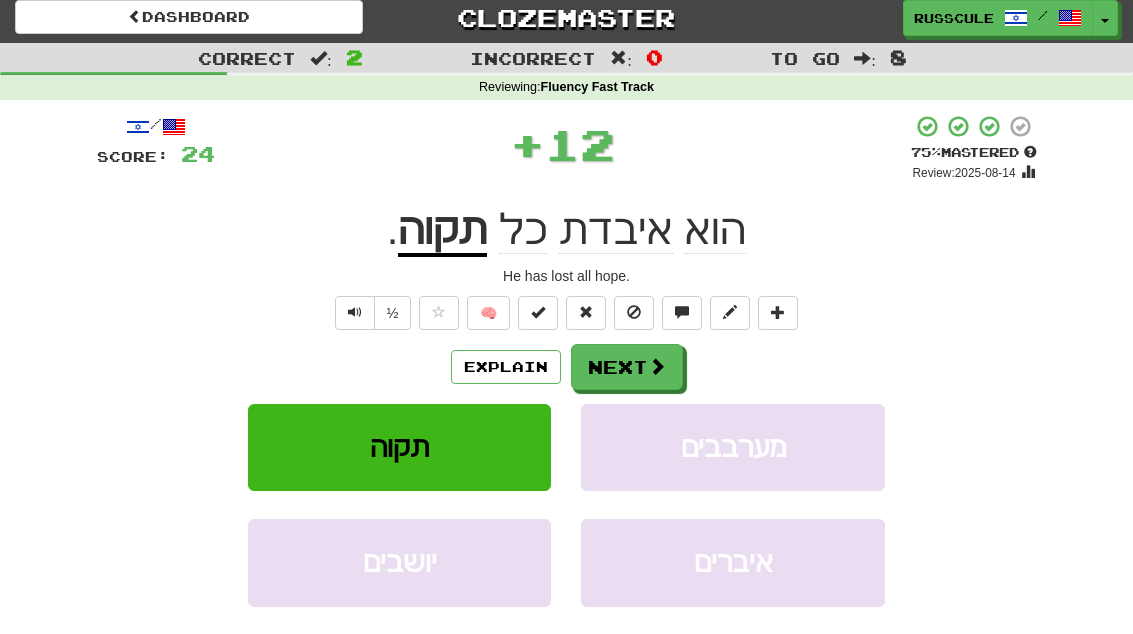 click on "Next" at bounding box center [627, 367] 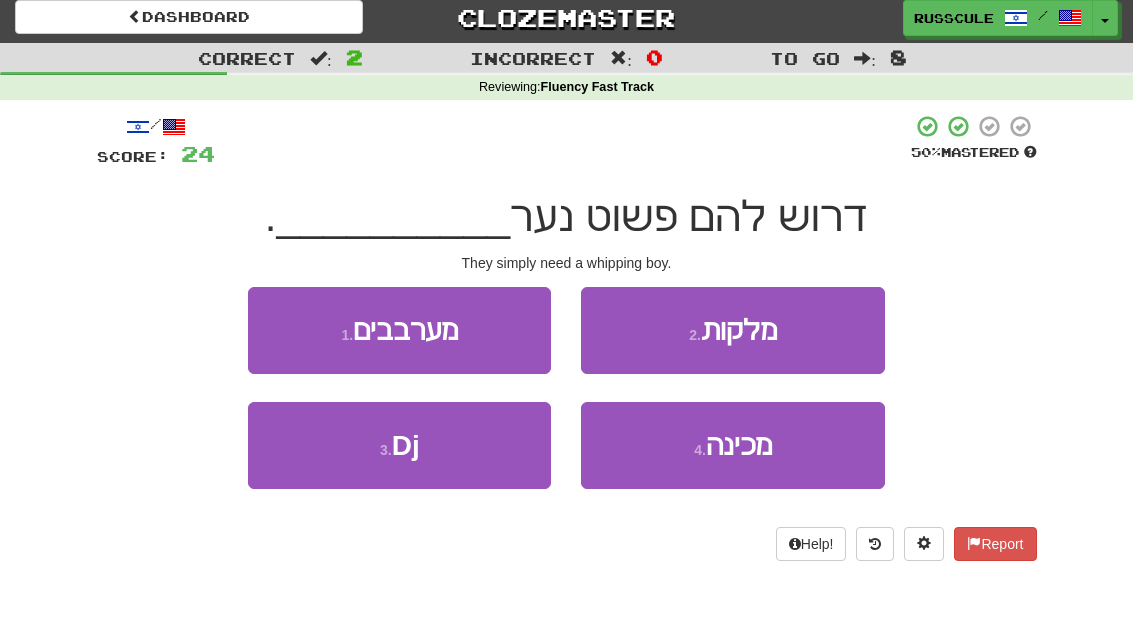 click on "2 .  מלקות" at bounding box center [732, 330] 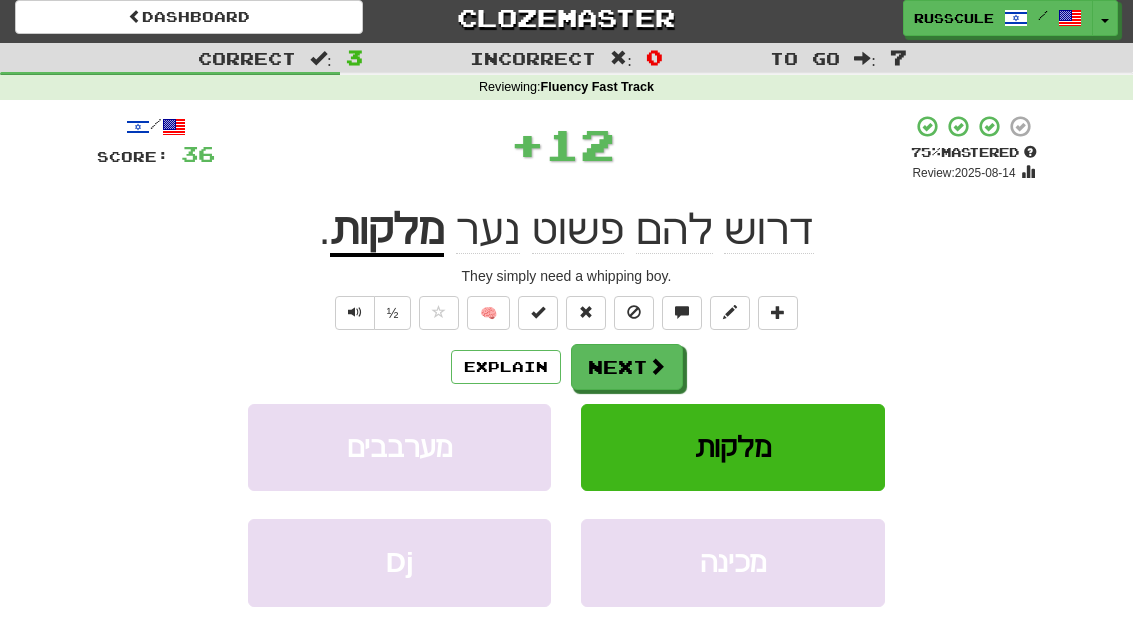 click at bounding box center (657, 366) 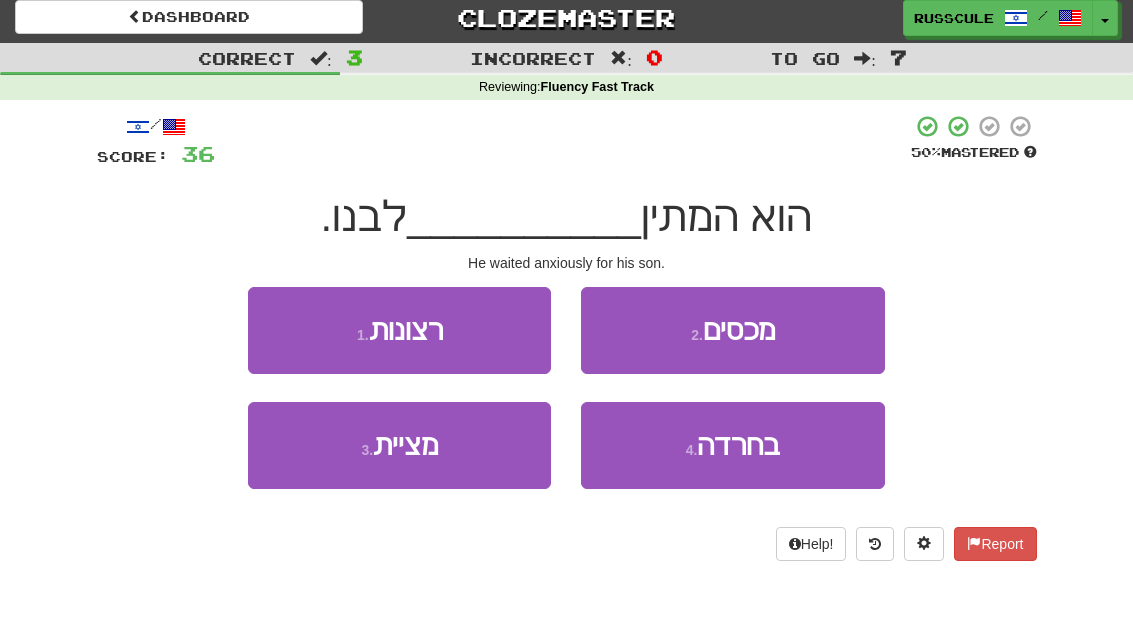 click on "4 .  בחרדה" at bounding box center (732, 445) 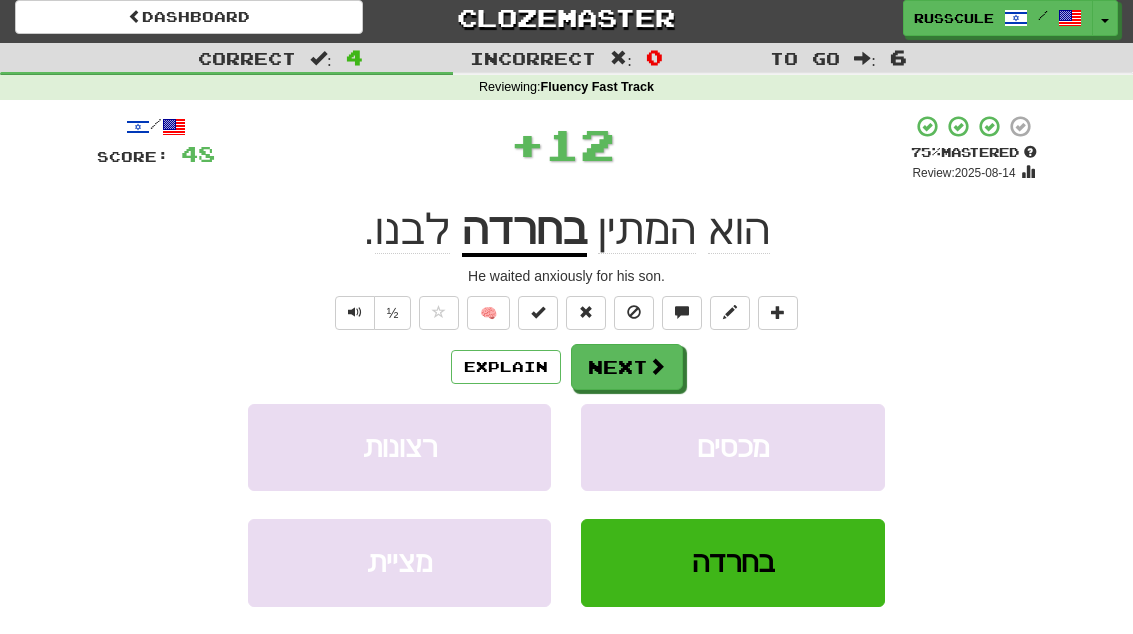 click at bounding box center [657, 366] 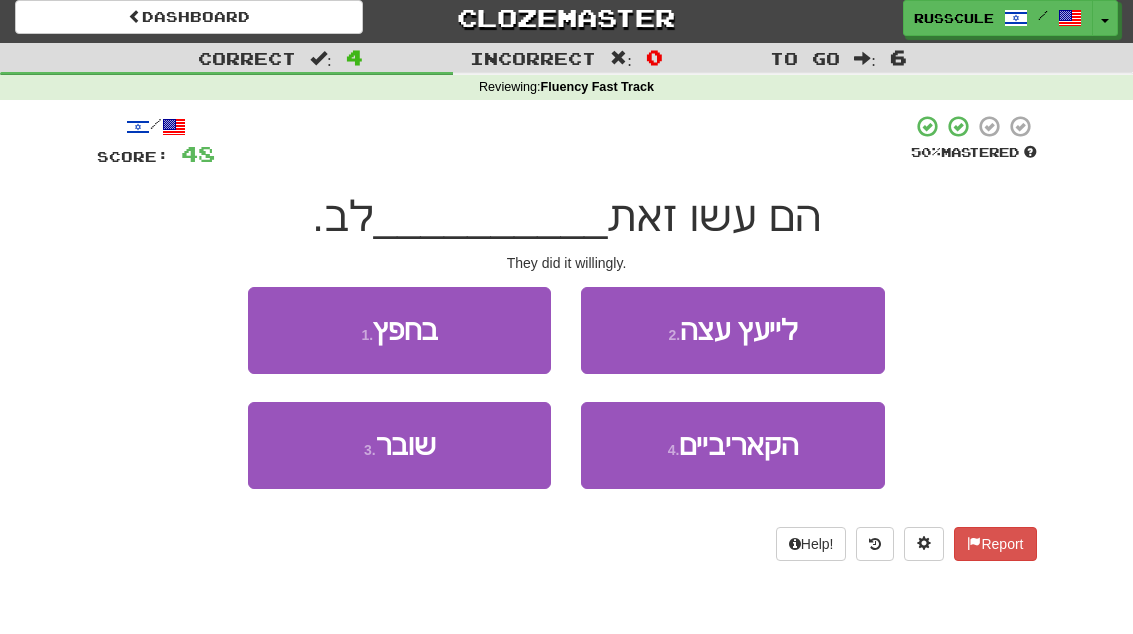 click on "1 .  בחפץ" at bounding box center (399, 330) 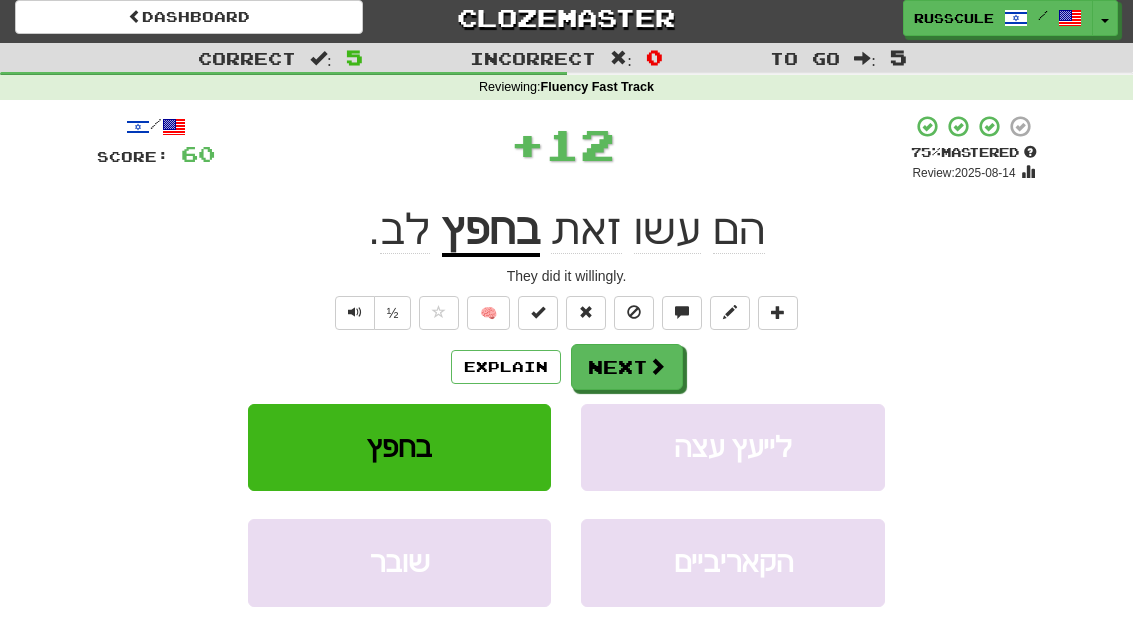click at bounding box center (657, 366) 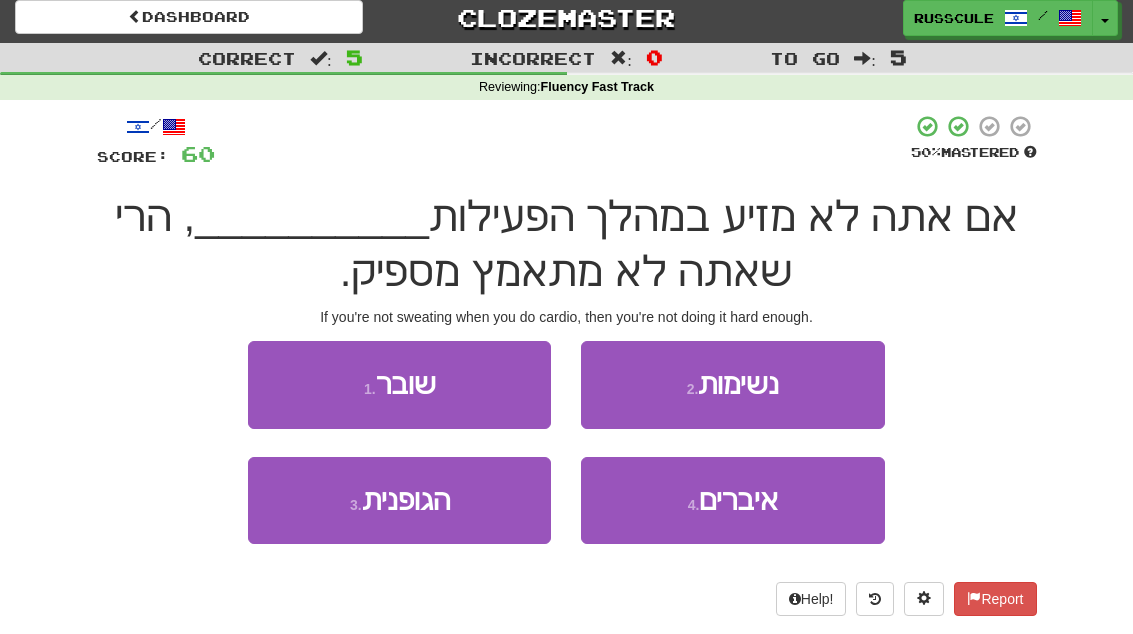 click on "3 .  הגופנית" at bounding box center [399, 500] 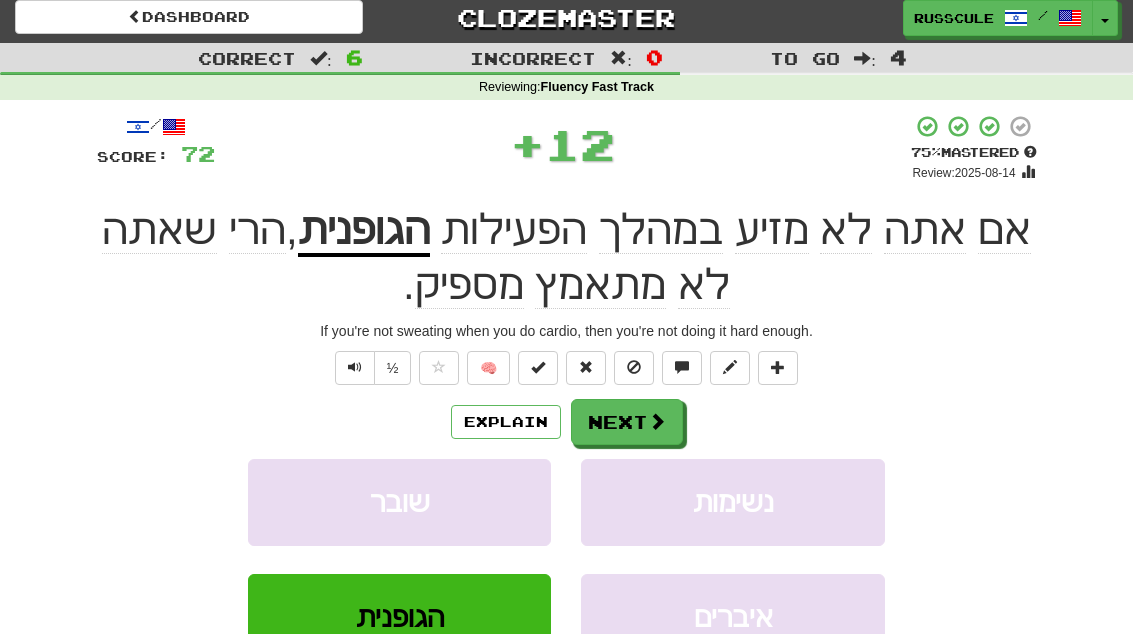 click on "Next" at bounding box center [627, 422] 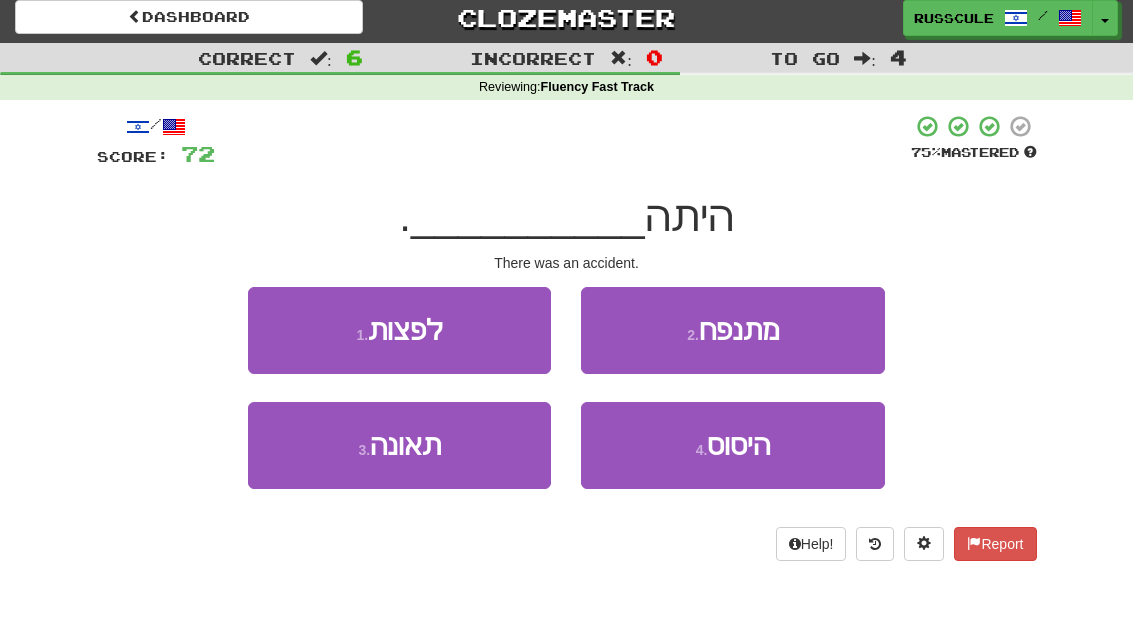 click on "3 .  תאונה" at bounding box center (399, 445) 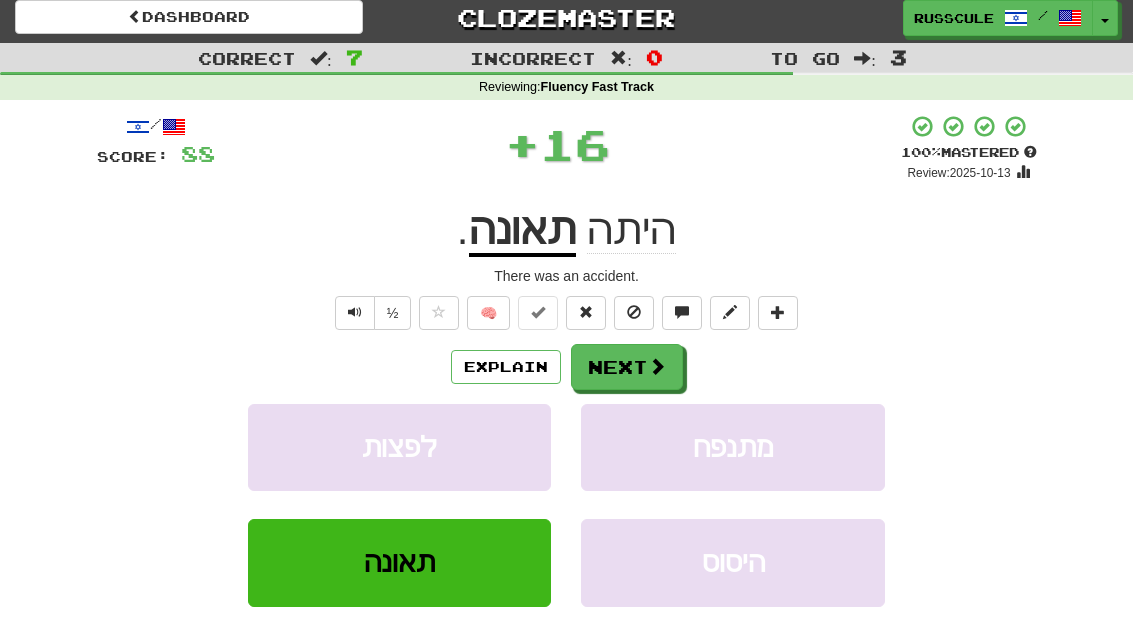 click at bounding box center [657, 366] 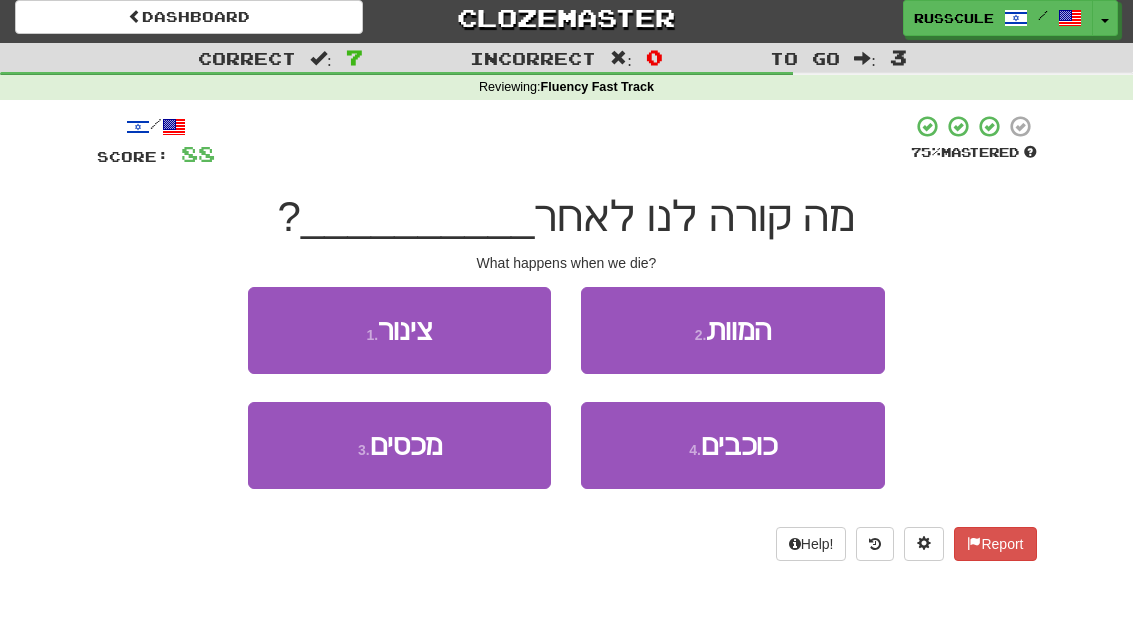 click on "2 .  המוות" at bounding box center [732, 330] 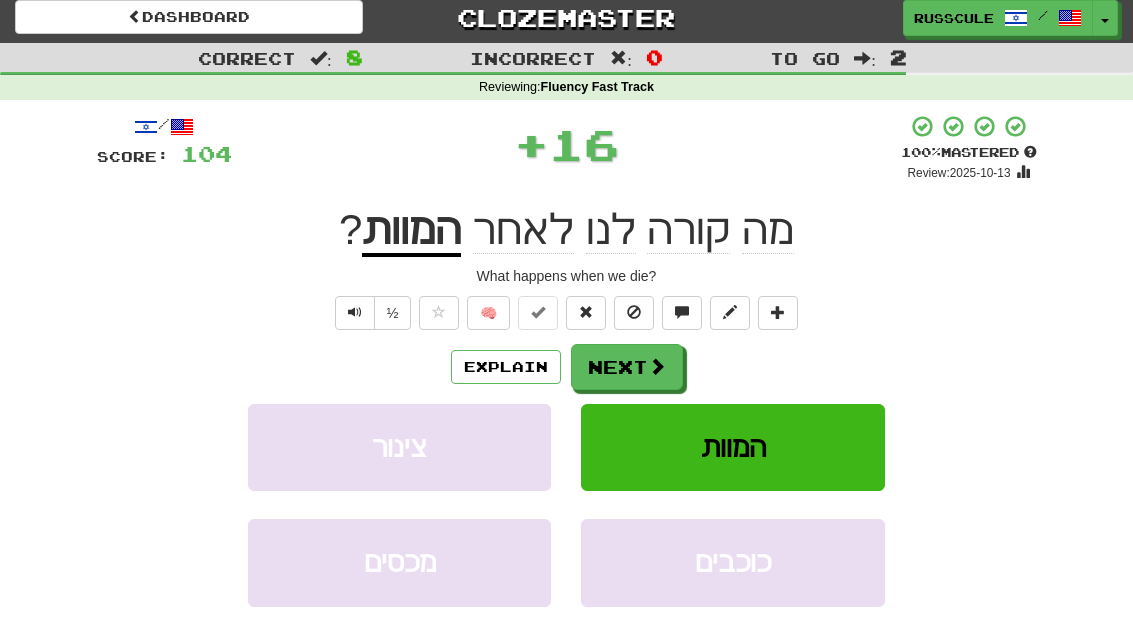 click at bounding box center (657, 366) 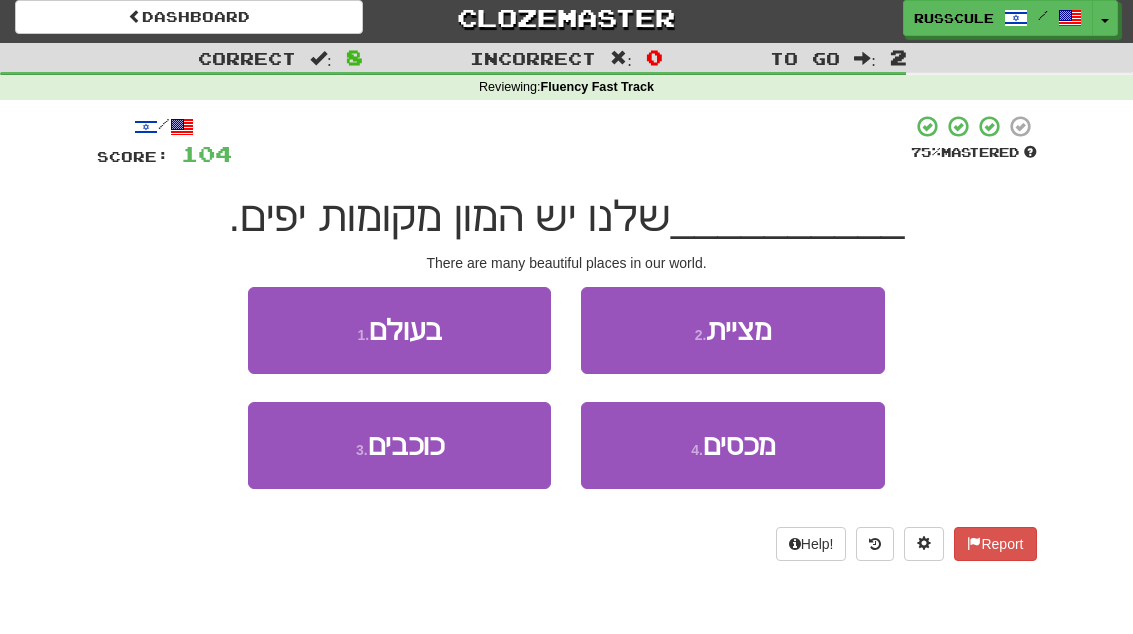 click on "1 .  בעולם" at bounding box center [399, 330] 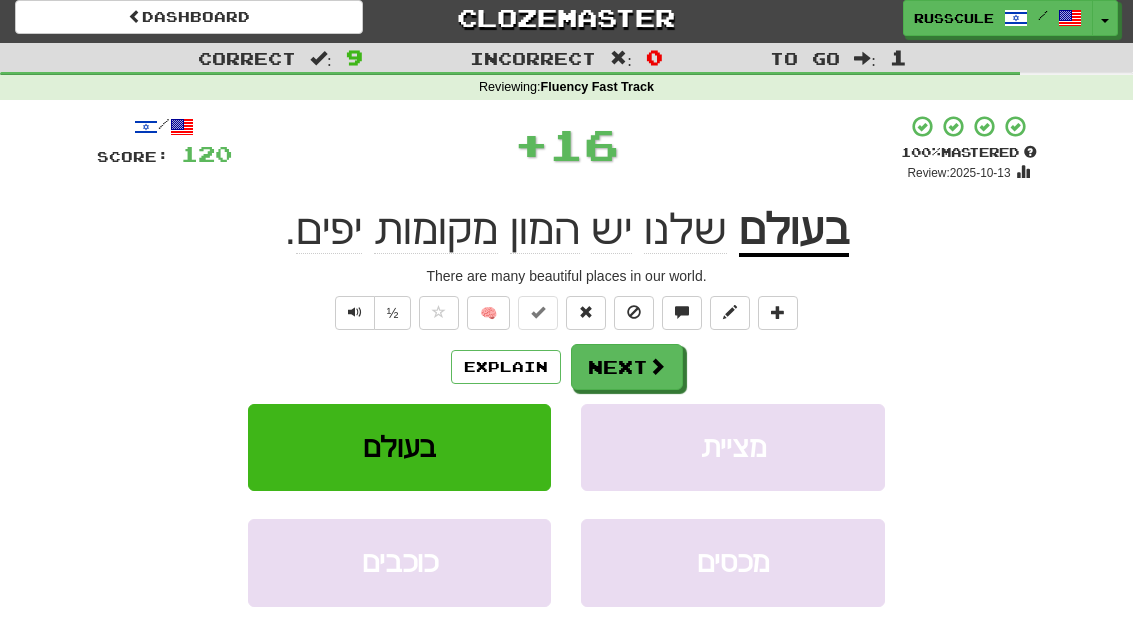 click at bounding box center (657, 366) 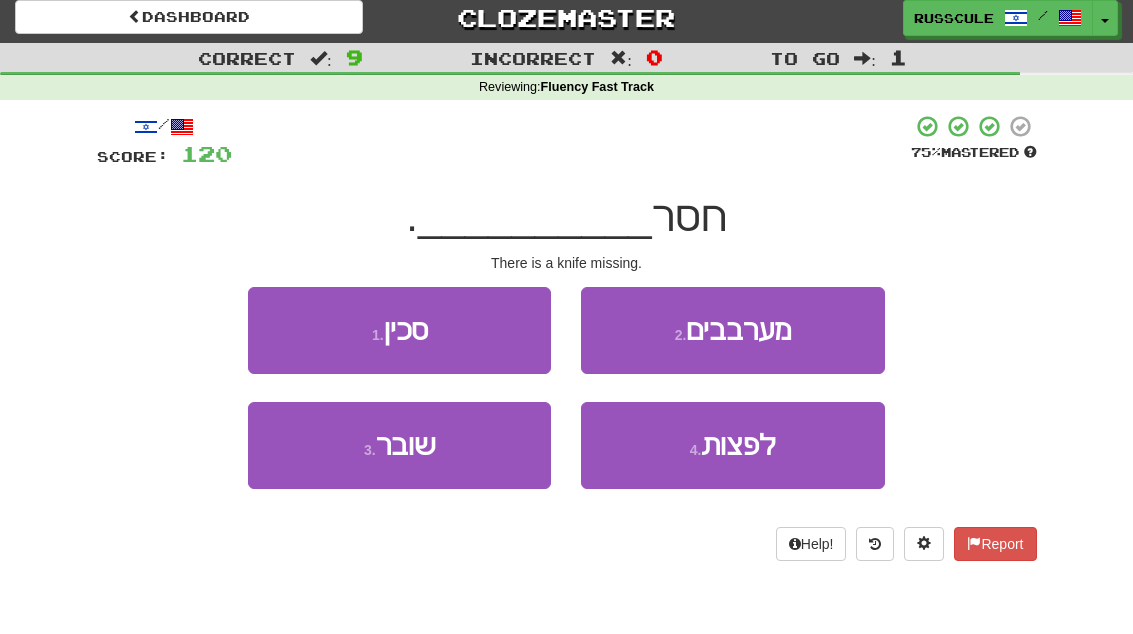 click on "1 .  סכין" at bounding box center (399, 330) 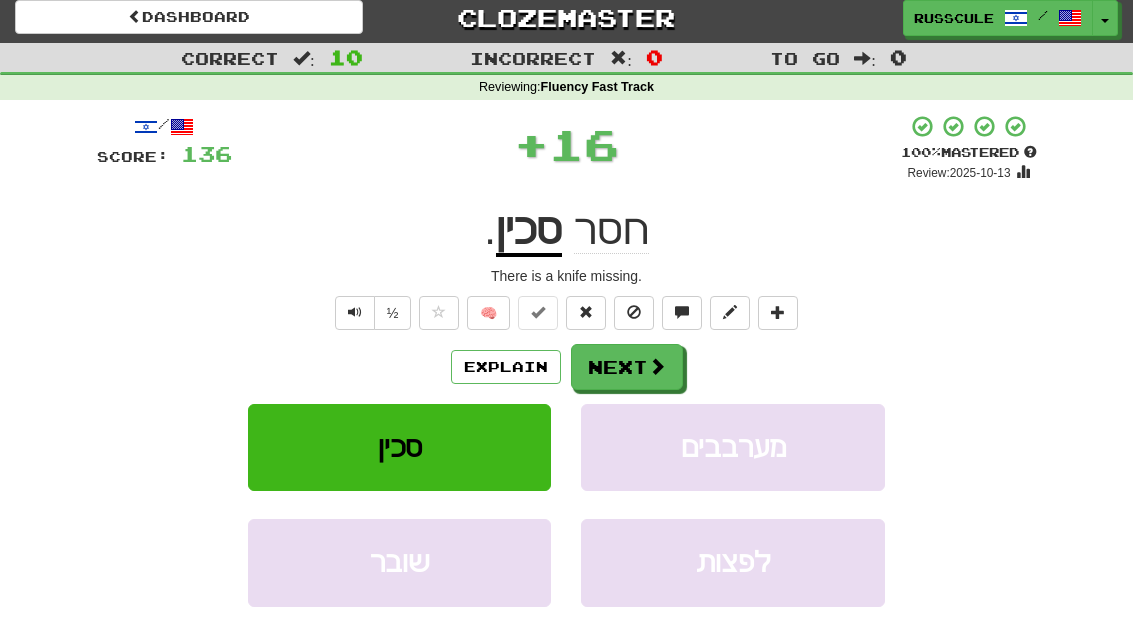 click at bounding box center [657, 366] 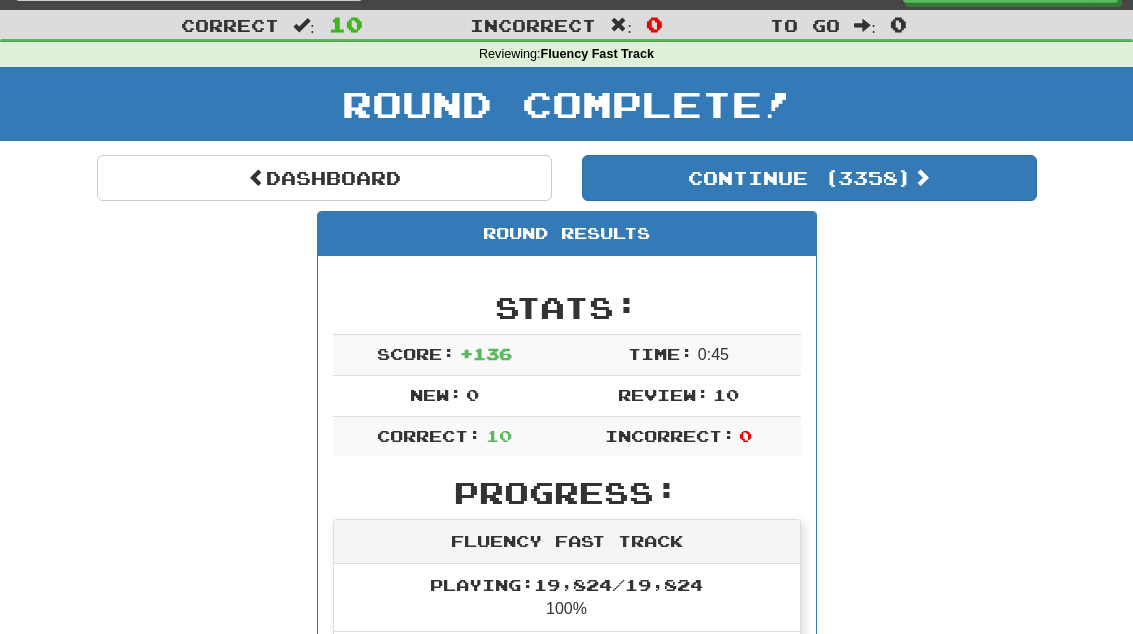 scroll, scrollTop: 0, scrollLeft: 0, axis: both 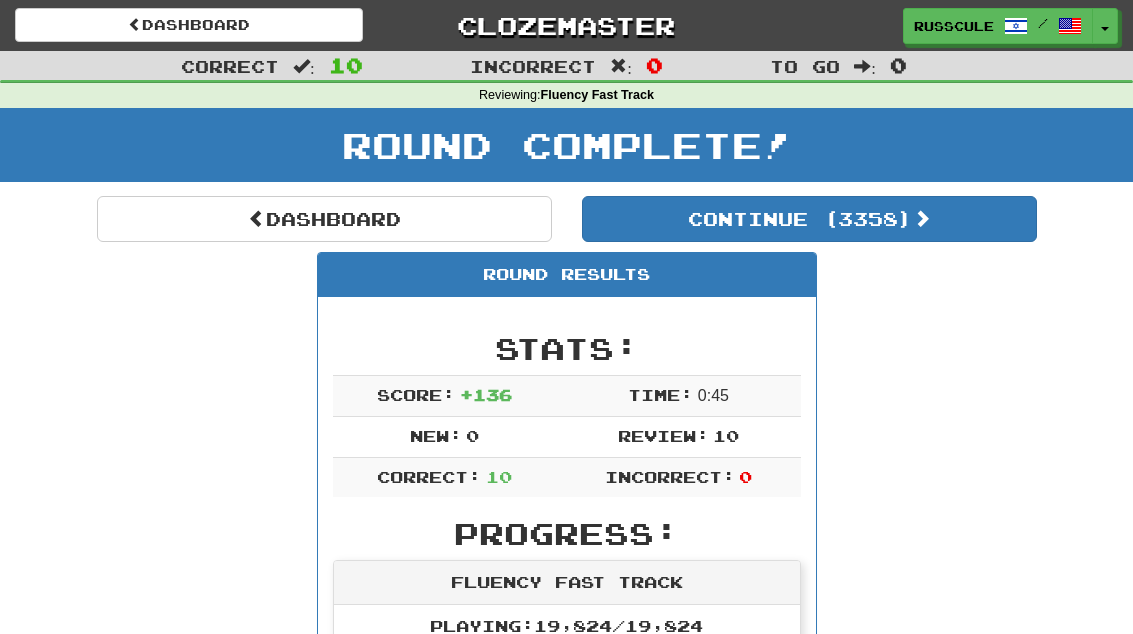 click on "Continue ( 3358 )" at bounding box center [809, 219] 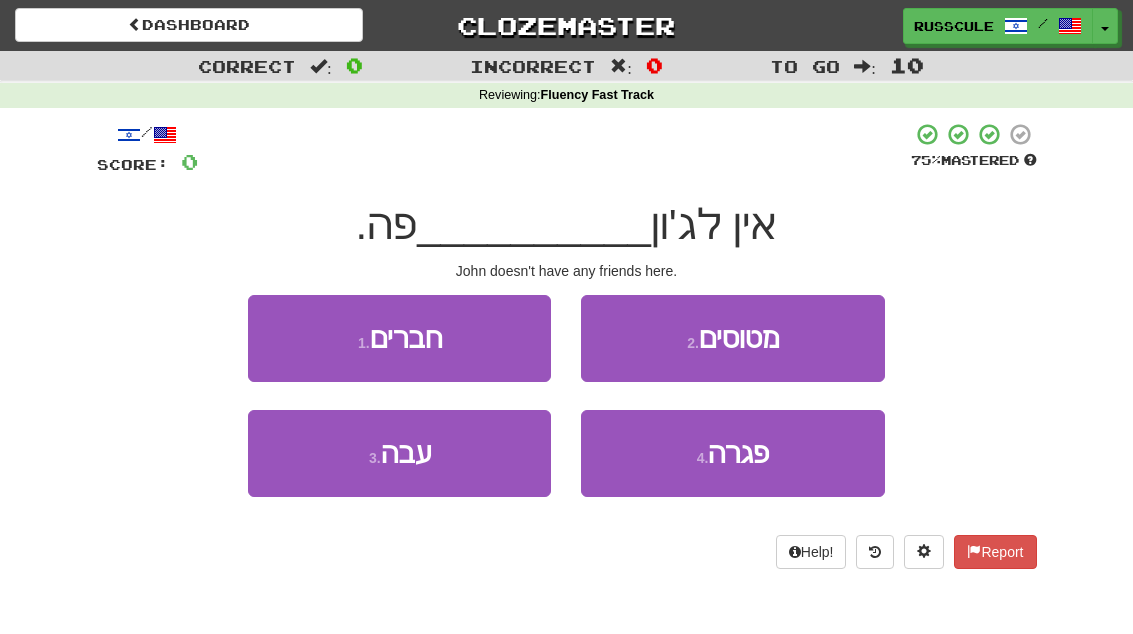 click on "1 .  חברים" at bounding box center [399, 338] 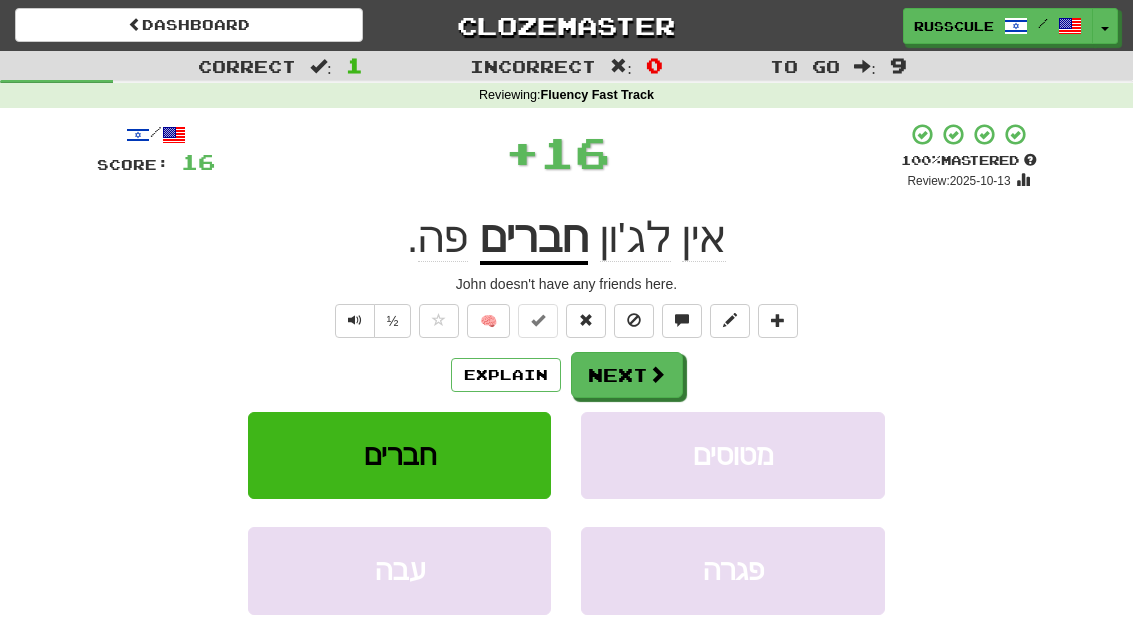 click at bounding box center (657, 374) 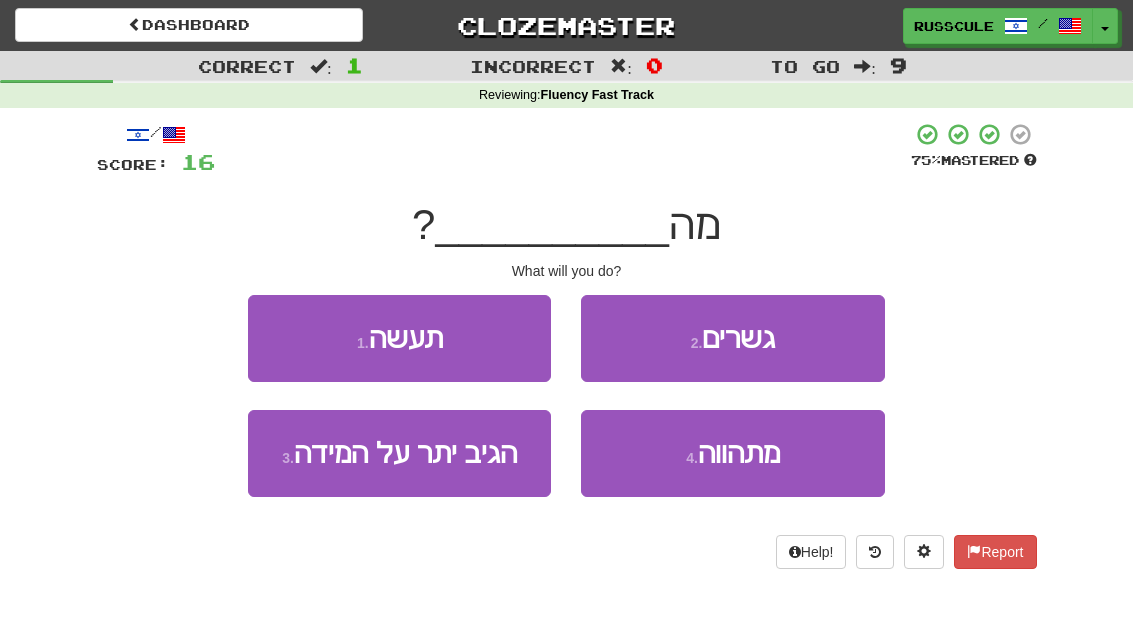 click on "1 .  תעשה" at bounding box center [399, 338] 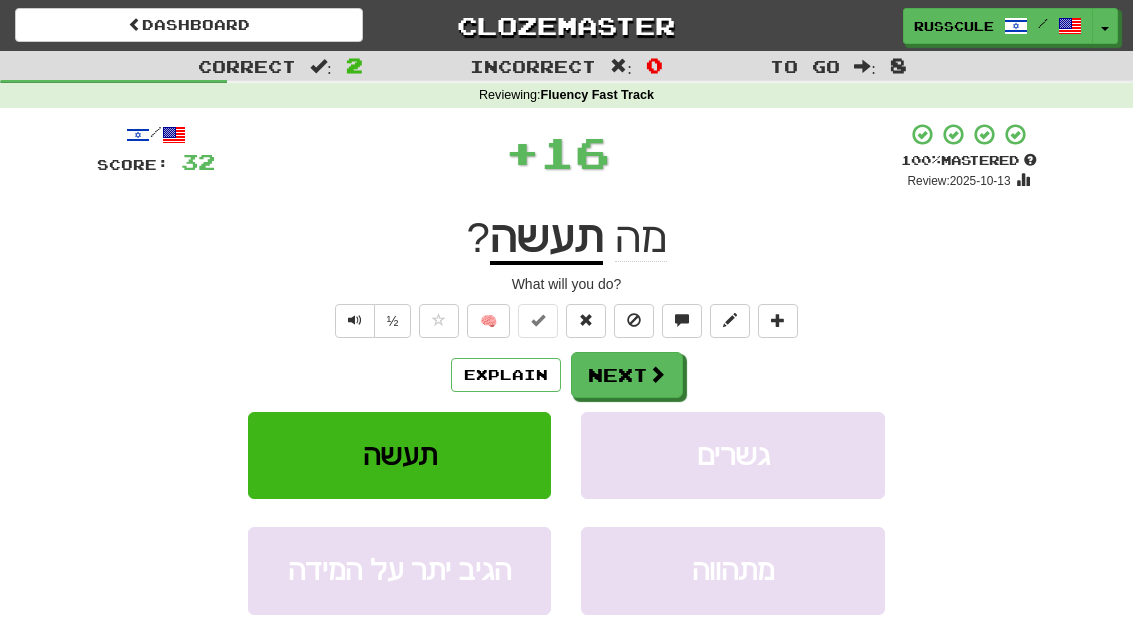 click at bounding box center (657, 374) 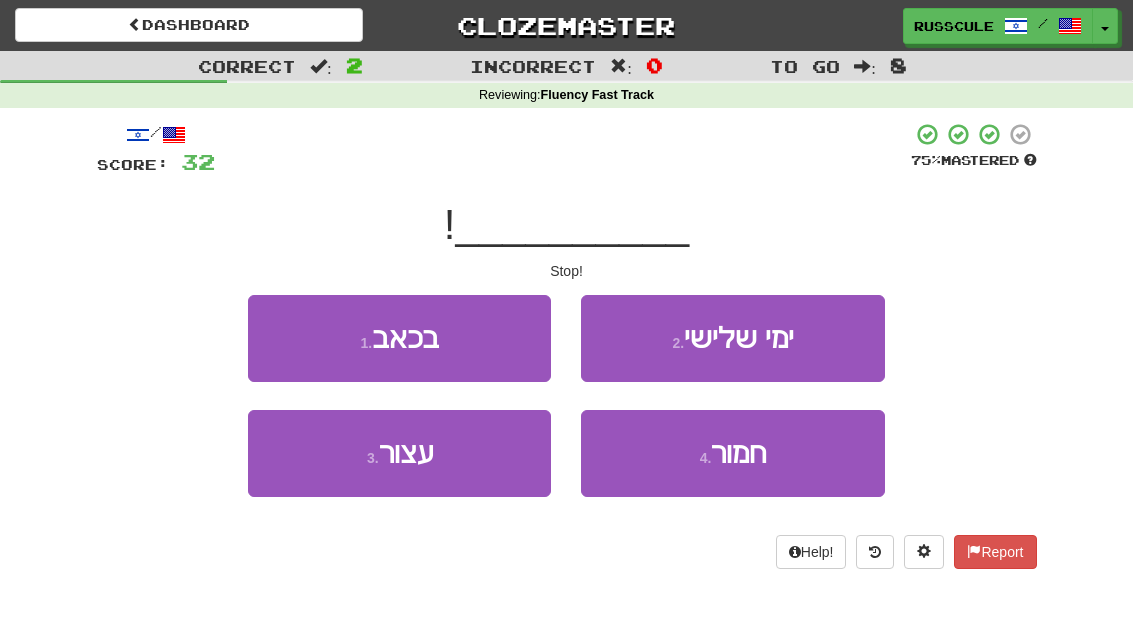 click on "3 .  עצור" at bounding box center (399, 453) 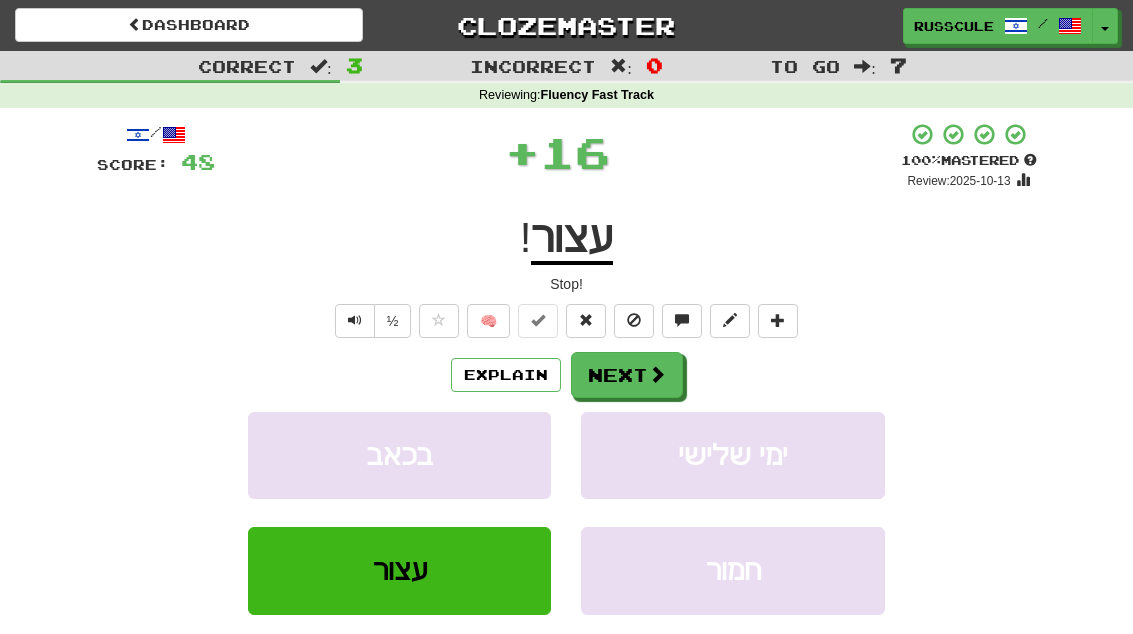 click at bounding box center (657, 374) 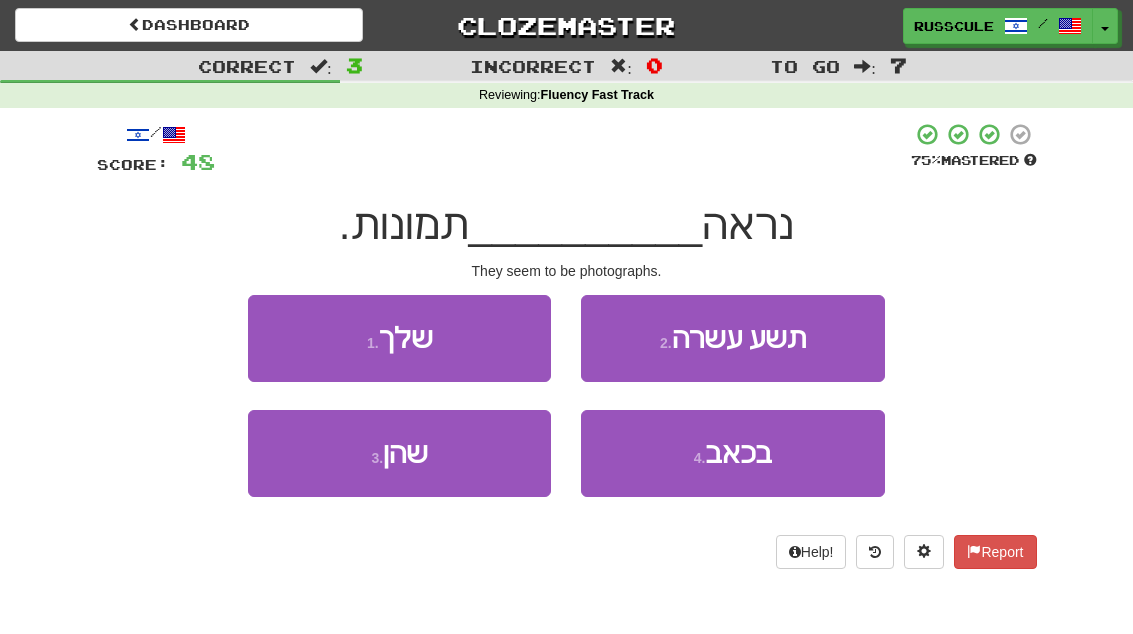 click on "3 .  שהן" at bounding box center (399, 453) 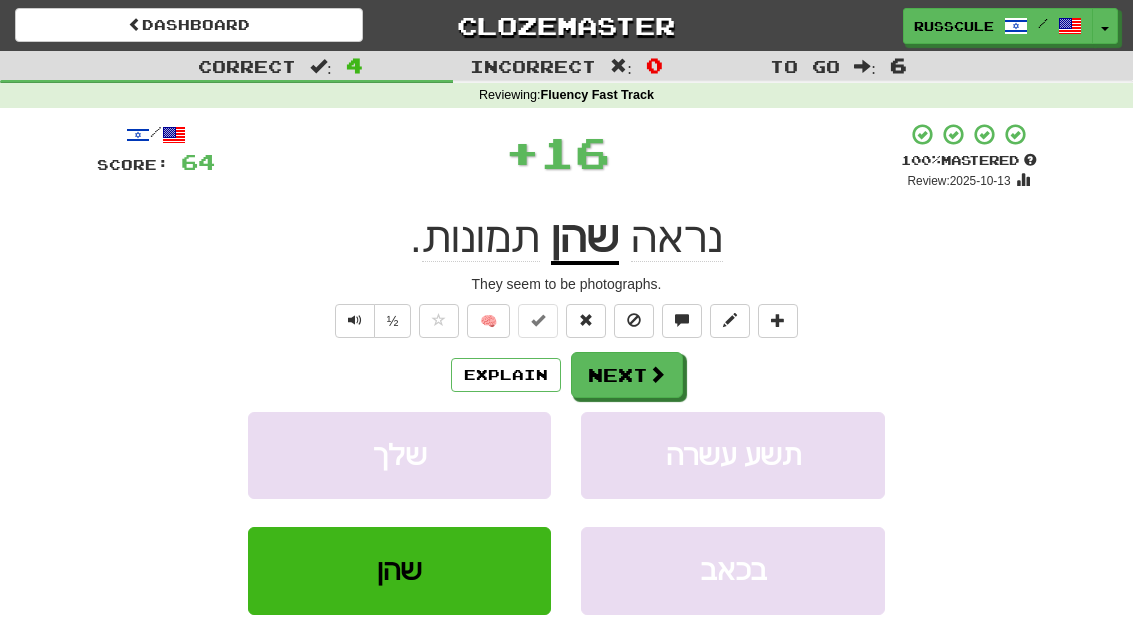 click at bounding box center [657, 374] 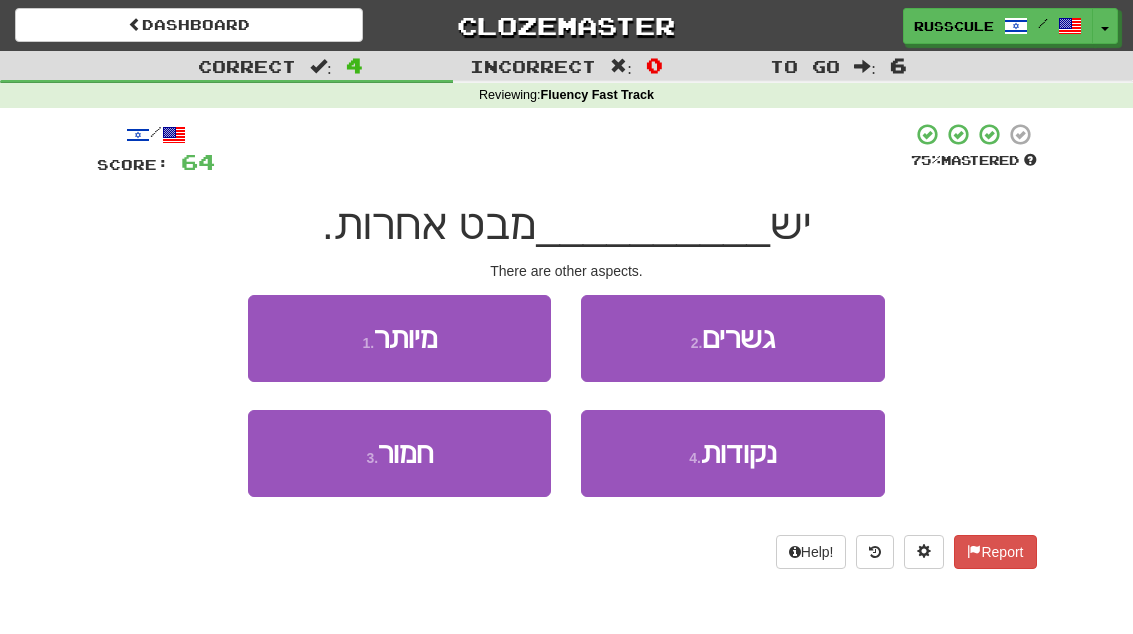 click on "נקודות" at bounding box center (739, 453) 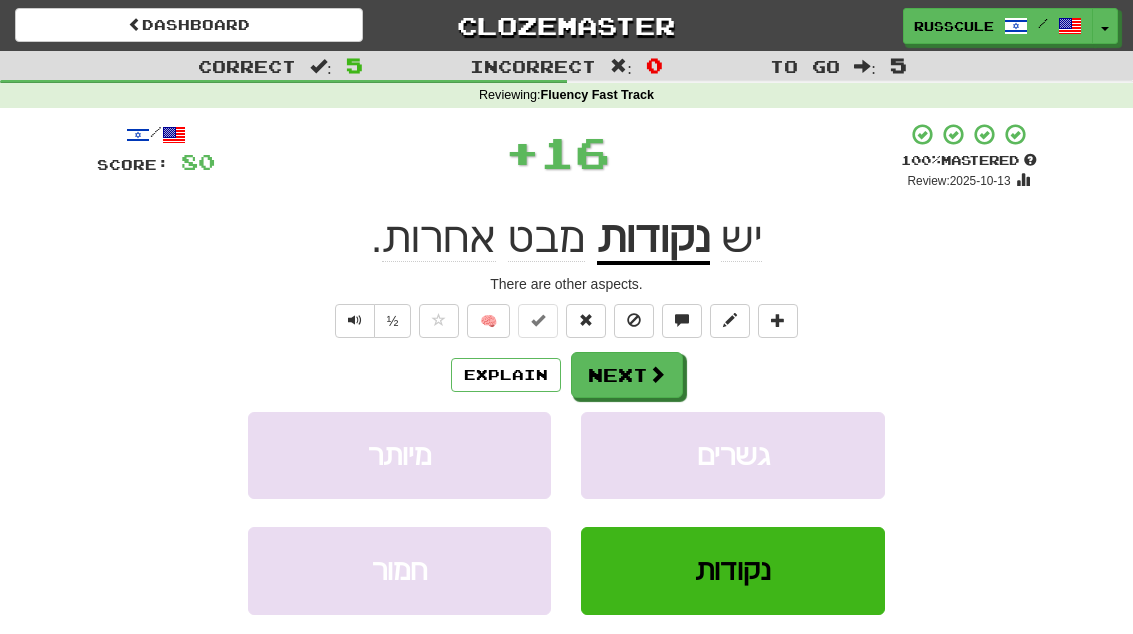 click at bounding box center (657, 374) 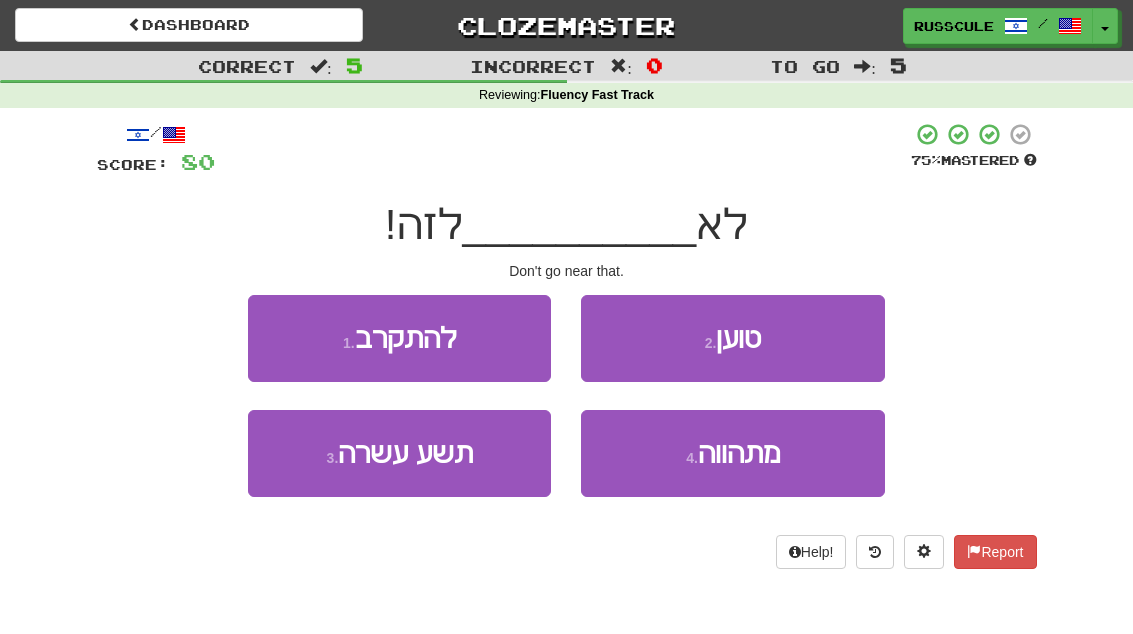 click on "1 .  להתקרב" at bounding box center (399, 338) 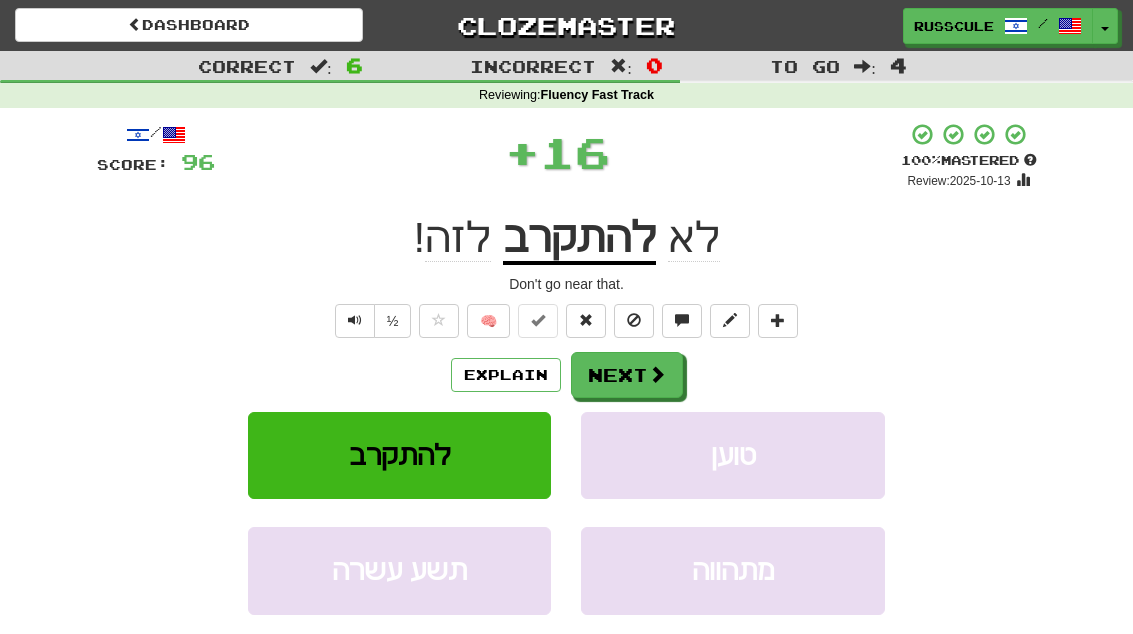 click on "Next" at bounding box center (627, 375) 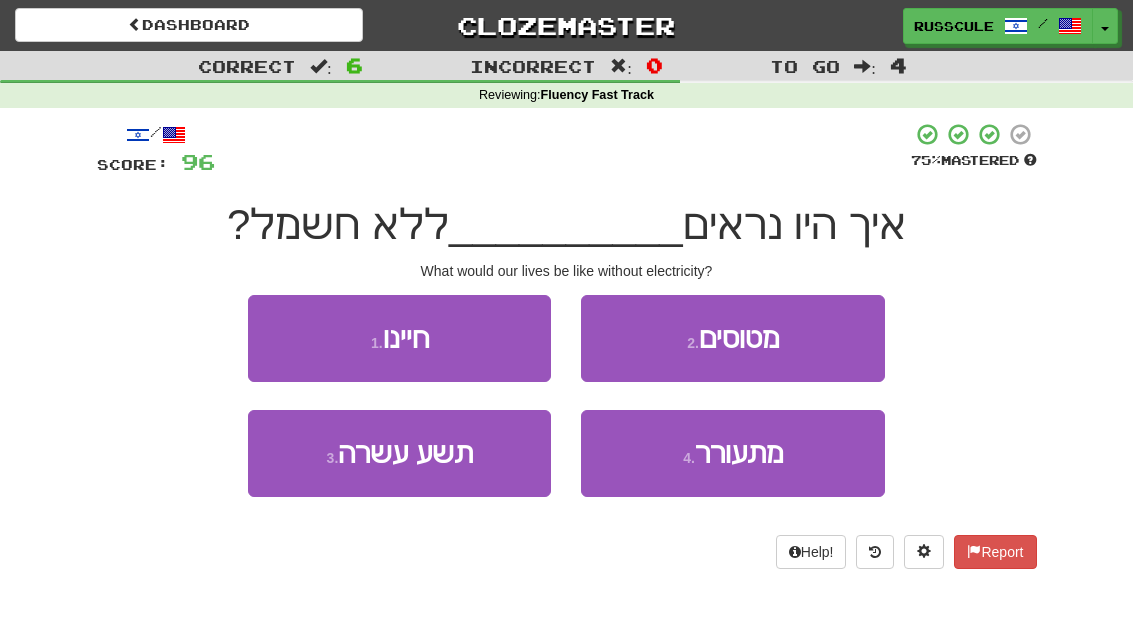click on "1 .  חיינו" at bounding box center [399, 338] 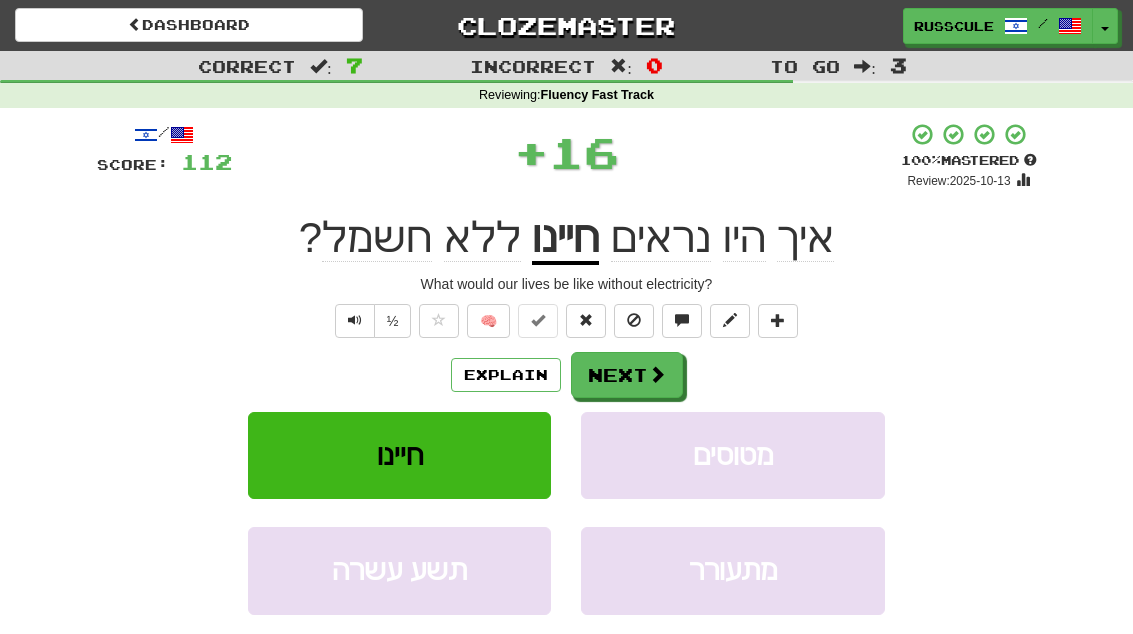 click at bounding box center [657, 374] 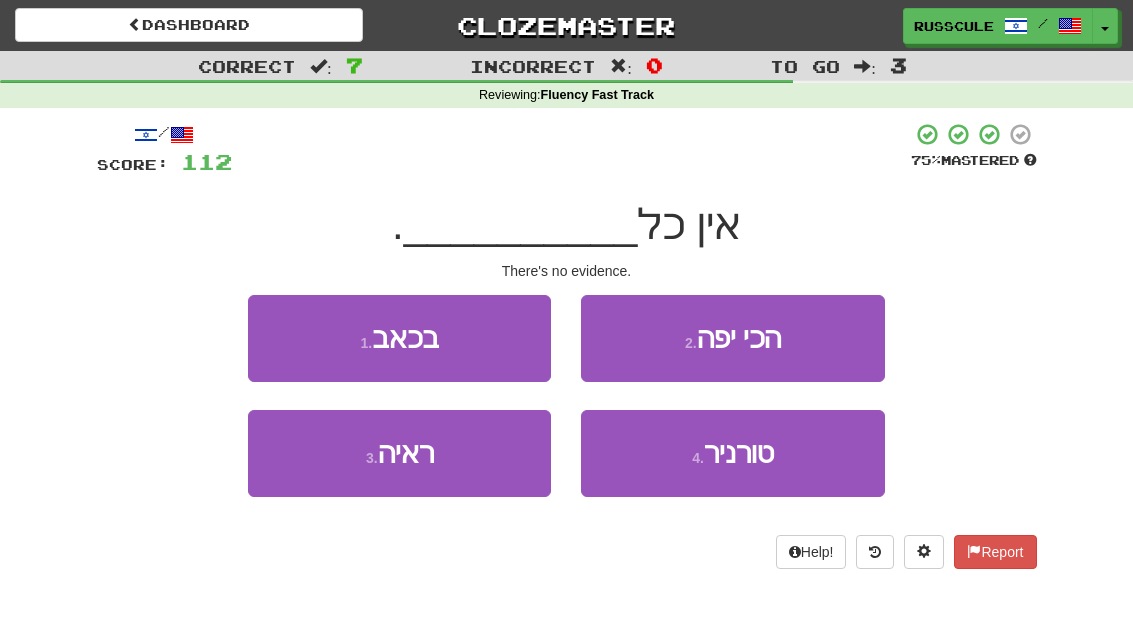 click on "3 .  ראיה" at bounding box center (399, 453) 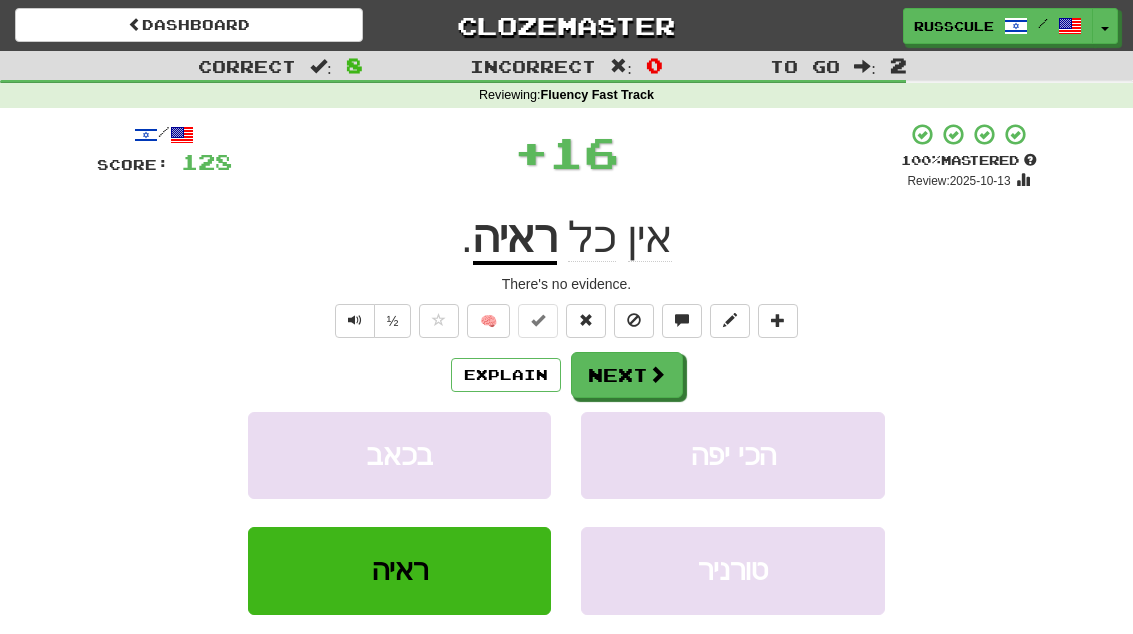 click at bounding box center (657, 374) 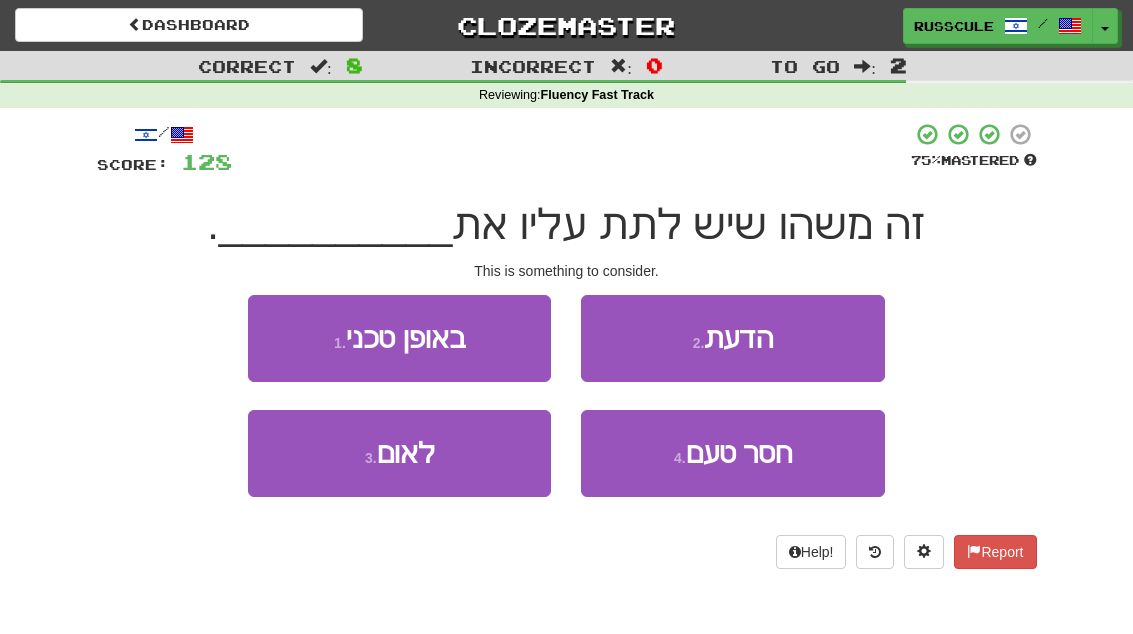 click on "2 .  הדעת" at bounding box center [732, 338] 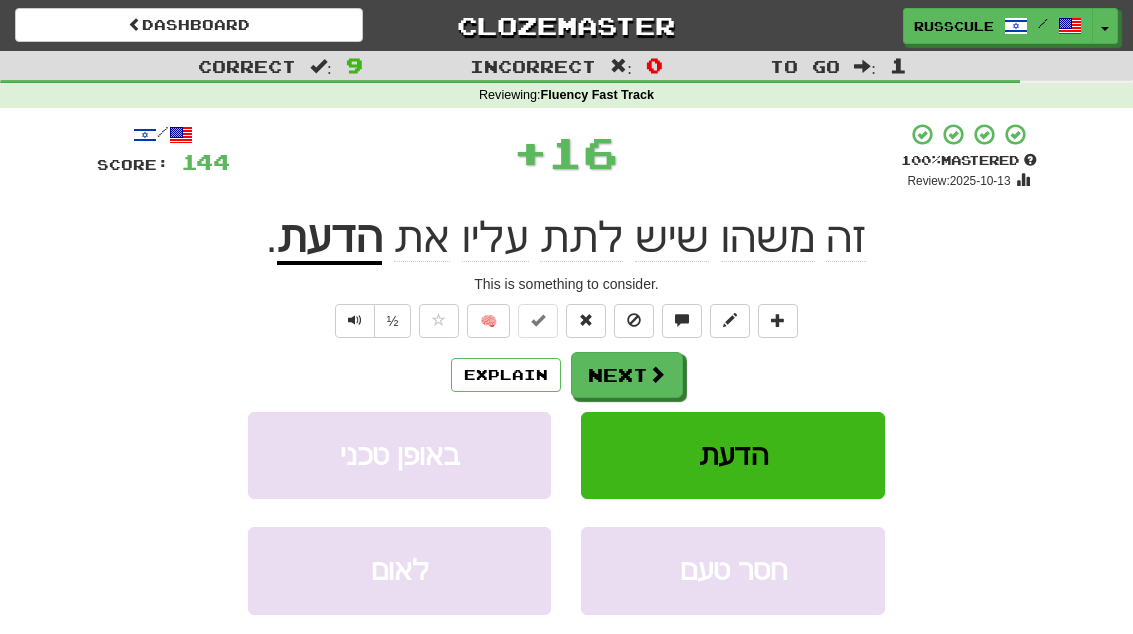 click at bounding box center [657, 374] 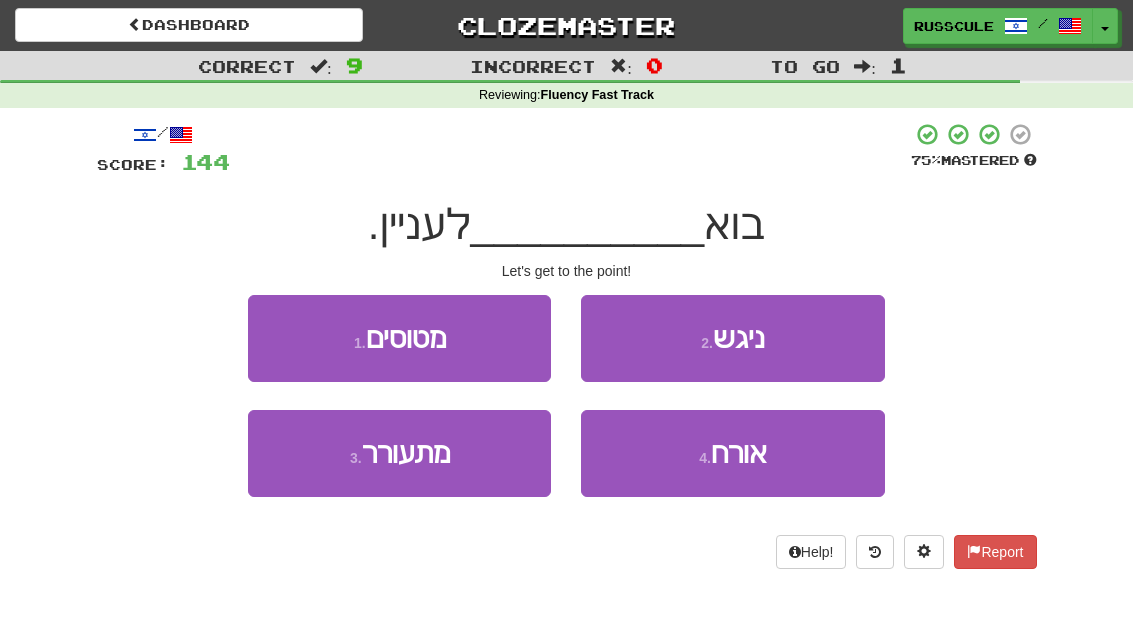 click on "2 .  ניגש" at bounding box center [732, 338] 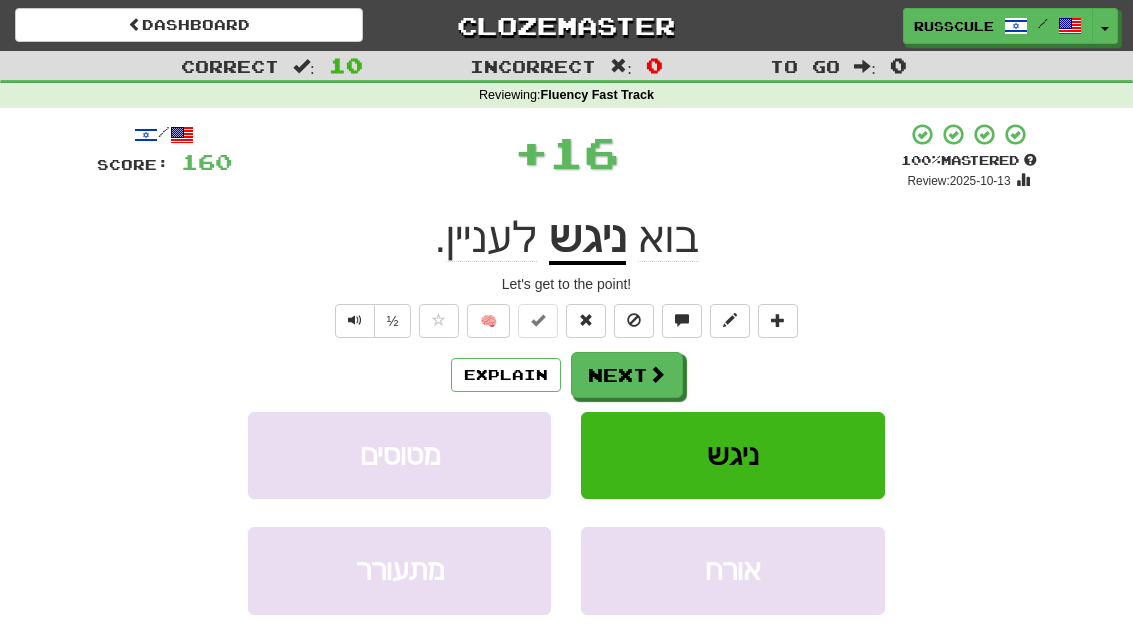 click at bounding box center [657, 374] 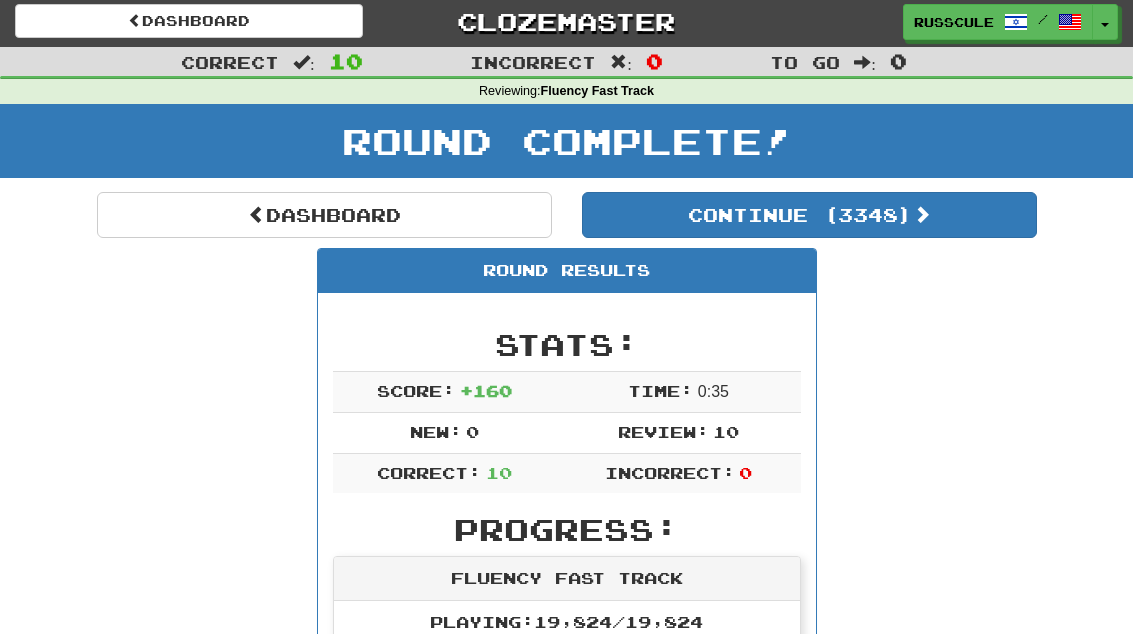 scroll, scrollTop: 0, scrollLeft: 0, axis: both 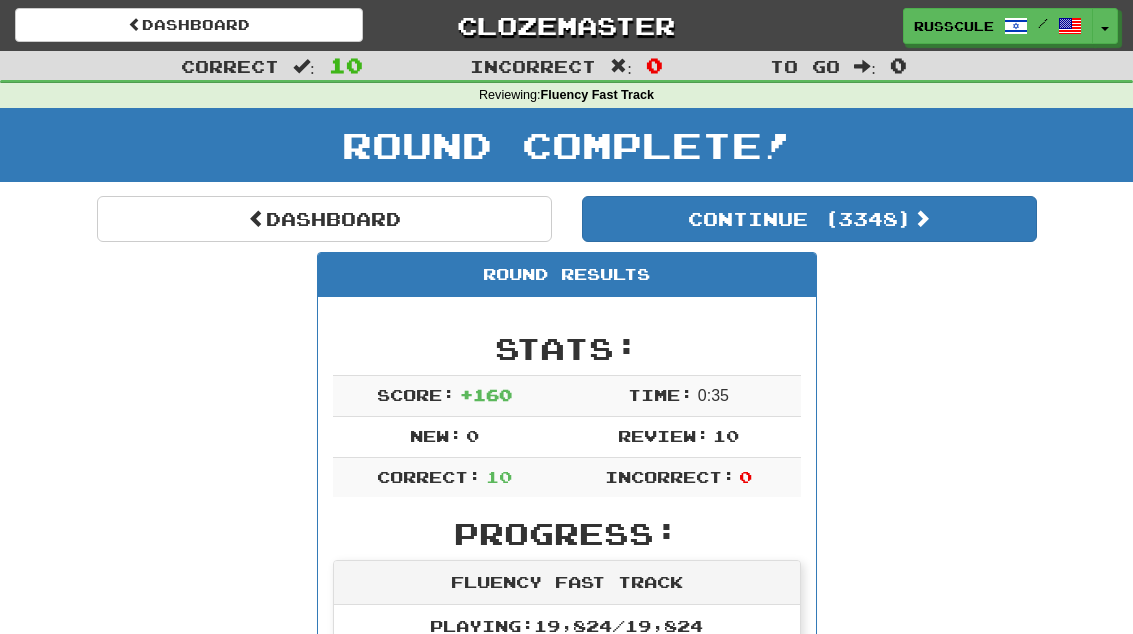 click on "Continue ( 3348 )" at bounding box center [809, 219] 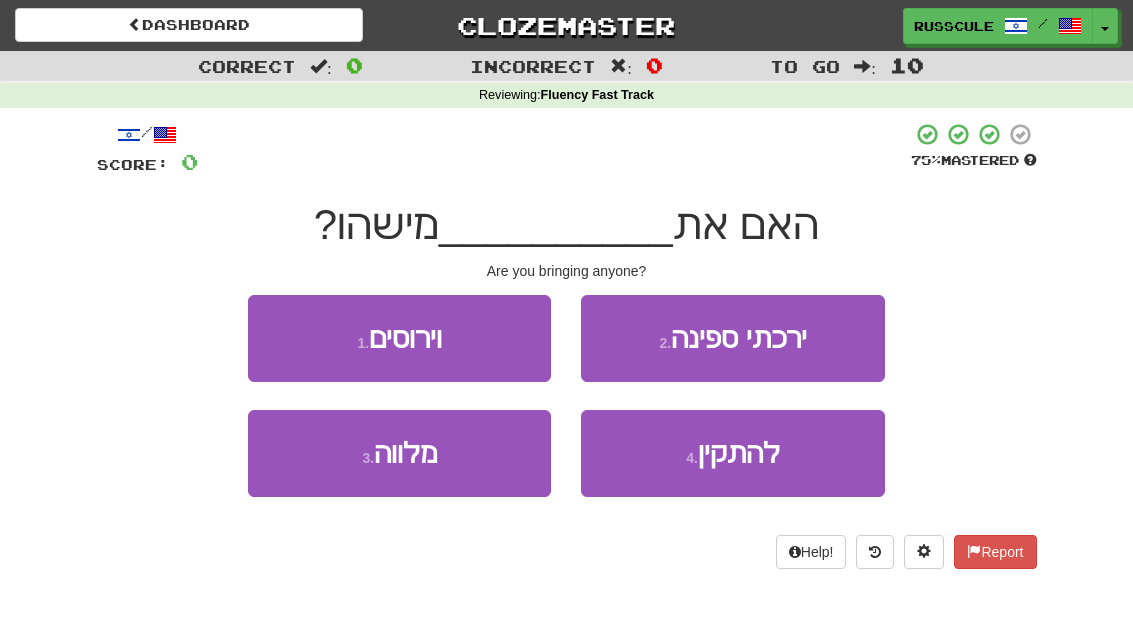 click on "3 .  מלווה" at bounding box center (399, 453) 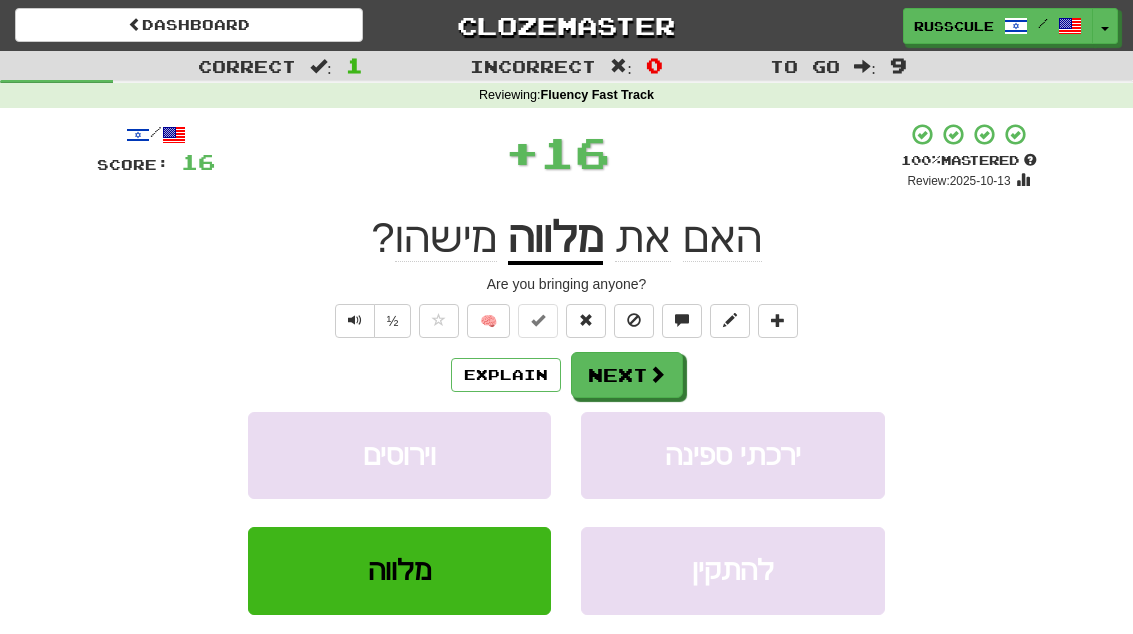 click at bounding box center (657, 374) 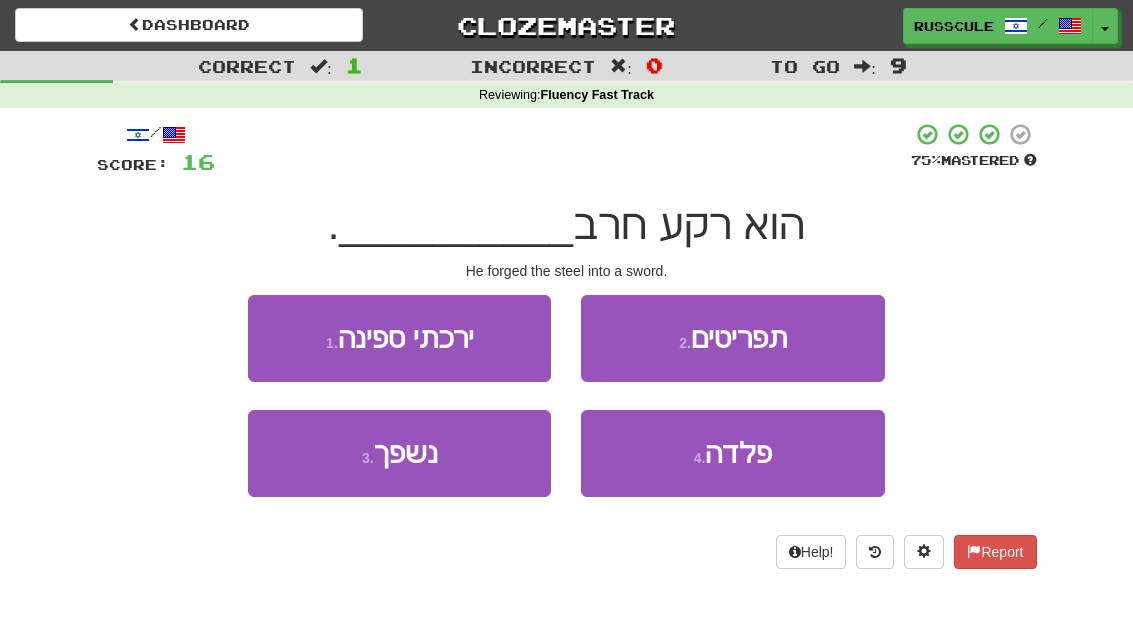 click on "פלדה" at bounding box center [738, 453] 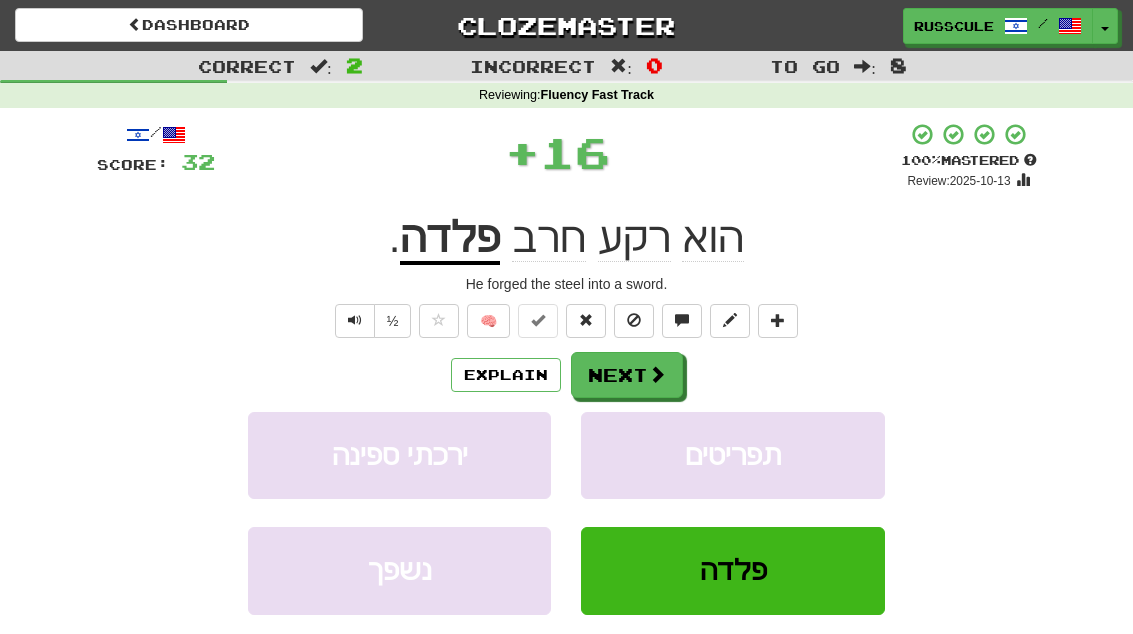click on "Next" at bounding box center [627, 375] 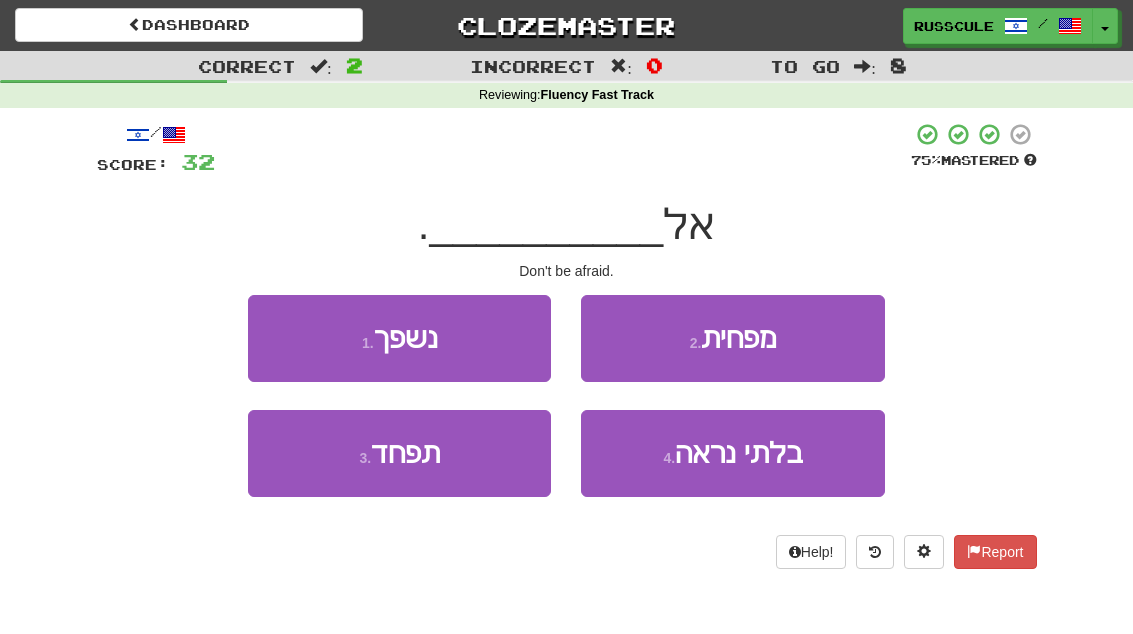 click on "3 .  תפחד" at bounding box center (399, 453) 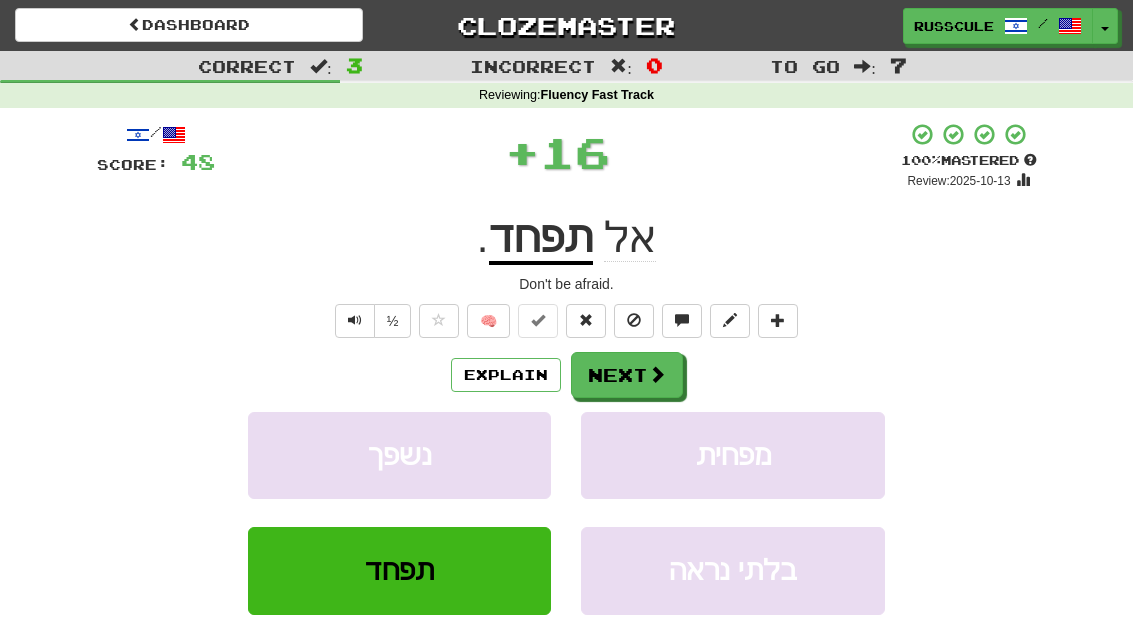 click at bounding box center [657, 374] 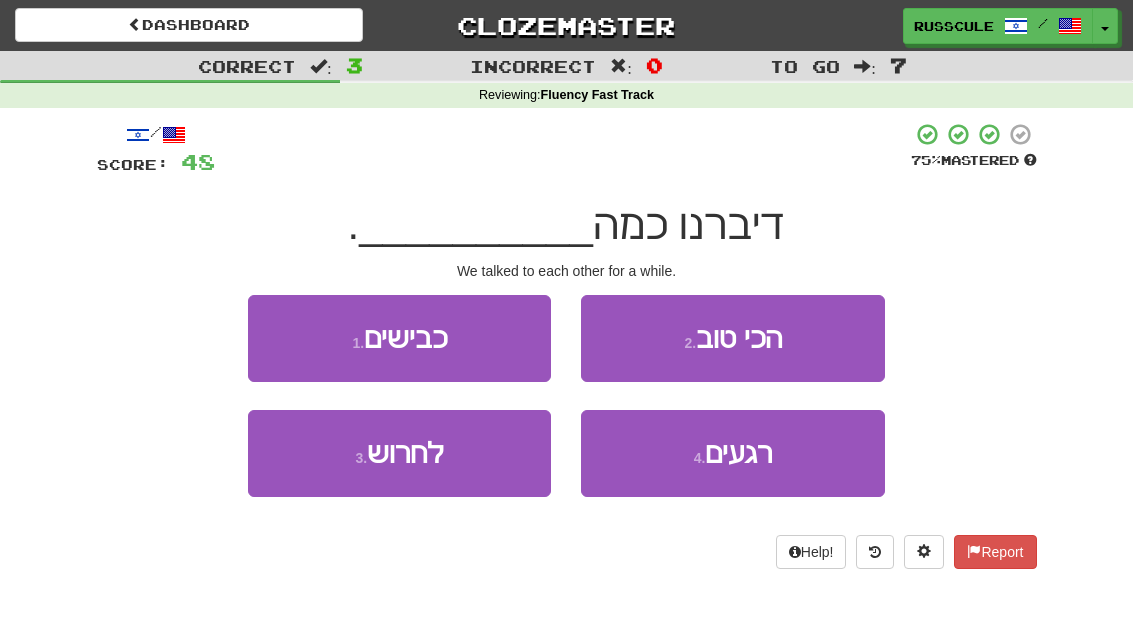 click on "רגעים" at bounding box center (738, 453) 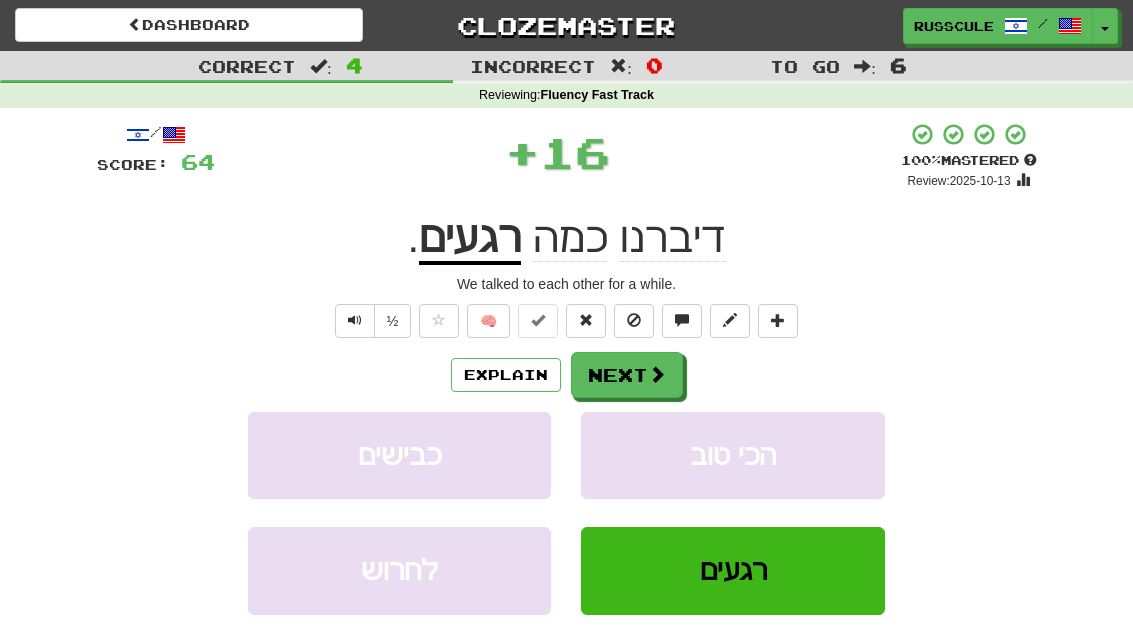 click on "Next" at bounding box center [627, 375] 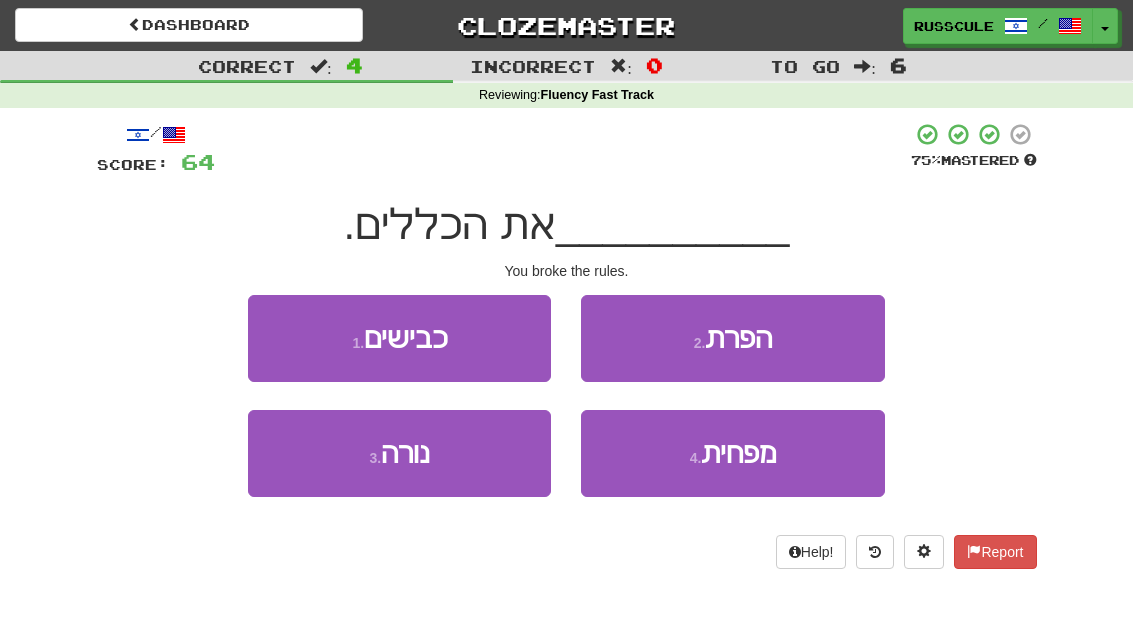 click on "2 .  הפרת" at bounding box center [732, 338] 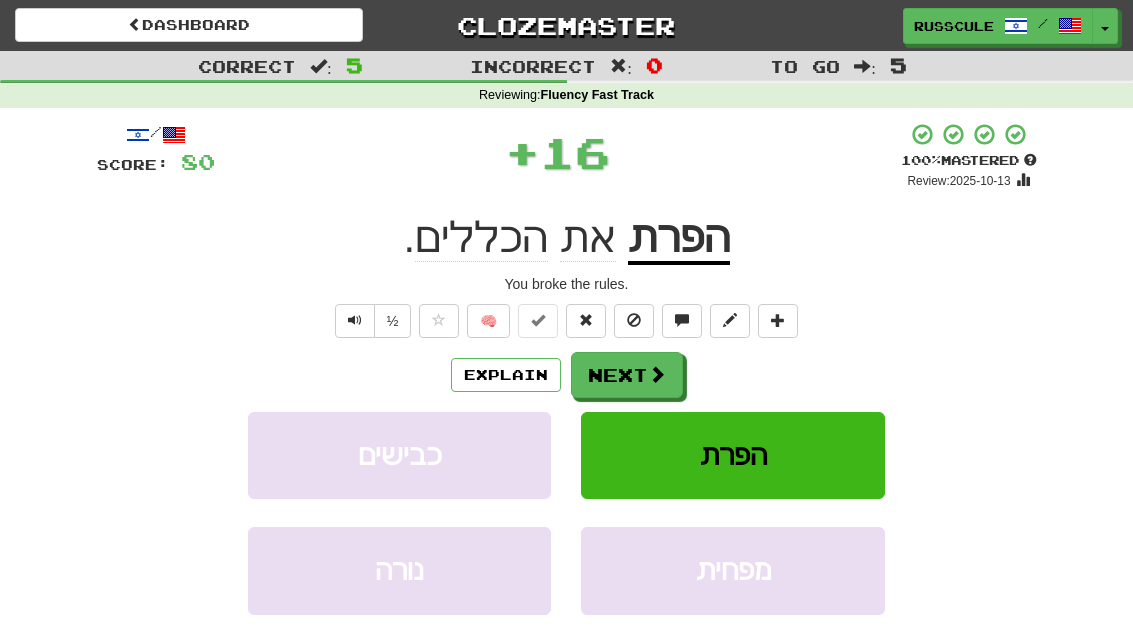 click at bounding box center [657, 374] 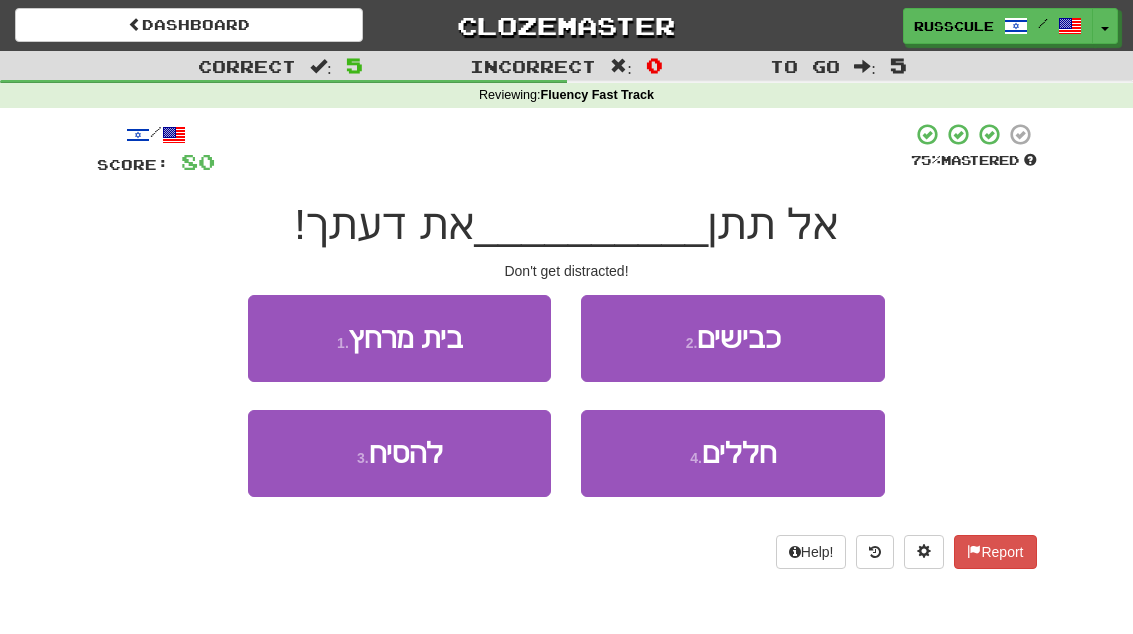 click on "3 .  להסיח" at bounding box center (399, 453) 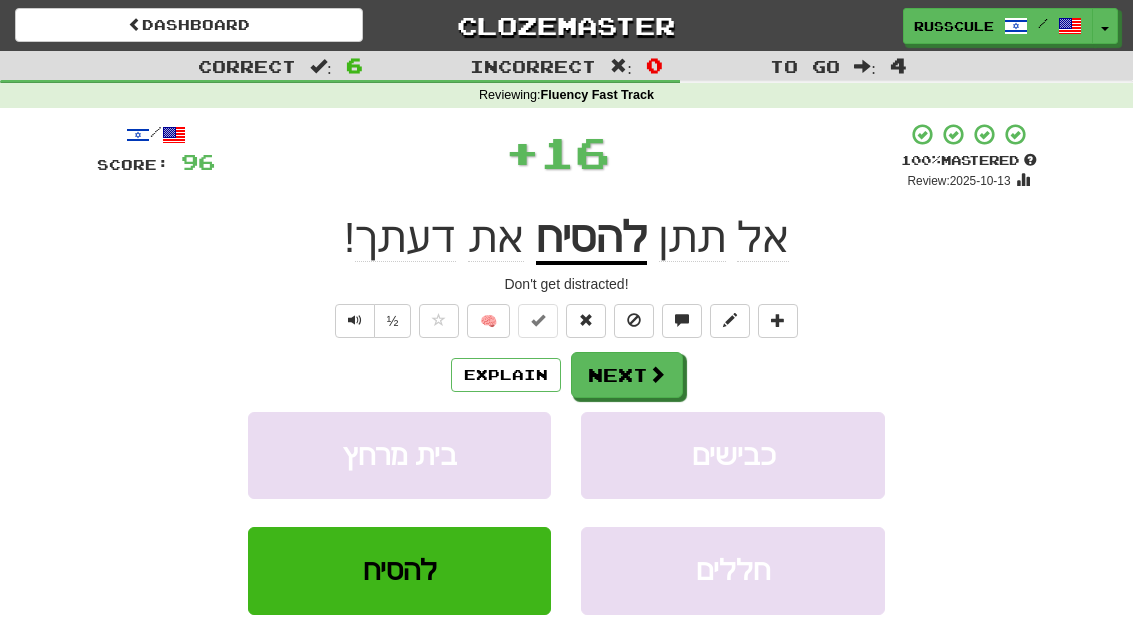 click on "Next" at bounding box center [627, 375] 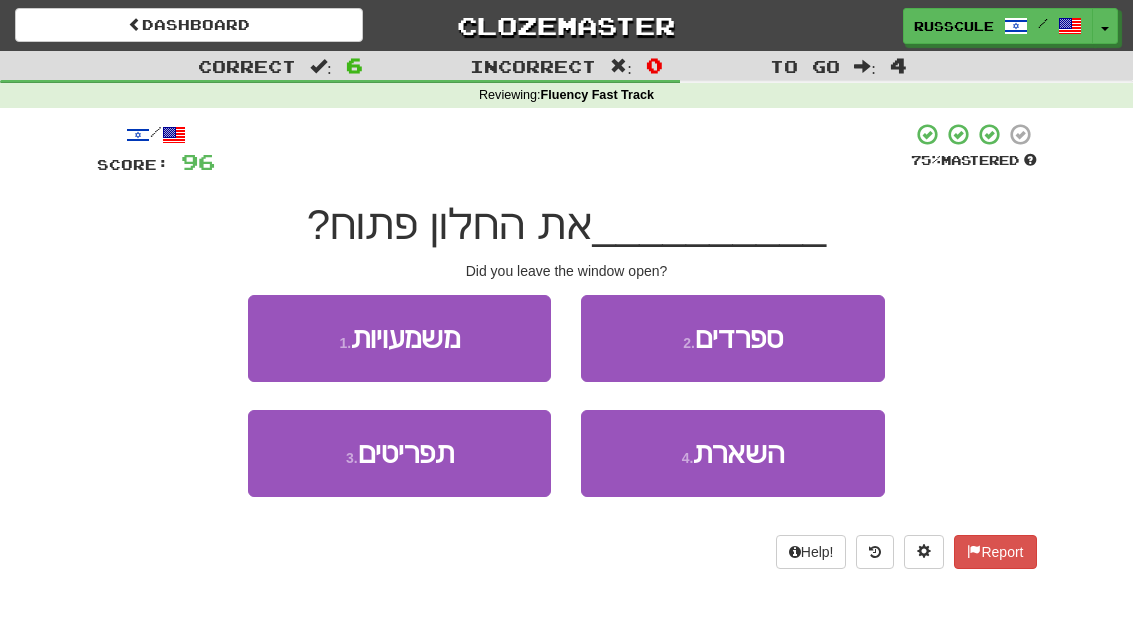 click on "השארת" at bounding box center [738, 453] 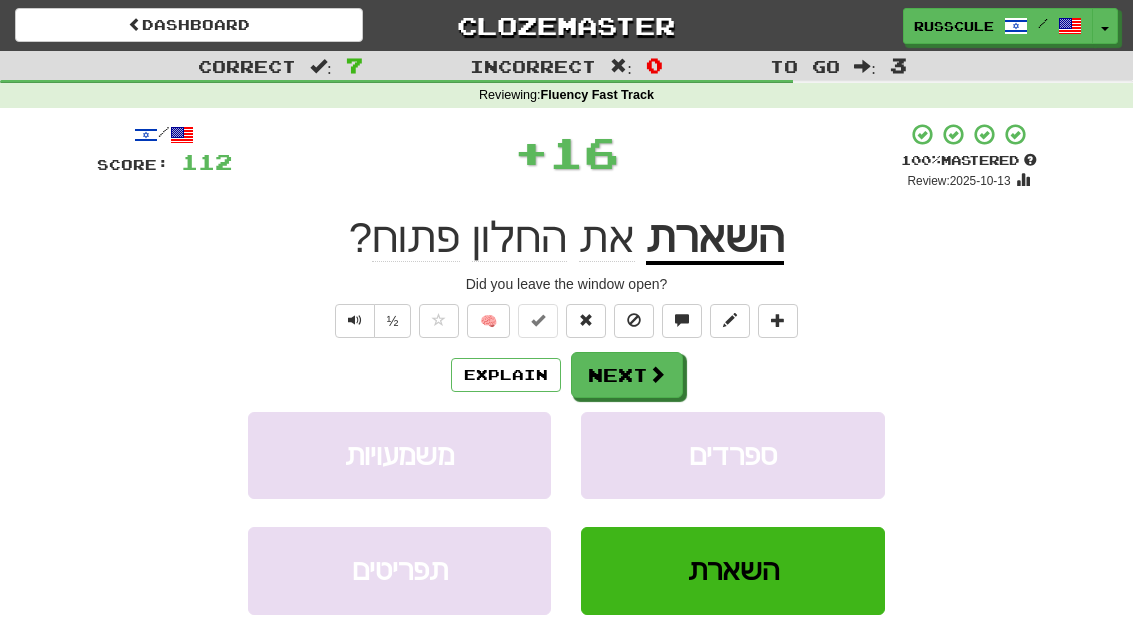 click at bounding box center (657, 374) 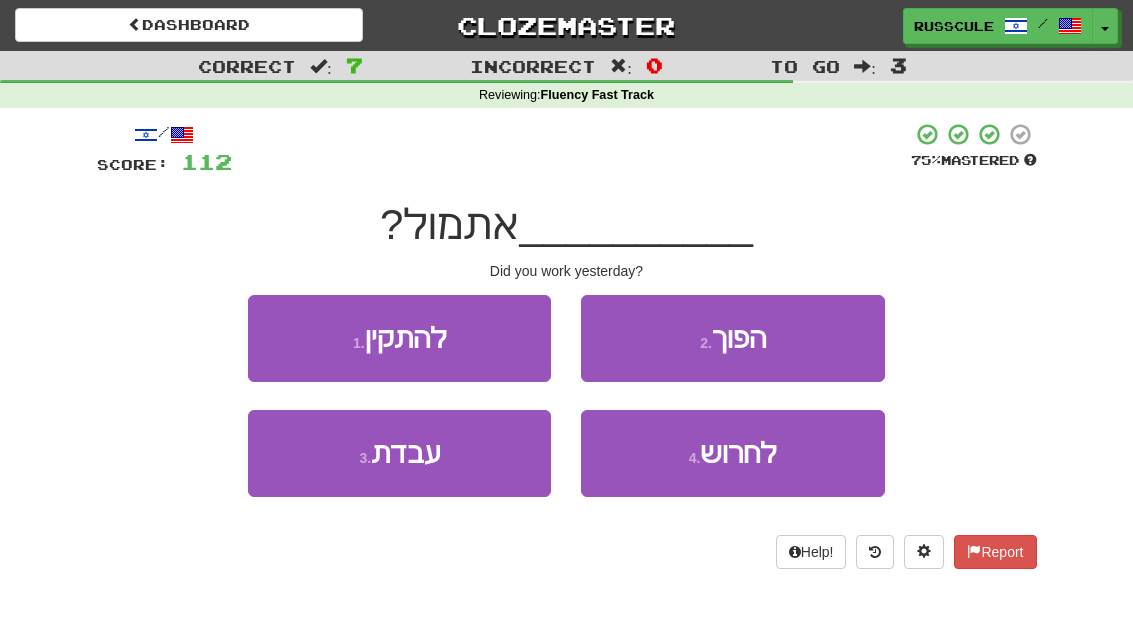 click on "3 .  עבדת" at bounding box center [399, 453] 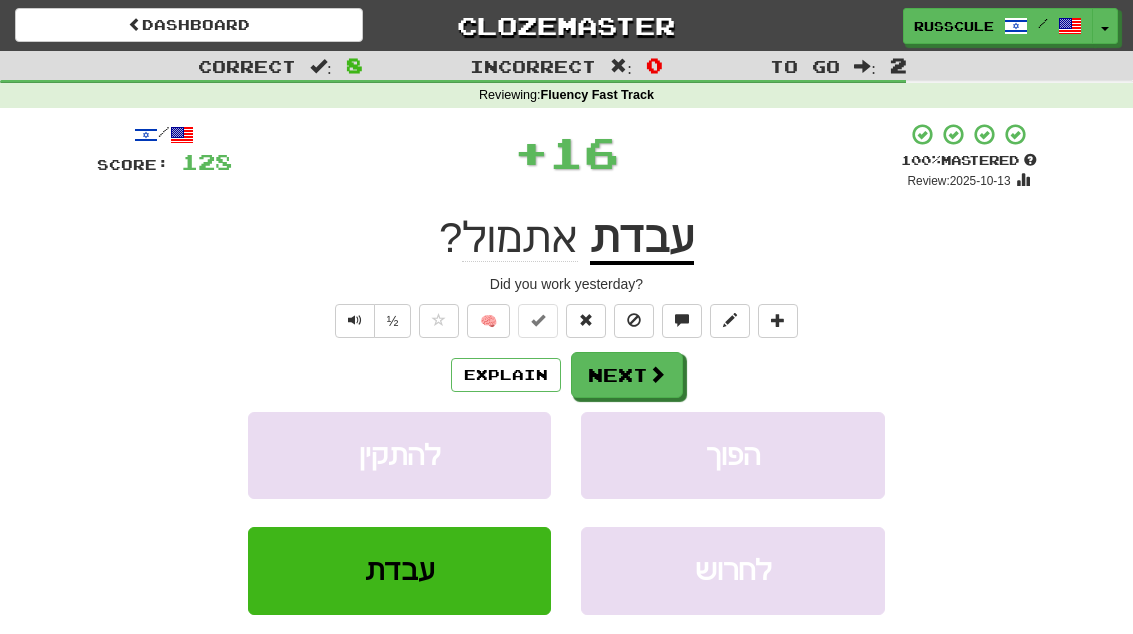 click at bounding box center [657, 374] 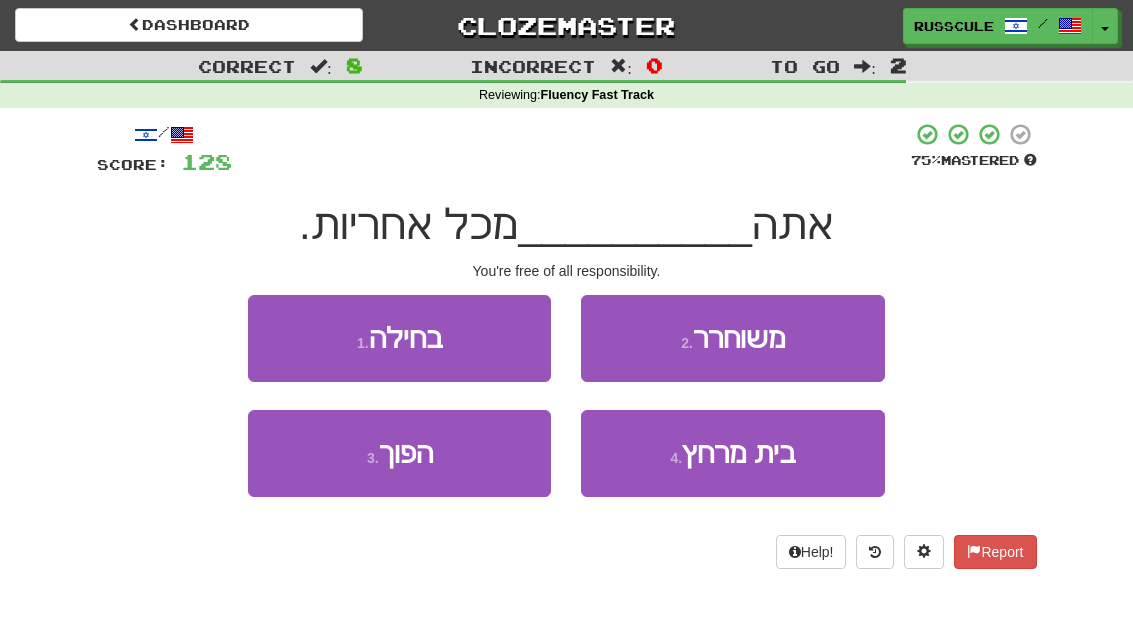 click on "2 .  משוחרר" at bounding box center (732, 338) 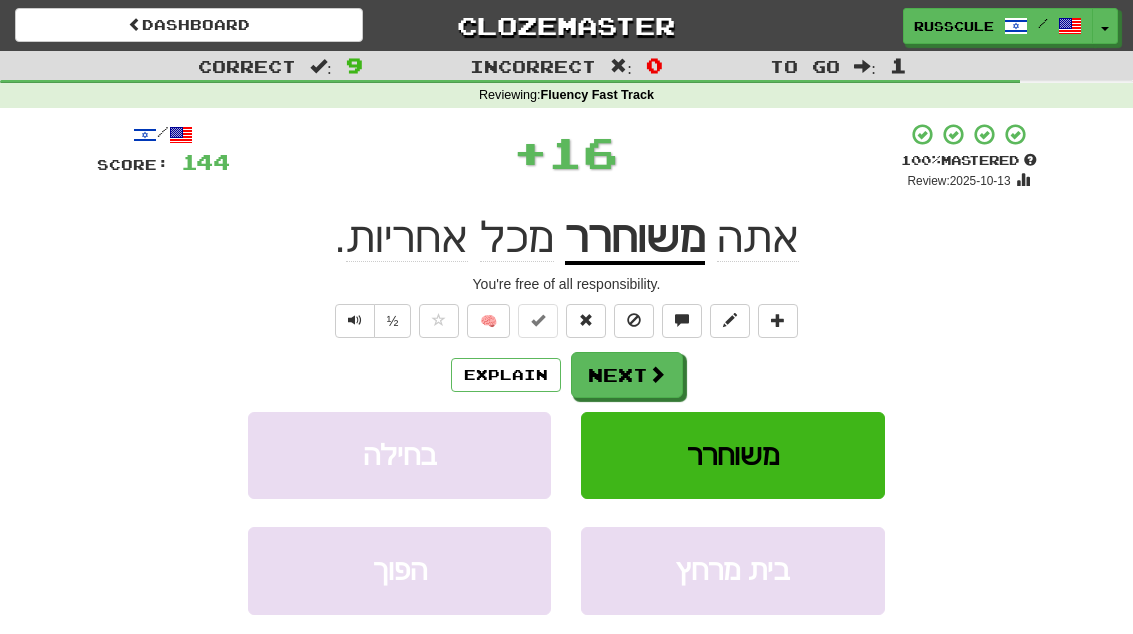 click on "Next" at bounding box center [627, 375] 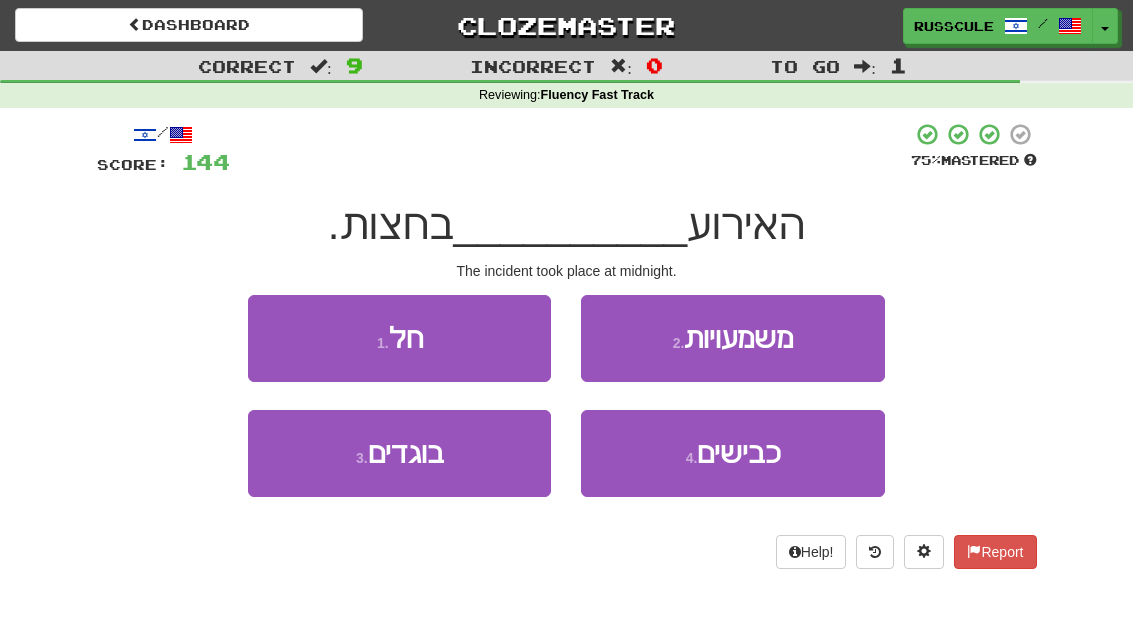 click on "1 .  חל" at bounding box center [399, 338] 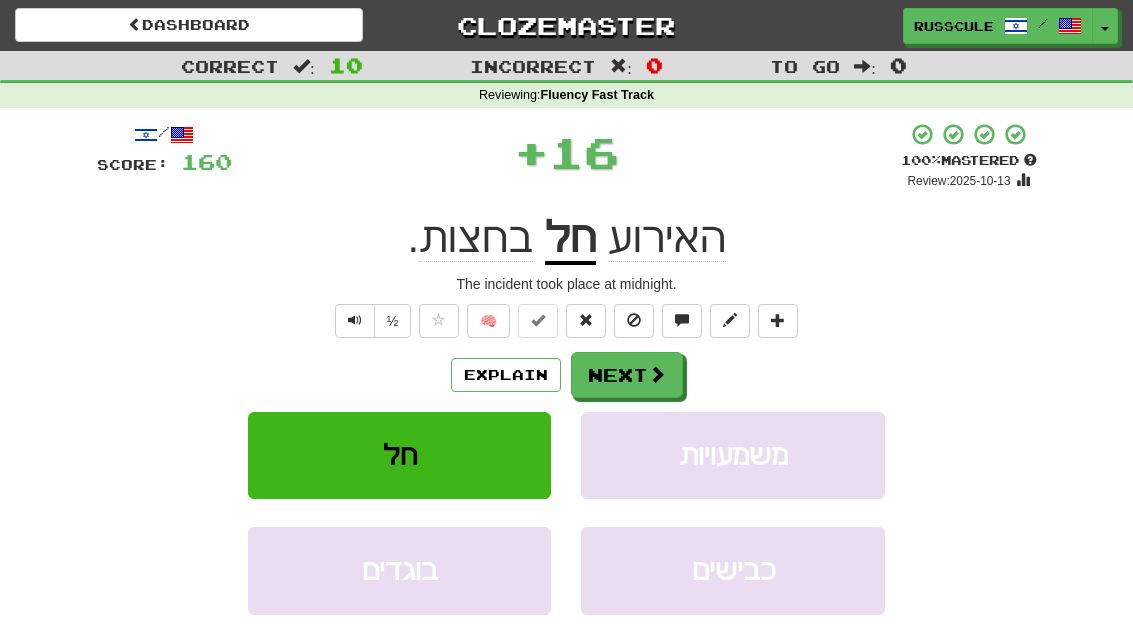 click on "Next" at bounding box center [627, 375] 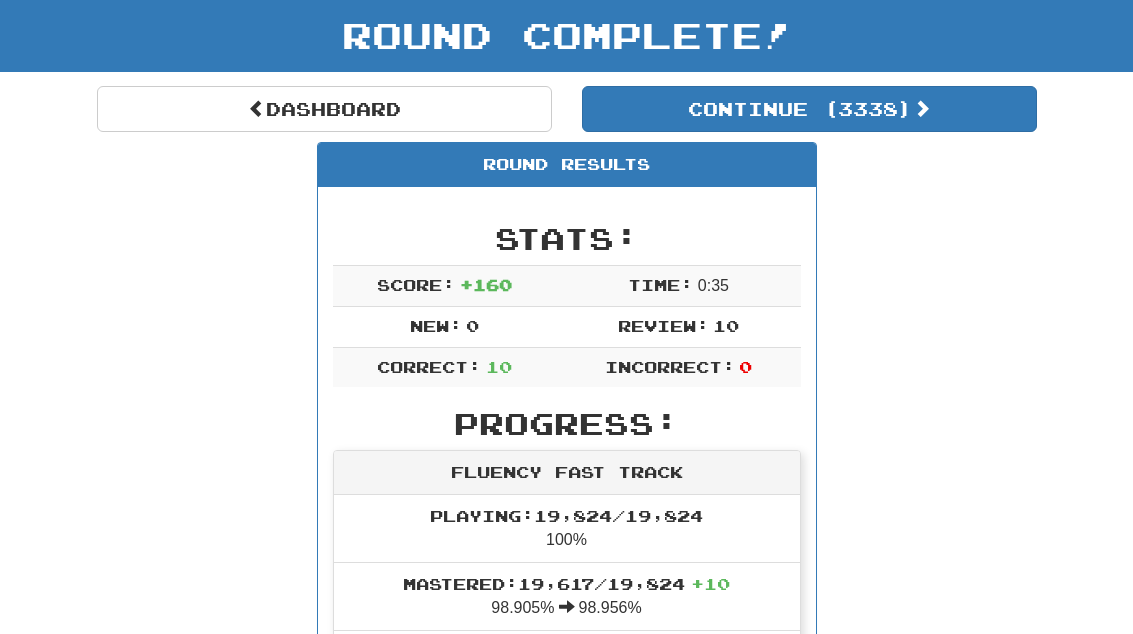 scroll, scrollTop: 0, scrollLeft: 0, axis: both 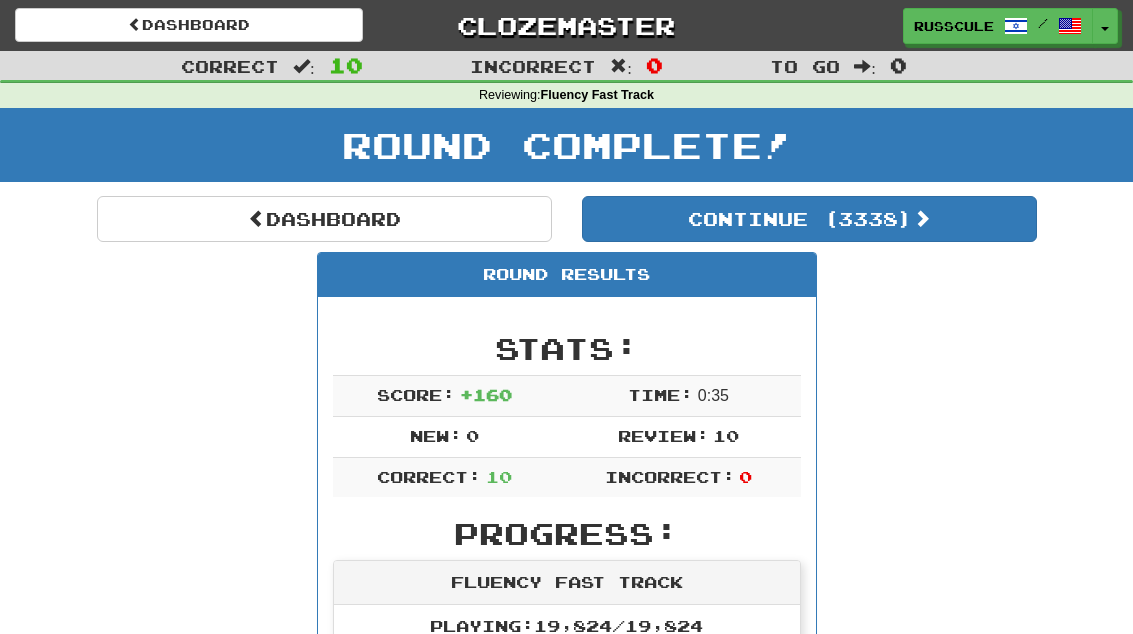 click on "Continue ( 3338 )" at bounding box center (809, 219) 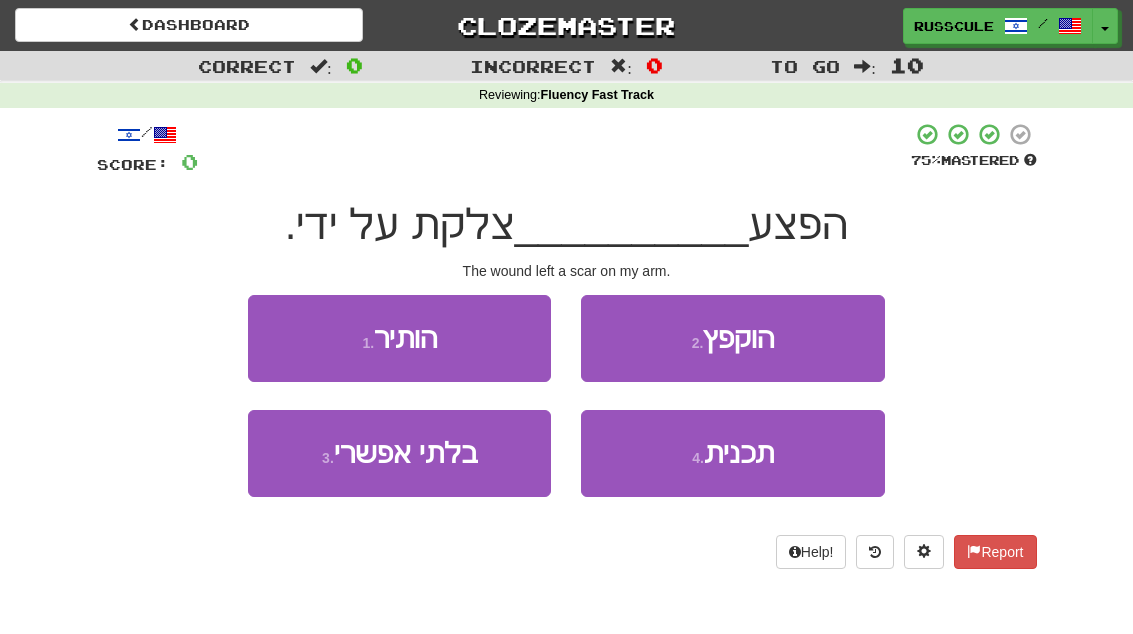 click on "1 .  הותיר" at bounding box center (399, 338) 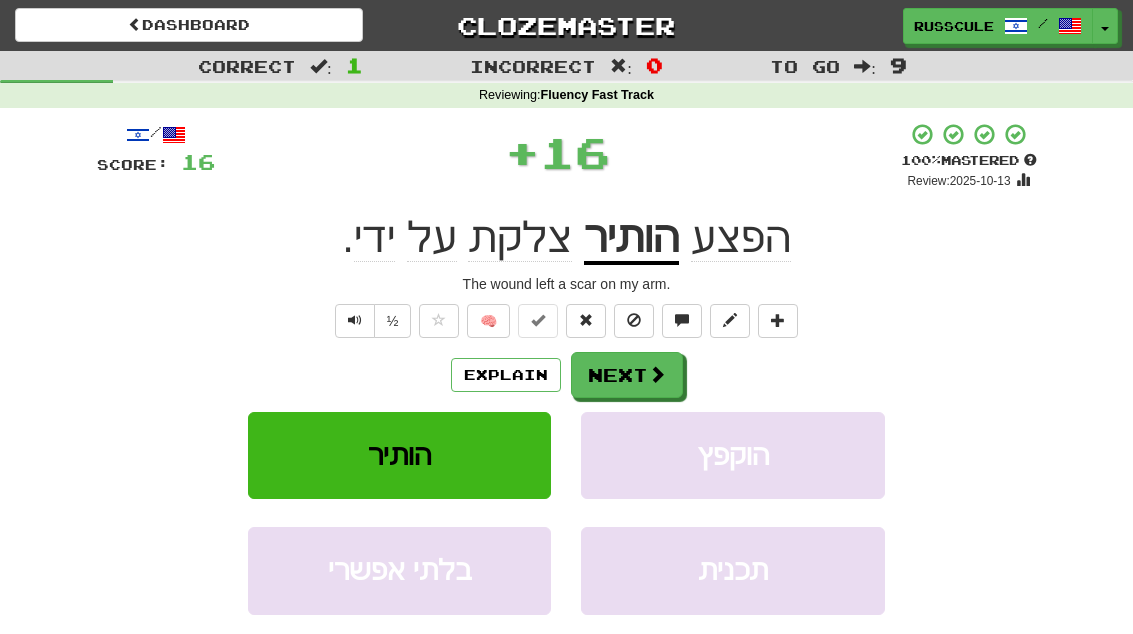 click at bounding box center [657, 374] 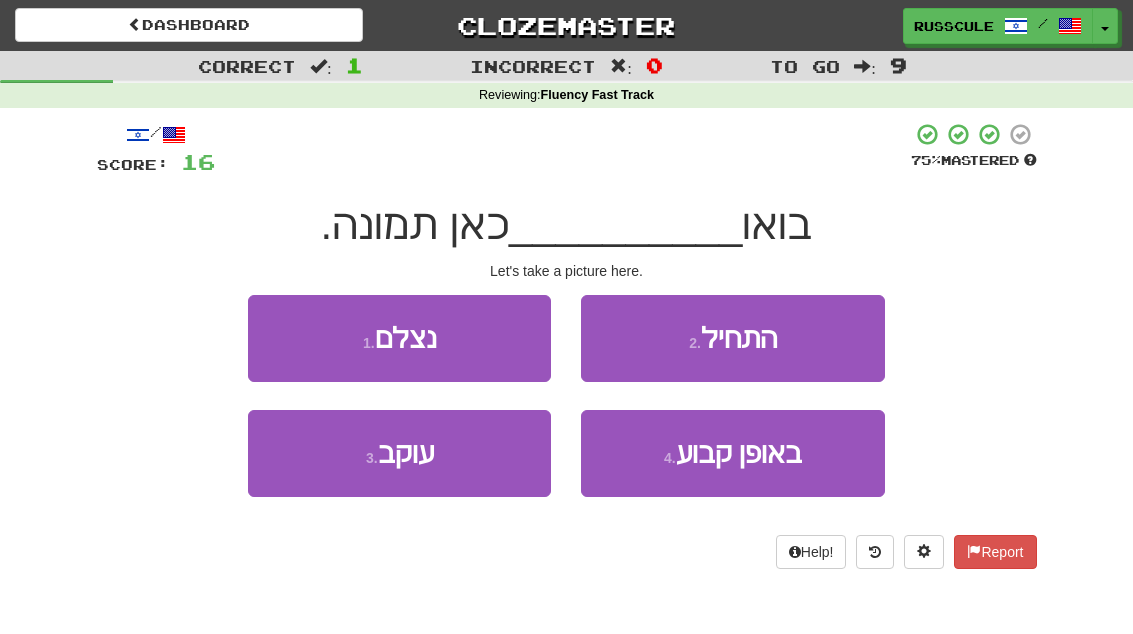 click on "1 .  נצלם" at bounding box center [399, 338] 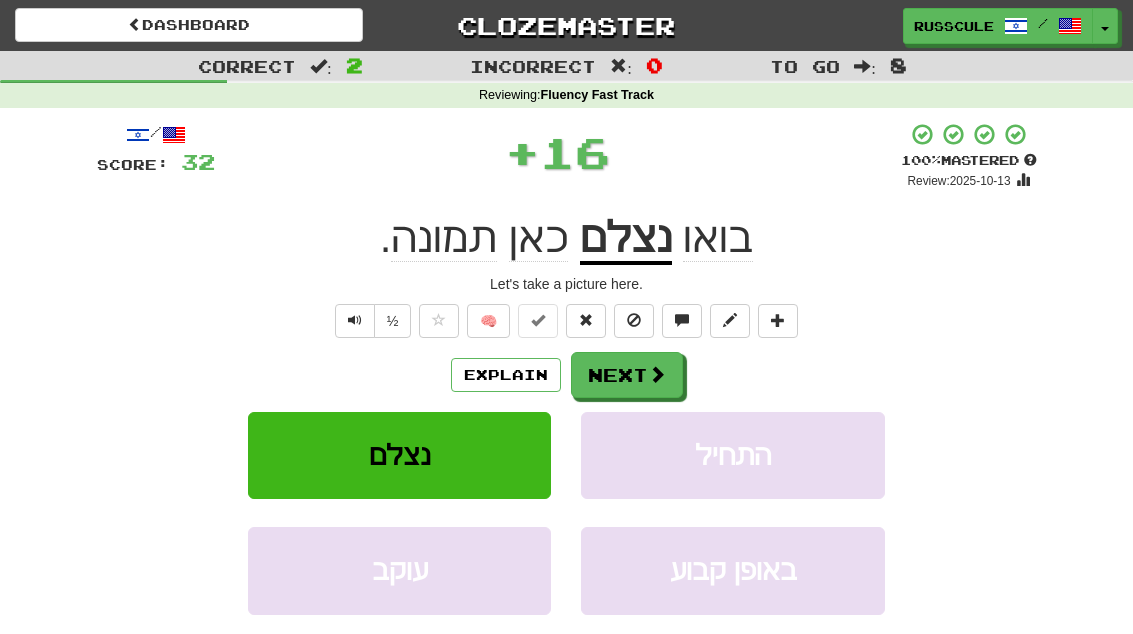 click at bounding box center (657, 374) 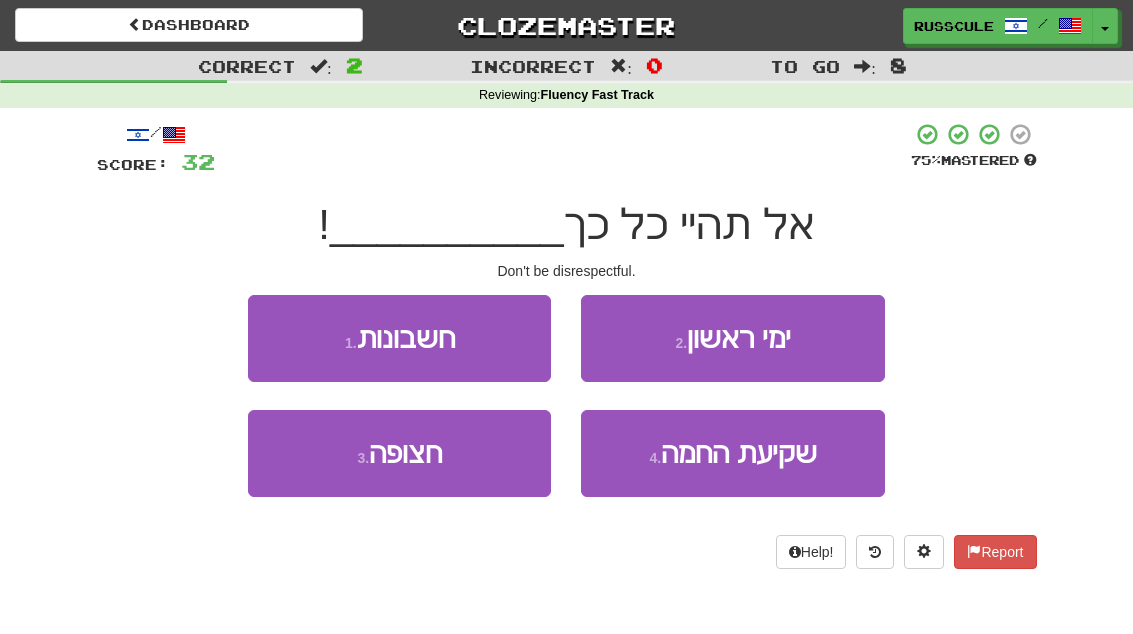 click on "3 .  חצופה" at bounding box center [399, 453] 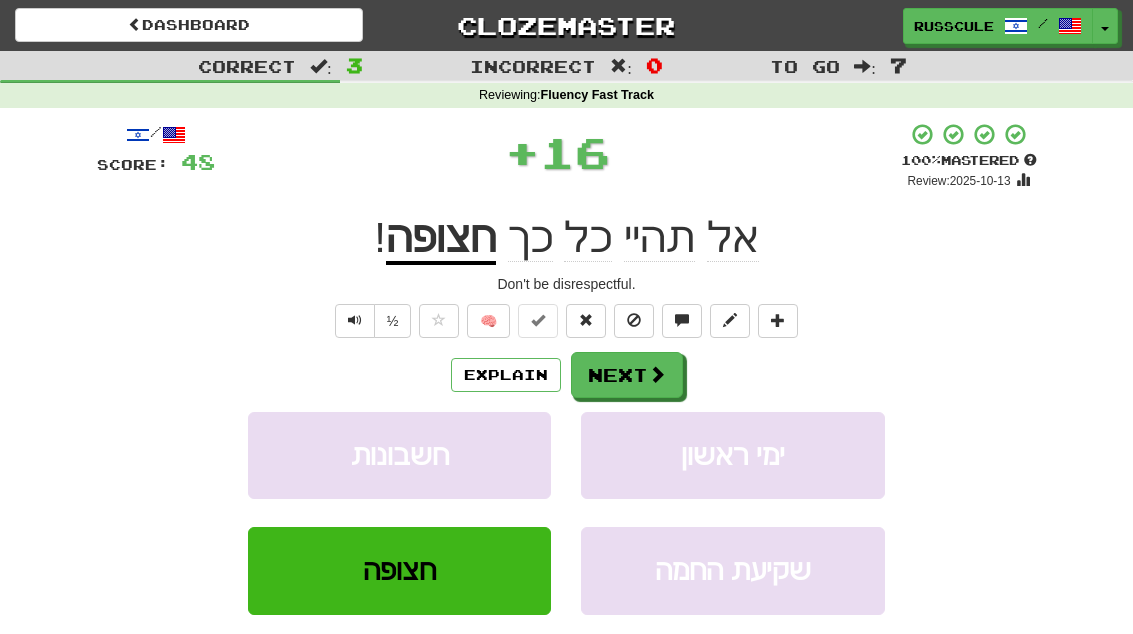 click at bounding box center [657, 374] 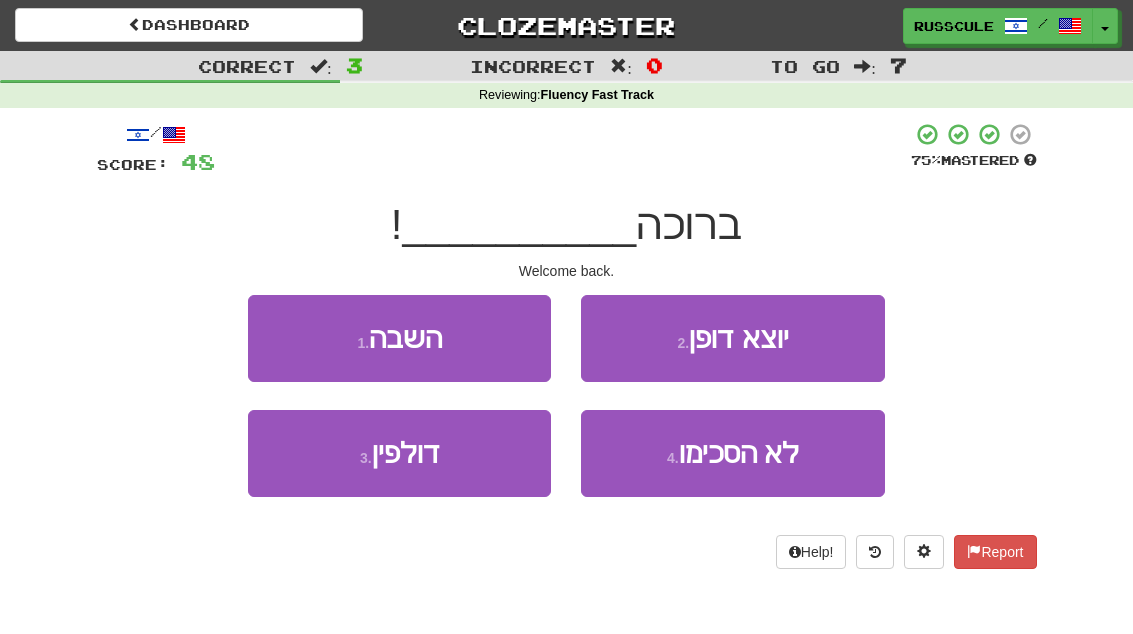 click on "1 .  השבה" at bounding box center [399, 338] 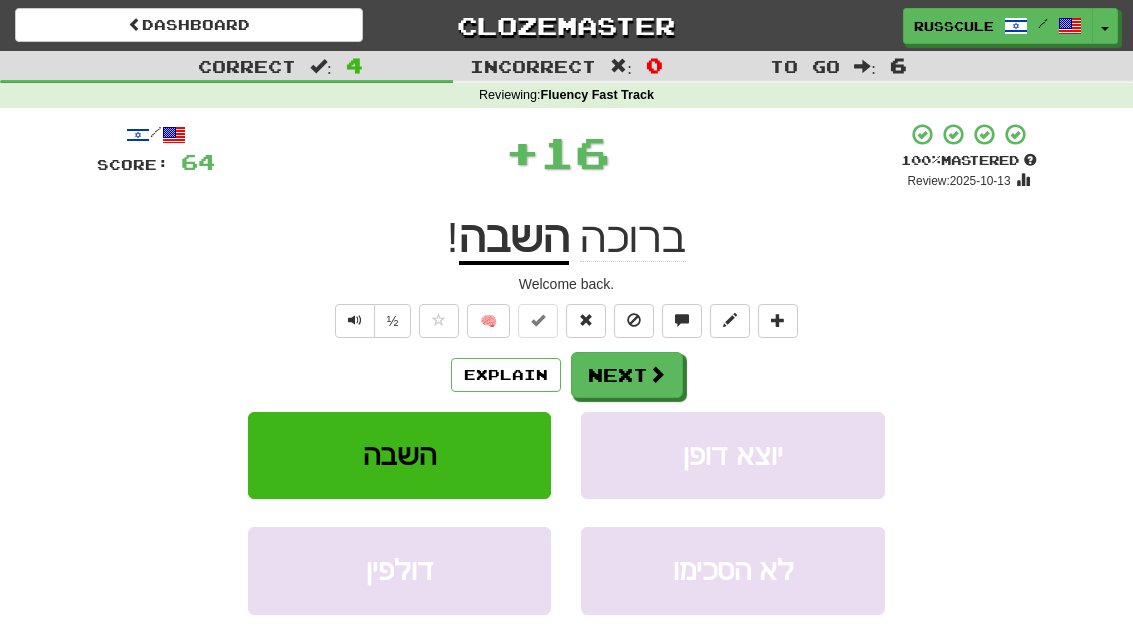 click on "Next" at bounding box center [627, 375] 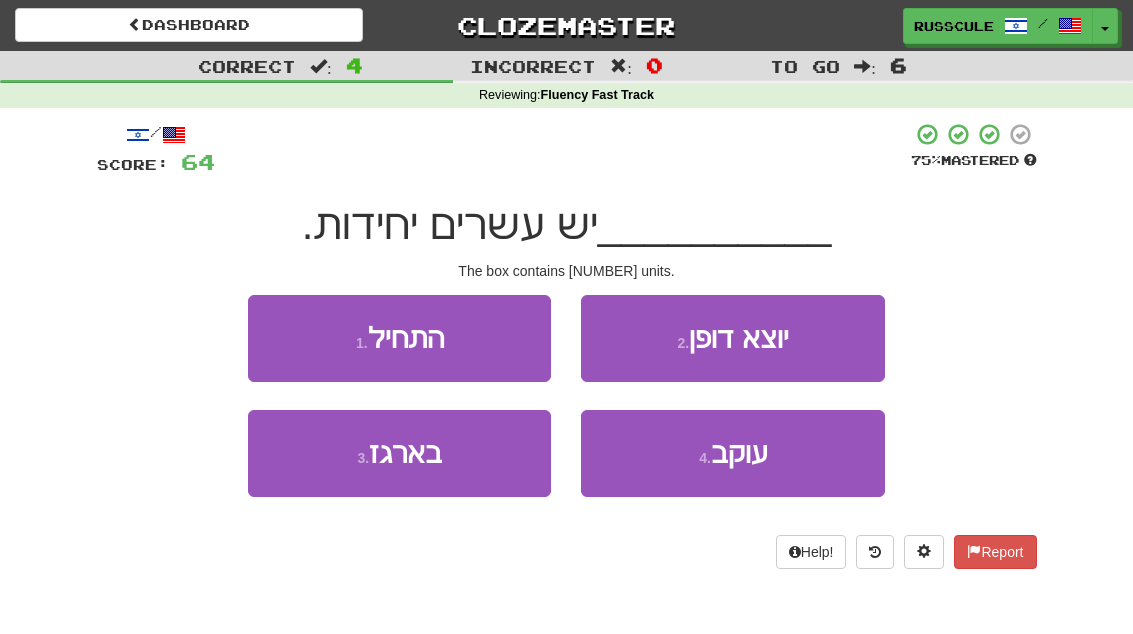 click on "3 .  בארגז" at bounding box center [399, 453] 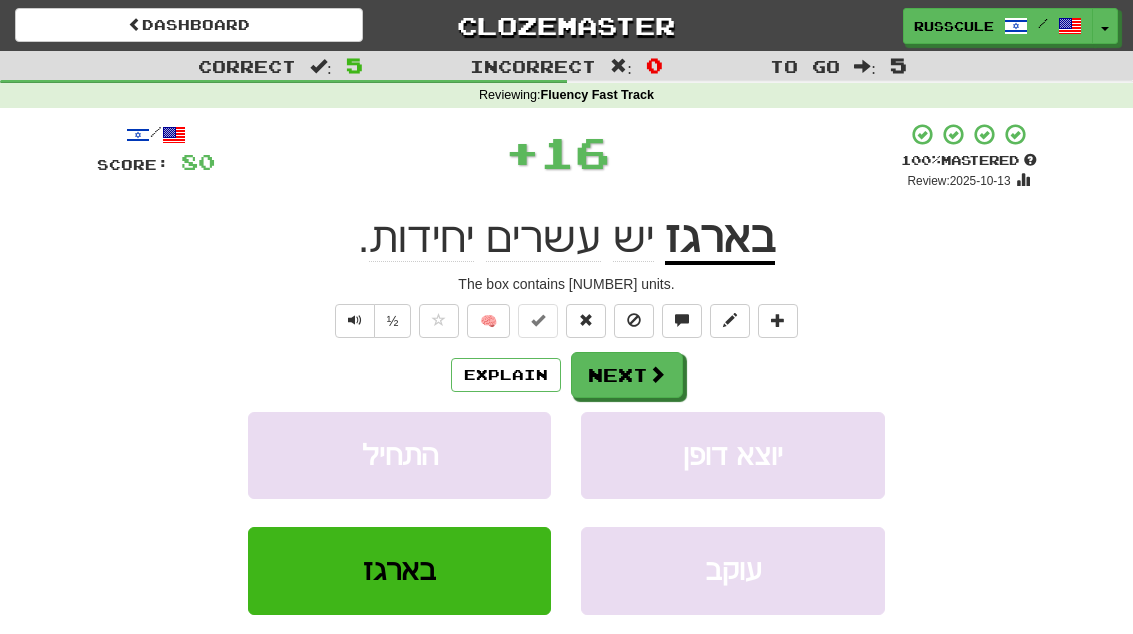 click at bounding box center [657, 374] 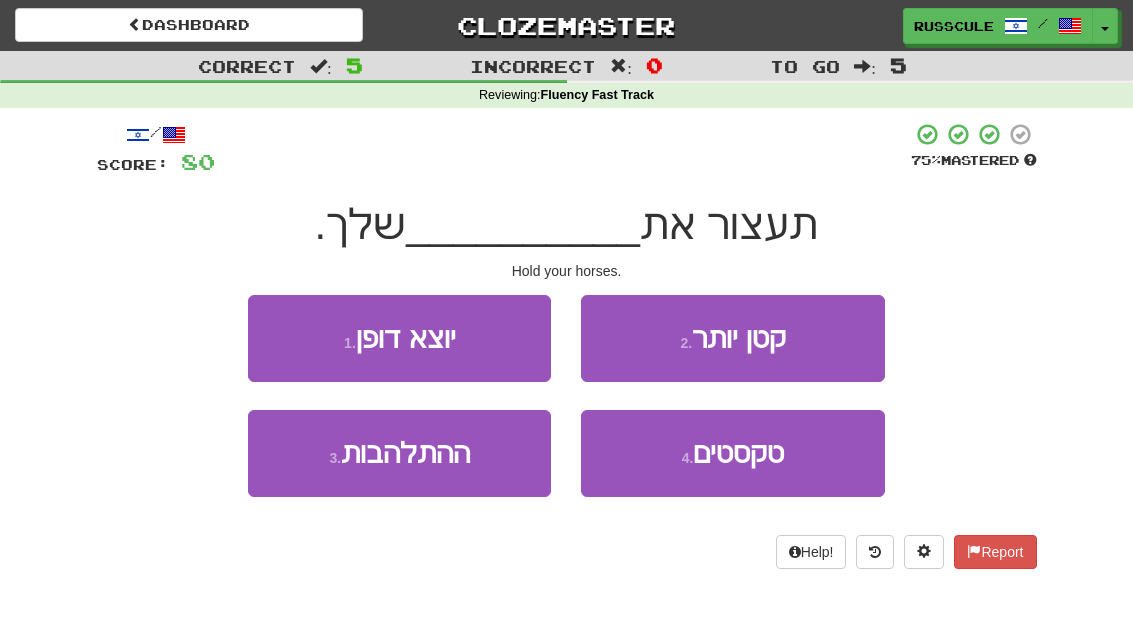click on "3 .  ההתלהבות" at bounding box center (399, 453) 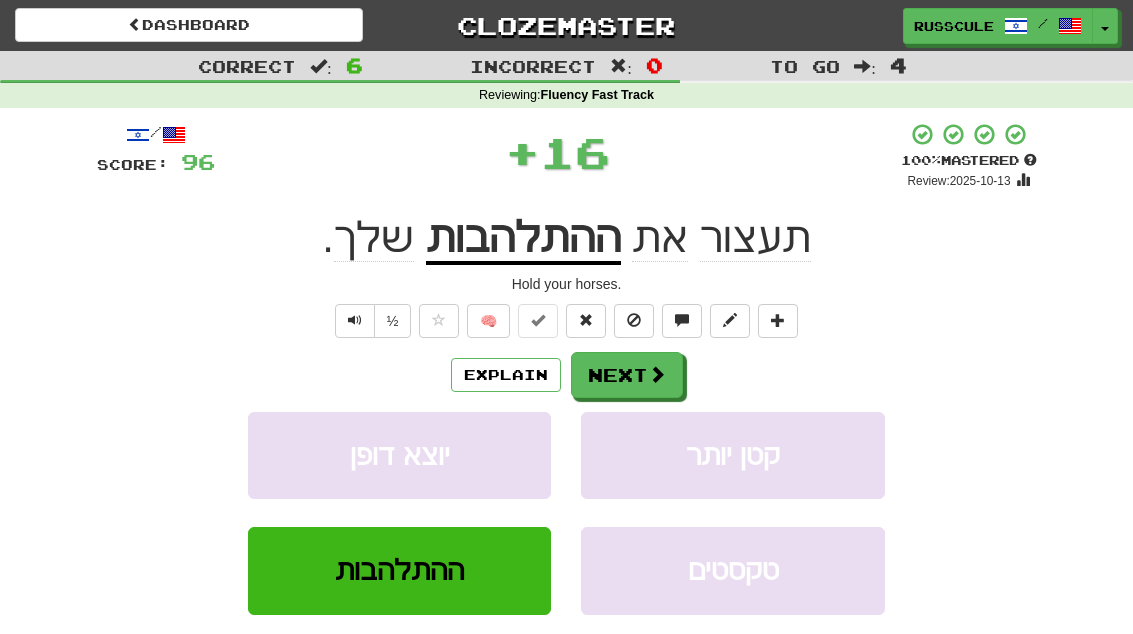 click on "Next" at bounding box center [627, 375] 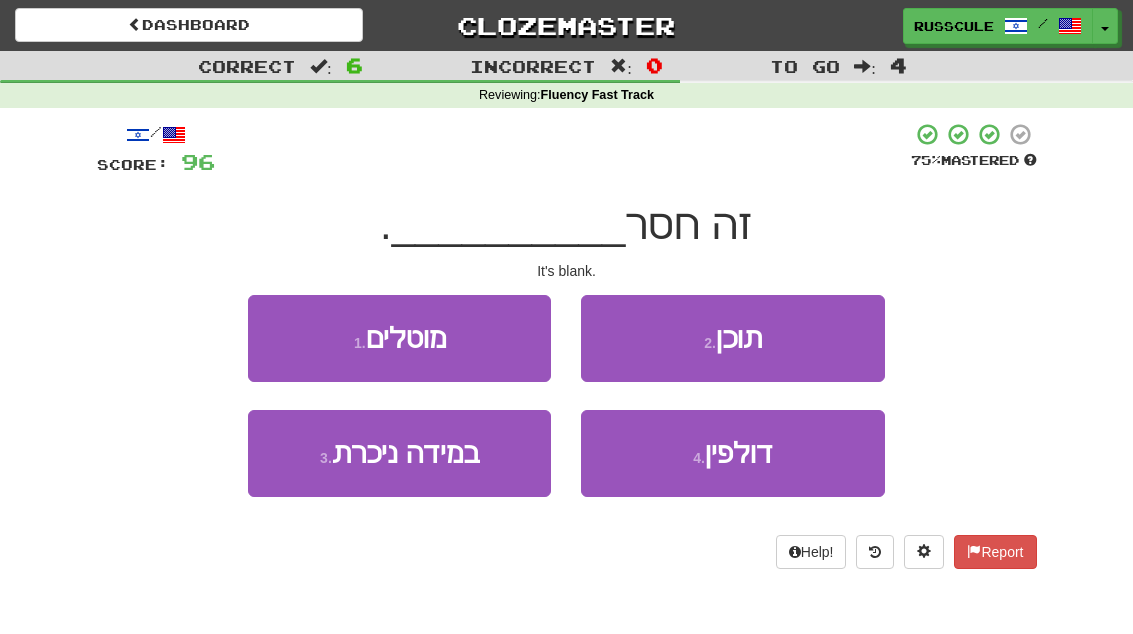 click on "2 .  תוכן" at bounding box center (732, 338) 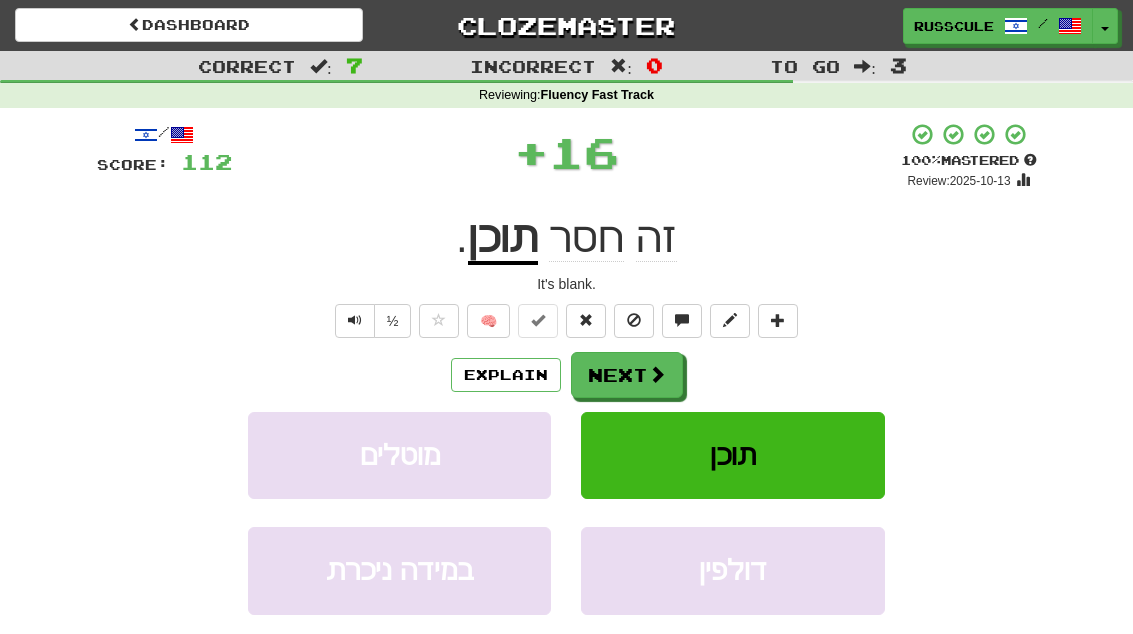click at bounding box center [657, 374] 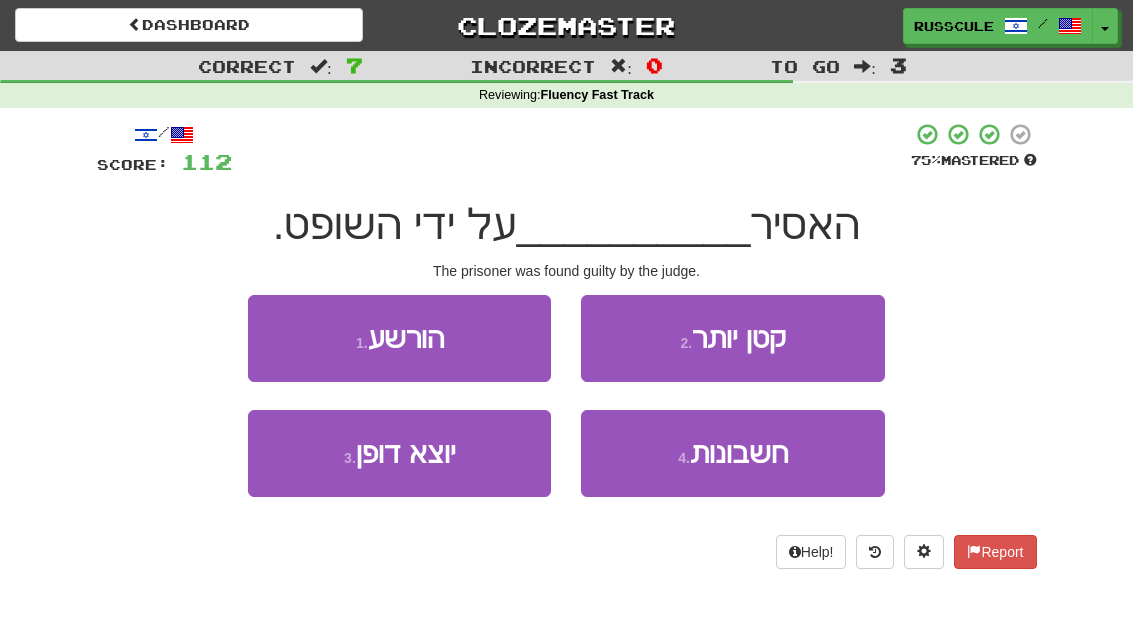 click on "1 .  הורשע" at bounding box center (399, 338) 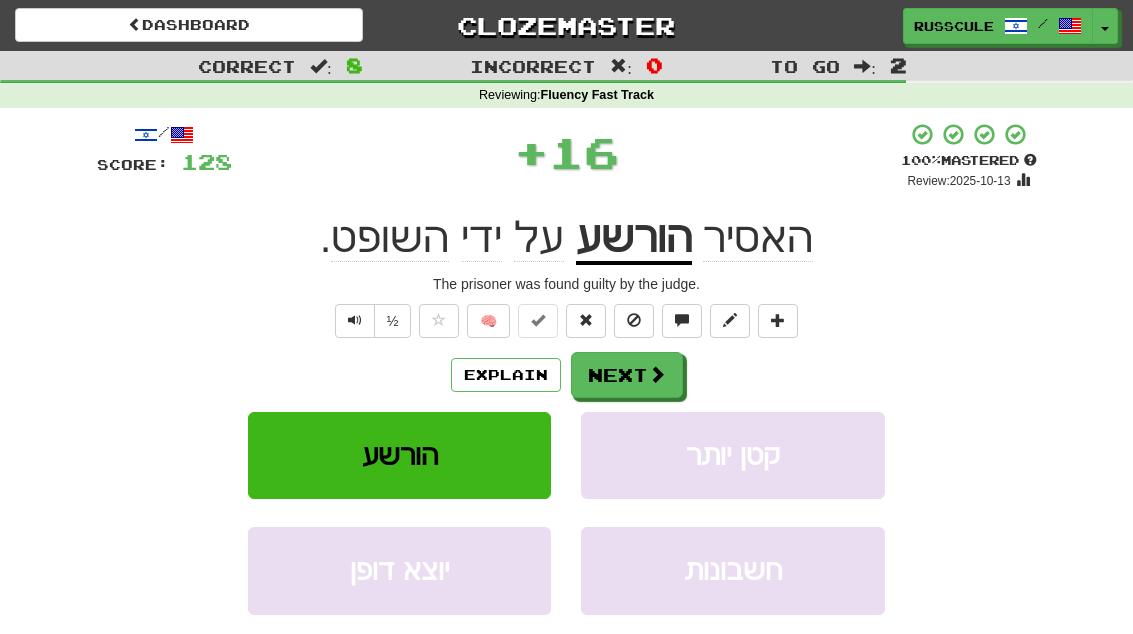 click at bounding box center (657, 374) 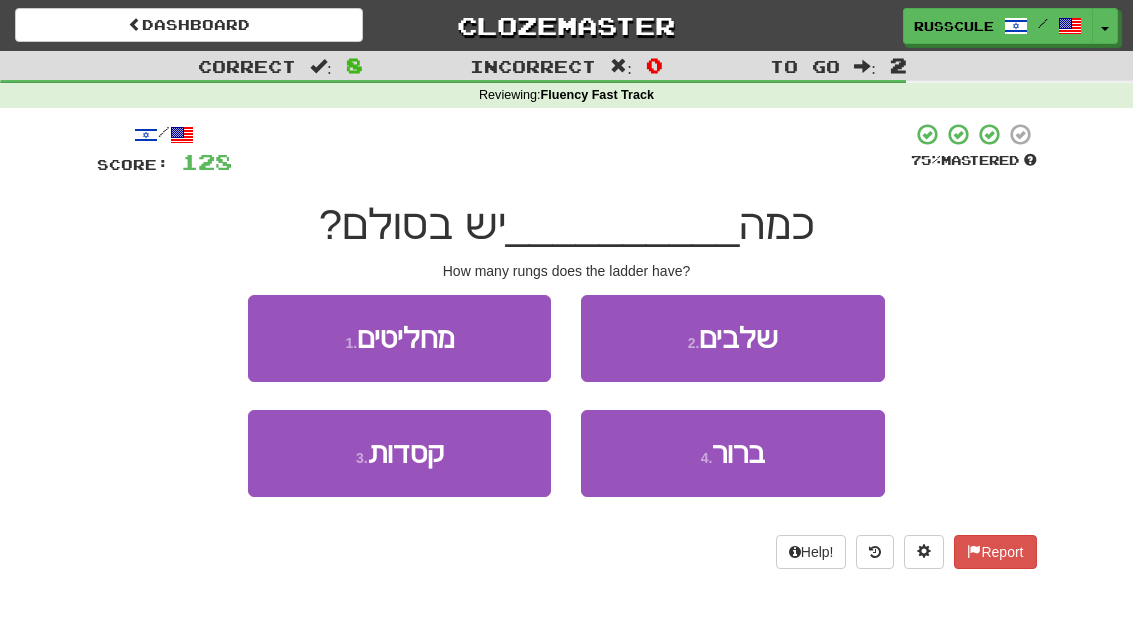 click on "2 .  שלבים" at bounding box center (732, 338) 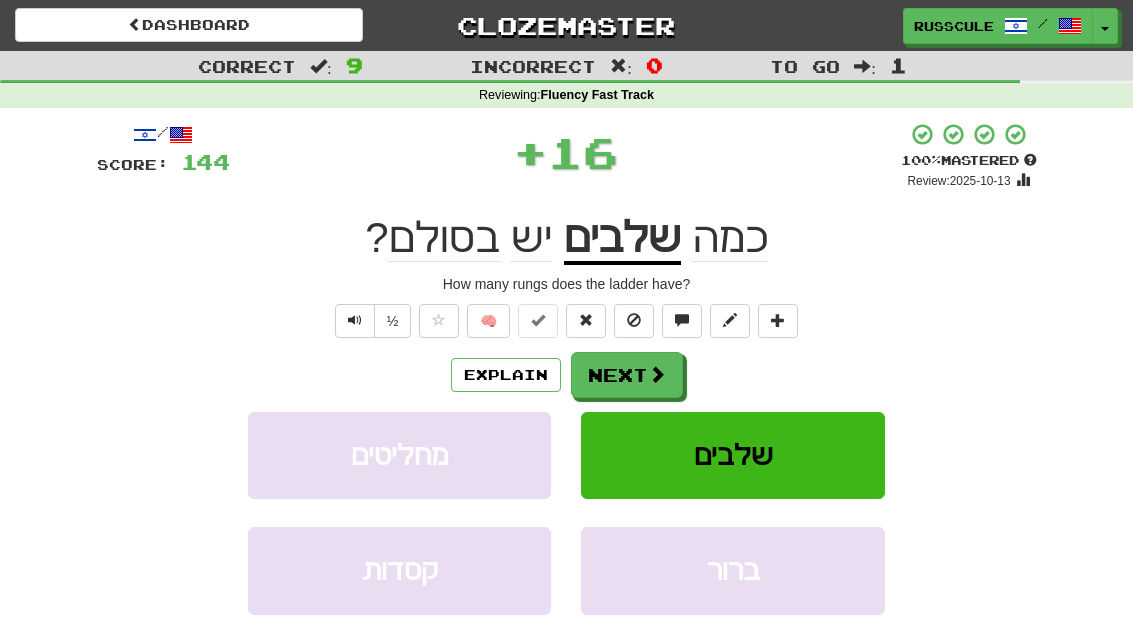 click on "Next" at bounding box center (627, 375) 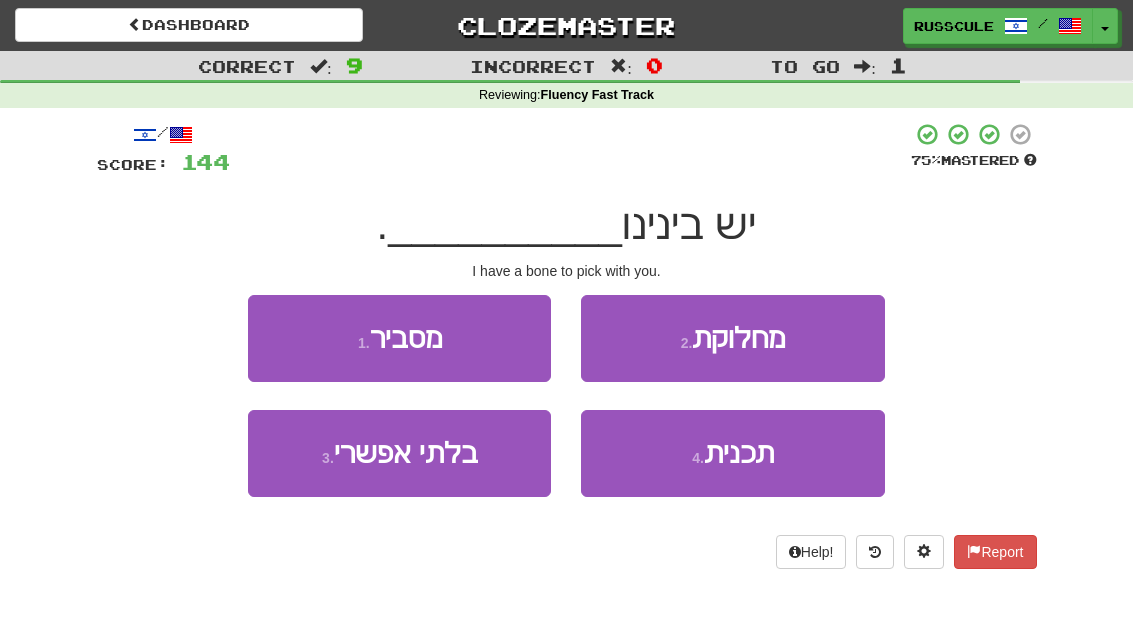 click on "2 .  מחלוקת" at bounding box center [732, 338] 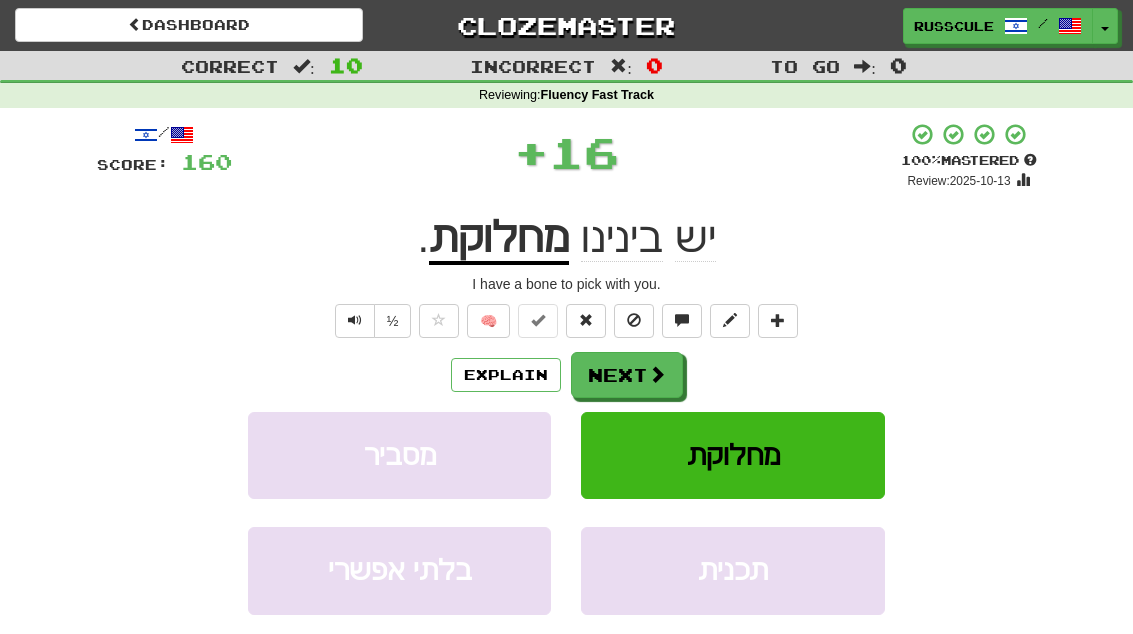 click at bounding box center [657, 374] 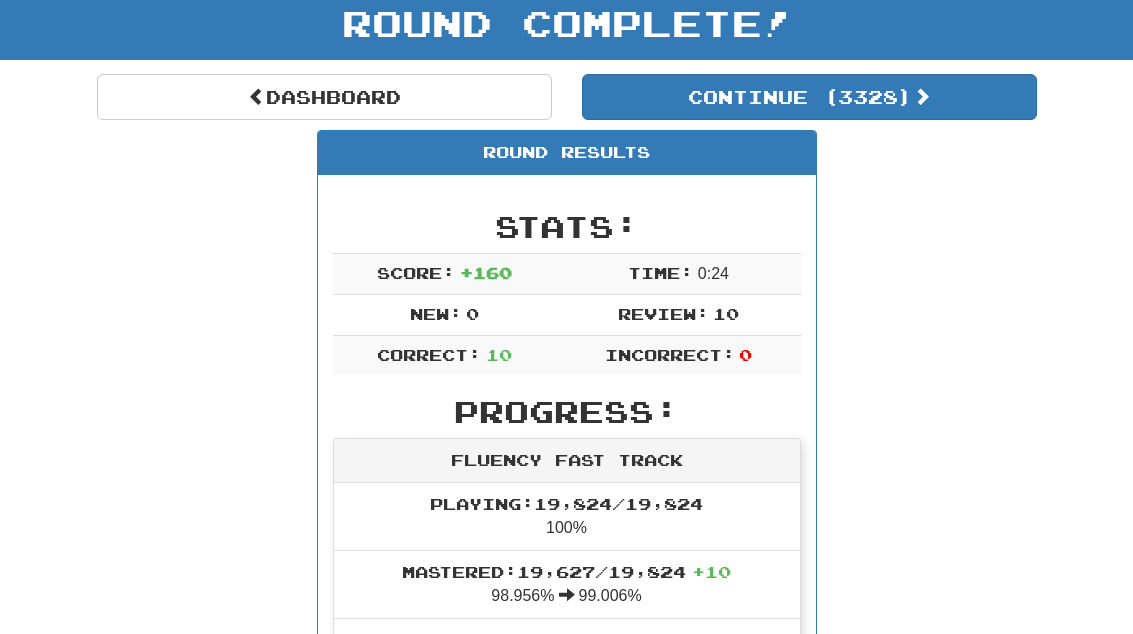 scroll, scrollTop: 0, scrollLeft: 0, axis: both 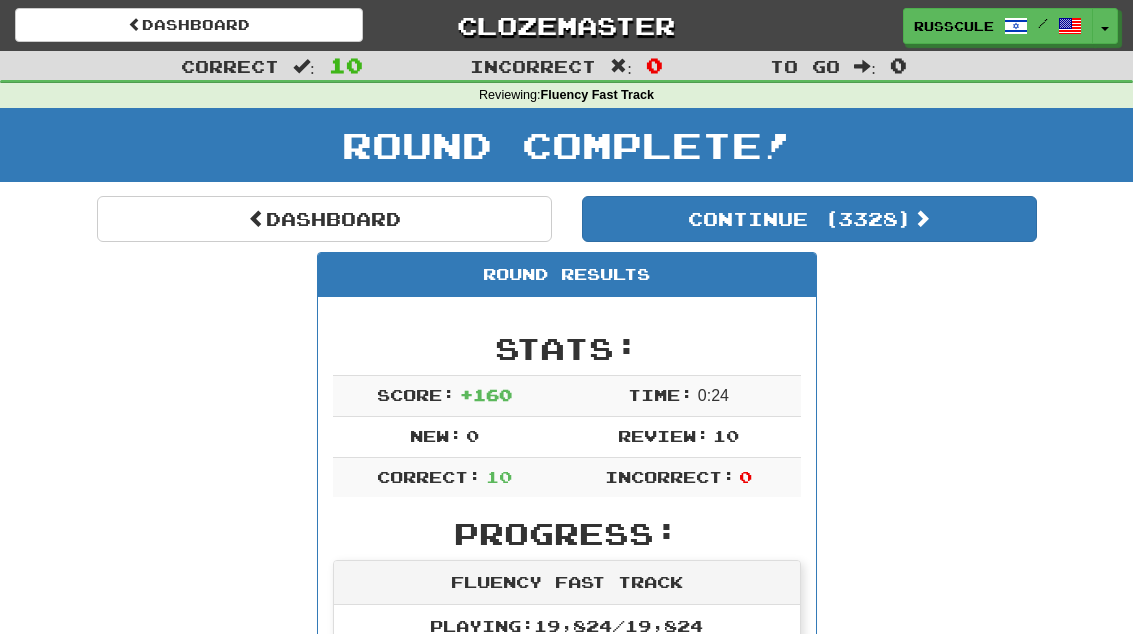 click on "Continue ( 3328 )" at bounding box center (809, 219) 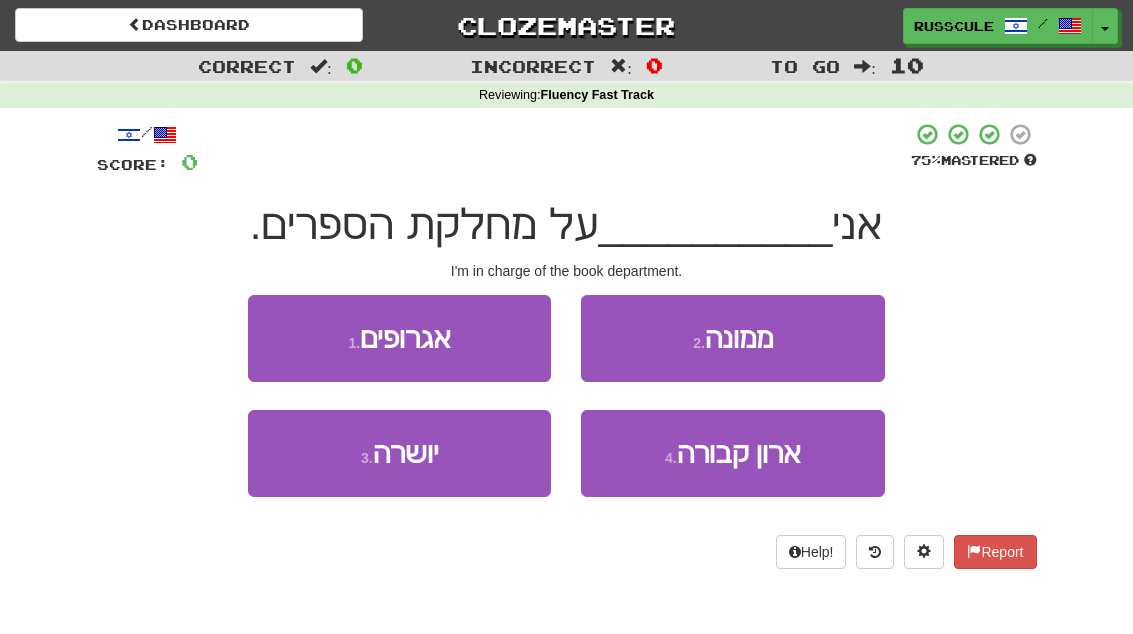 click on "2 .  ממונה" at bounding box center (732, 338) 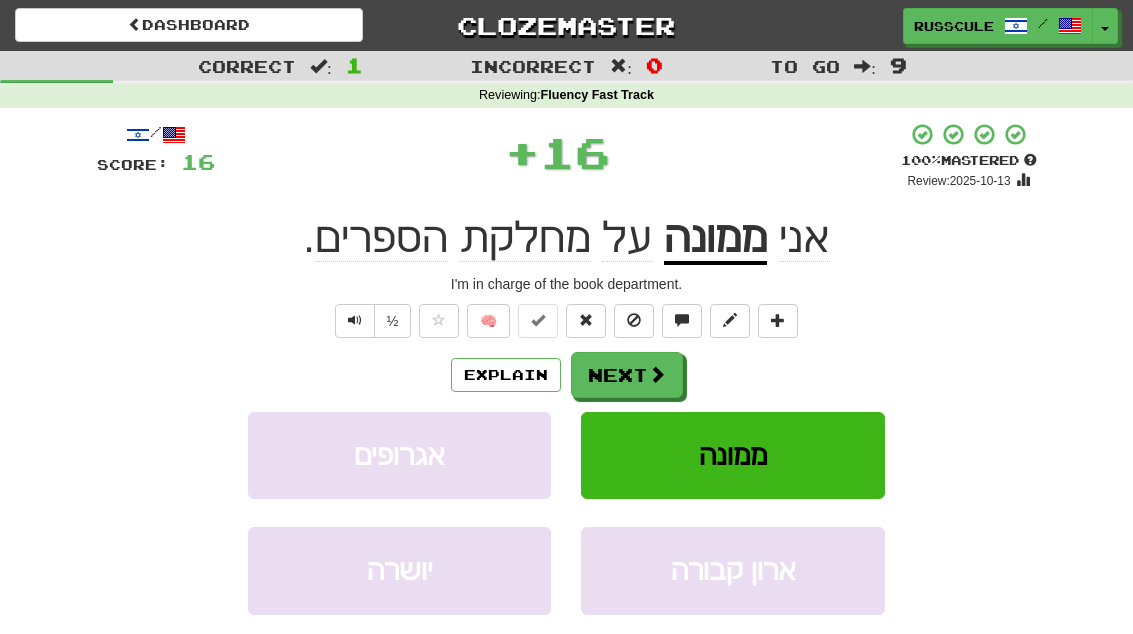 click at bounding box center (657, 374) 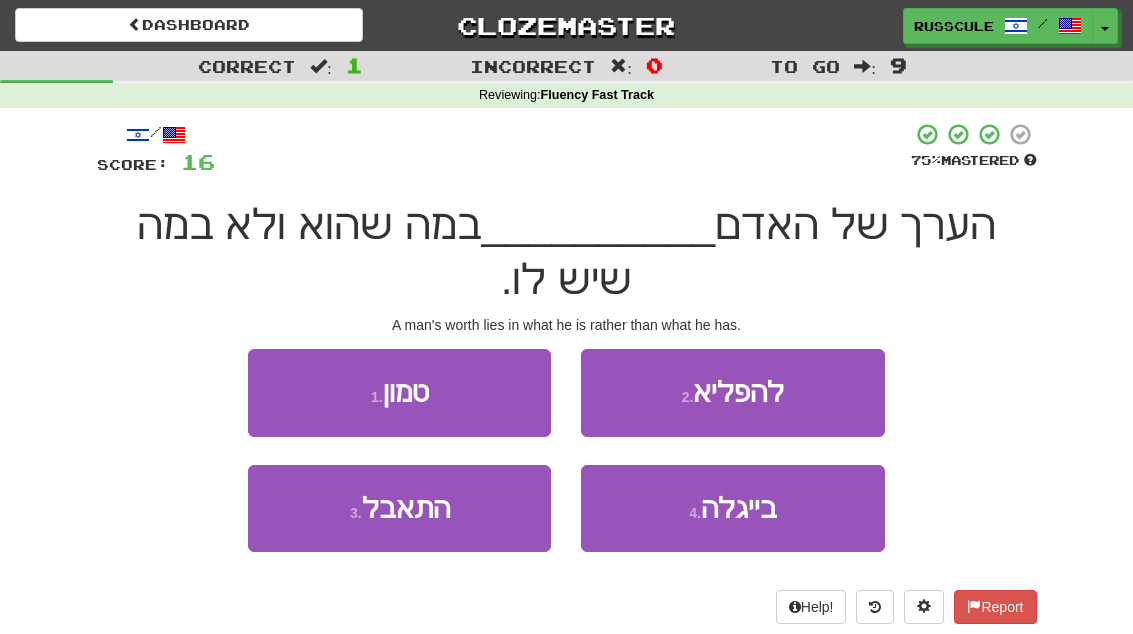 click on "1 .  טמון" at bounding box center (399, 392) 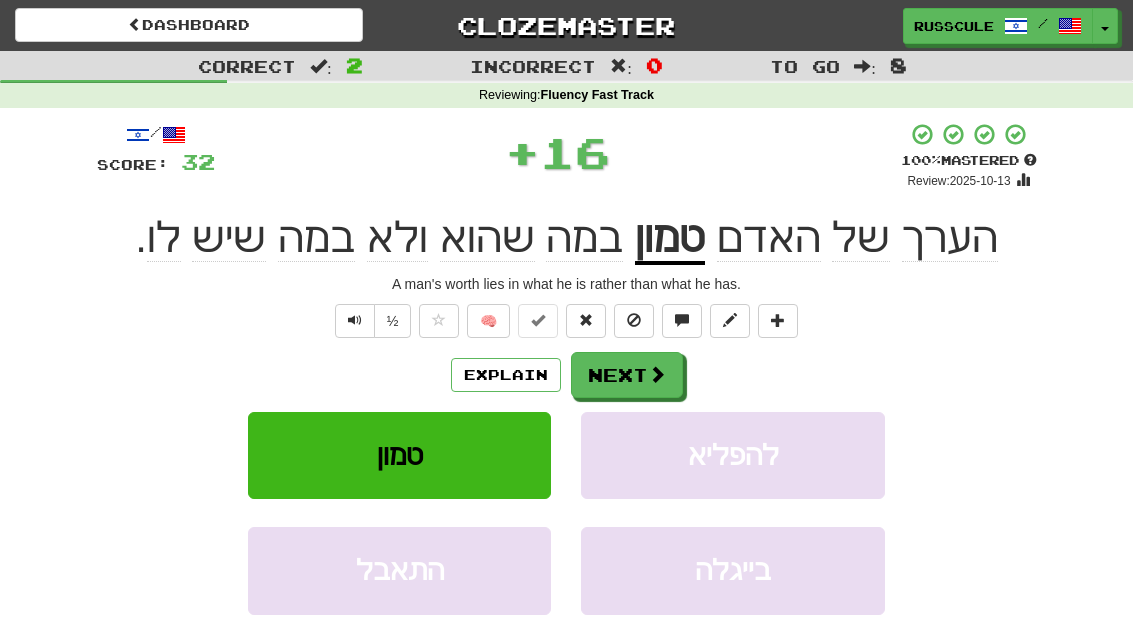 click on "Next" at bounding box center (627, 375) 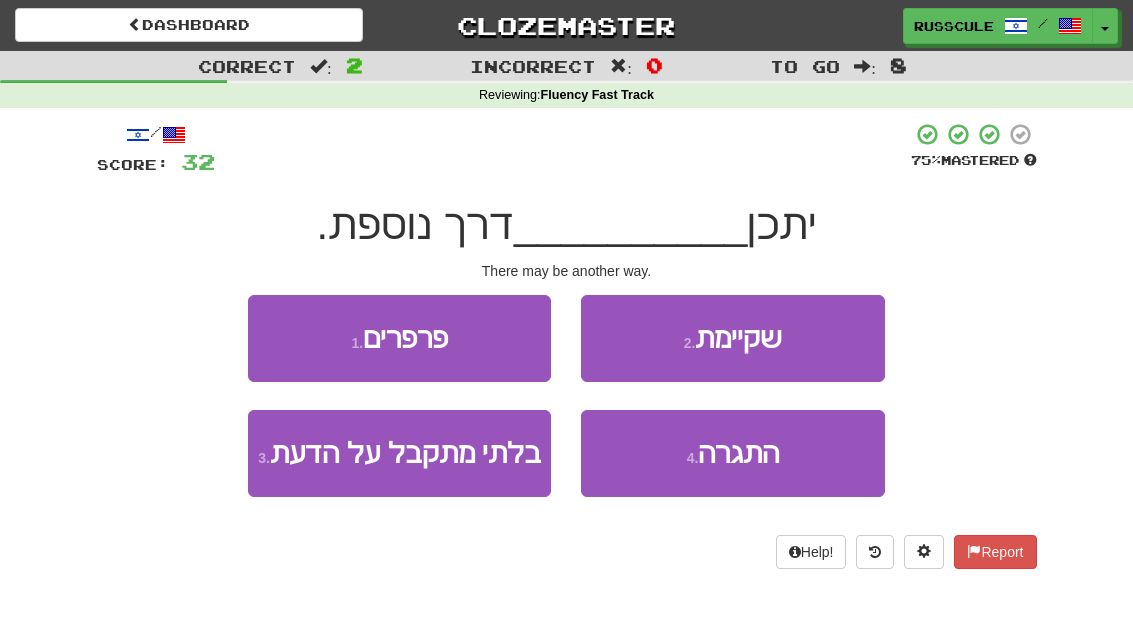 click on "2 .  שקיימת" at bounding box center (732, 338) 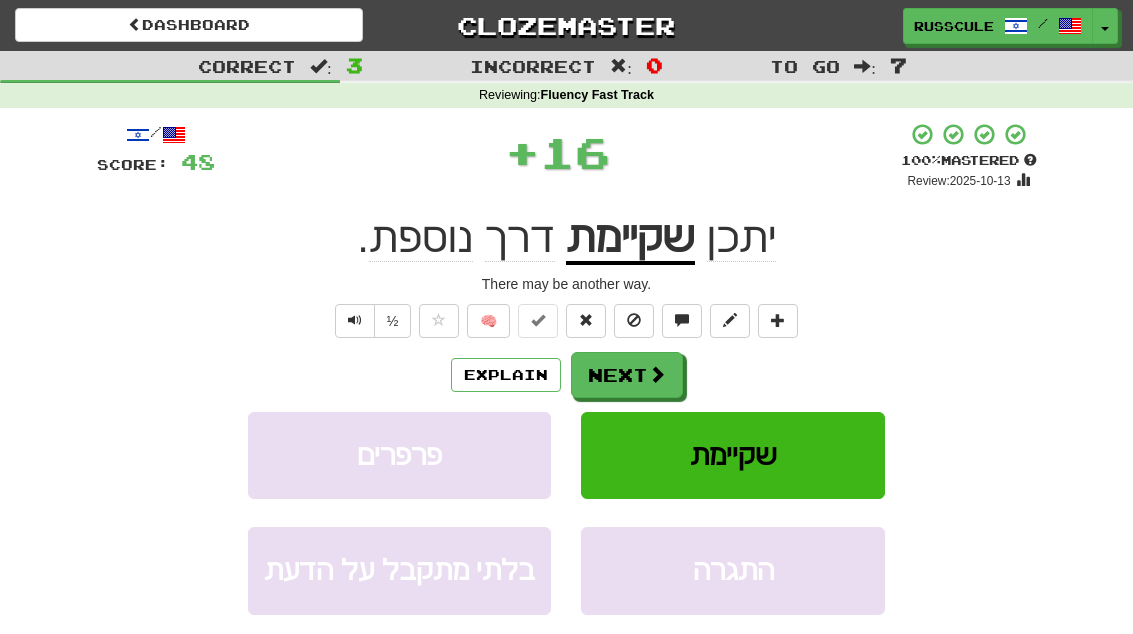 click on "Next" at bounding box center (627, 375) 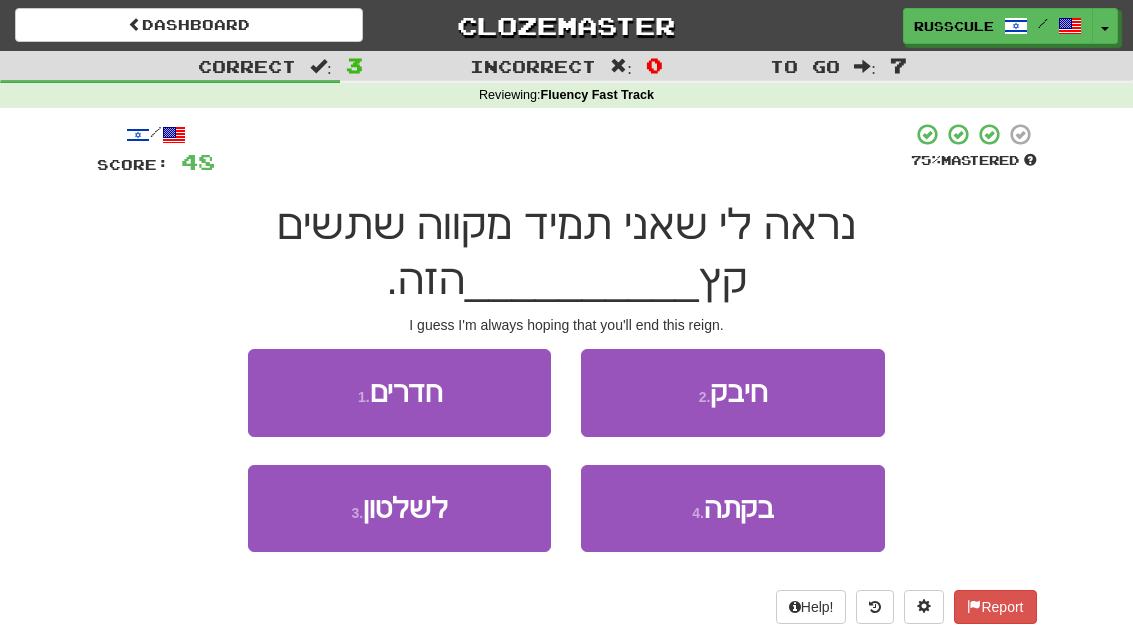 click on "3 .  לשלטון" at bounding box center [399, 508] 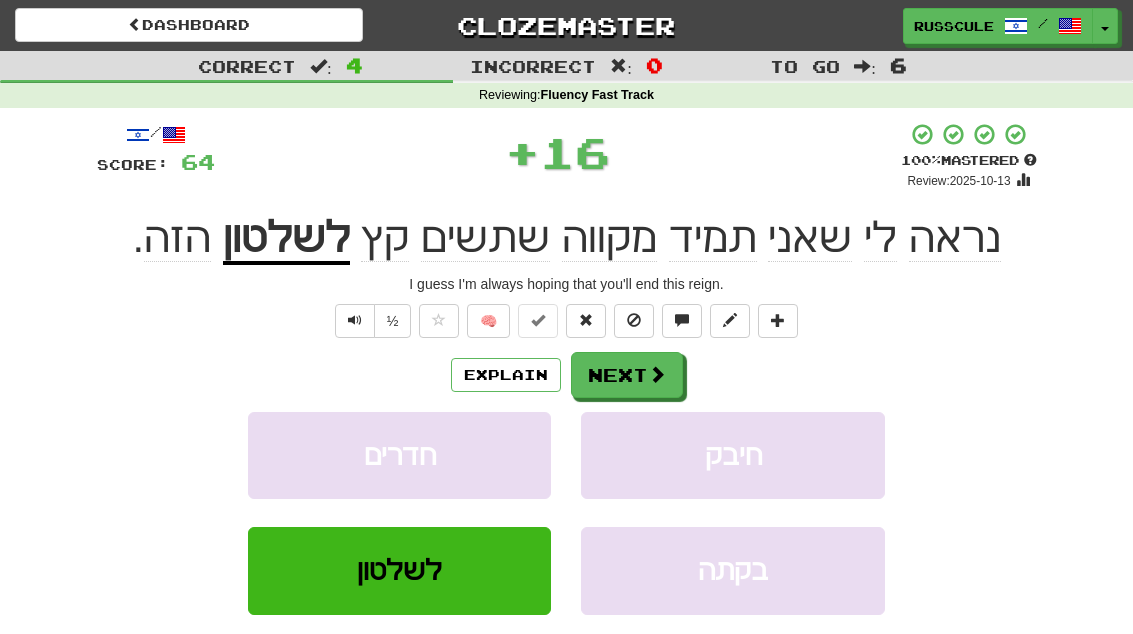 click at bounding box center (657, 374) 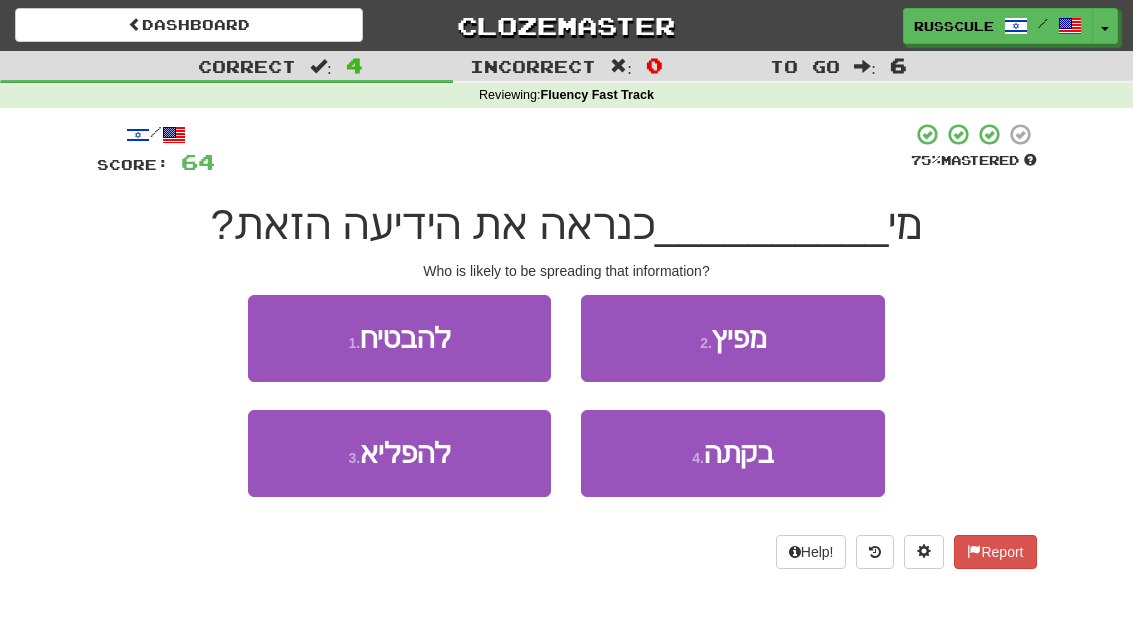 click on "2 .  מפיץ" at bounding box center (732, 338) 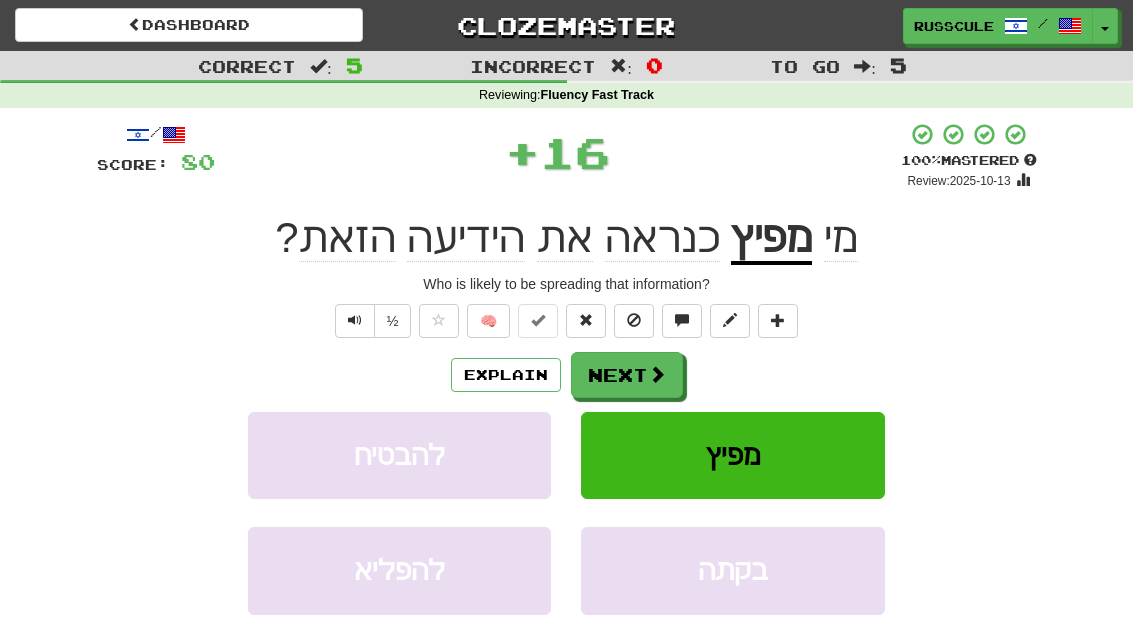 click at bounding box center [657, 374] 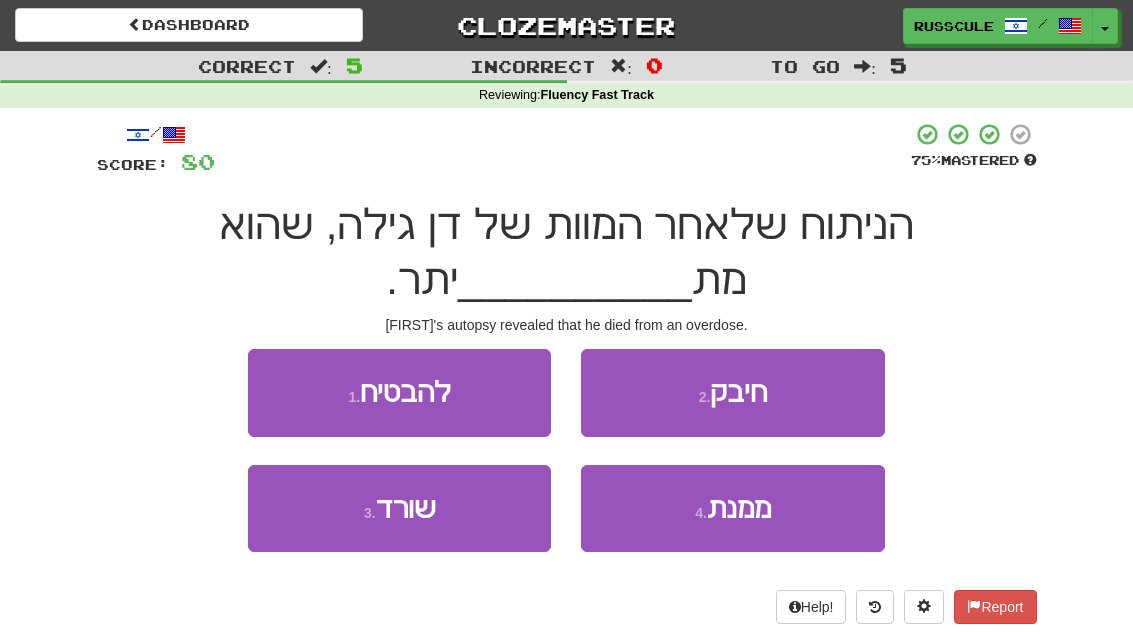click on "ממנת" at bounding box center (739, 508) 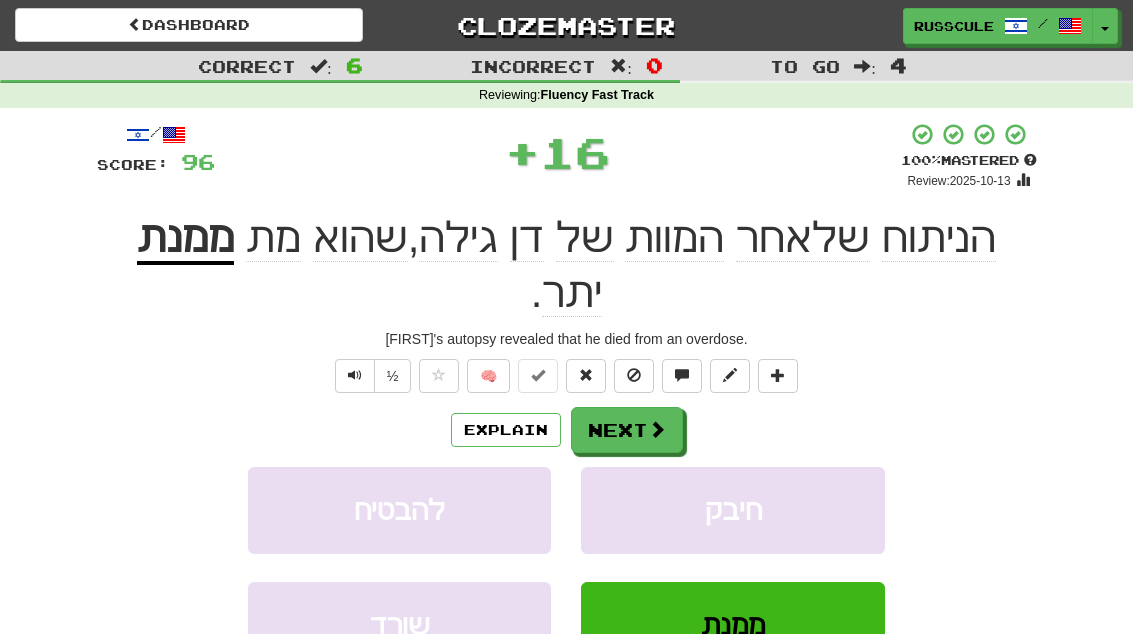 click at bounding box center (657, 429) 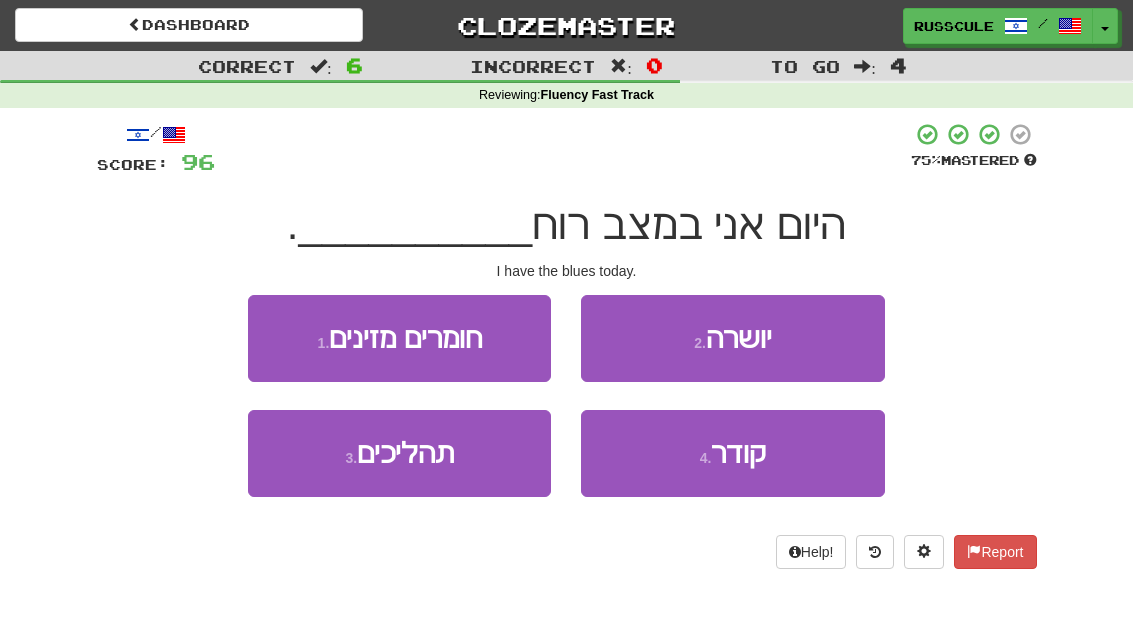 click on "4 .  קודר" at bounding box center [732, 453] 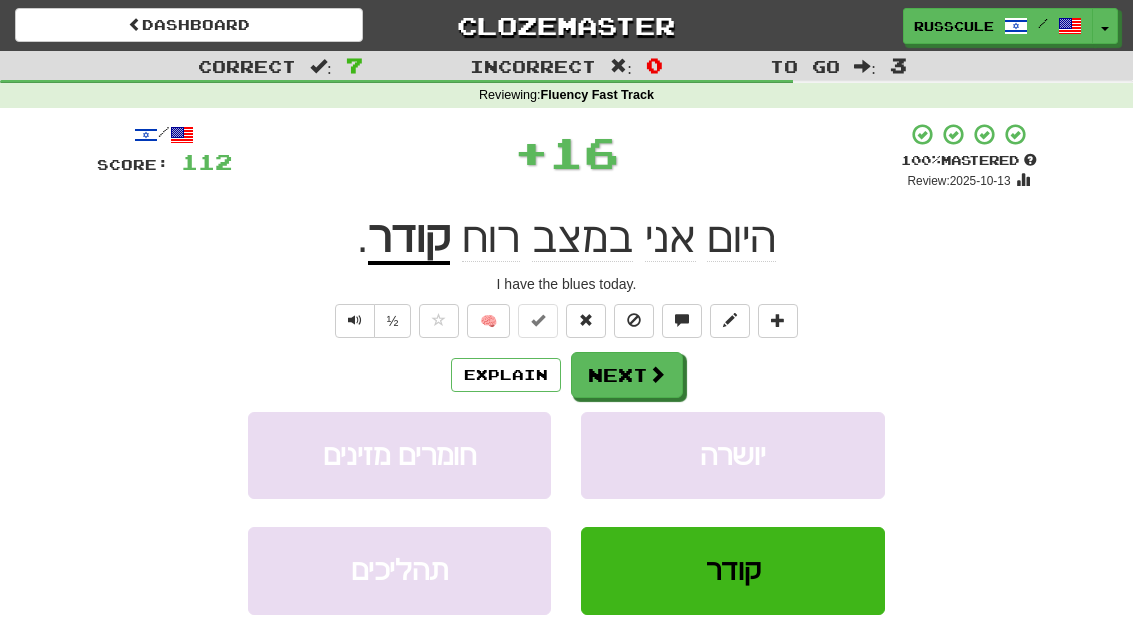 click at bounding box center [657, 374] 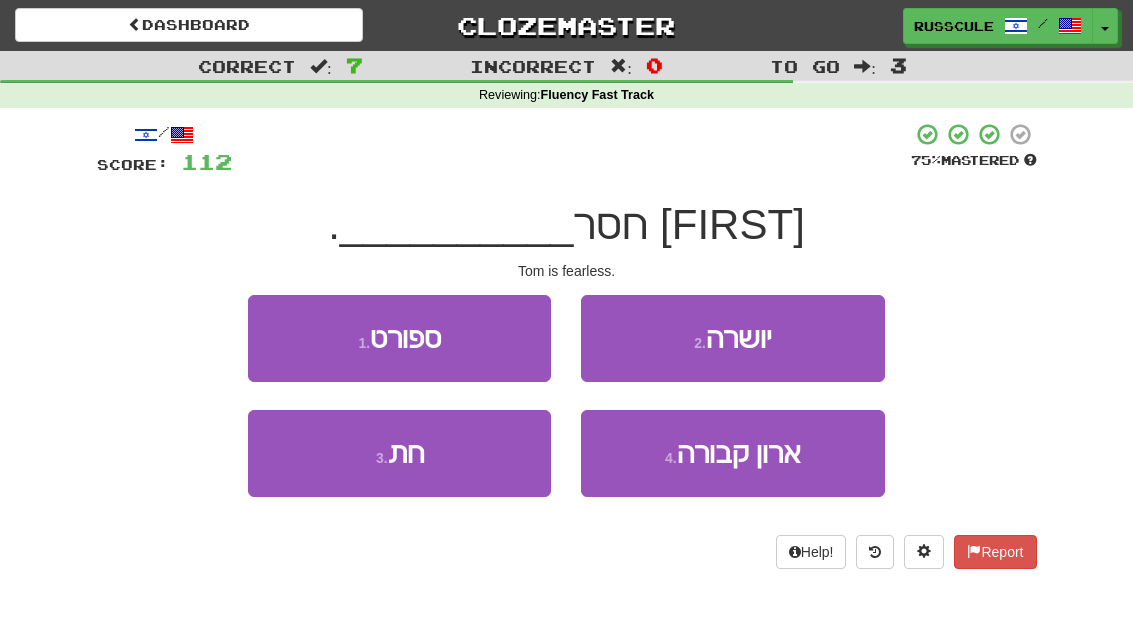 click on "3 .  חת" at bounding box center (399, 453) 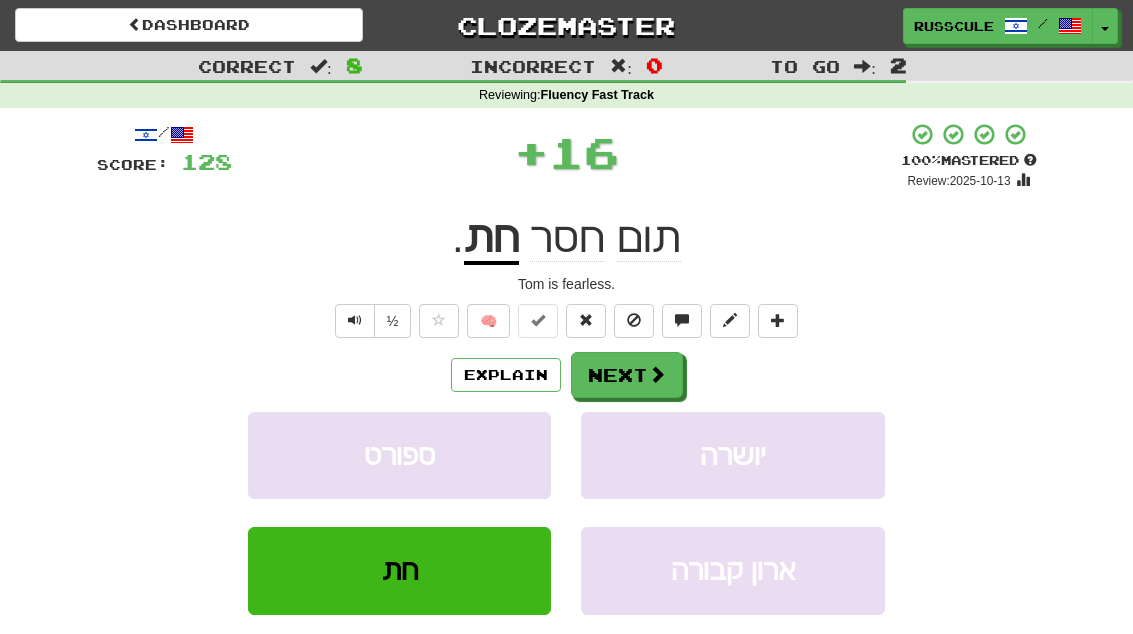 click at bounding box center (657, 374) 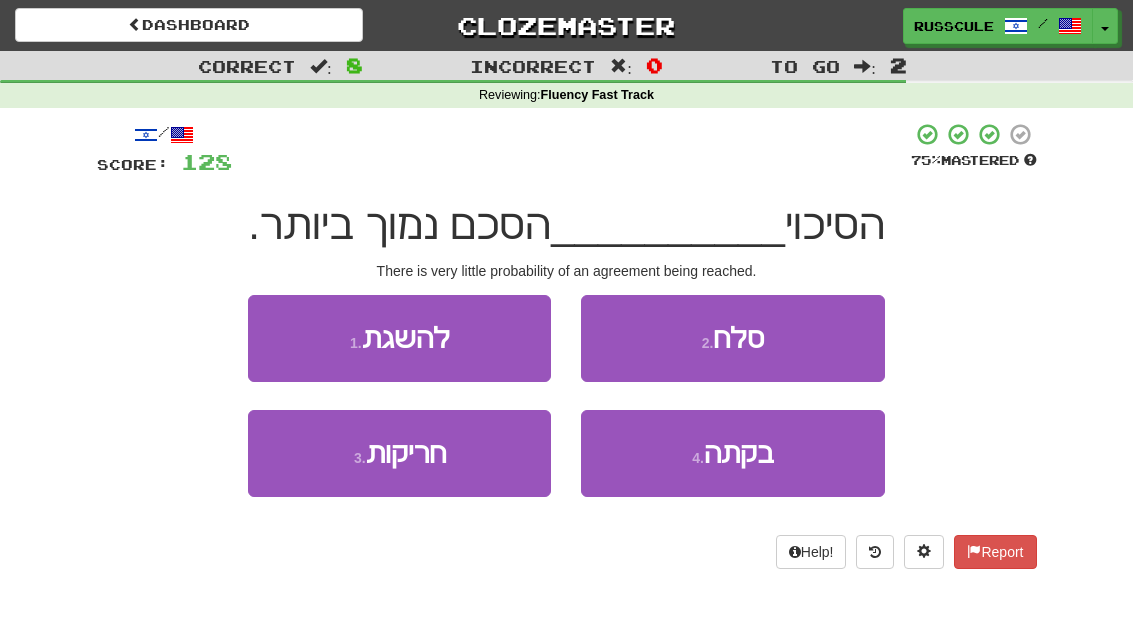 click on "1 .  להשגת" at bounding box center [399, 338] 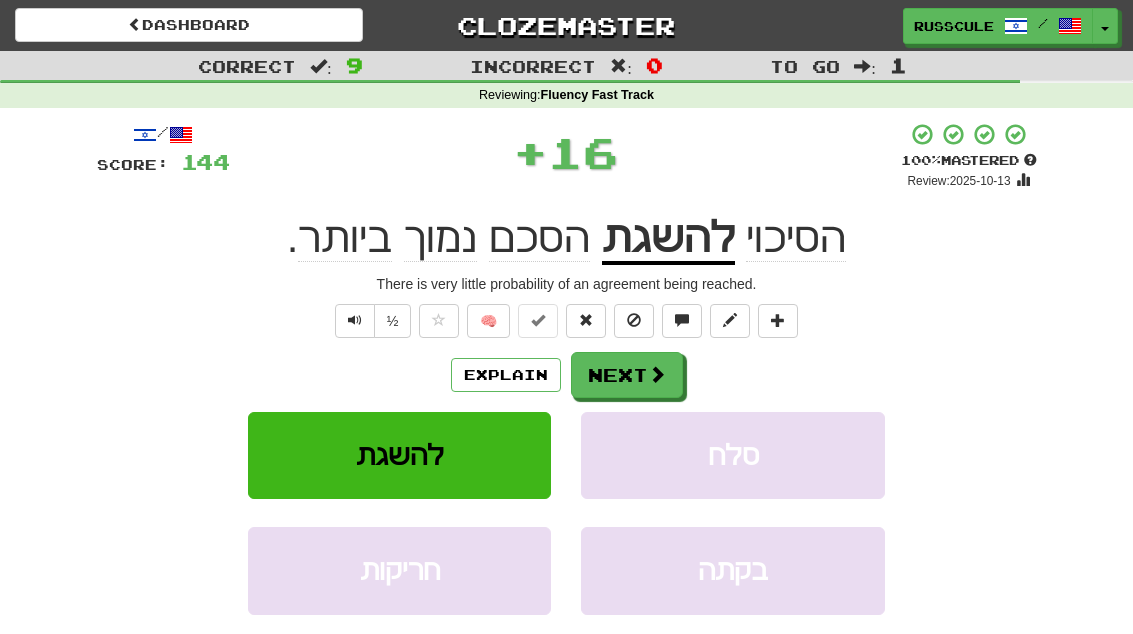 click on "Next" at bounding box center (627, 375) 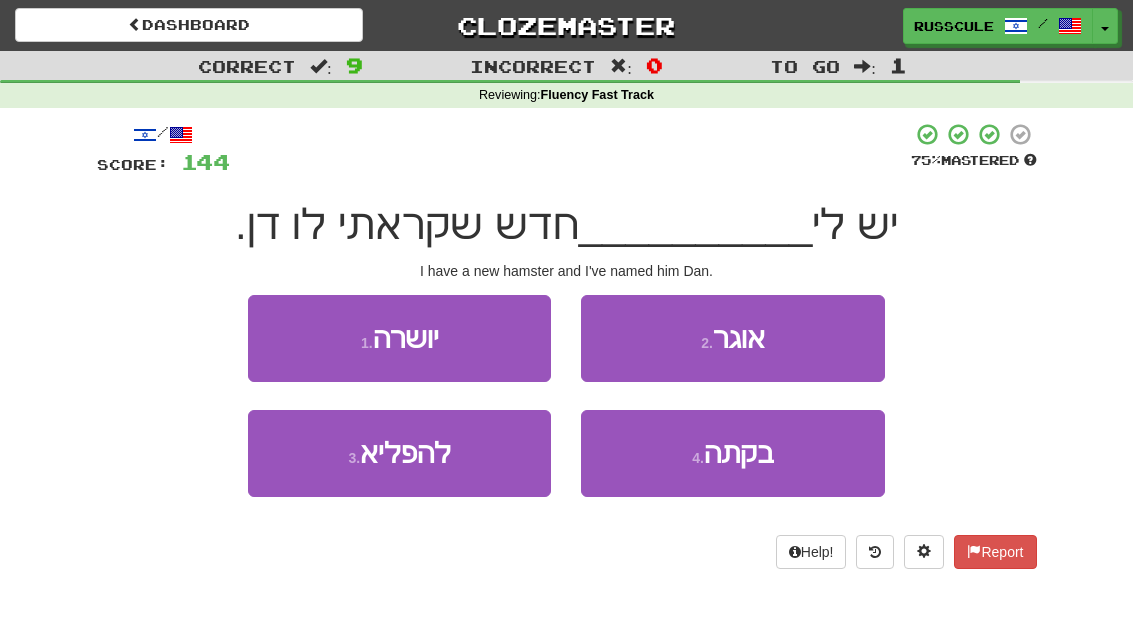 click on "2 .  אוגר" at bounding box center (732, 338) 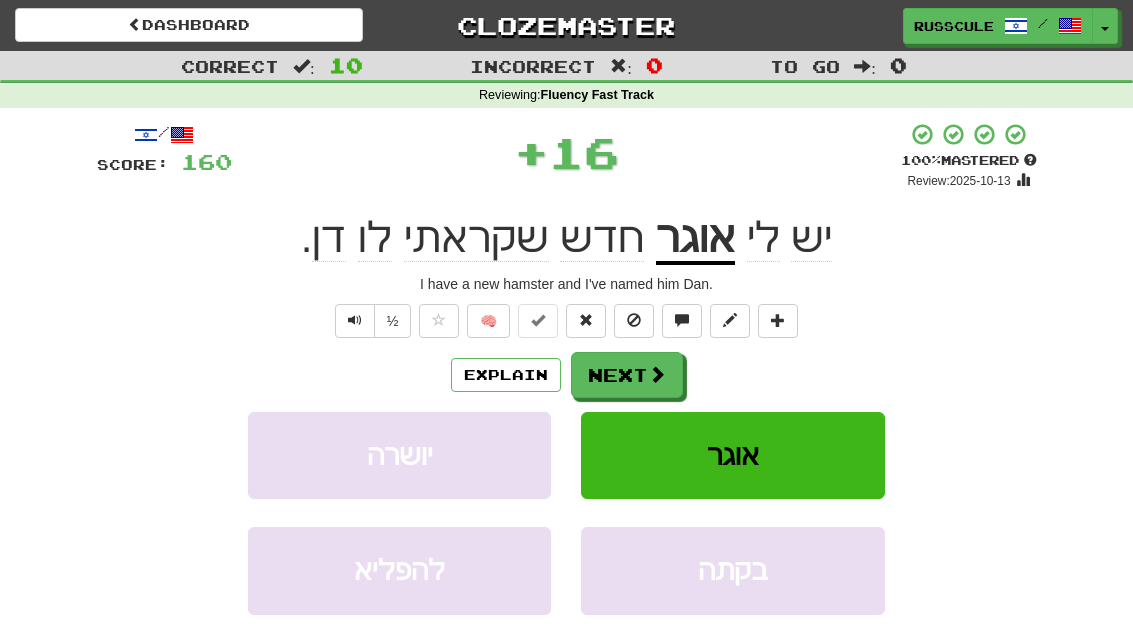 click at bounding box center (657, 374) 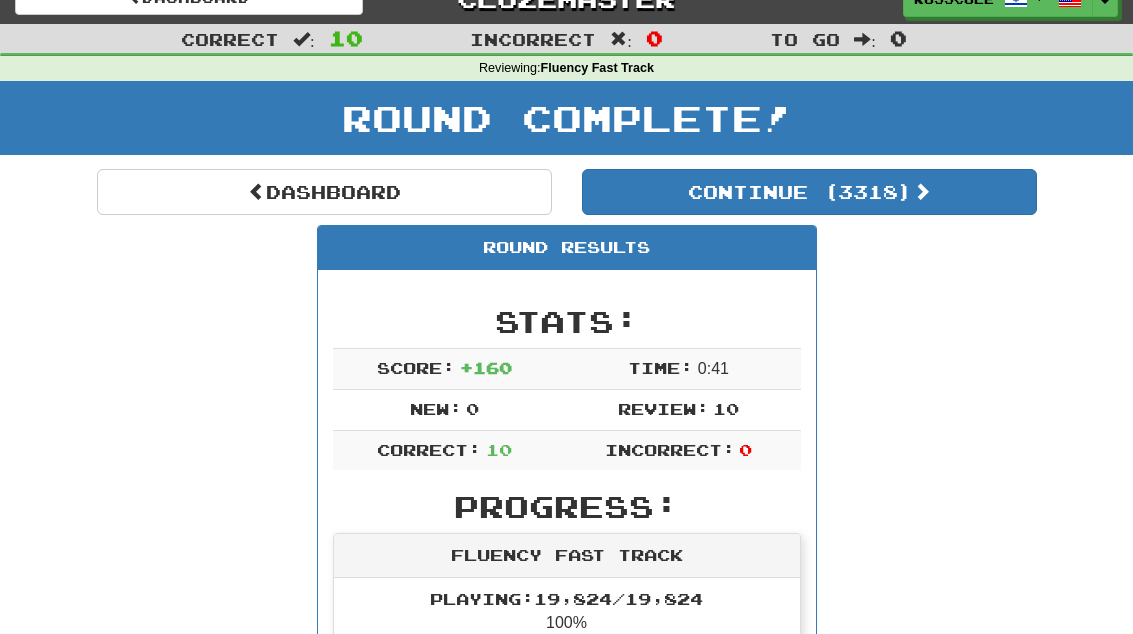 scroll, scrollTop: 0, scrollLeft: 0, axis: both 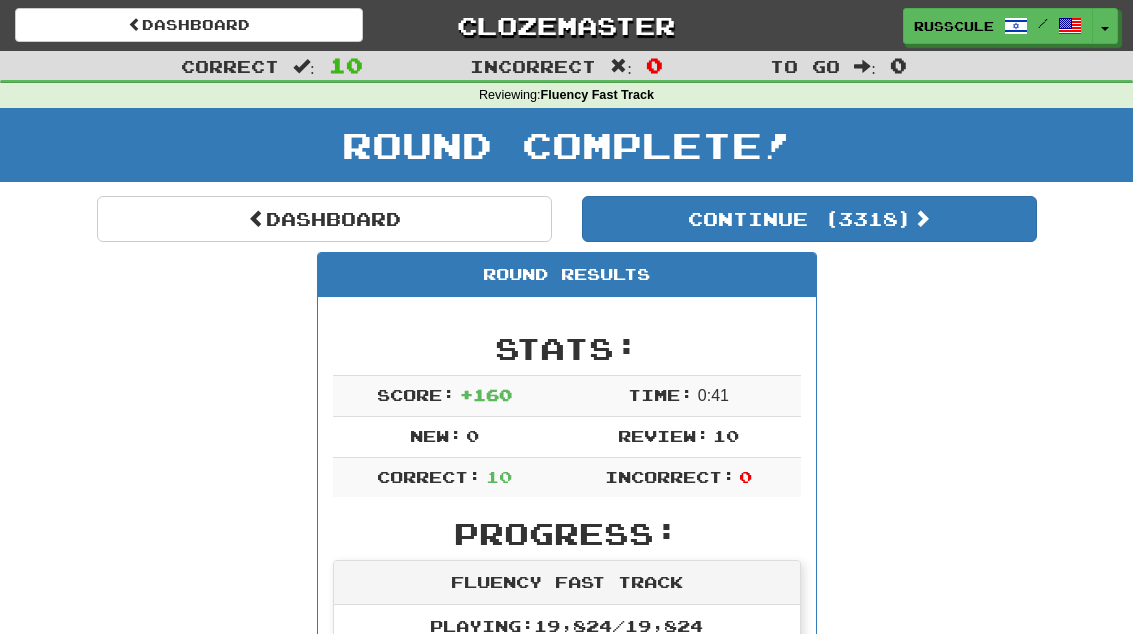 click at bounding box center [922, 218] 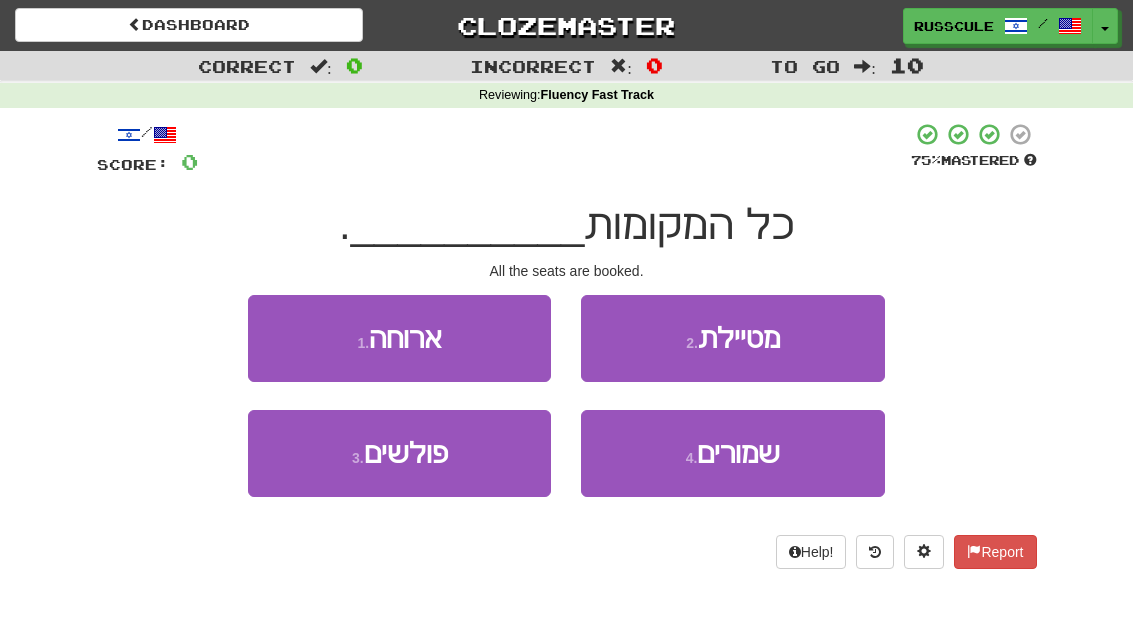 click on "2 .  מטיילת" at bounding box center (732, 338) 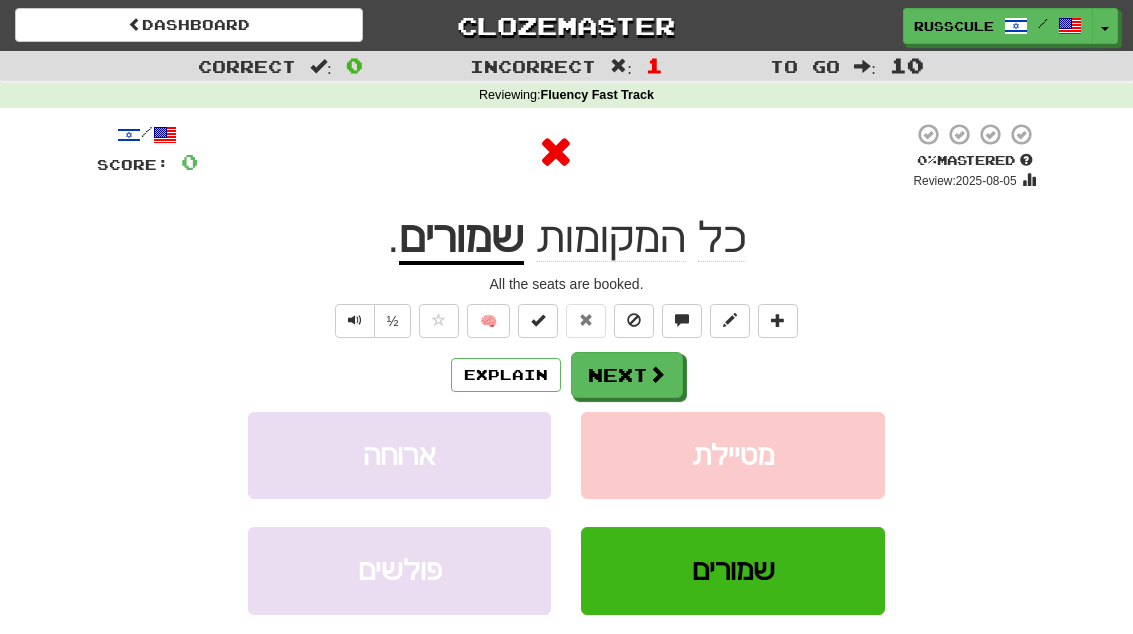 click at bounding box center [657, 374] 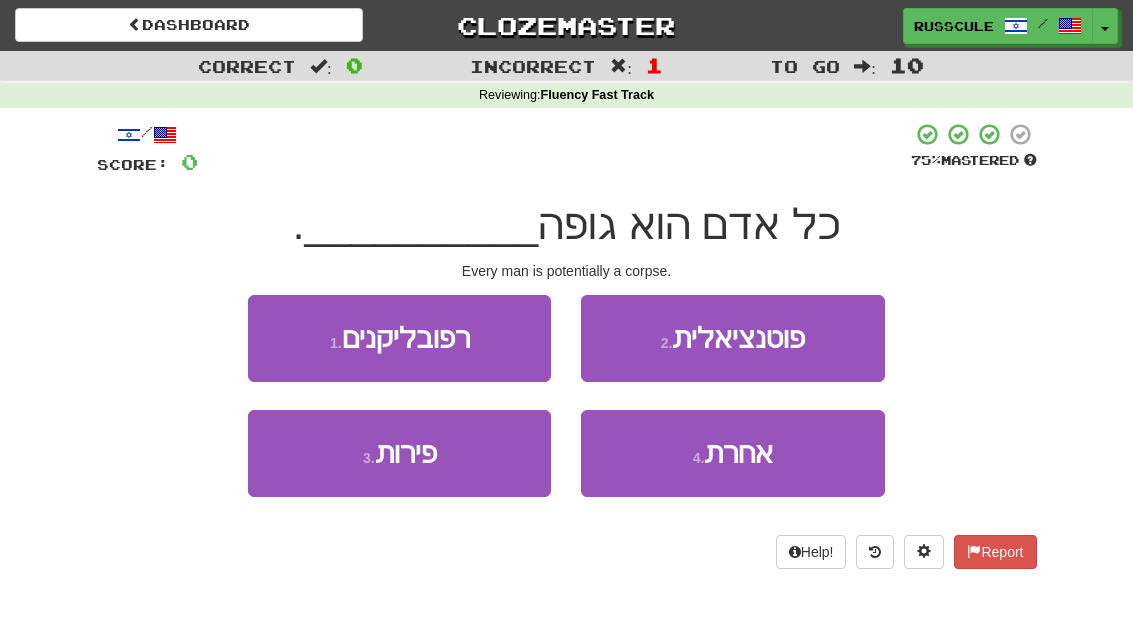click on "2 .  פוטנציאלית" at bounding box center (732, 338) 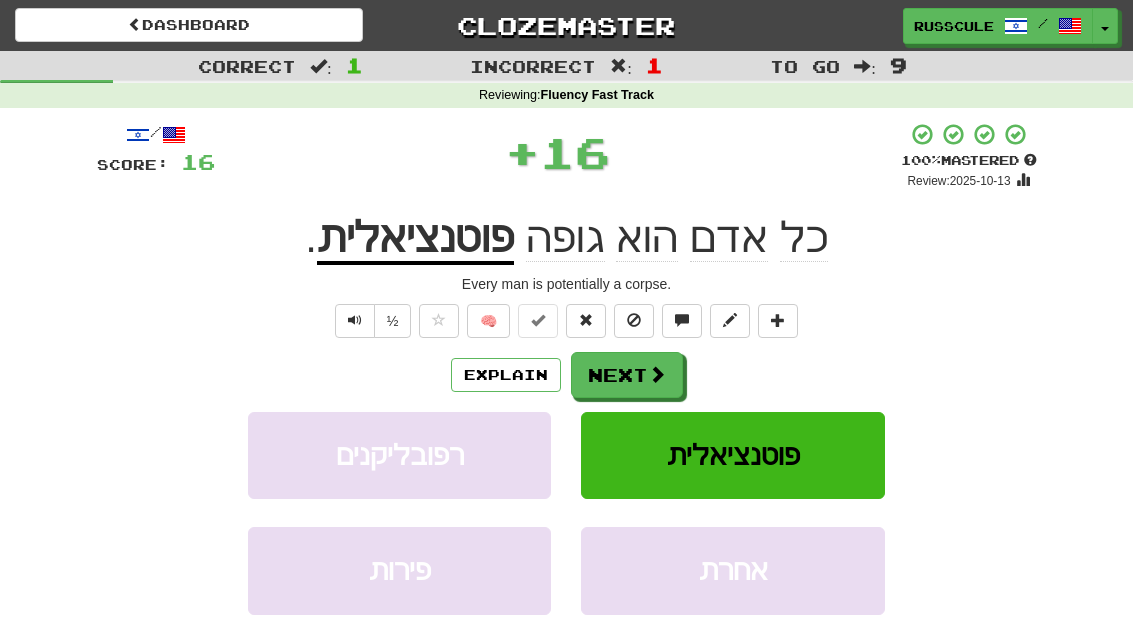 click at bounding box center [657, 374] 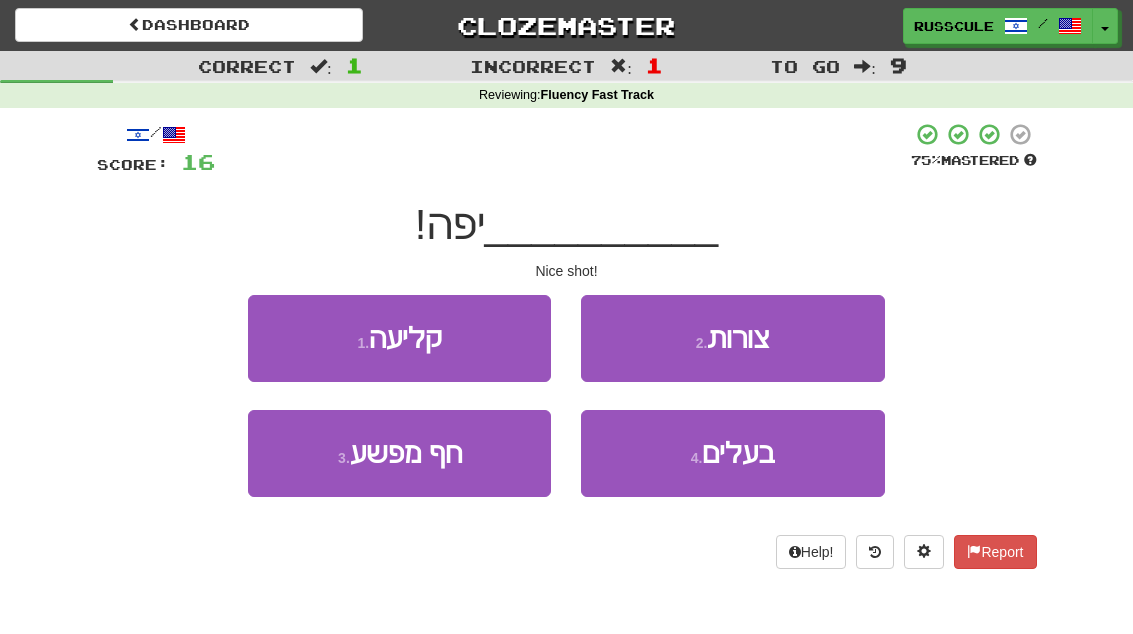 click on "1 .  קליעה" at bounding box center (399, 338) 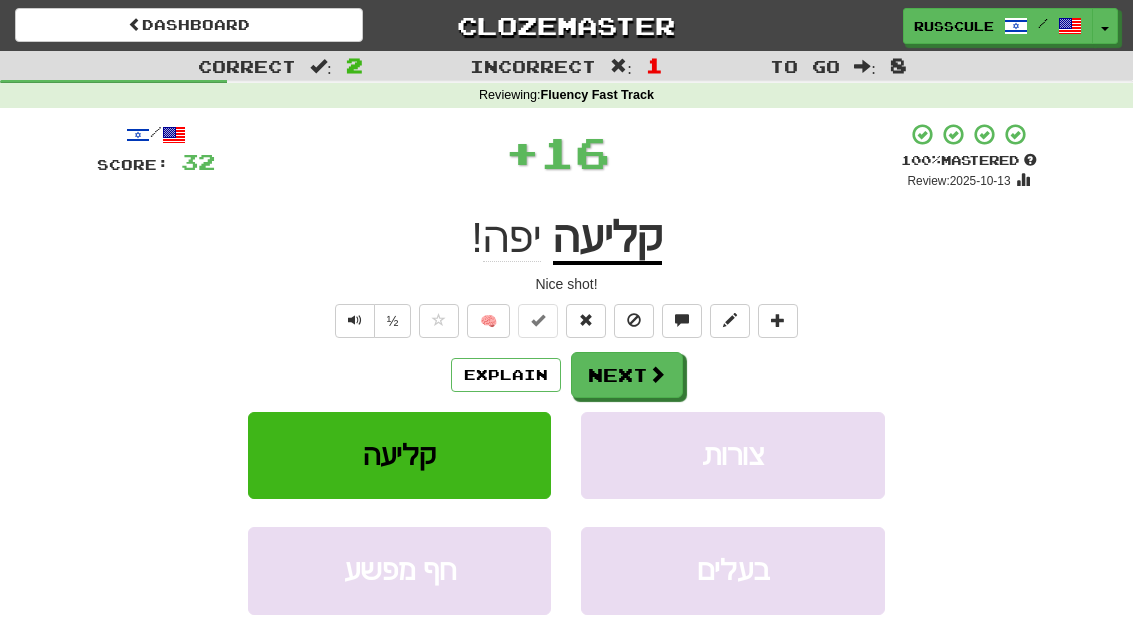 click at bounding box center [657, 374] 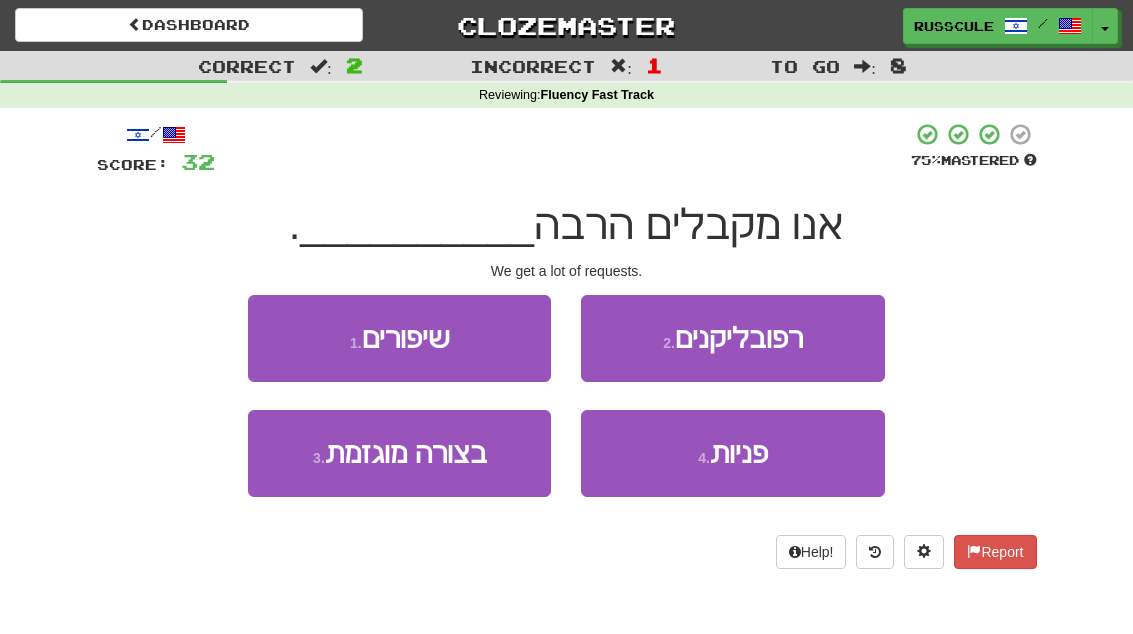 click on "פניות" at bounding box center (739, 453) 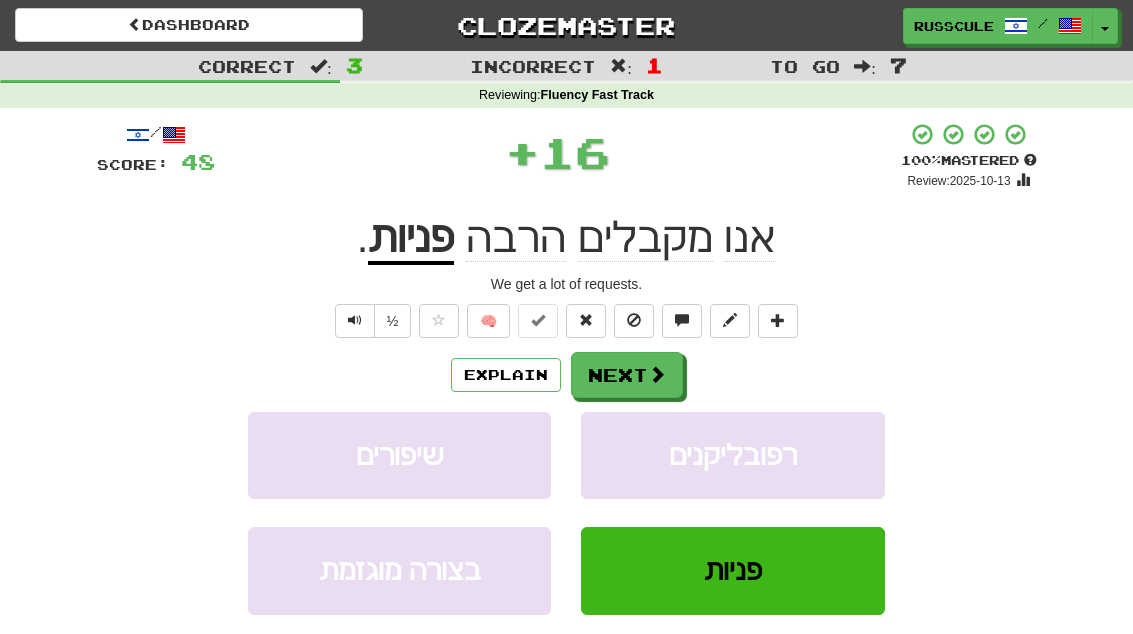 click at bounding box center [657, 374] 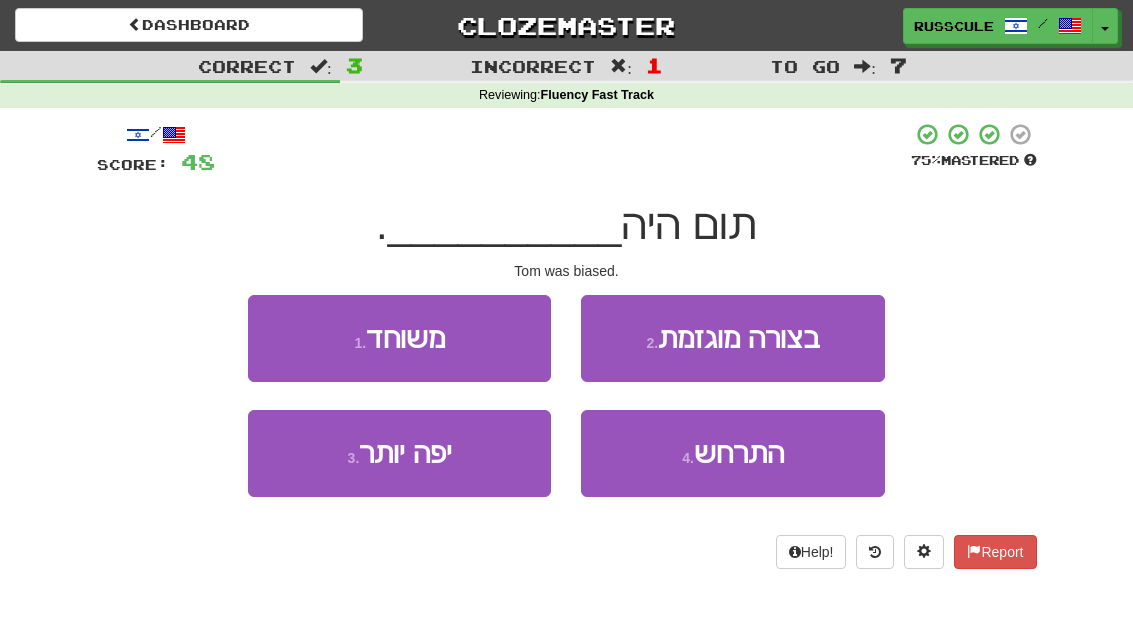 click on "התרחש" at bounding box center (739, 453) 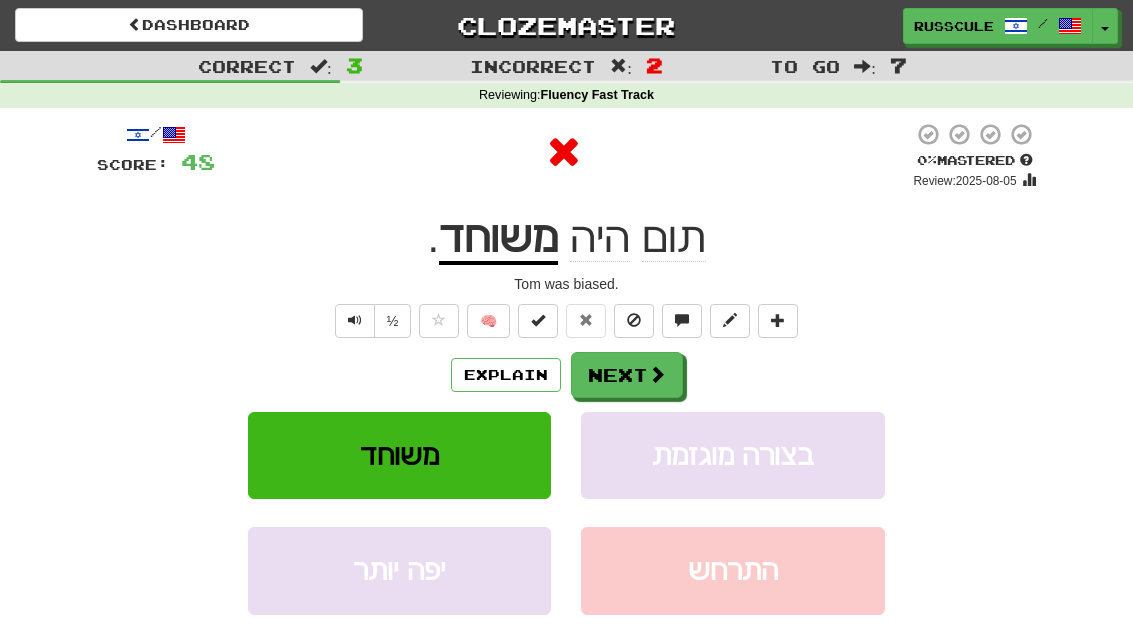 click at bounding box center (657, 374) 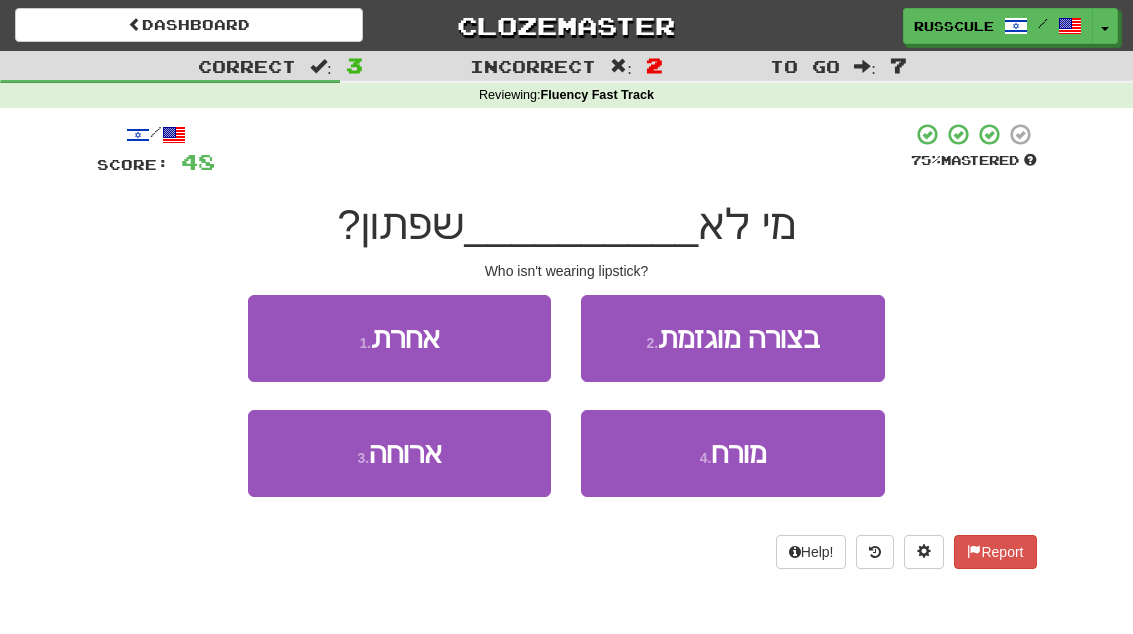 click on "מורח" at bounding box center (738, 453) 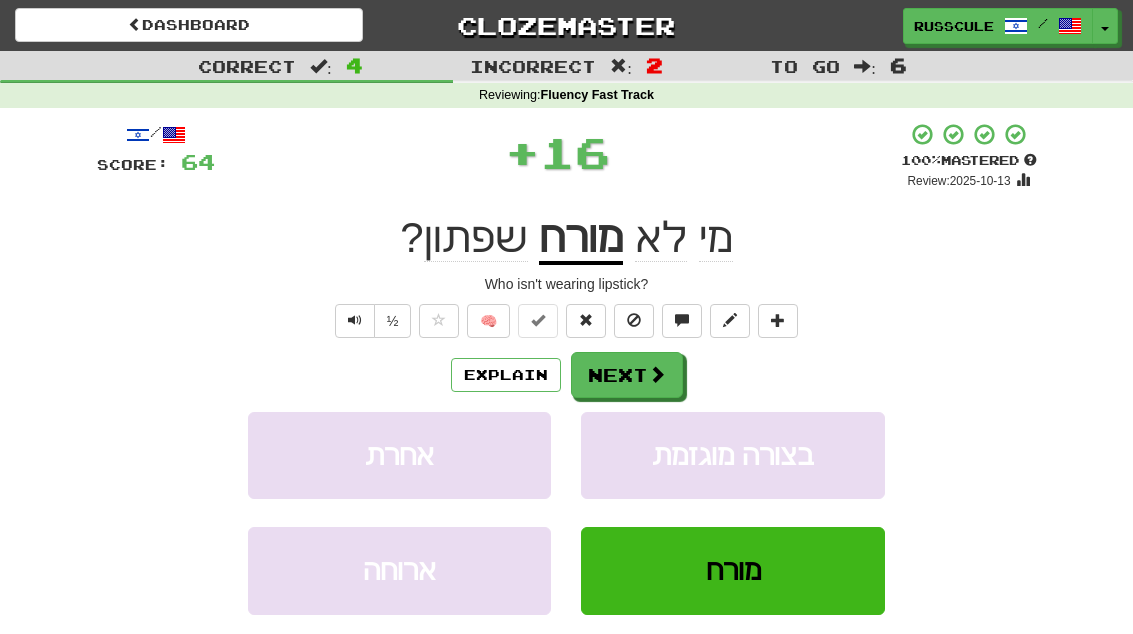 click at bounding box center (657, 374) 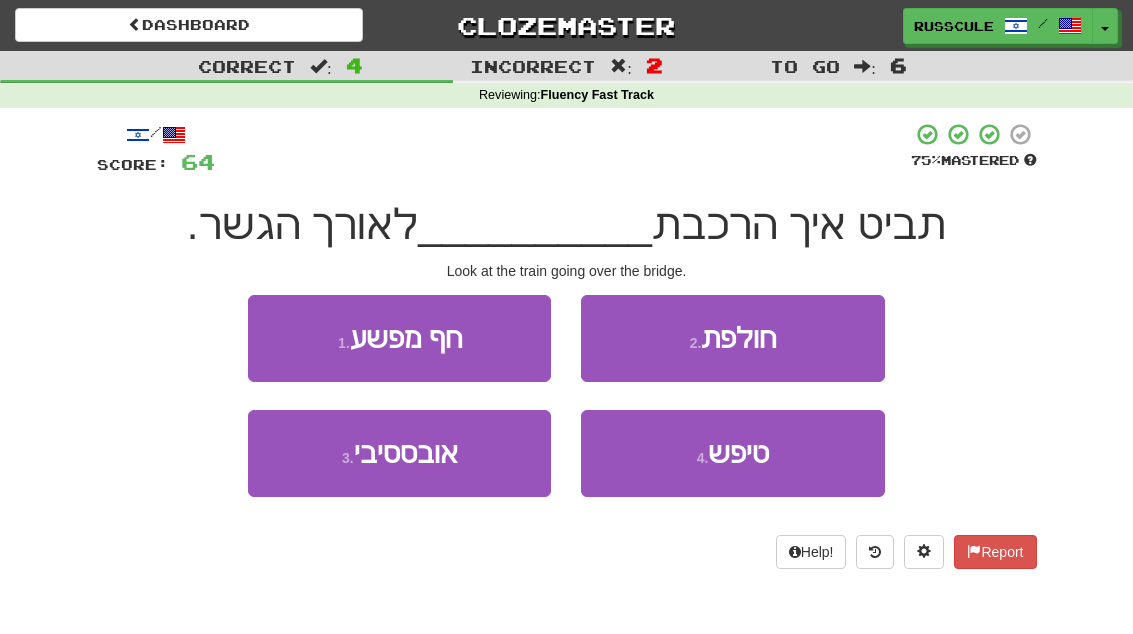 click on "2 .  חולפת" at bounding box center (732, 338) 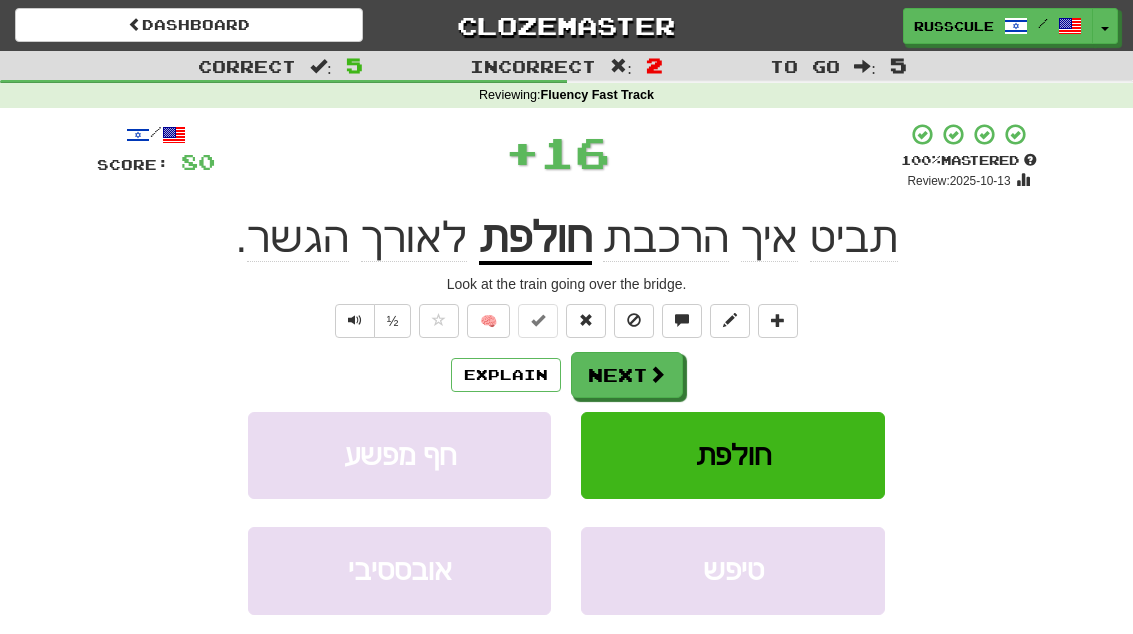 click at bounding box center [657, 374] 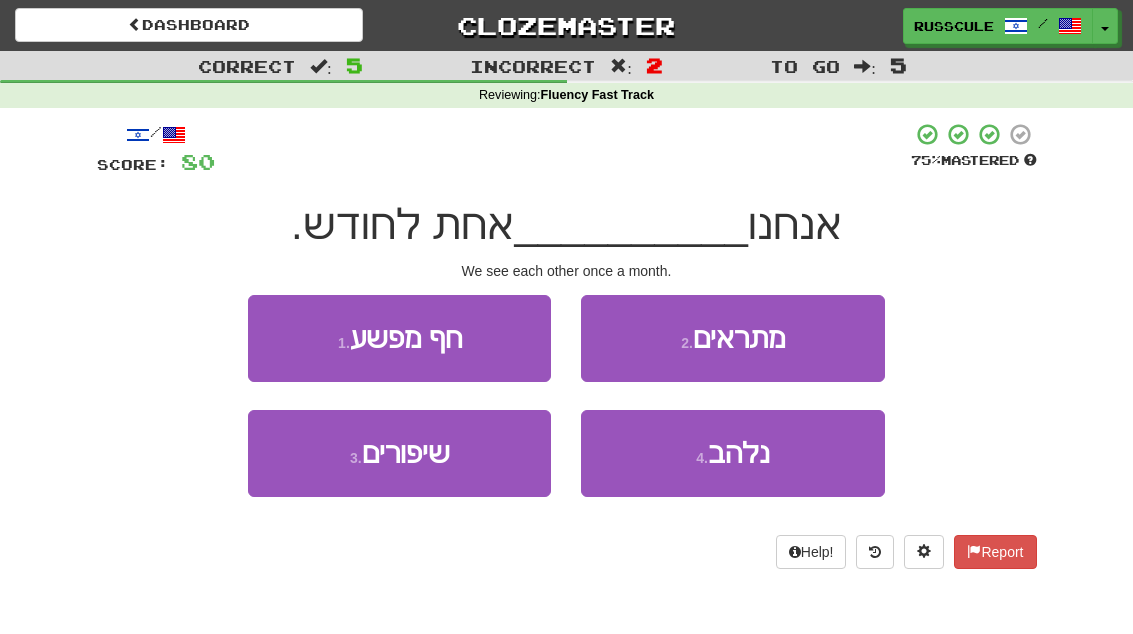 click on "3 .  שיפורים" at bounding box center [399, 453] 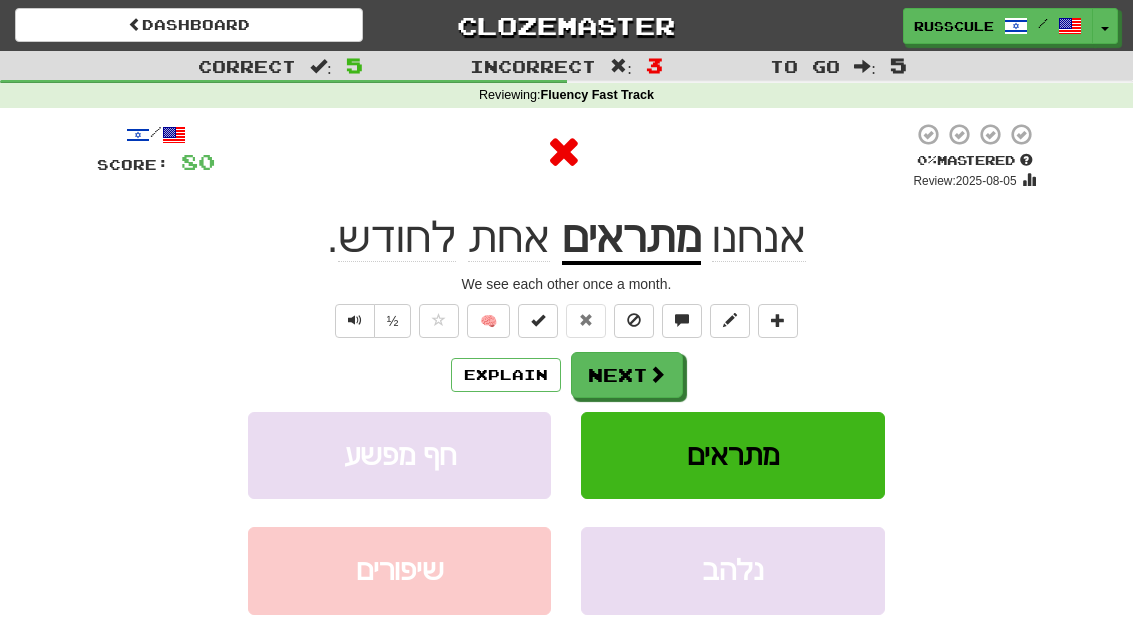 click at bounding box center [657, 374] 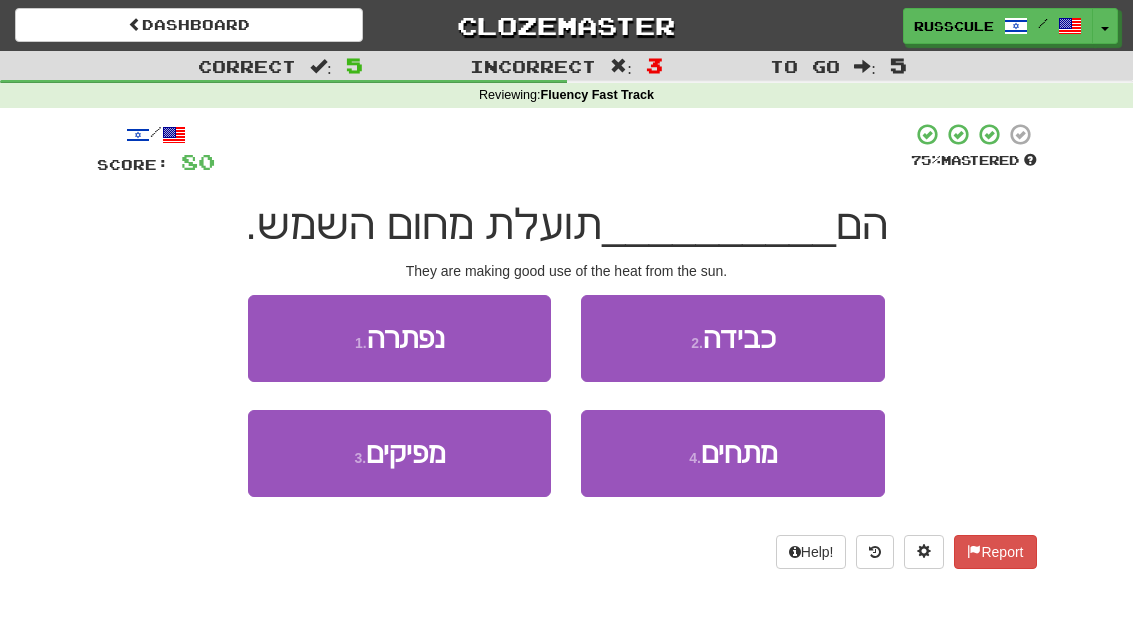 click on "3 .  מפיקים" at bounding box center [399, 453] 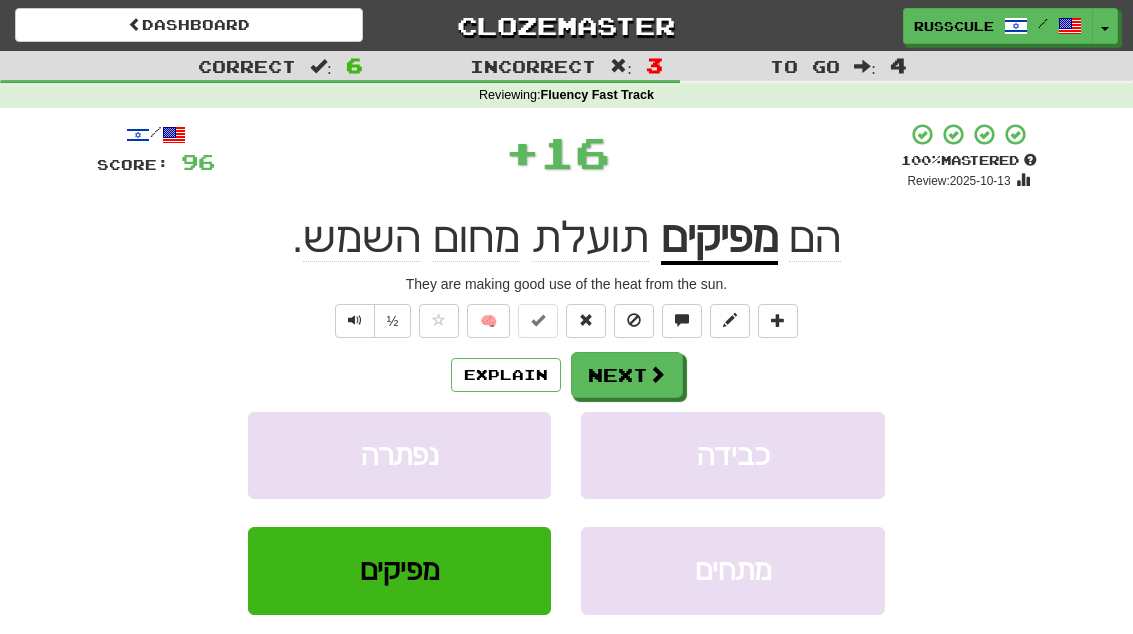 click at bounding box center (657, 374) 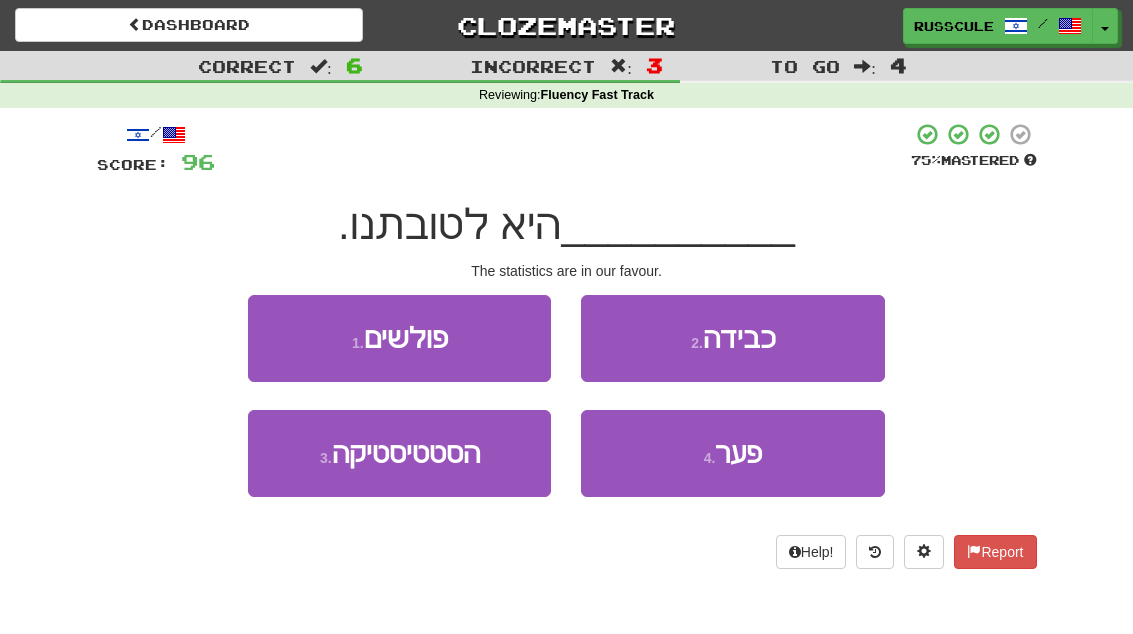 click on "3 .  הסטטיסטיקה" at bounding box center [399, 453] 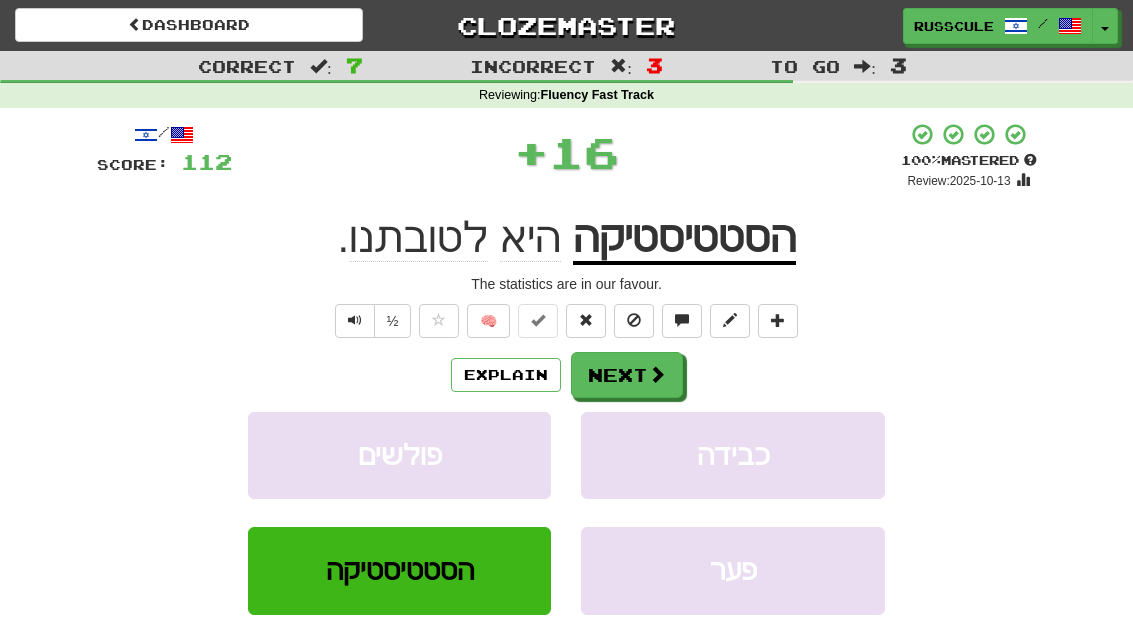 click at bounding box center (657, 374) 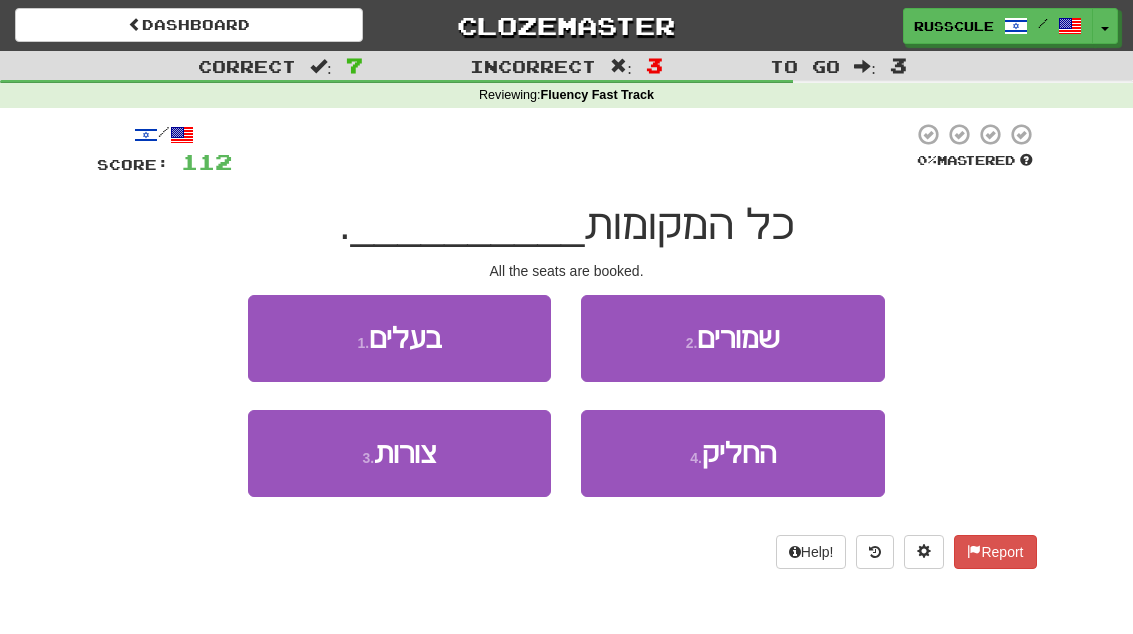 click on "2 .  שמורים" at bounding box center [732, 338] 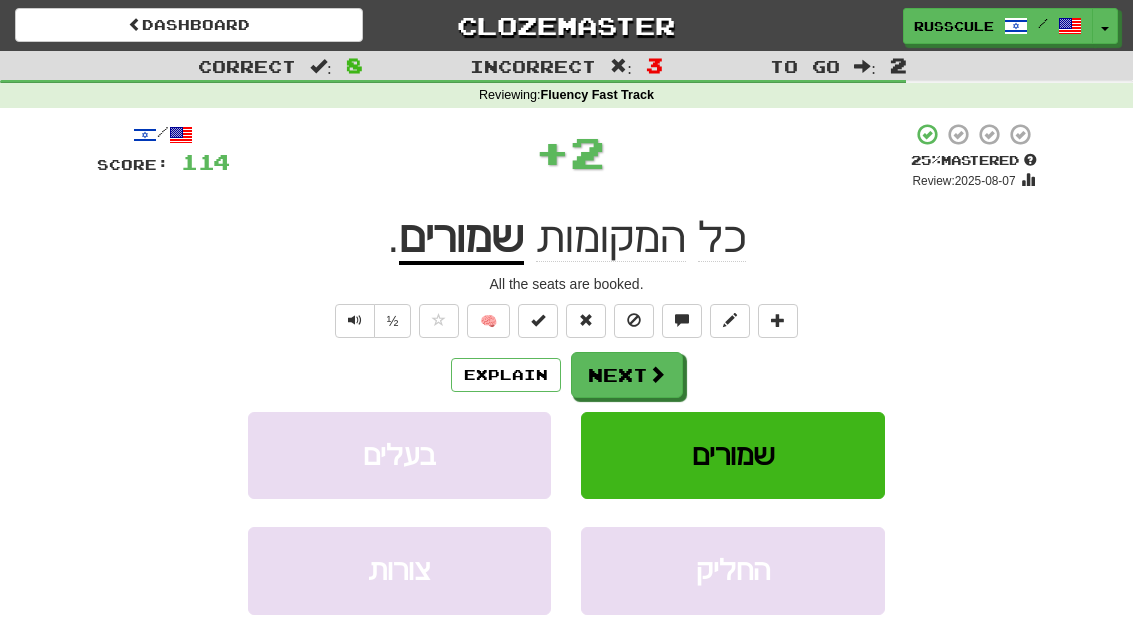 click at bounding box center (657, 374) 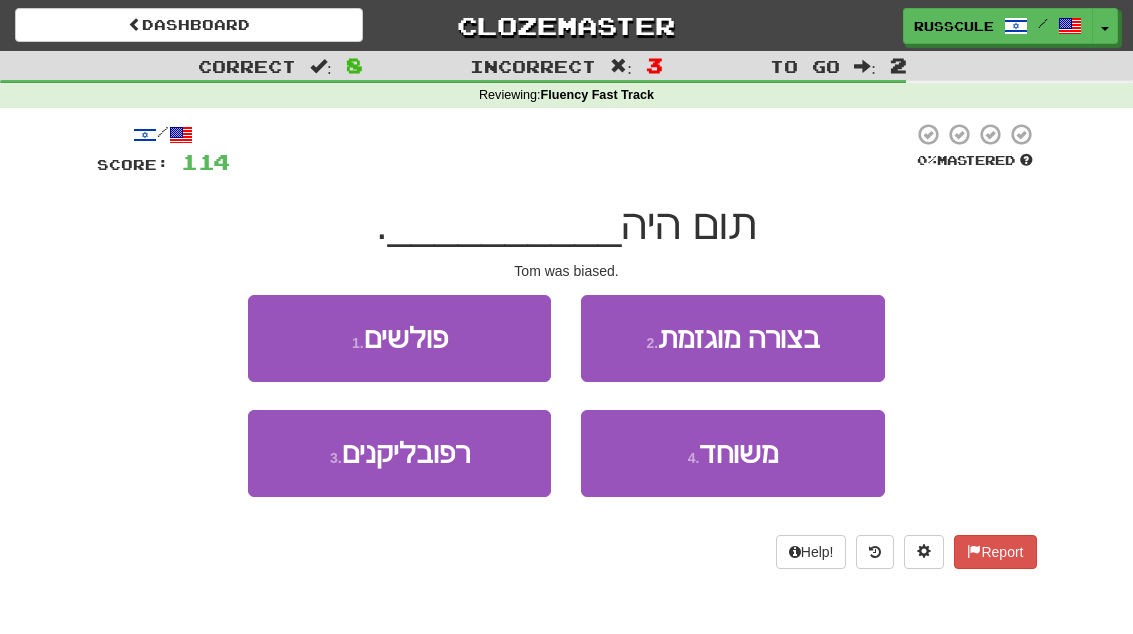 click on "4 .  משוחד" at bounding box center [732, 453] 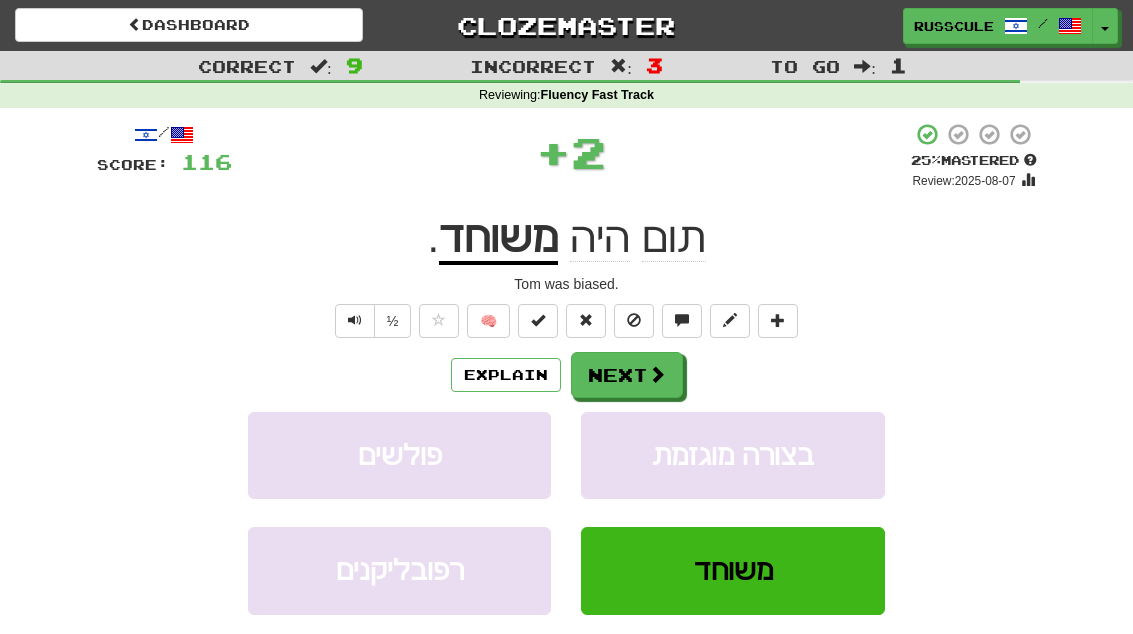 click on "Next" at bounding box center (627, 375) 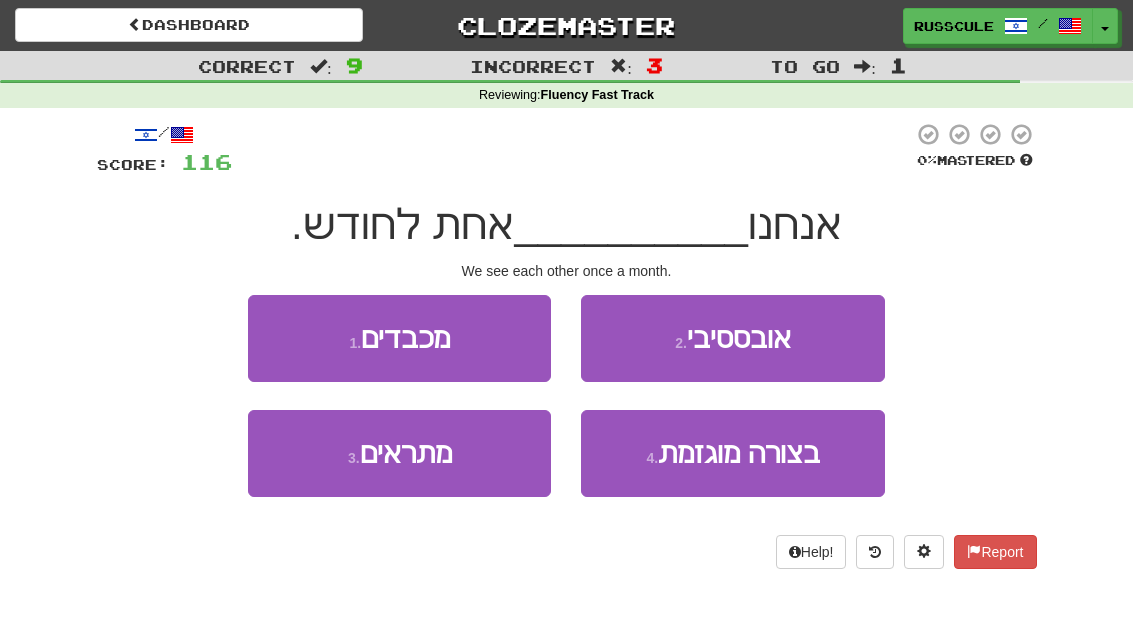 click on "3 .  מתראים" at bounding box center [399, 453] 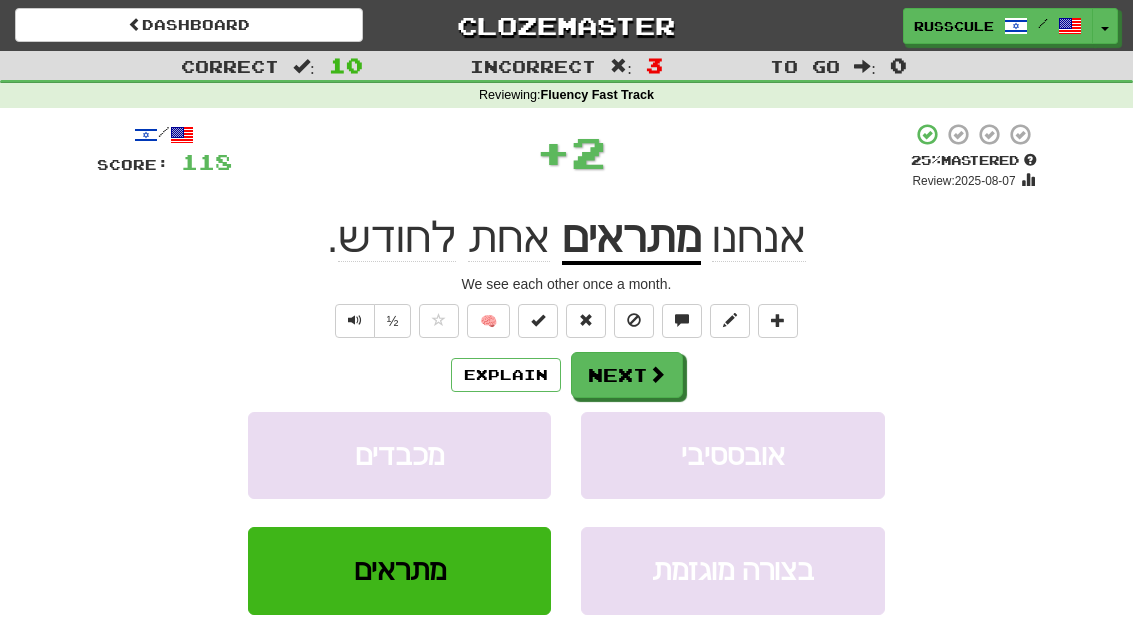 click at bounding box center (657, 374) 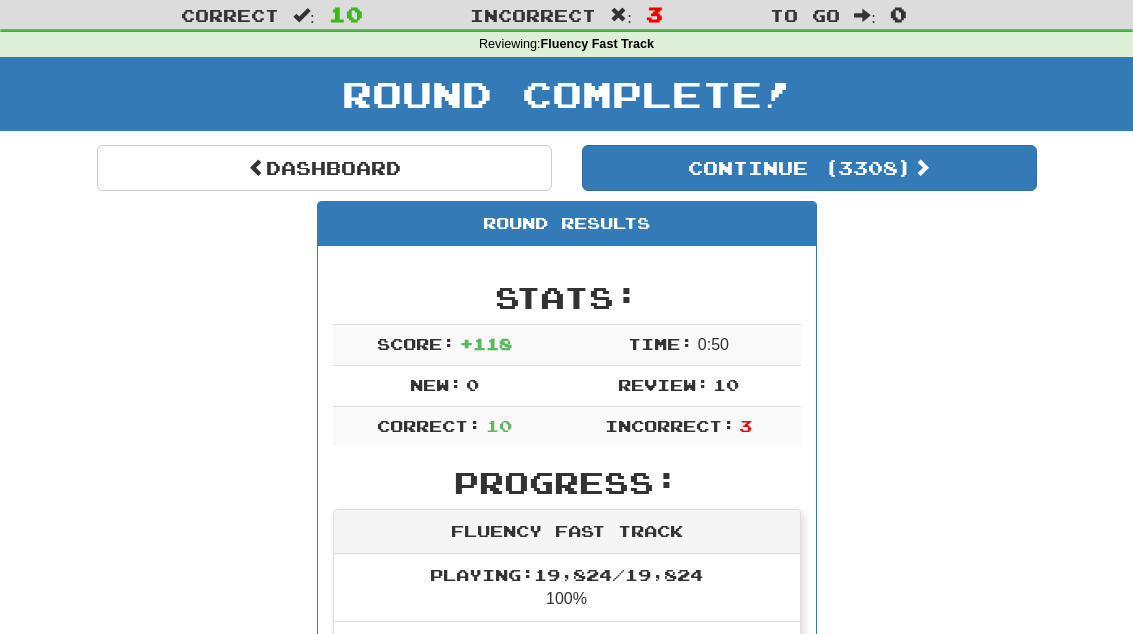 scroll, scrollTop: 0, scrollLeft: 0, axis: both 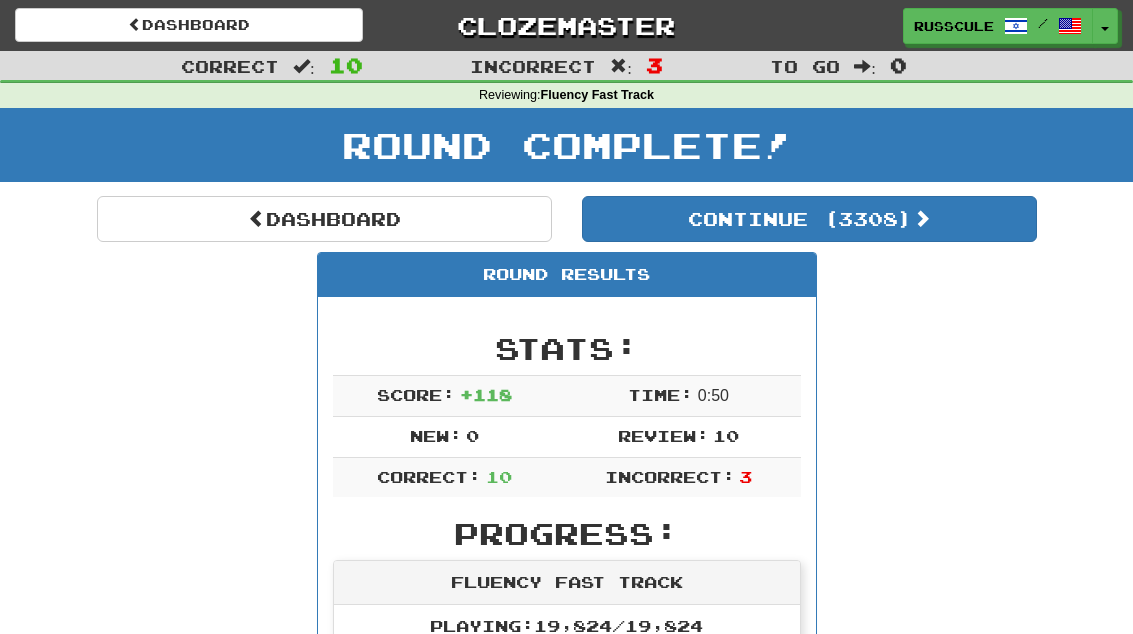 click on "Continue ( 3308 )" at bounding box center (809, 219) 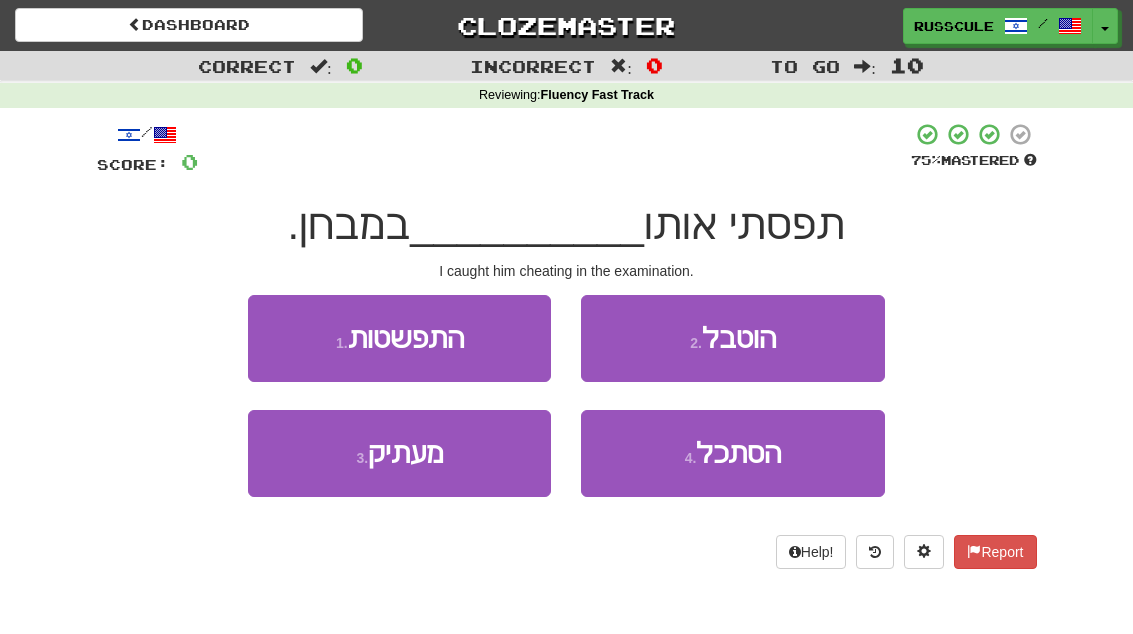 click on "2 .  הוטבל" at bounding box center [732, 338] 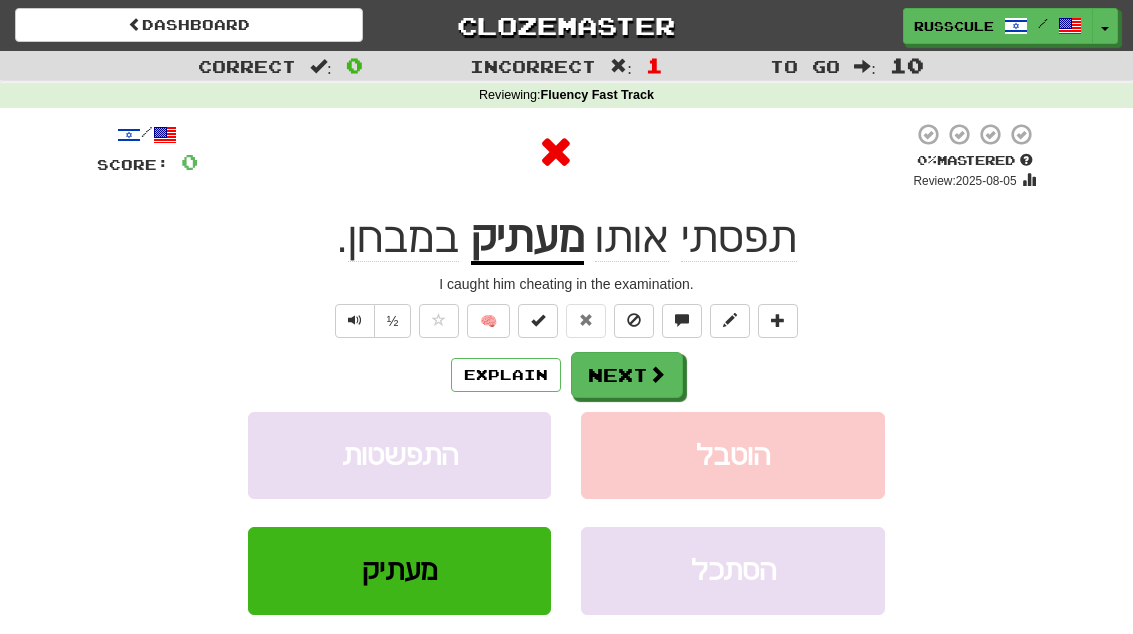 click on "Next" at bounding box center [627, 375] 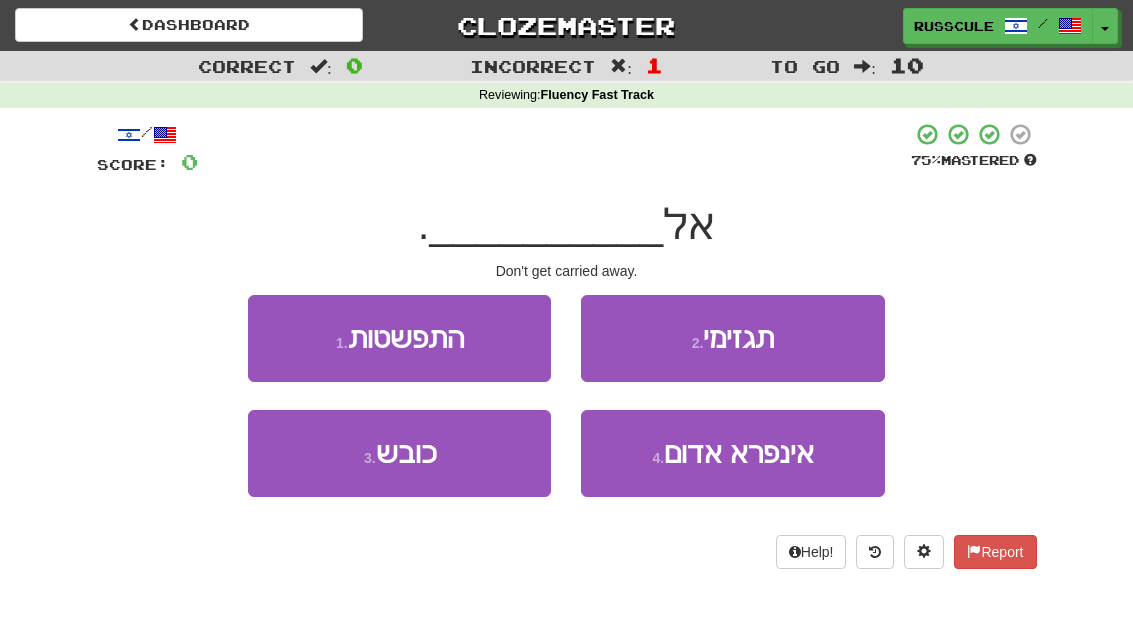 click on "2 .  תגזימי" at bounding box center [732, 338] 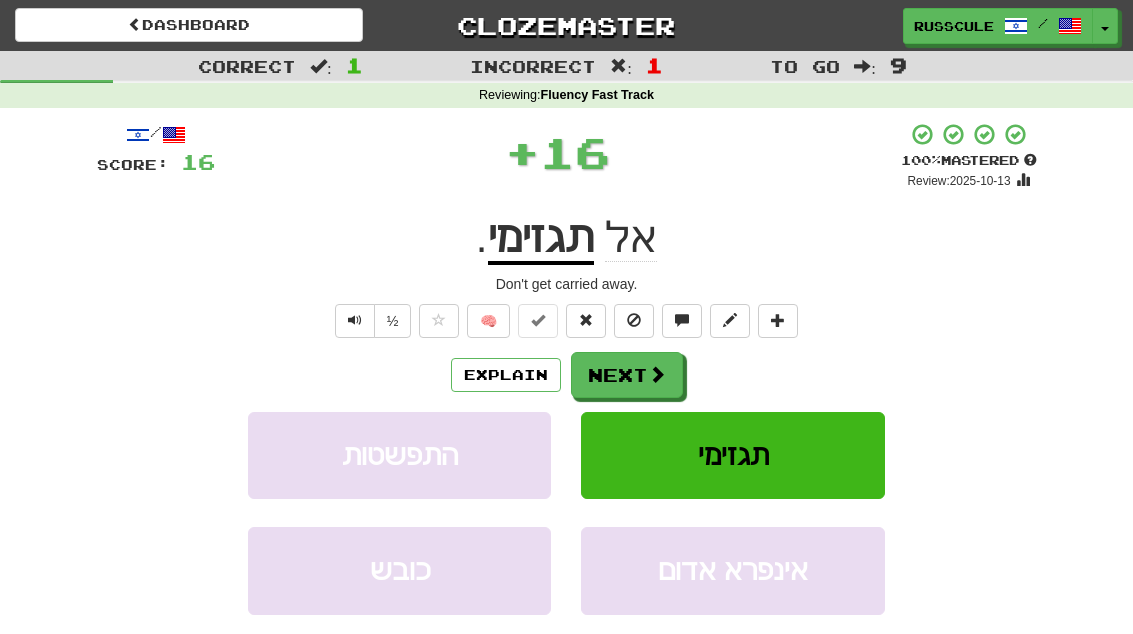 click on "Next" at bounding box center (627, 375) 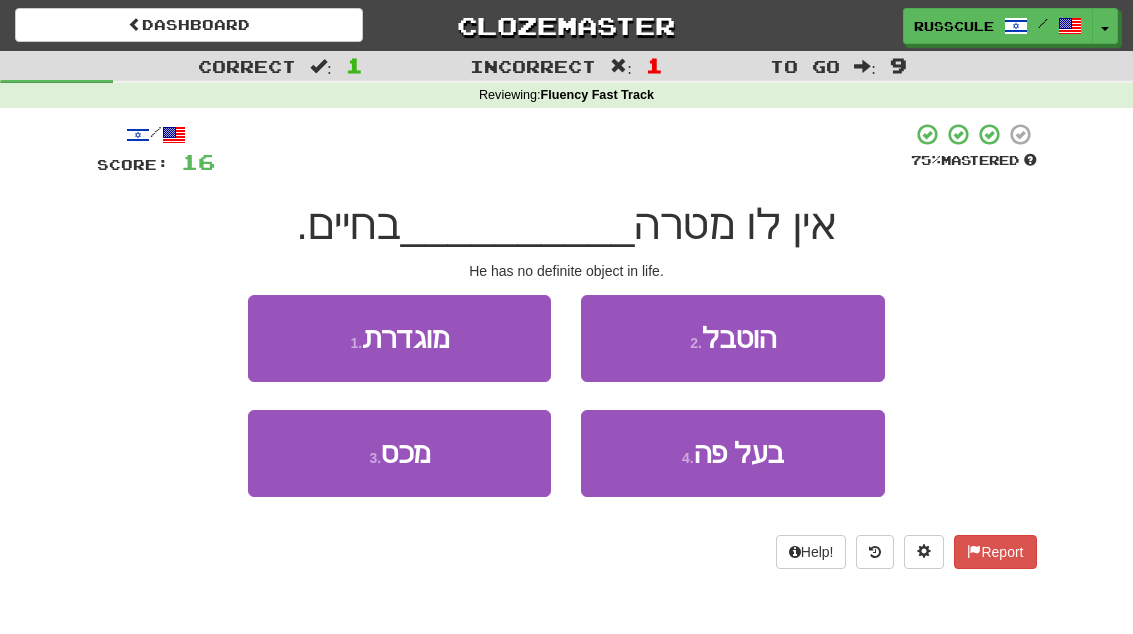 click on "1 .  מוגדרת" at bounding box center (399, 338) 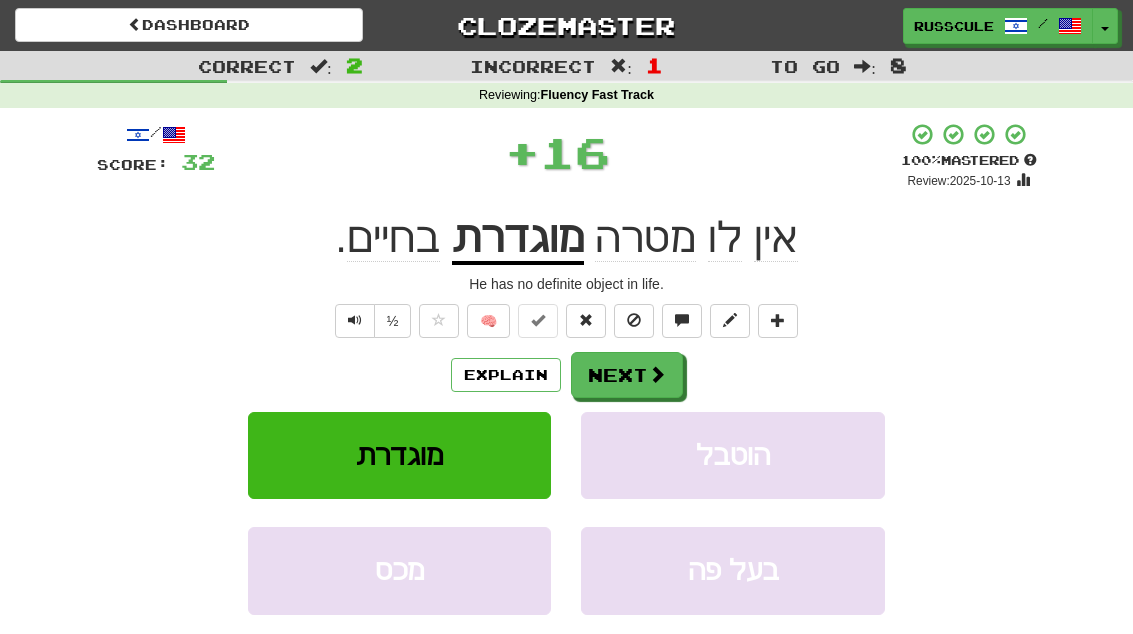 click at bounding box center (657, 374) 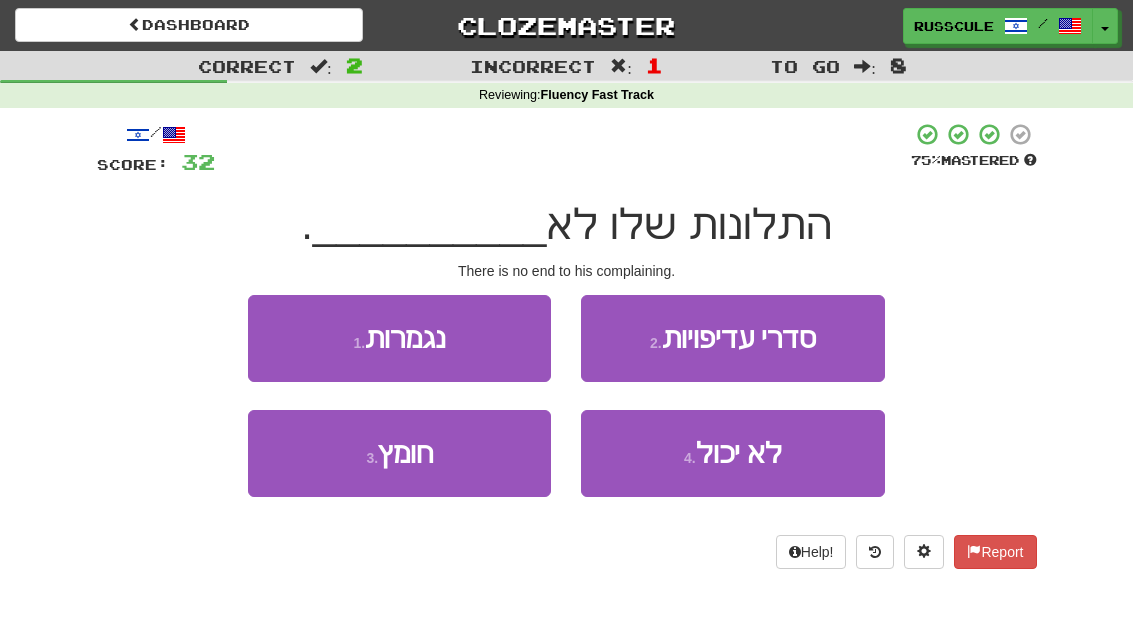 click on "1 .  נגמרות" at bounding box center (399, 338) 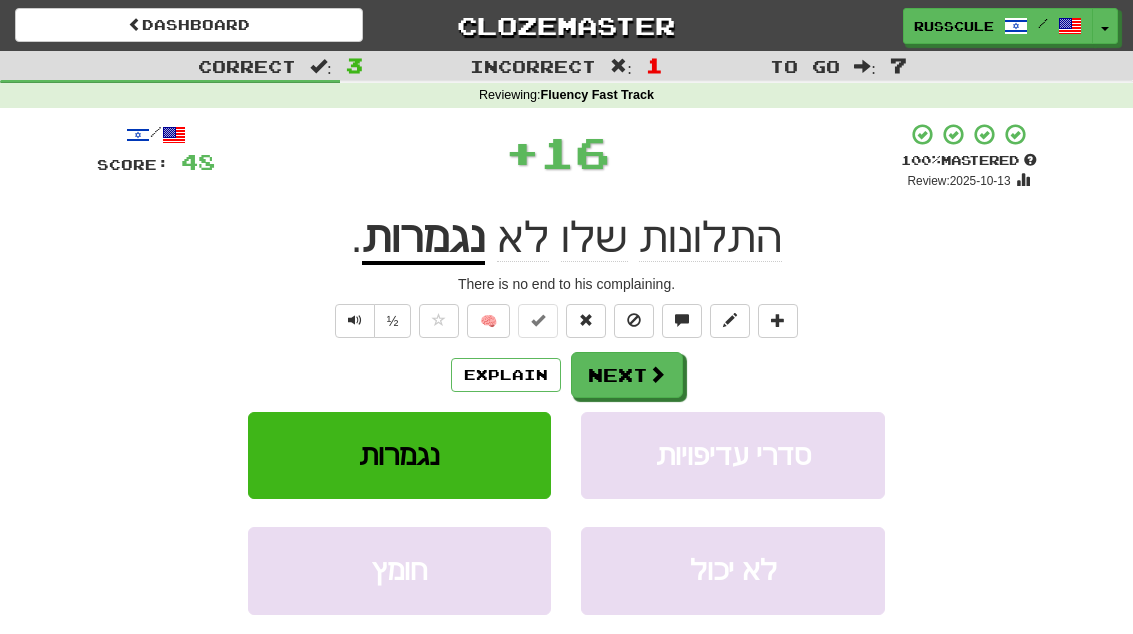 click at bounding box center [657, 374] 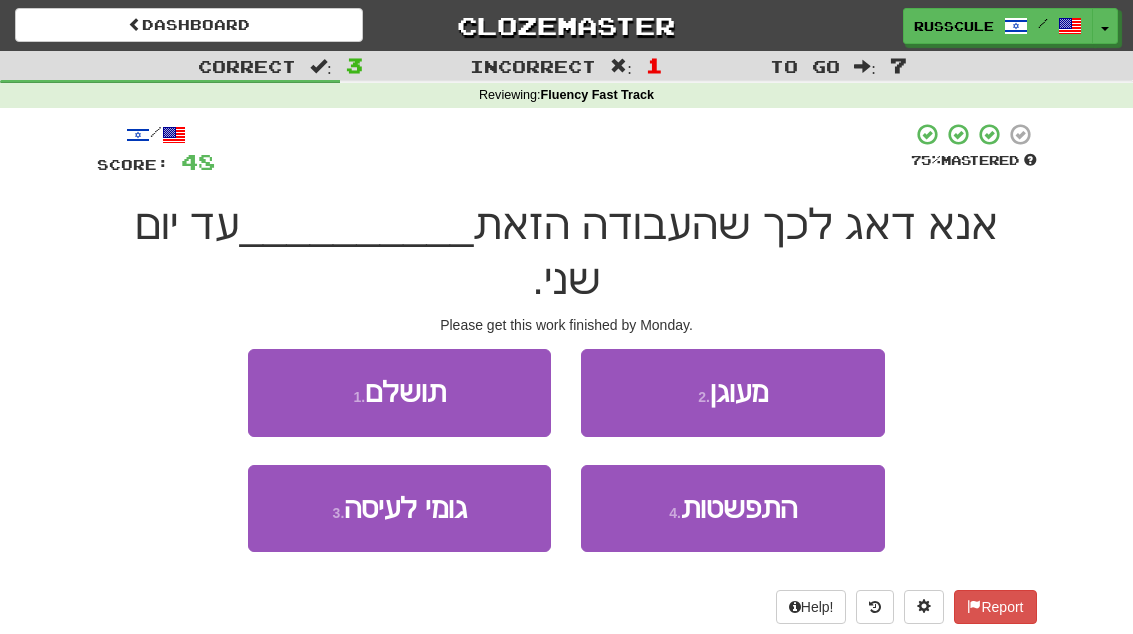 click on "1 .  תושלם" at bounding box center (399, 392) 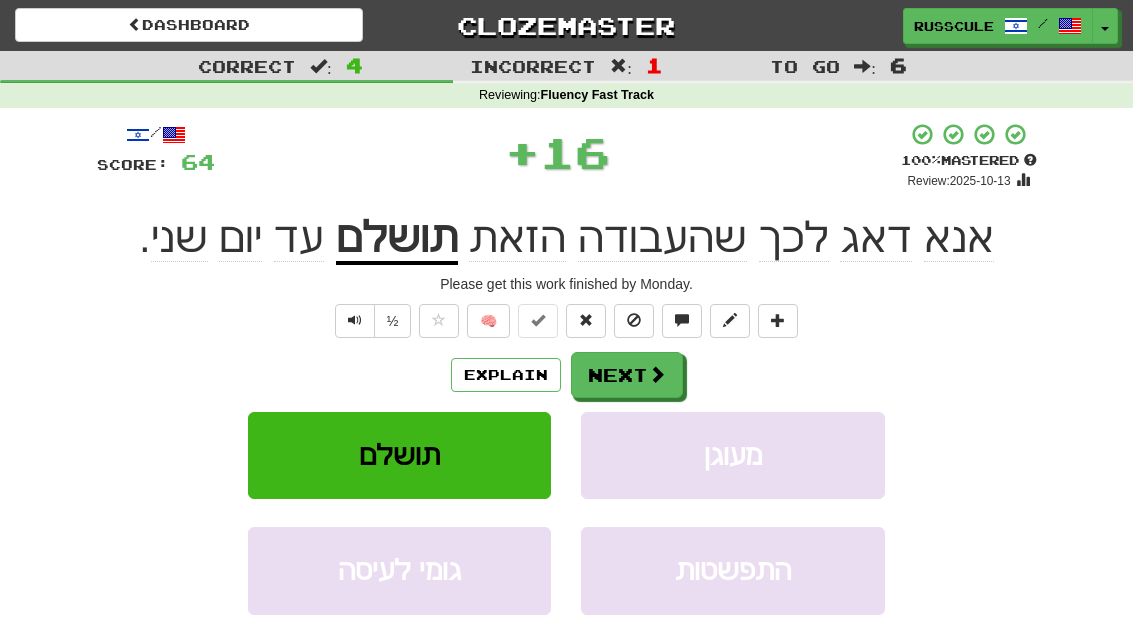 click at bounding box center (657, 374) 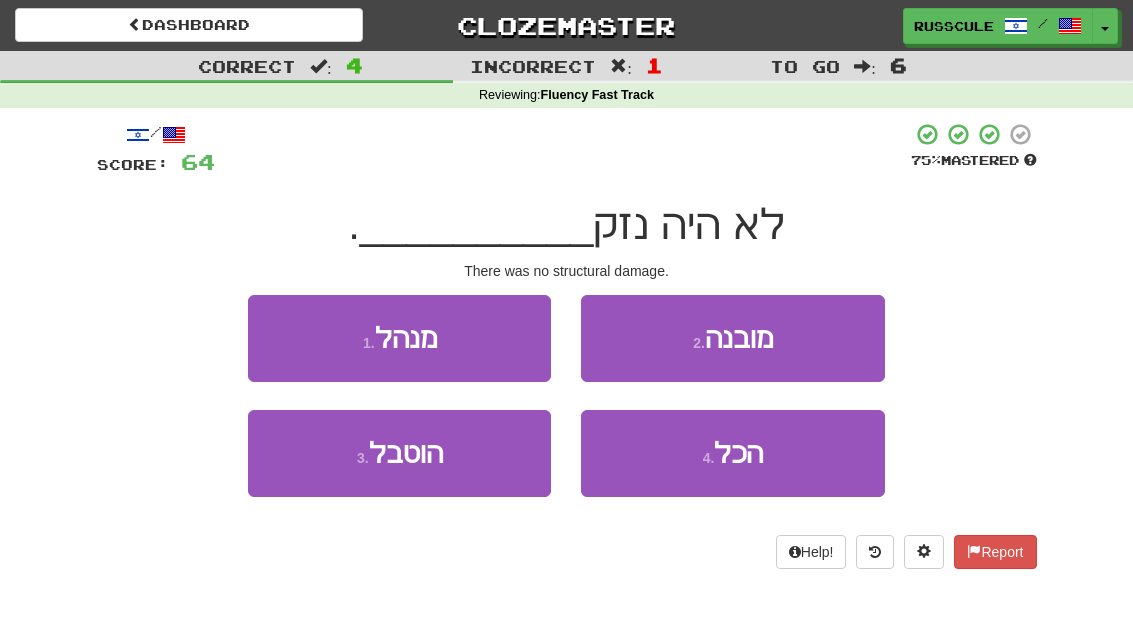 click on "2 .  מובנה" at bounding box center (732, 338) 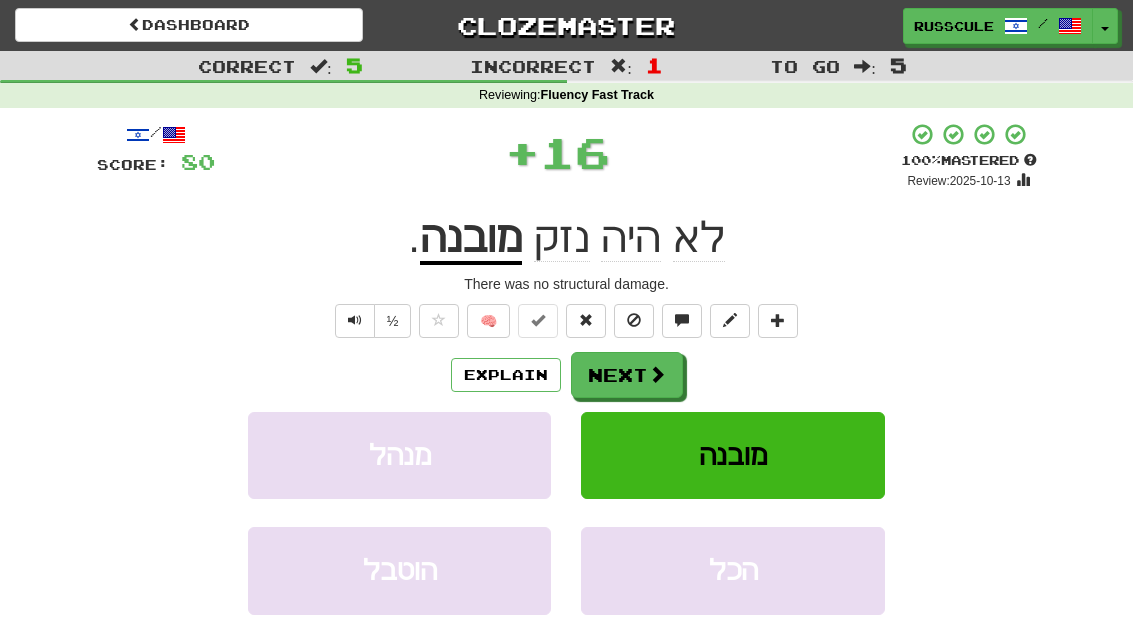click at bounding box center (657, 374) 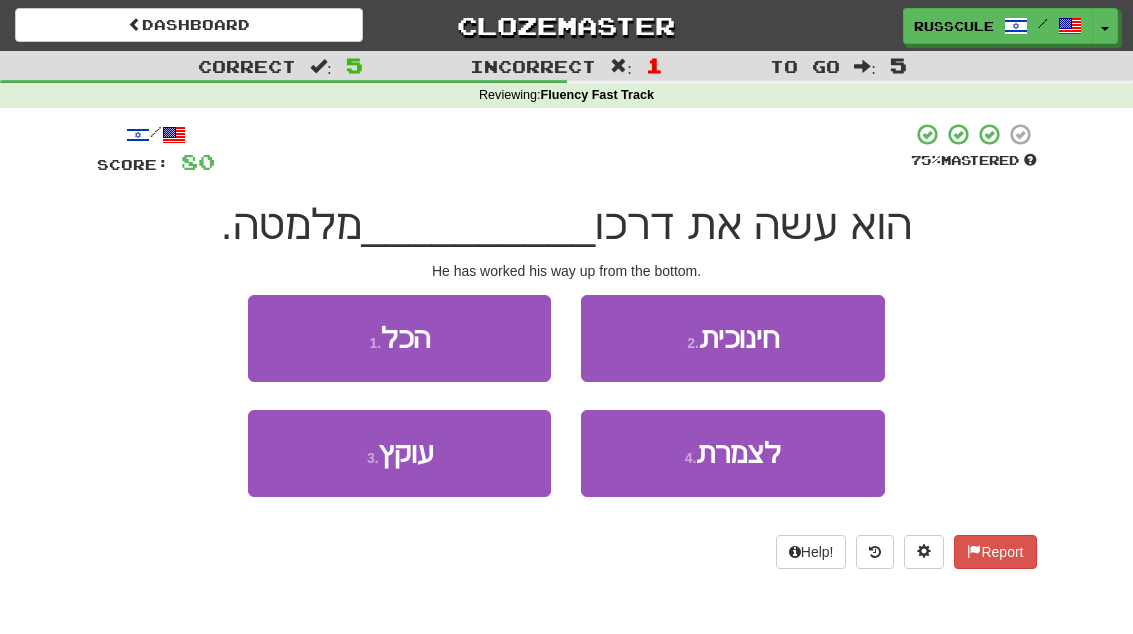 click on "4 .  לצמרת" at bounding box center (732, 453) 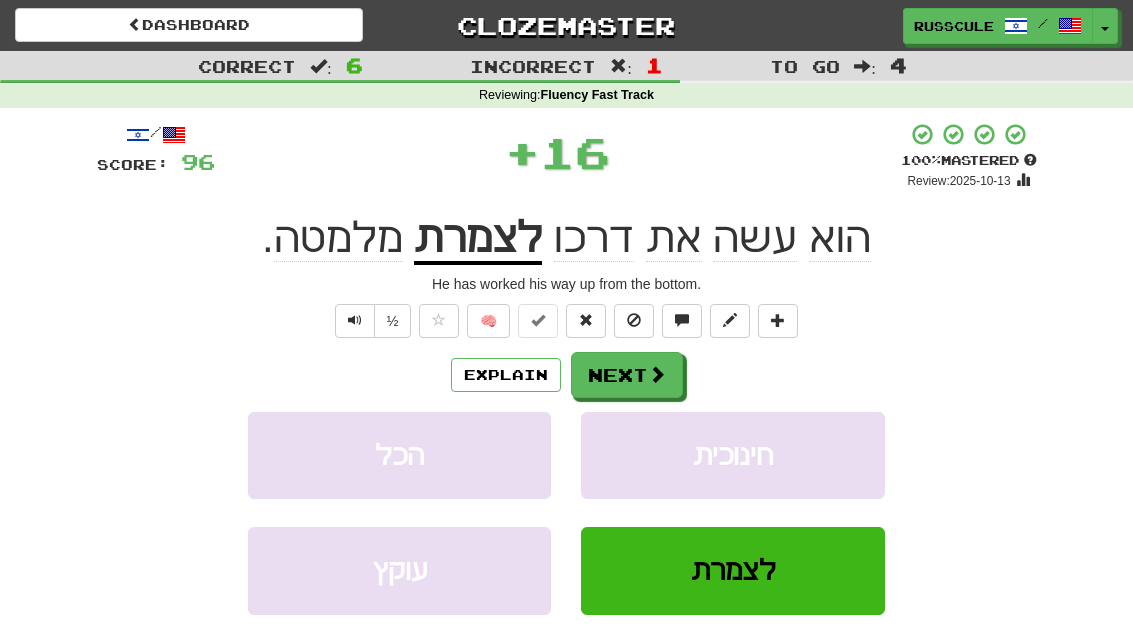 click on "Next" at bounding box center (627, 375) 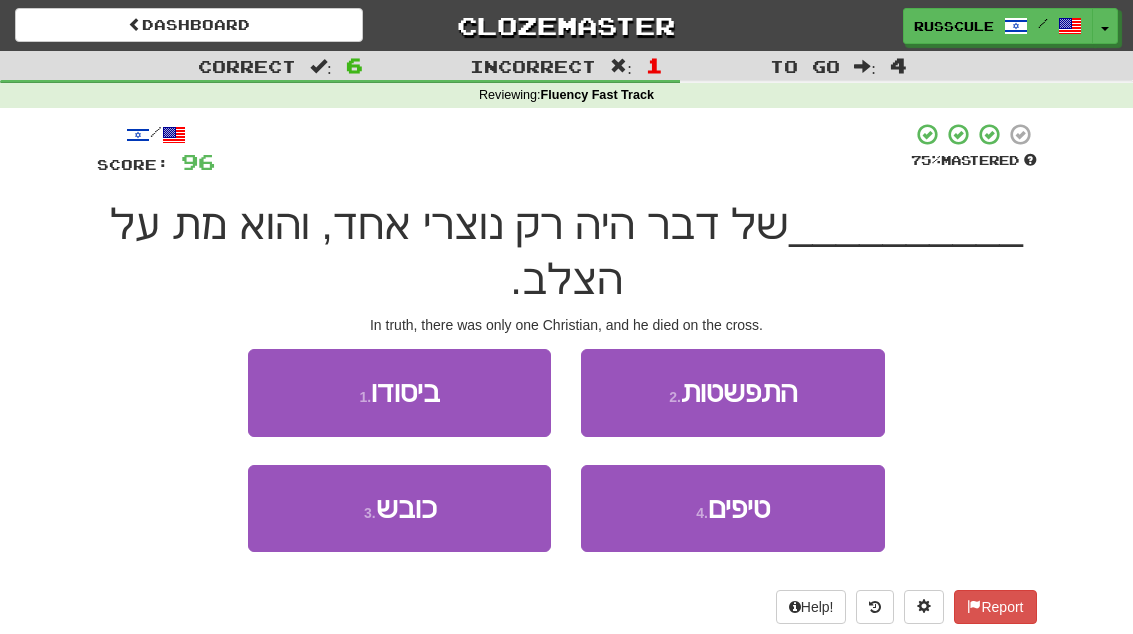 click on "1 .  ביסודו" at bounding box center (399, 392) 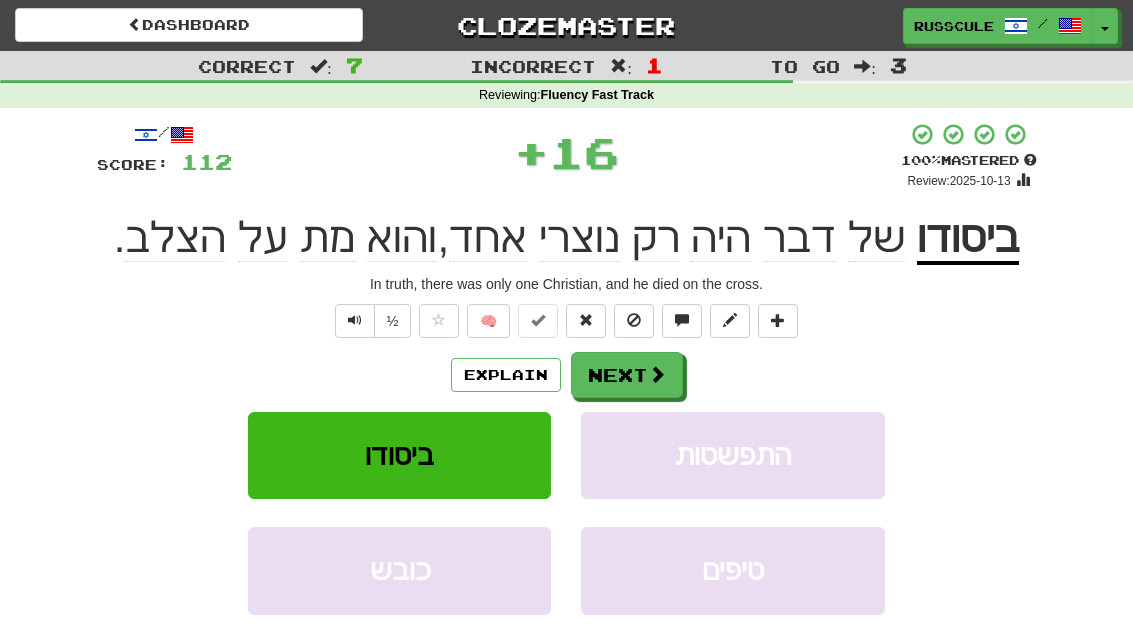click on "Next" at bounding box center (627, 375) 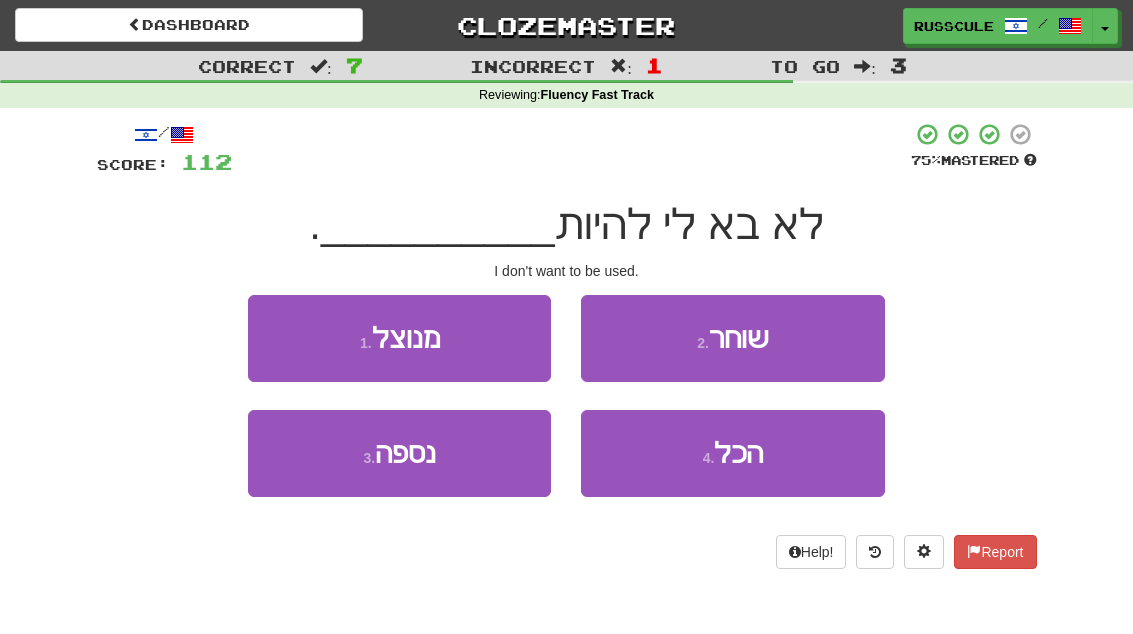 click on "1 .  מנוצל" at bounding box center (399, 338) 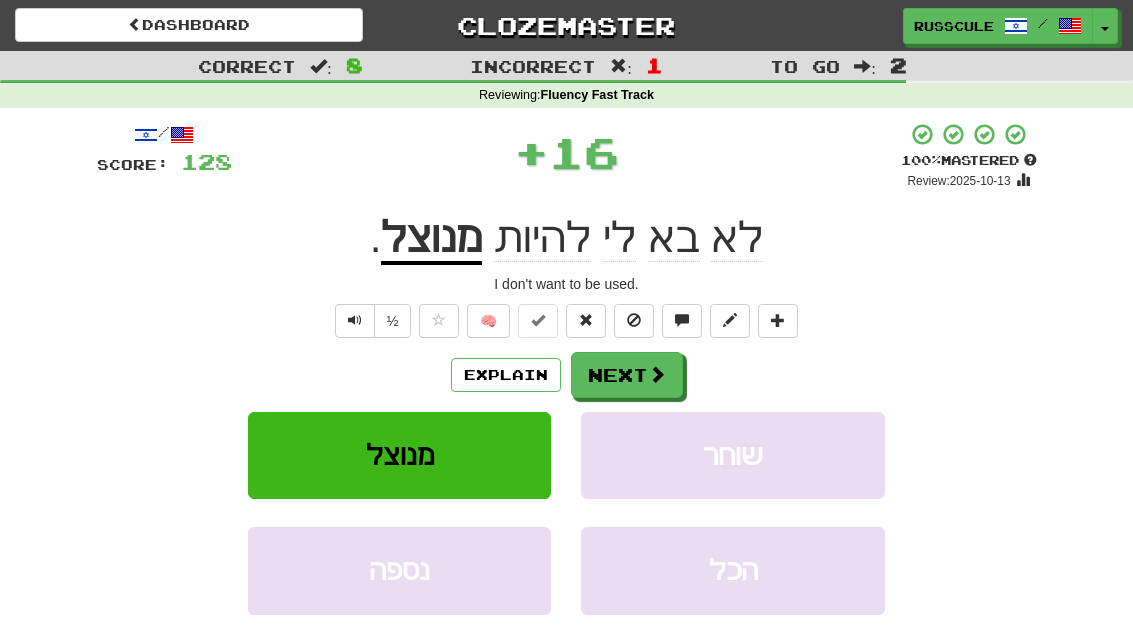 click on "Next" at bounding box center (627, 375) 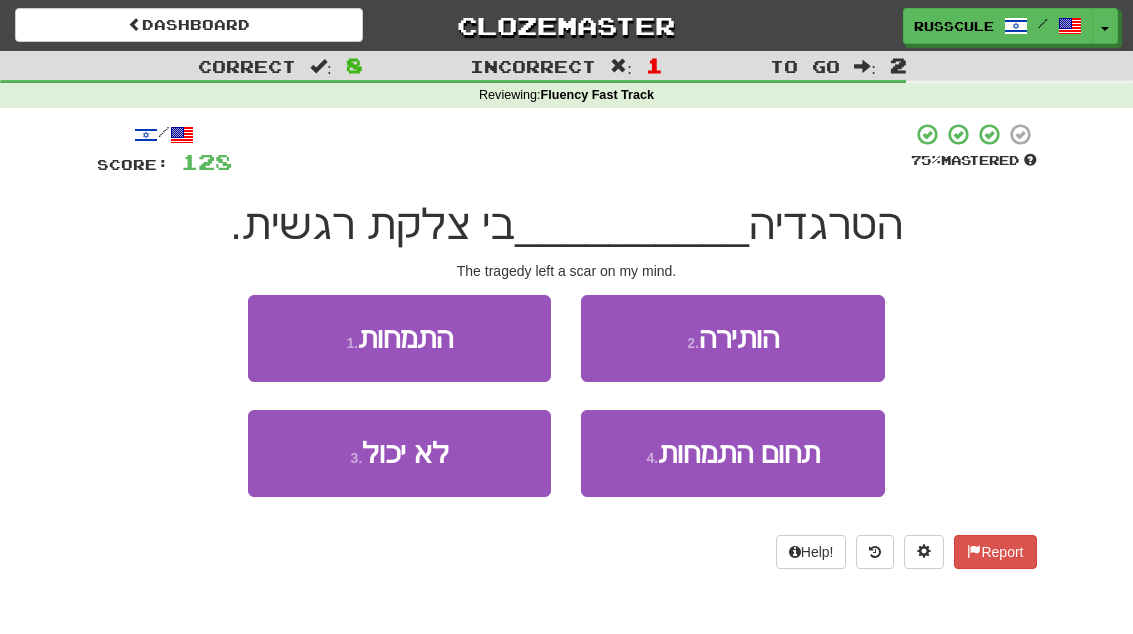 click on "2 .  הותירה" at bounding box center [732, 338] 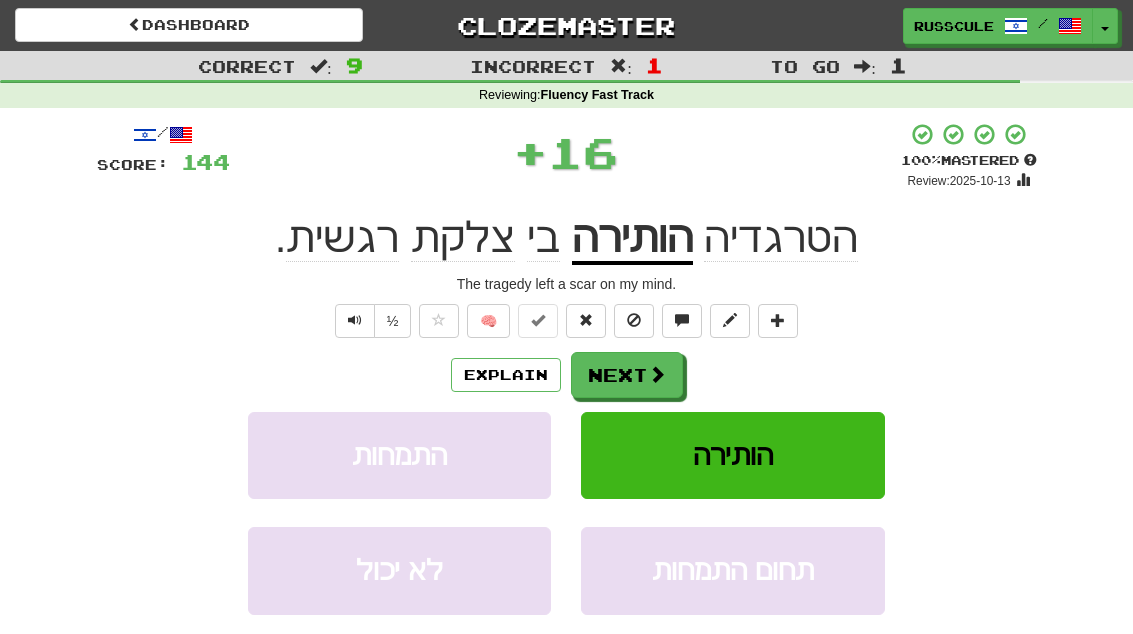 click at bounding box center [657, 374] 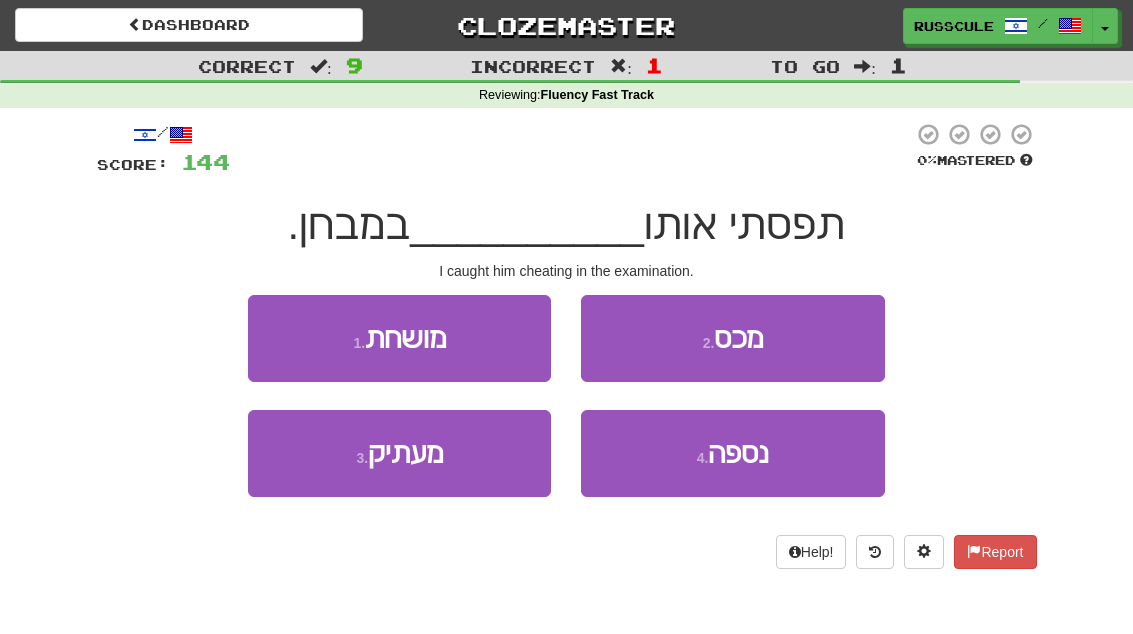 click on "3 .  מעתיק" at bounding box center [399, 453] 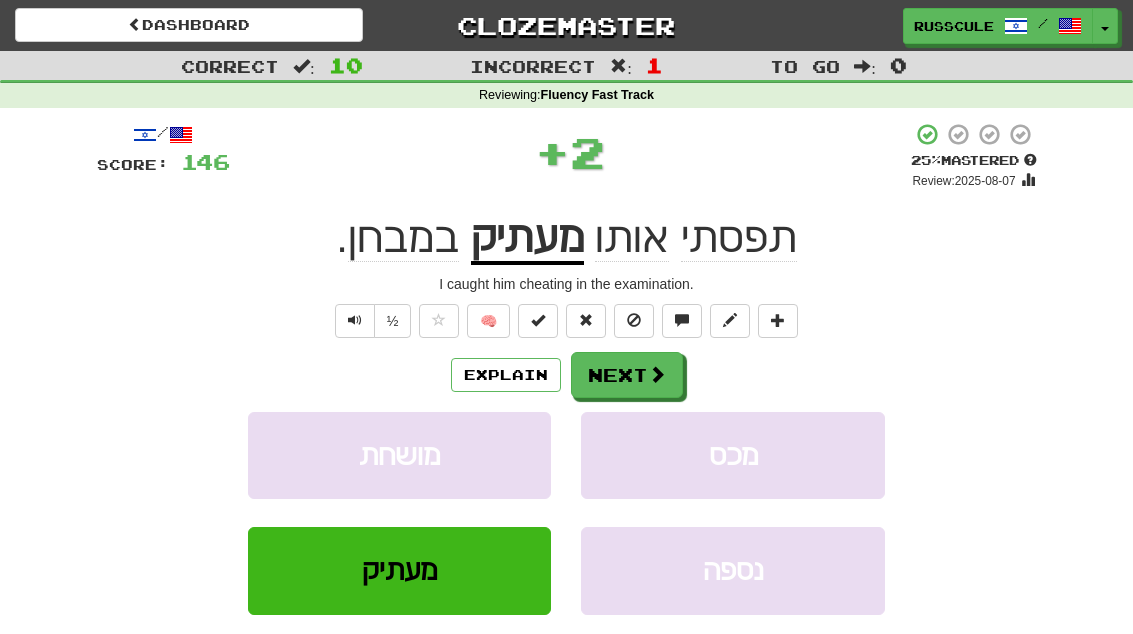 click at bounding box center (657, 374) 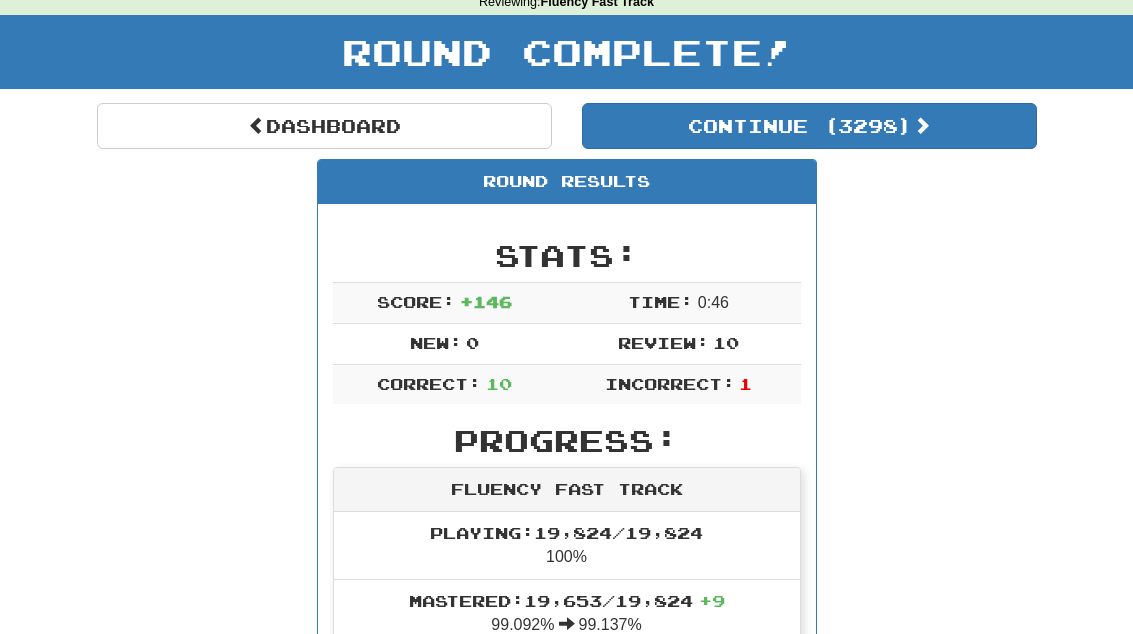 scroll, scrollTop: 0, scrollLeft: 0, axis: both 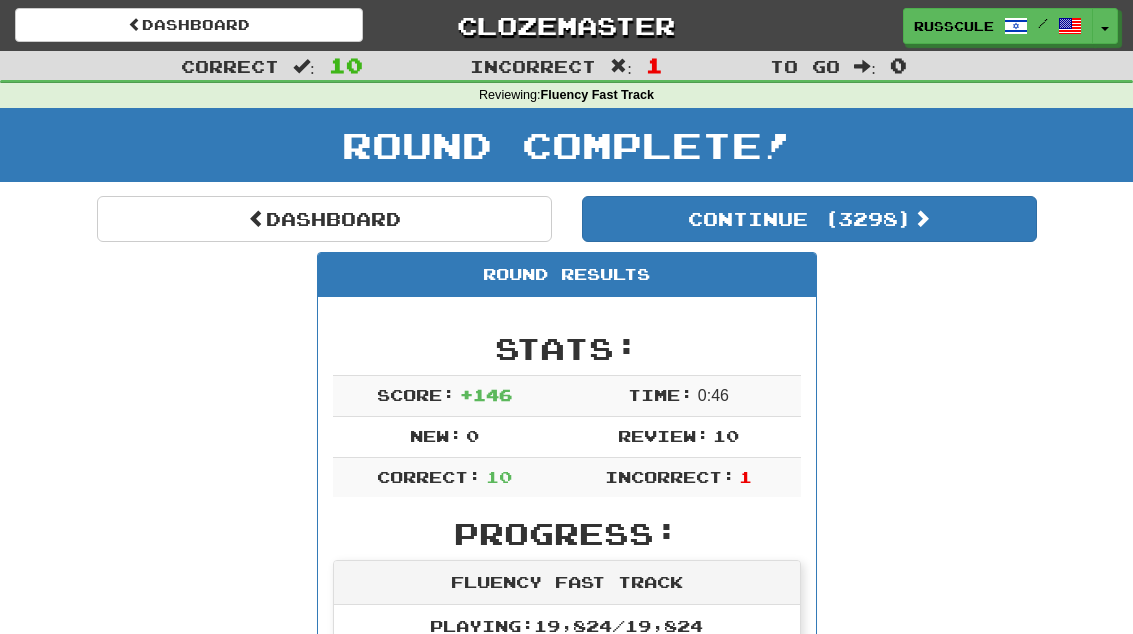 click on "Continue ( 3298 )" at bounding box center [809, 219] 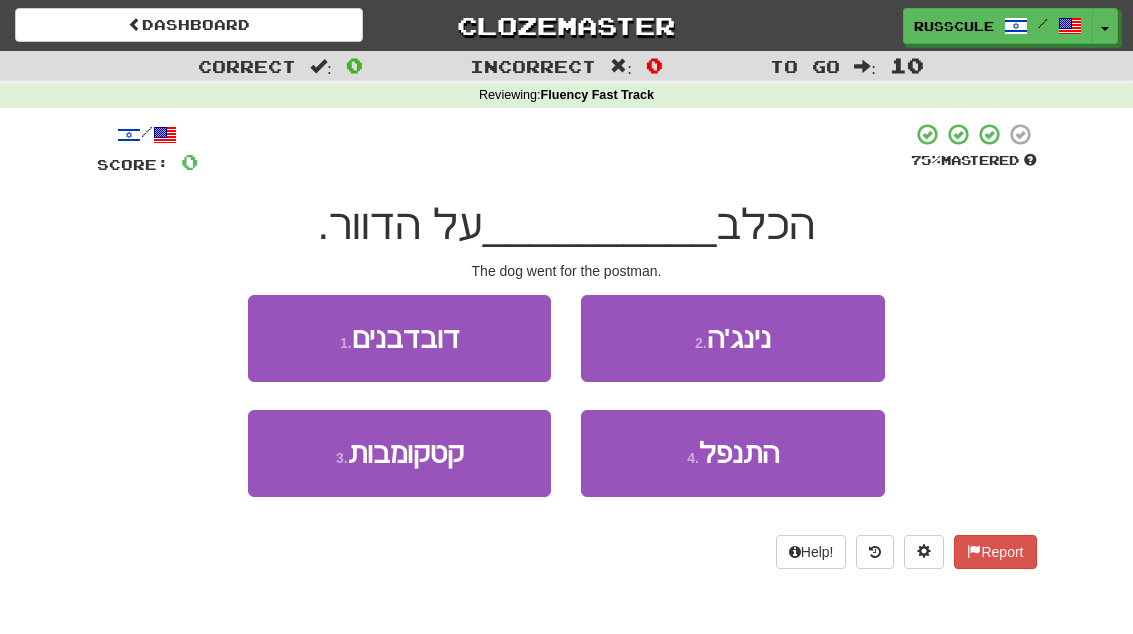 click on "2 .  נינג'ה" at bounding box center [732, 338] 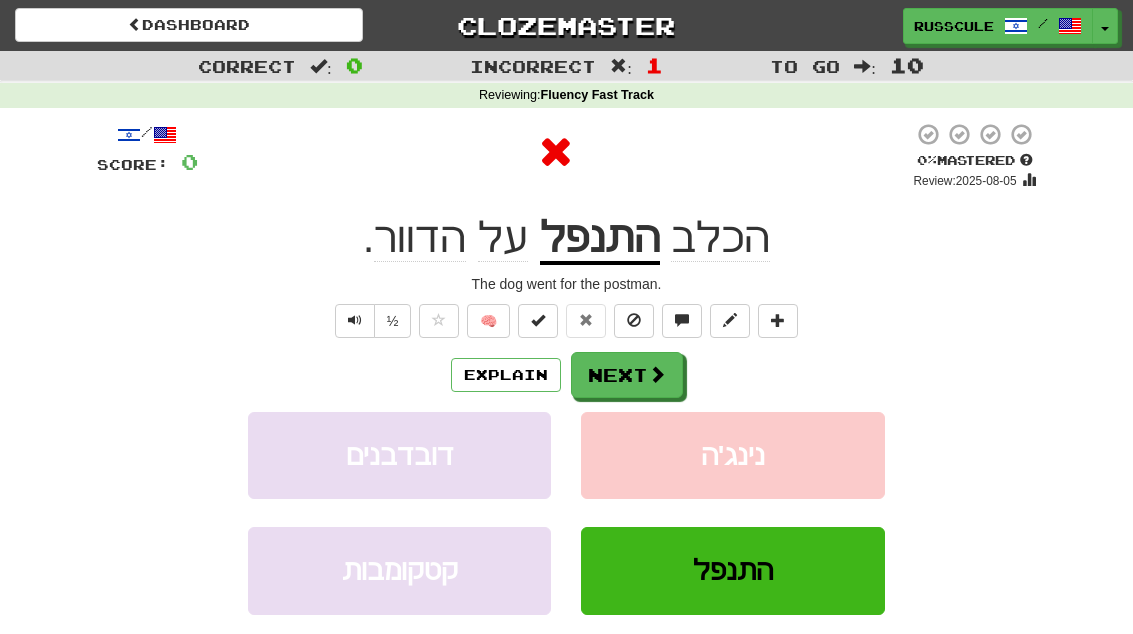 click at bounding box center (657, 374) 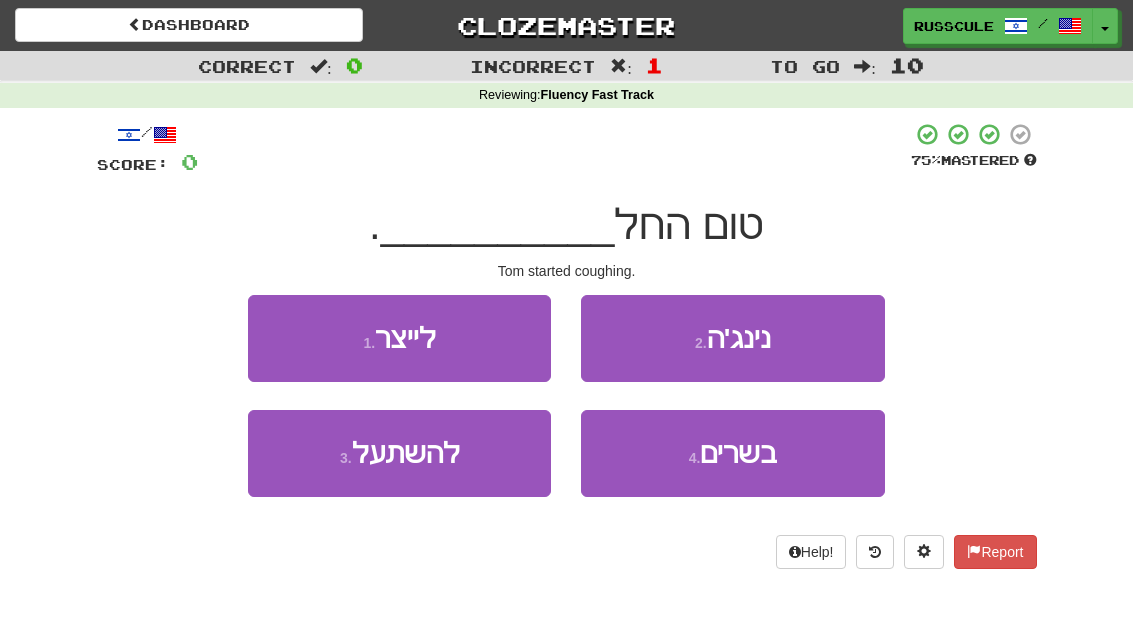 click on "1 .  לייצר" at bounding box center [399, 338] 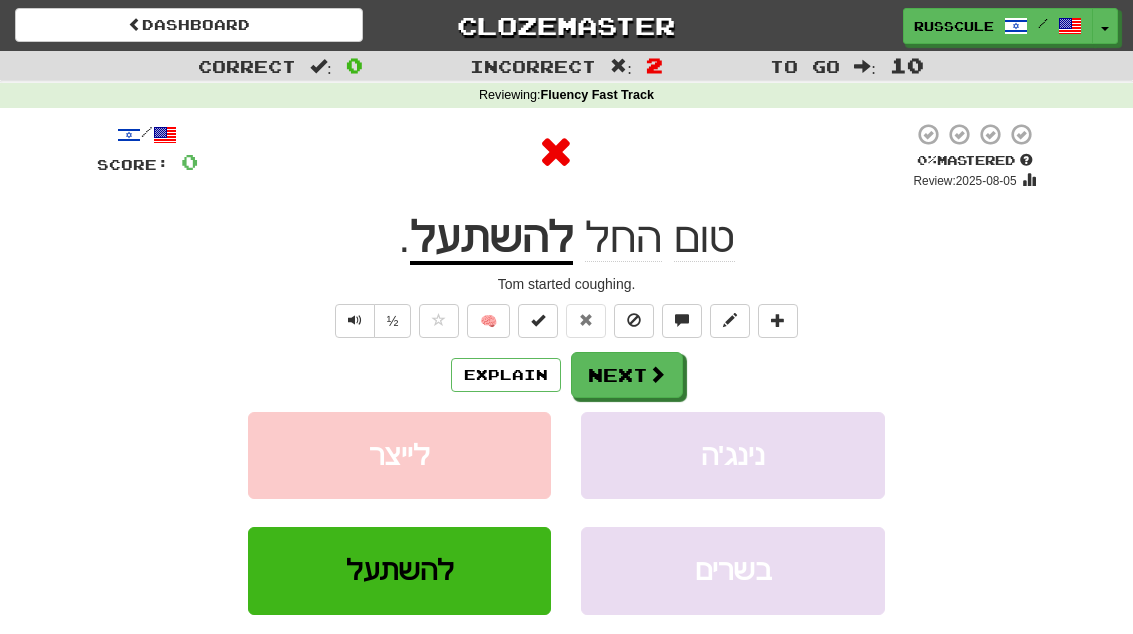 click at bounding box center [657, 374] 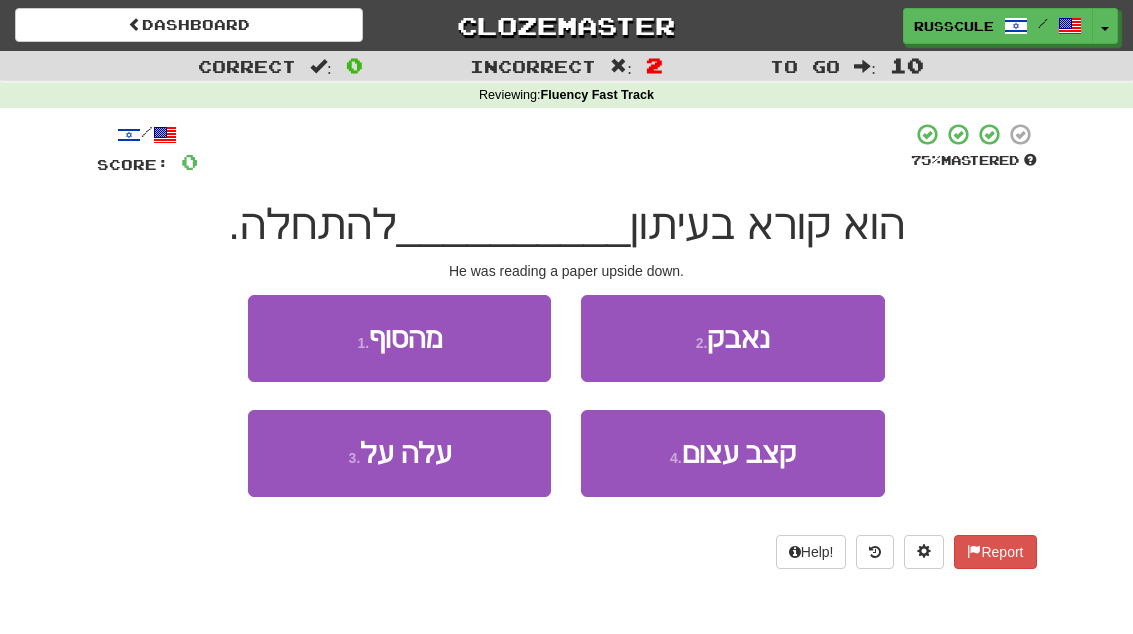click on "1 .  מהסוף" at bounding box center (399, 338) 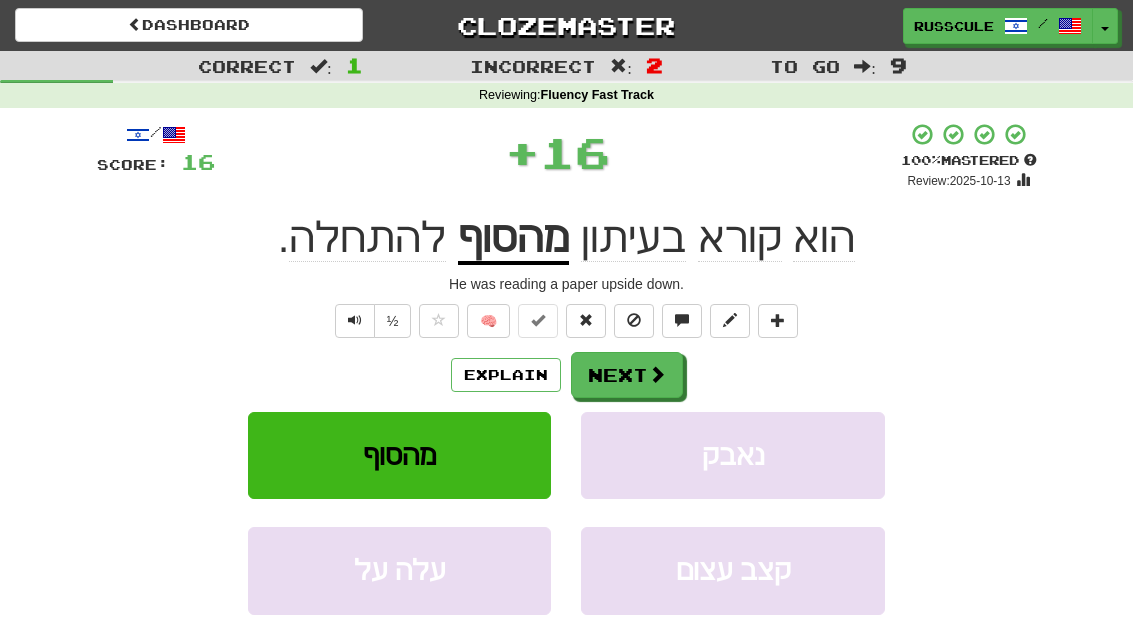 click at bounding box center [657, 374] 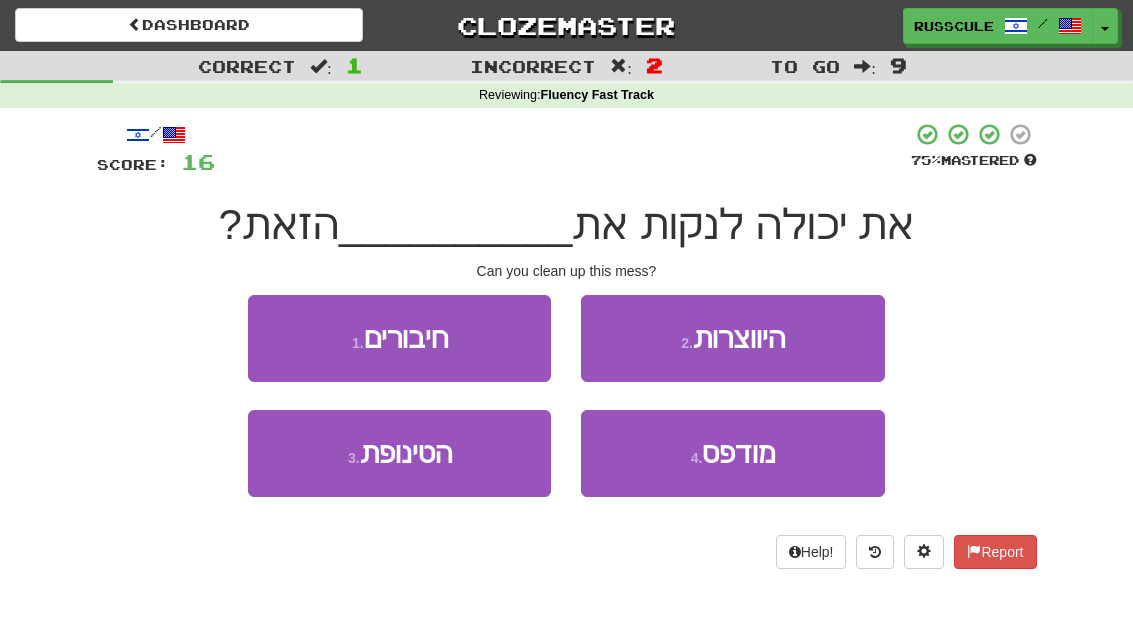 click on "3 .  הטינופת" at bounding box center [399, 453] 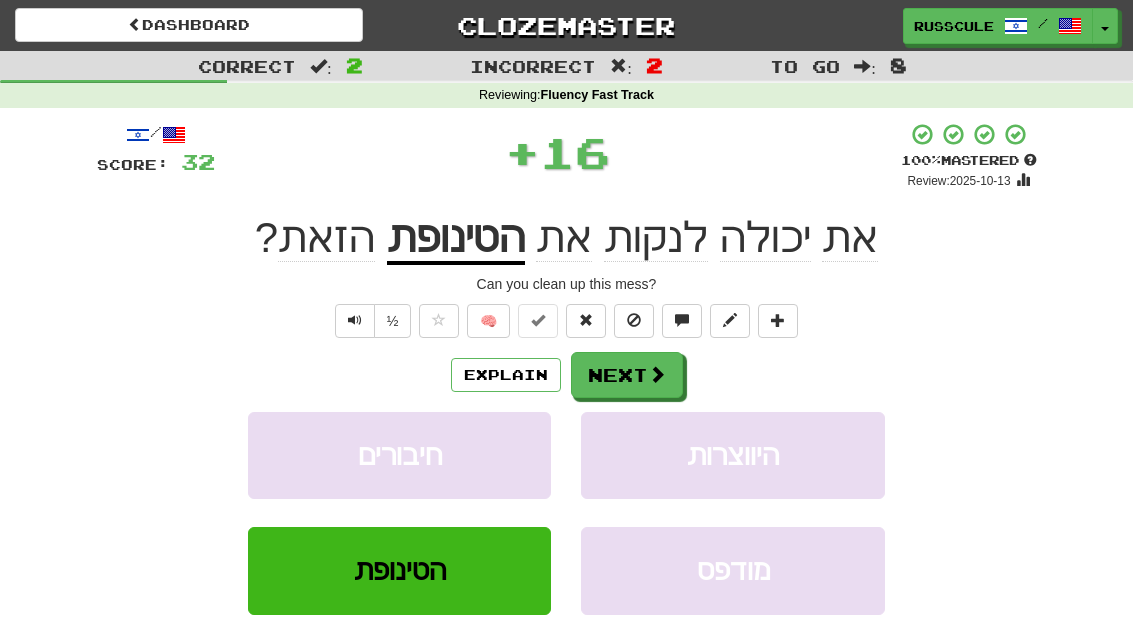 click at bounding box center (657, 374) 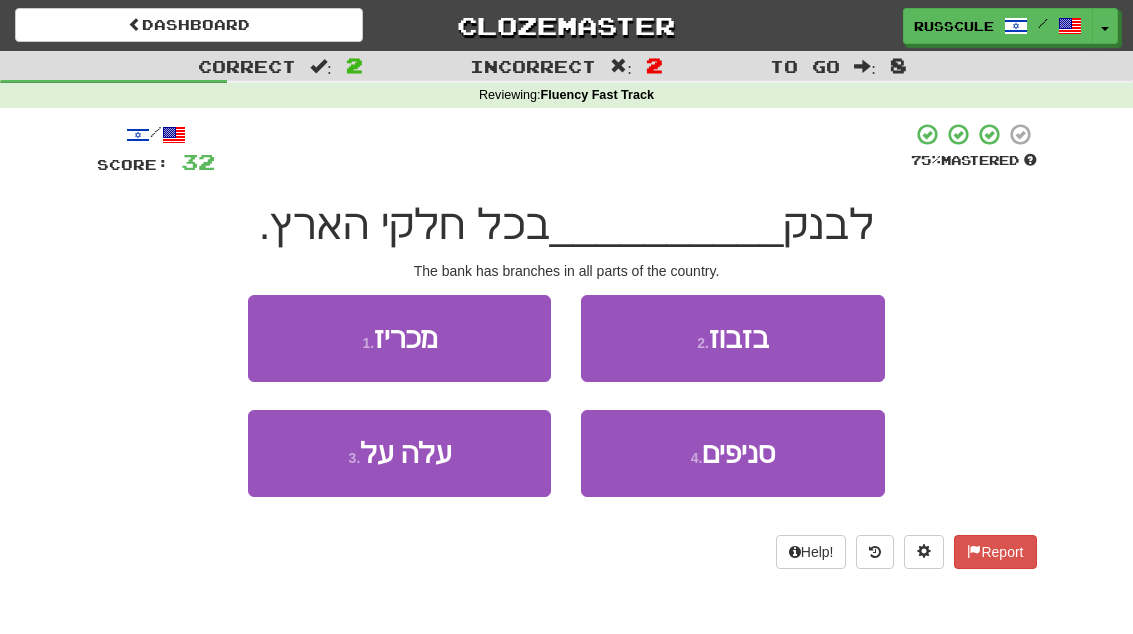 click on "4 .  סניפים" at bounding box center [732, 453] 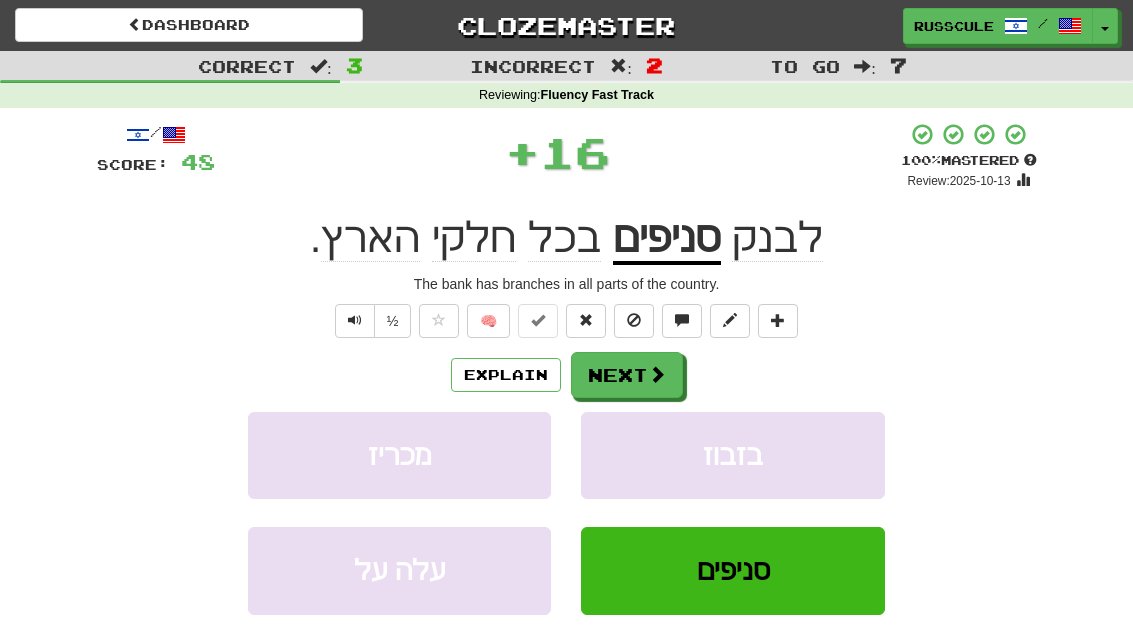 click at bounding box center (657, 374) 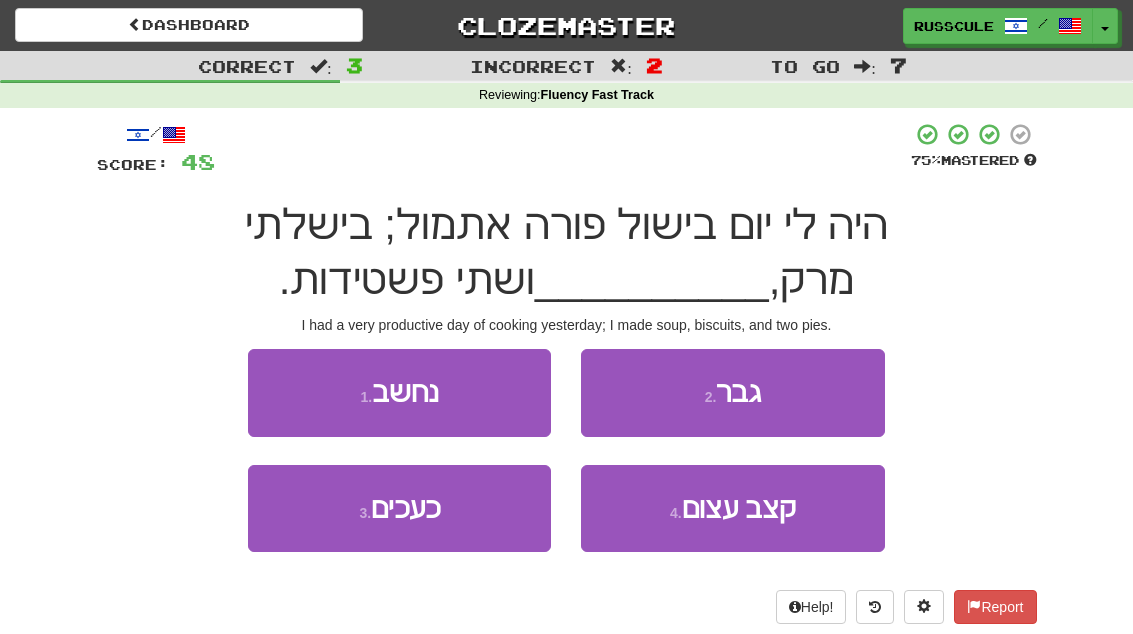 click on "3 .  כעכים" at bounding box center (399, 508) 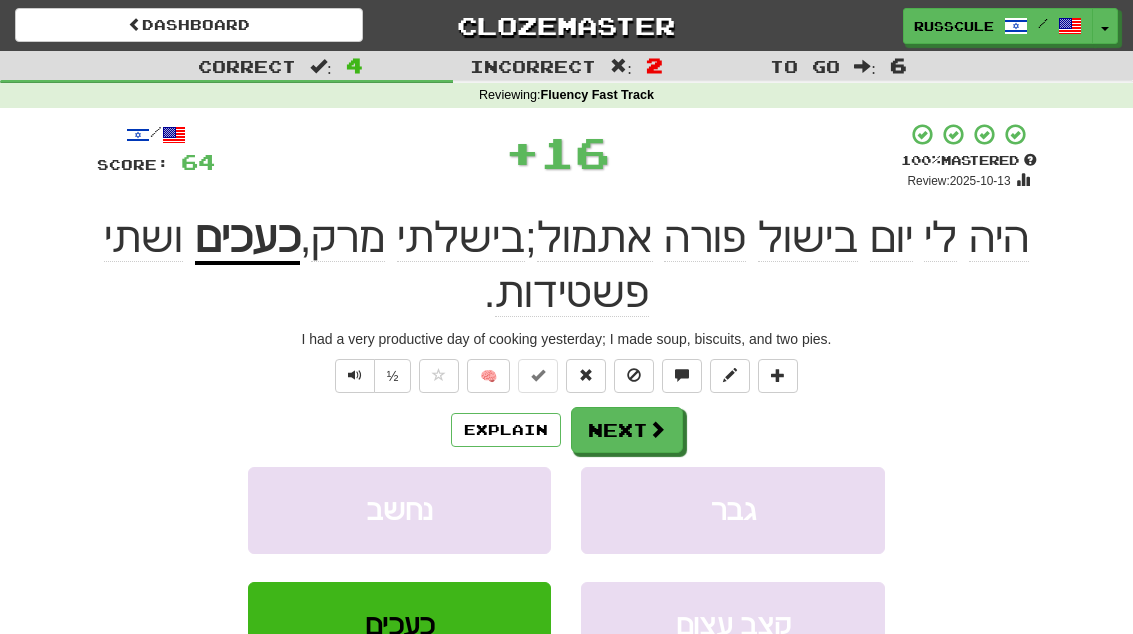 click at bounding box center [657, 429] 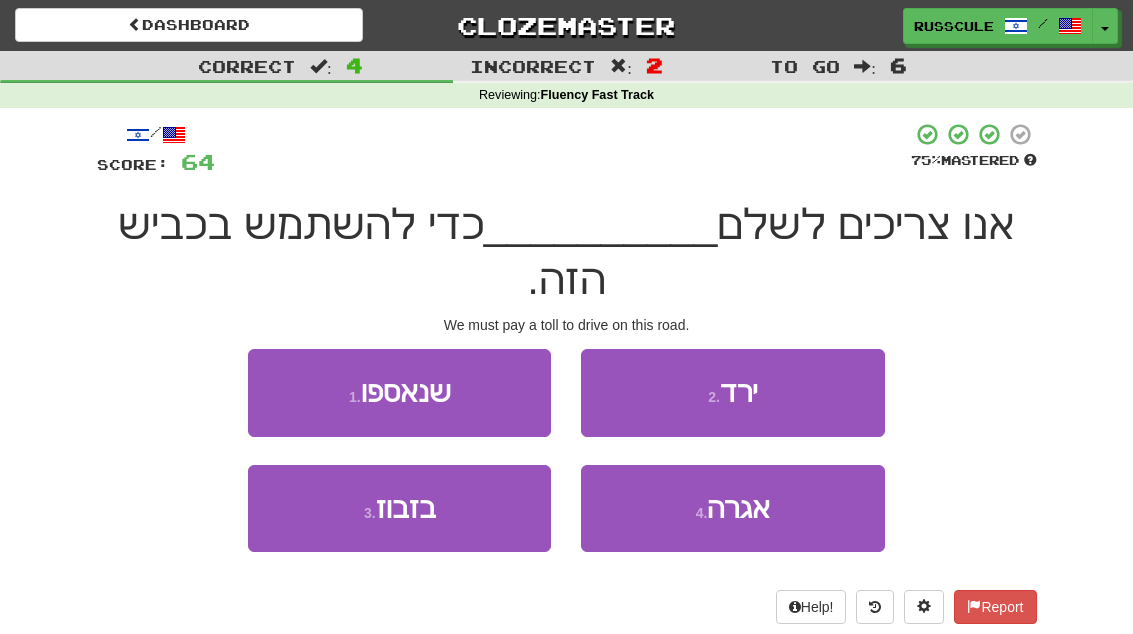 click on "1 .  שנאספו" at bounding box center (399, 392) 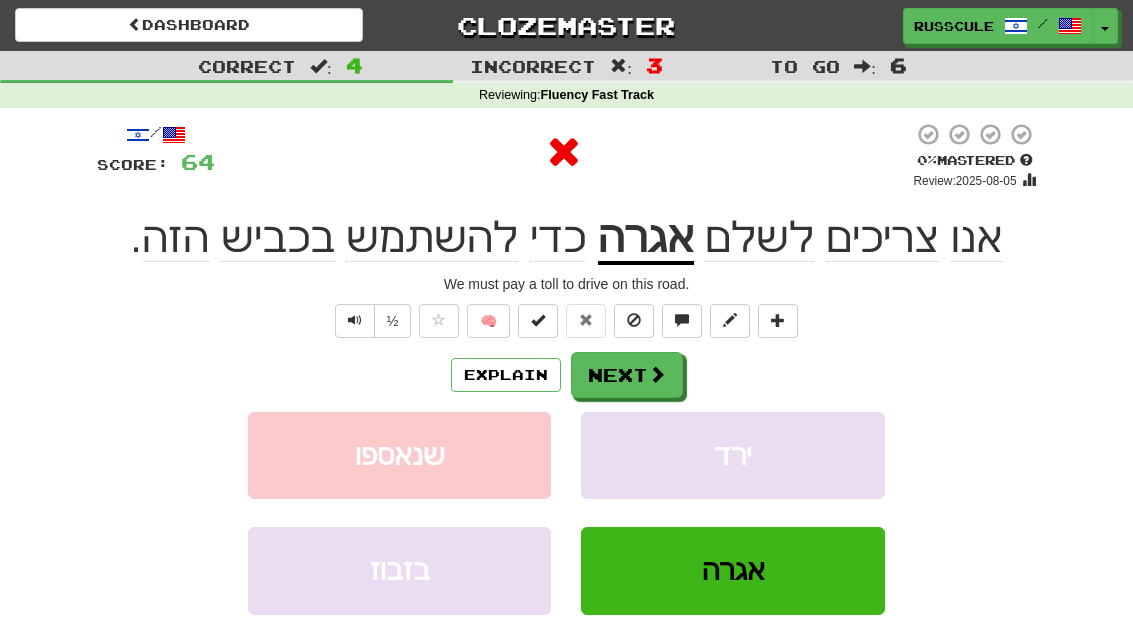 click on "Next" at bounding box center [627, 375] 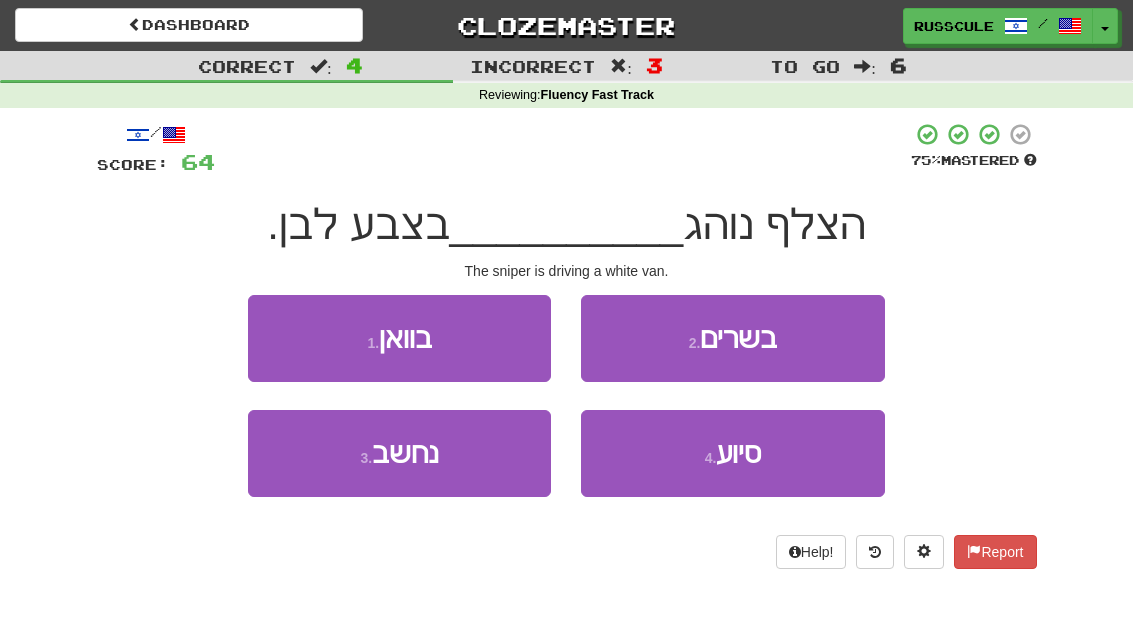 click on "סיוע" at bounding box center (738, 453) 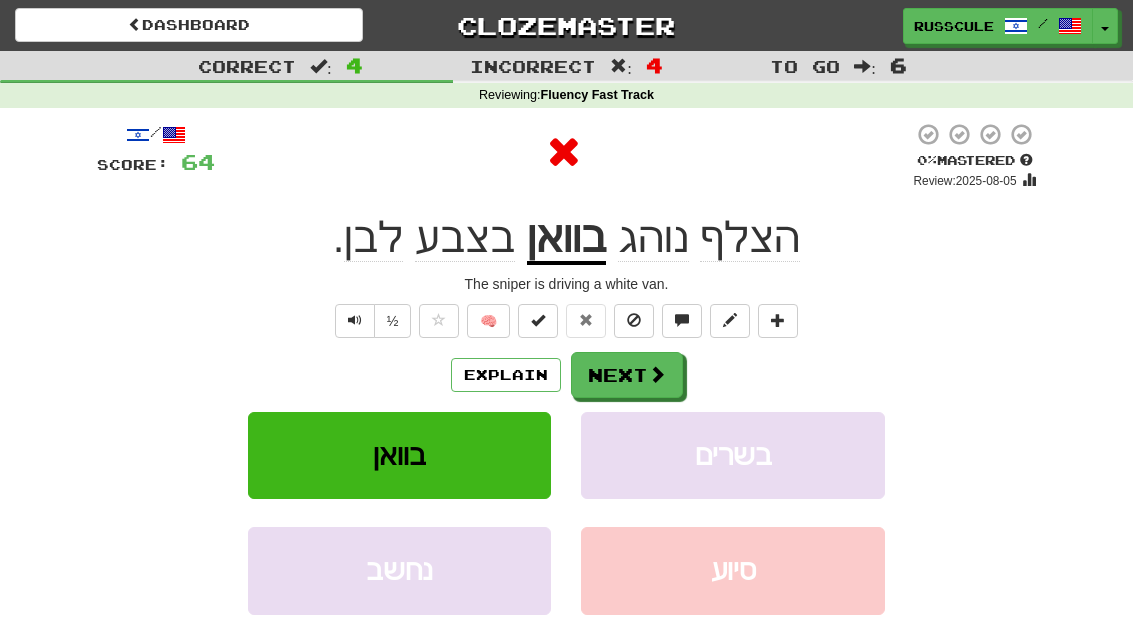 click on "Next" at bounding box center [627, 375] 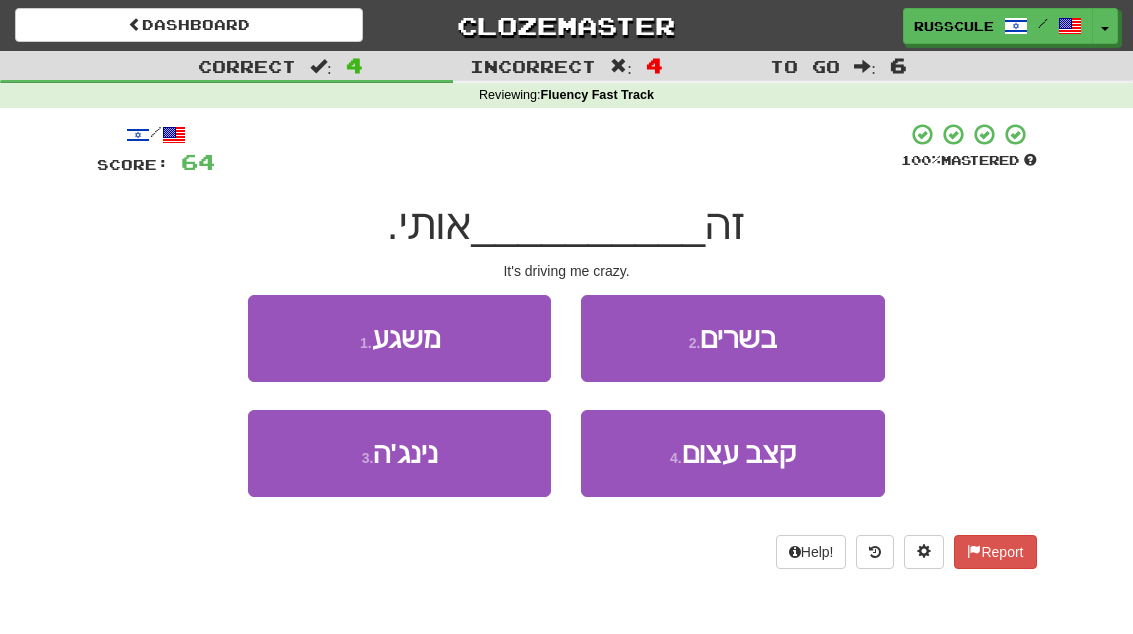 click on "1 .  משגע" at bounding box center [399, 338] 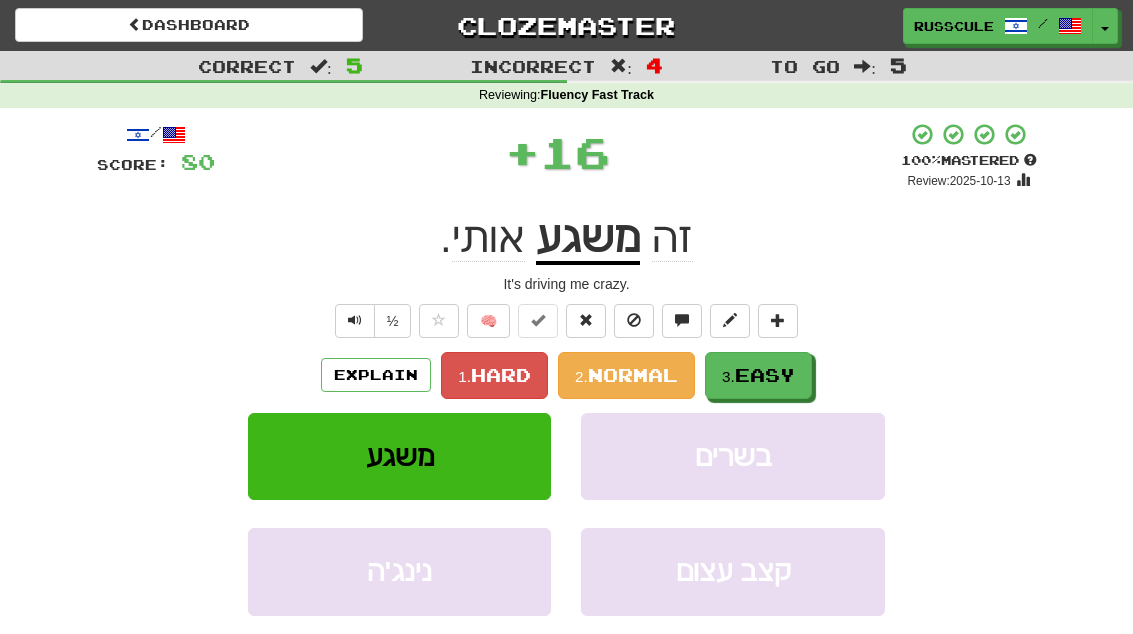 click on "Easy" at bounding box center [765, 375] 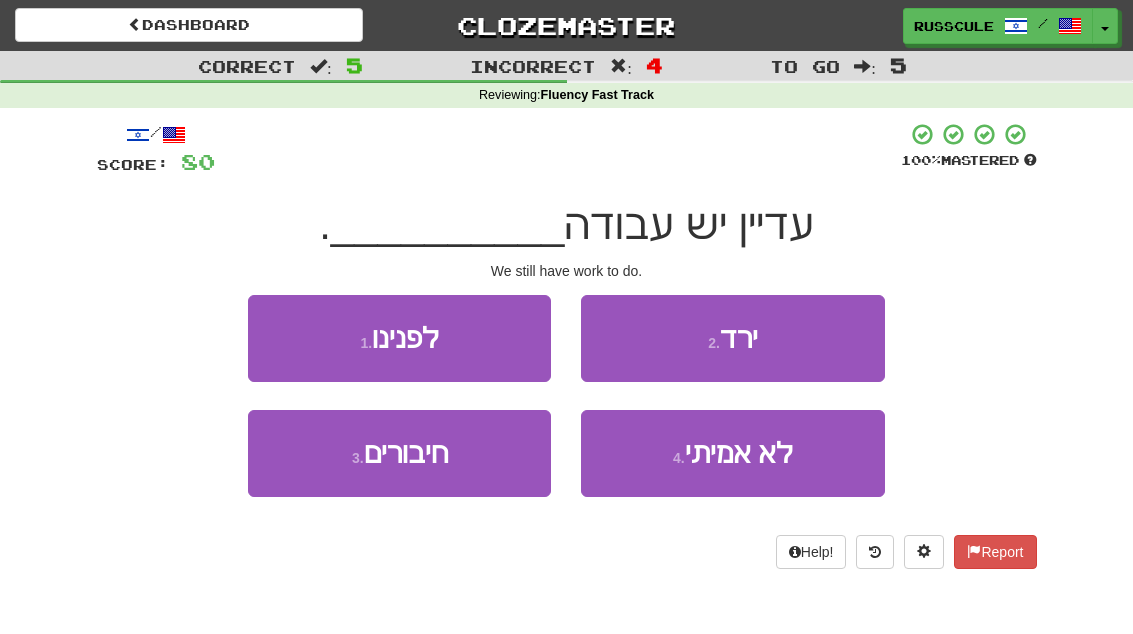 click on "1 .  לפנינו" at bounding box center [399, 338] 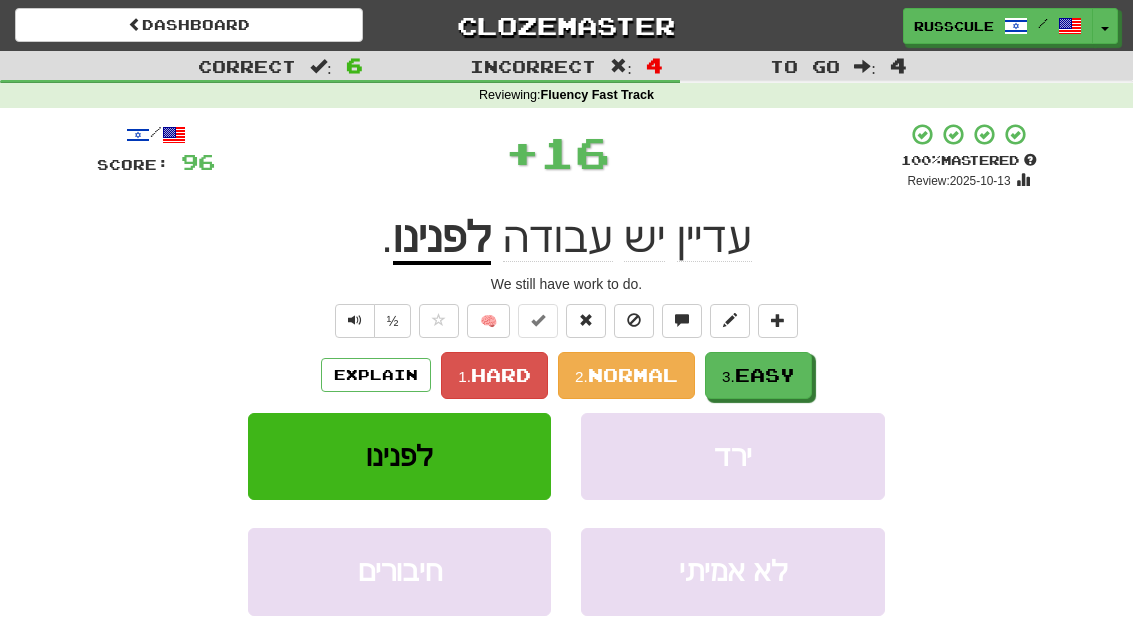click on "Easy" at bounding box center (765, 375) 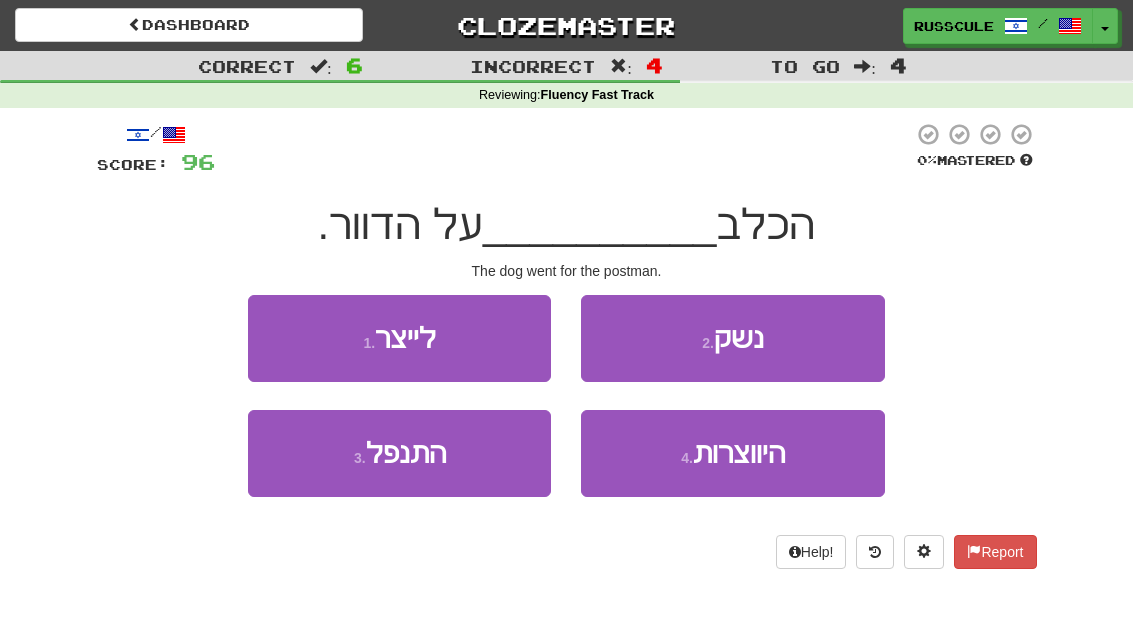 click on "3 .  התנפל" at bounding box center [399, 453] 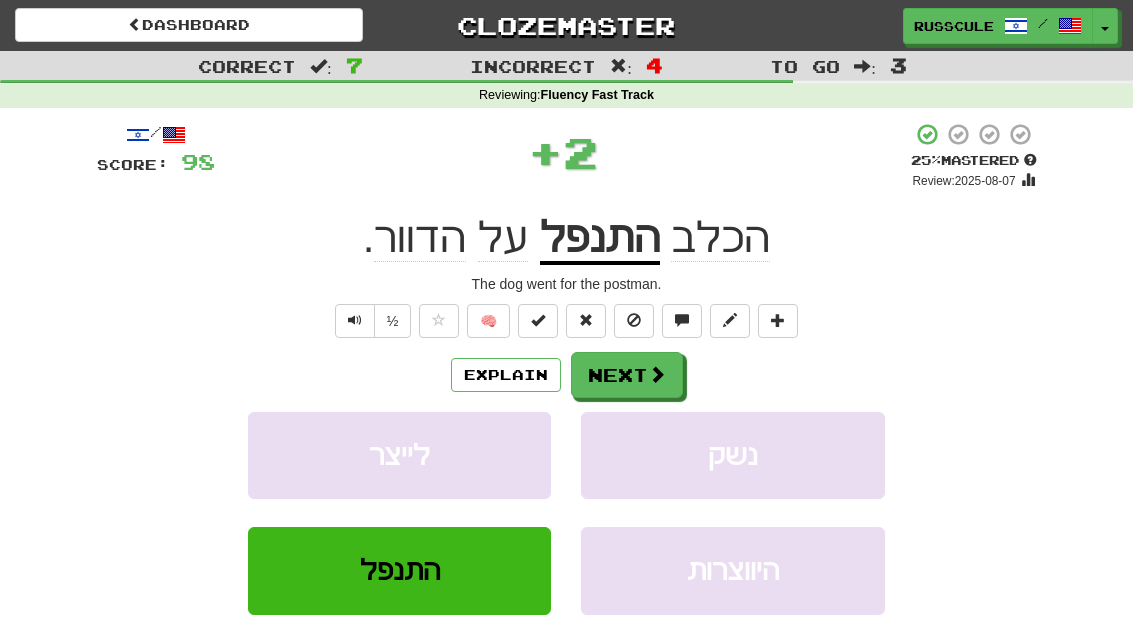 click at bounding box center [657, 374] 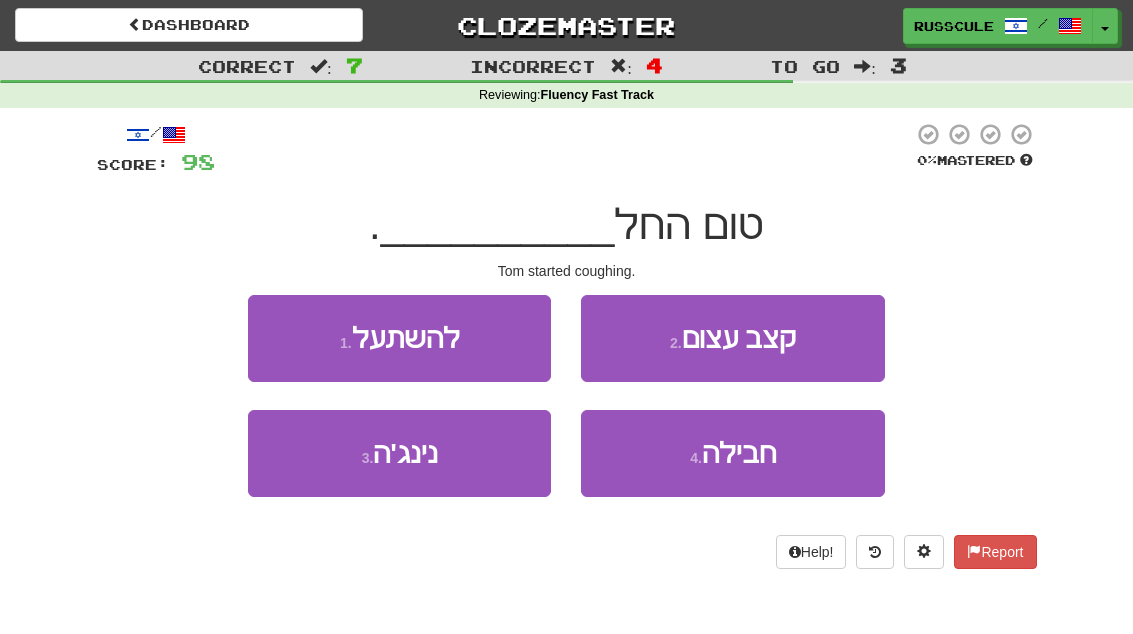 click on "1 .  להשתעל" at bounding box center (399, 338) 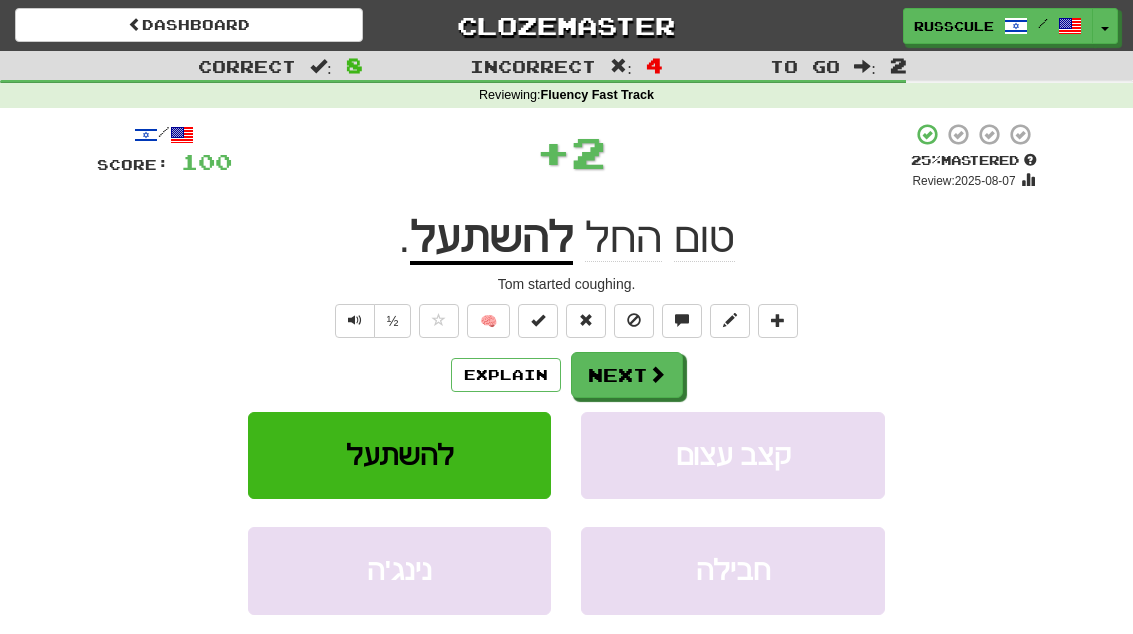 click on "Next" at bounding box center [627, 375] 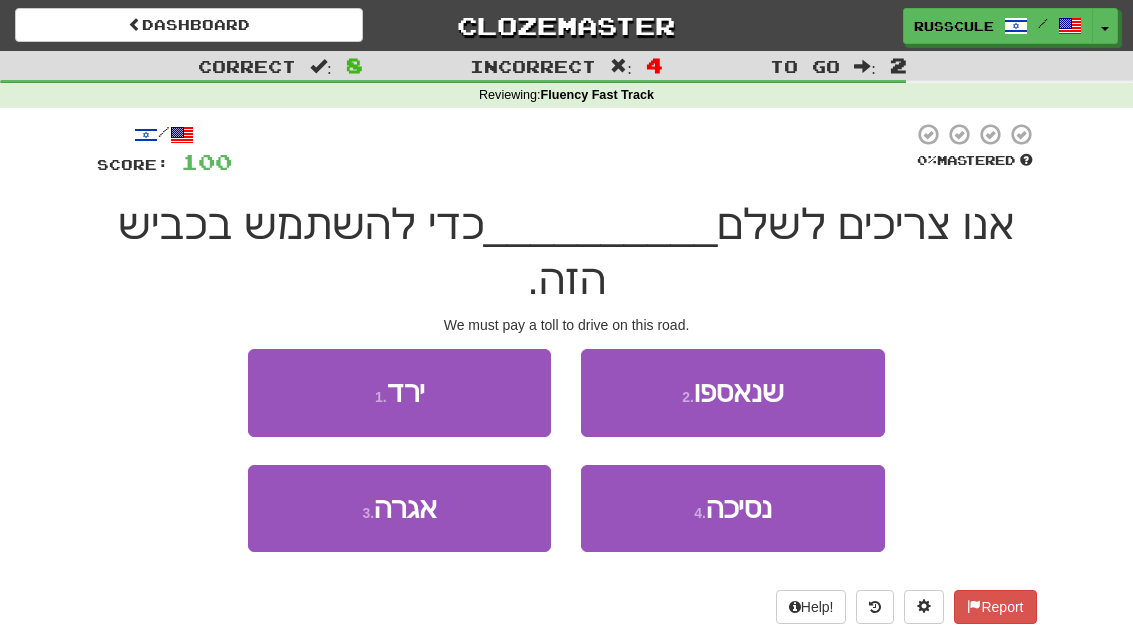 click on "3 .  אגרה" at bounding box center (399, 508) 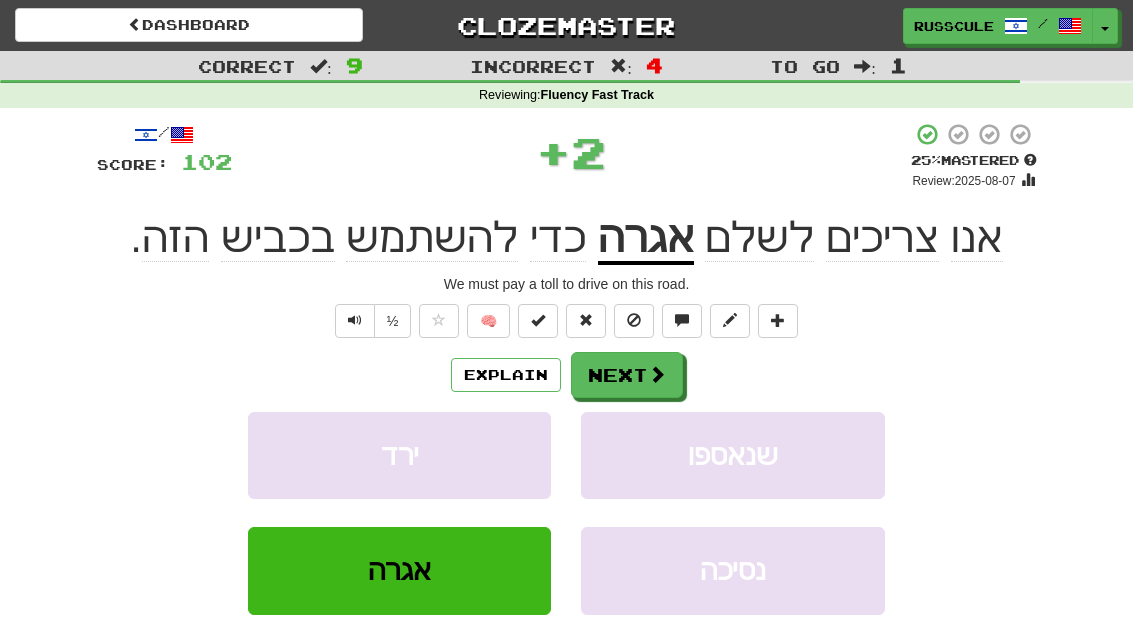 click at bounding box center (657, 374) 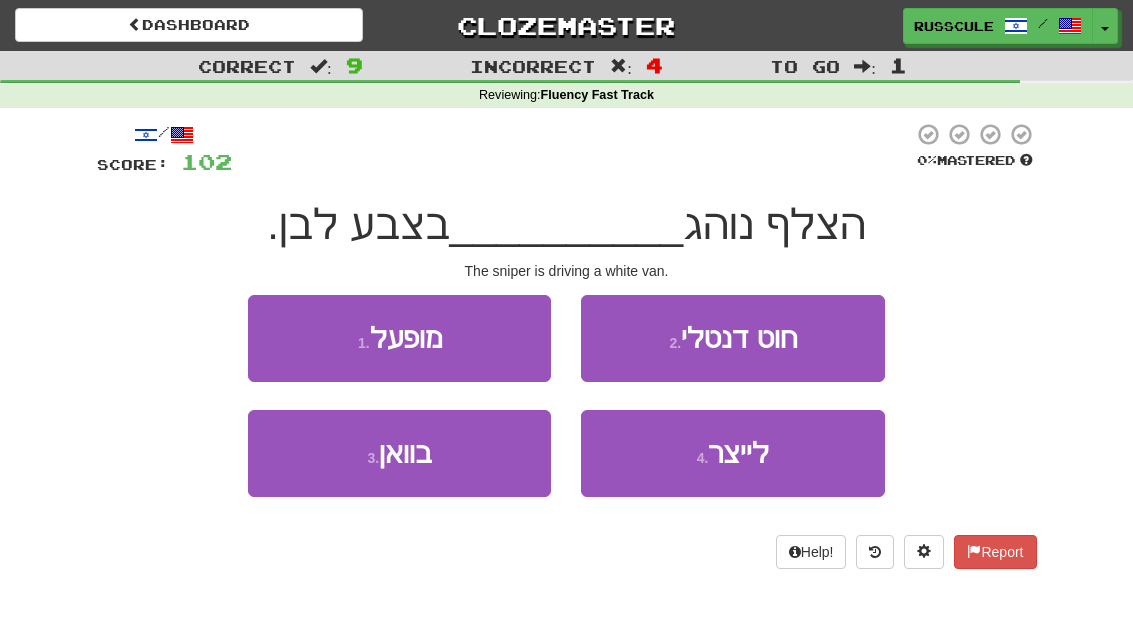 click on "3 .  בוואן" at bounding box center [399, 453] 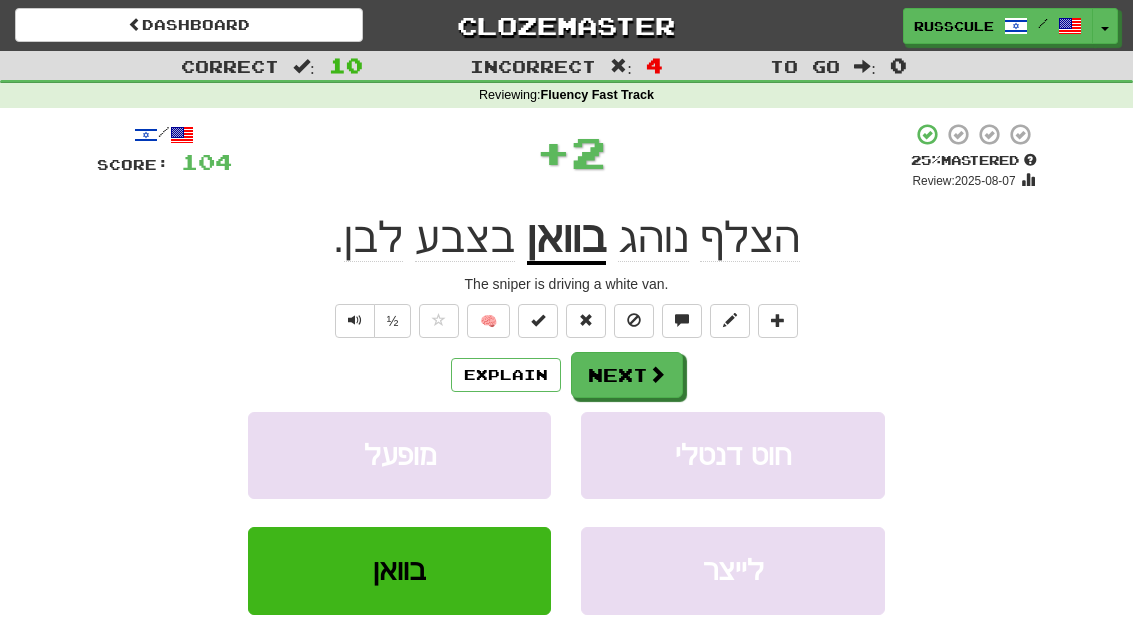 click at bounding box center (657, 374) 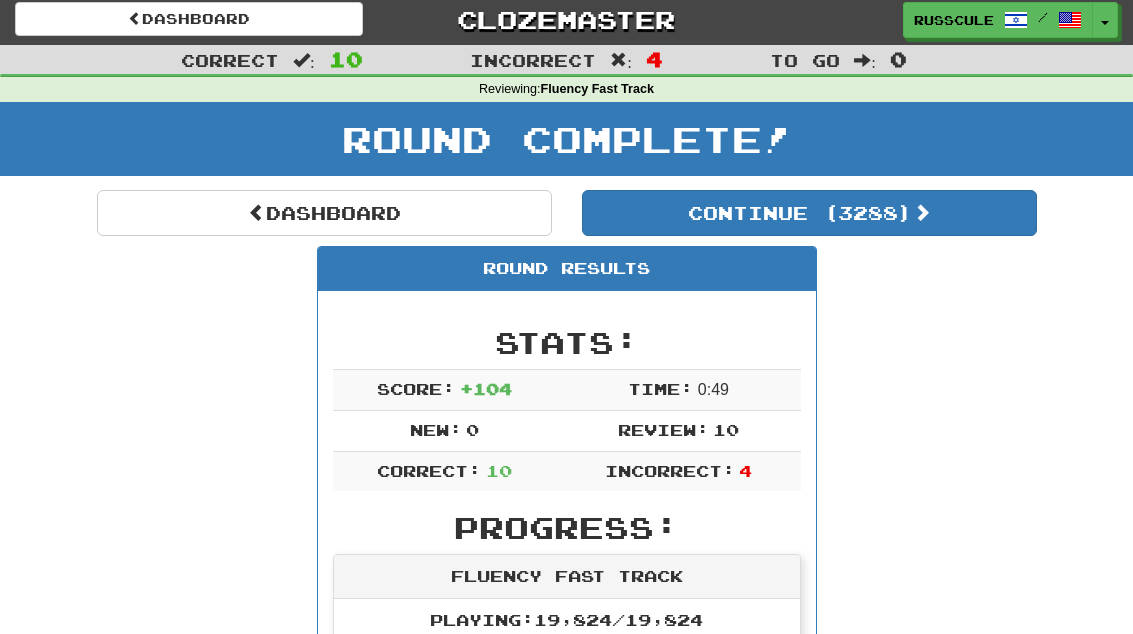 scroll, scrollTop: 0, scrollLeft: 0, axis: both 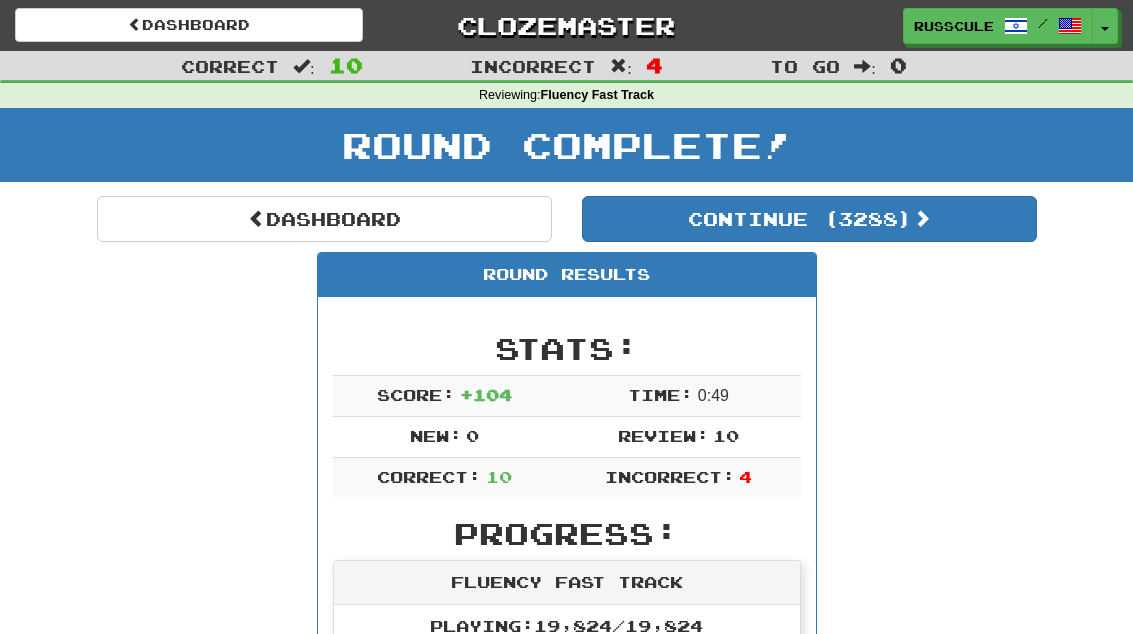 click on "Continue ( 3288 )" at bounding box center (809, 219) 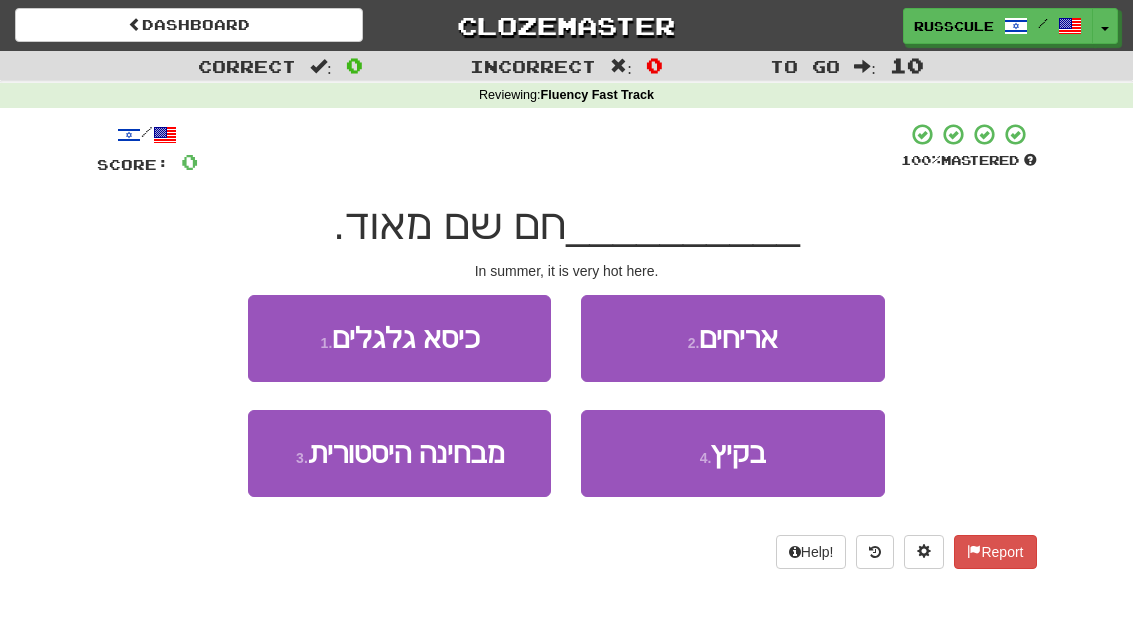 click on "4 .  בקיץ" at bounding box center (732, 453) 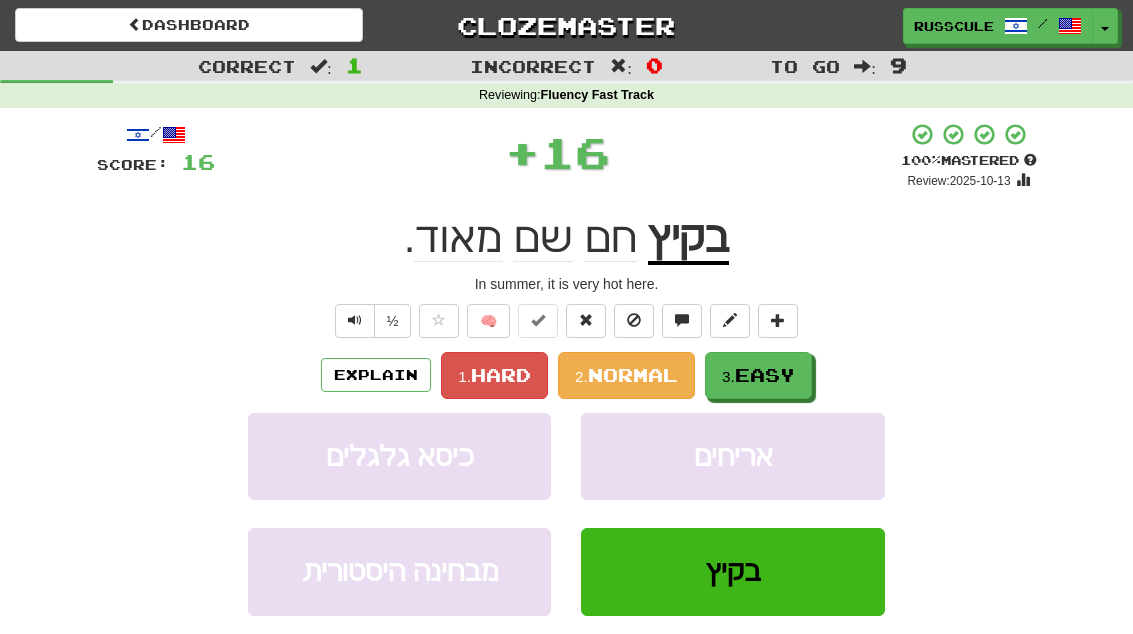 click on "Easy" at bounding box center [765, 375] 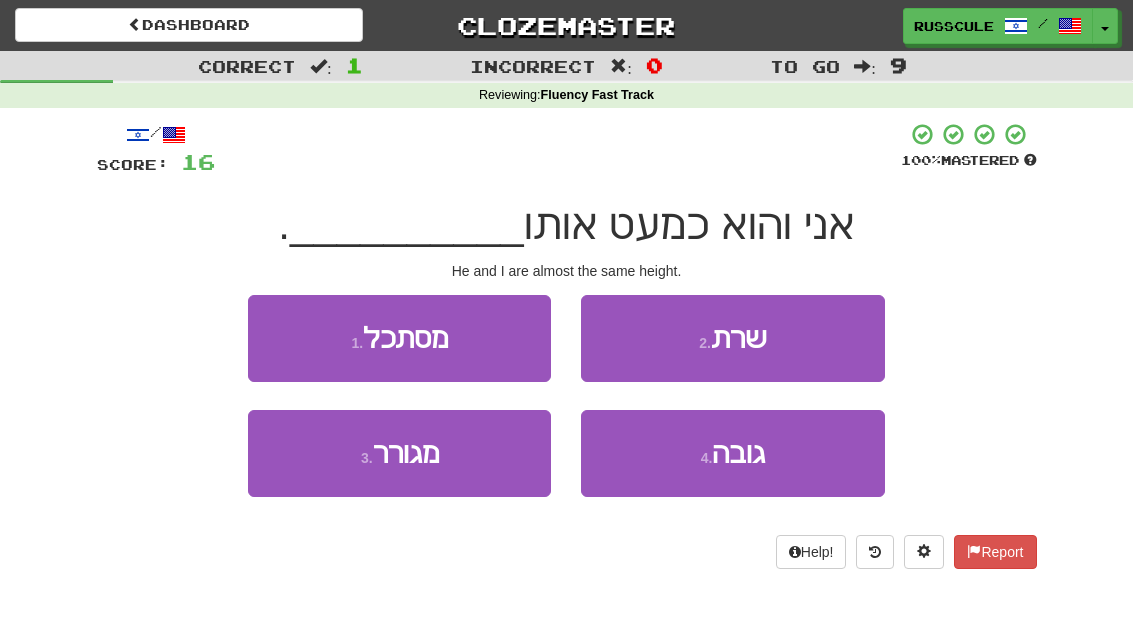click on "4 .  גובה" at bounding box center [732, 453] 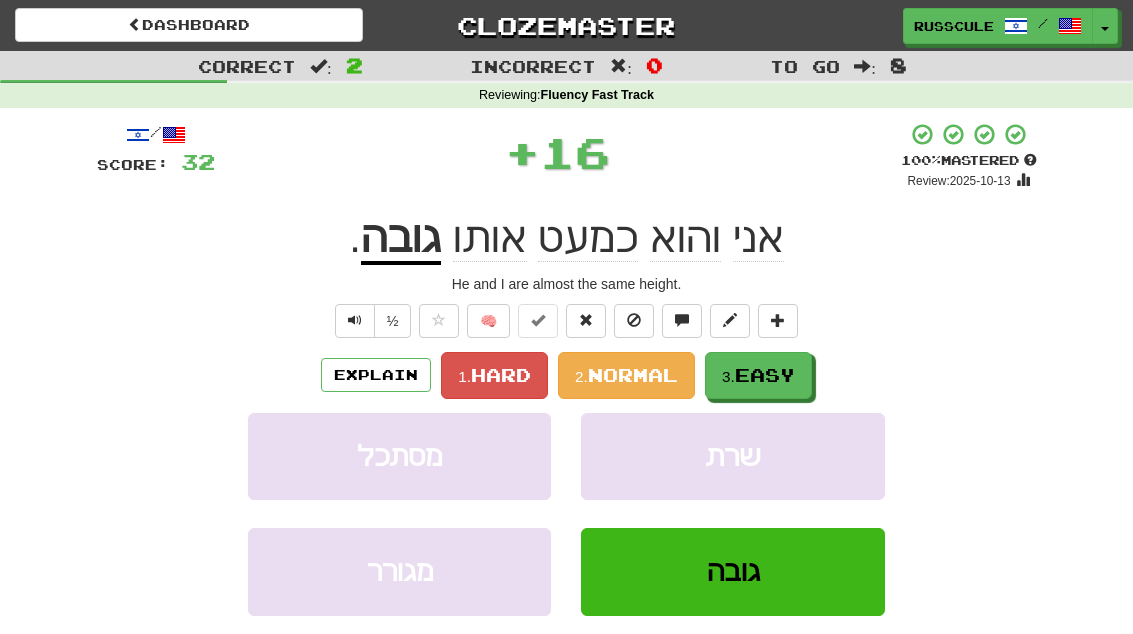 click on "Easy" at bounding box center [765, 375] 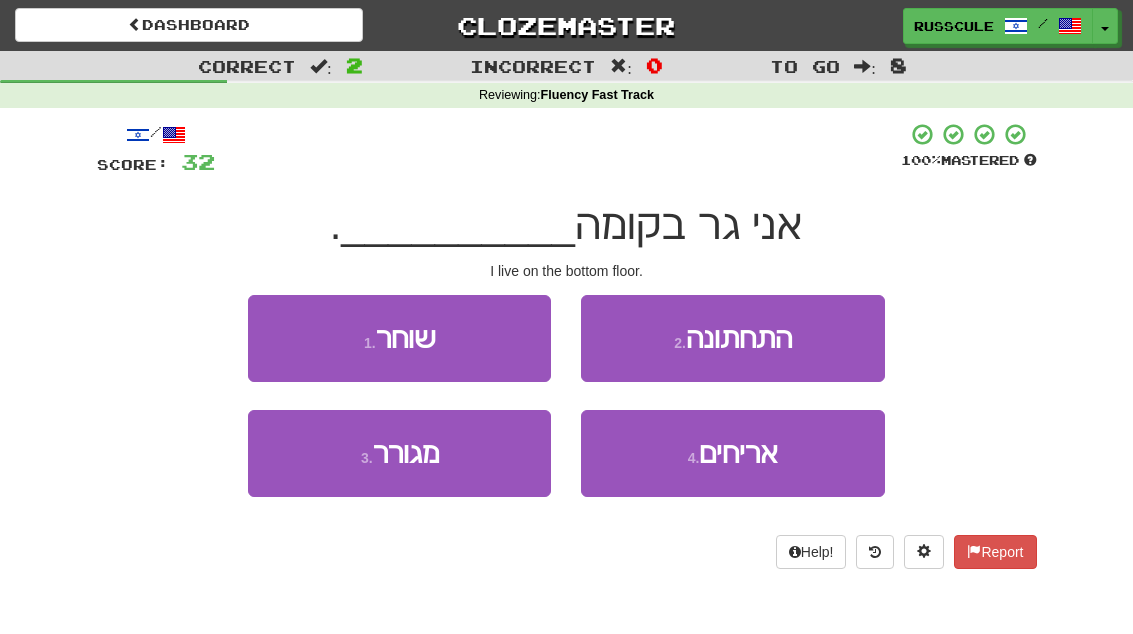 click on "3 .  מגורר" at bounding box center (399, 453) 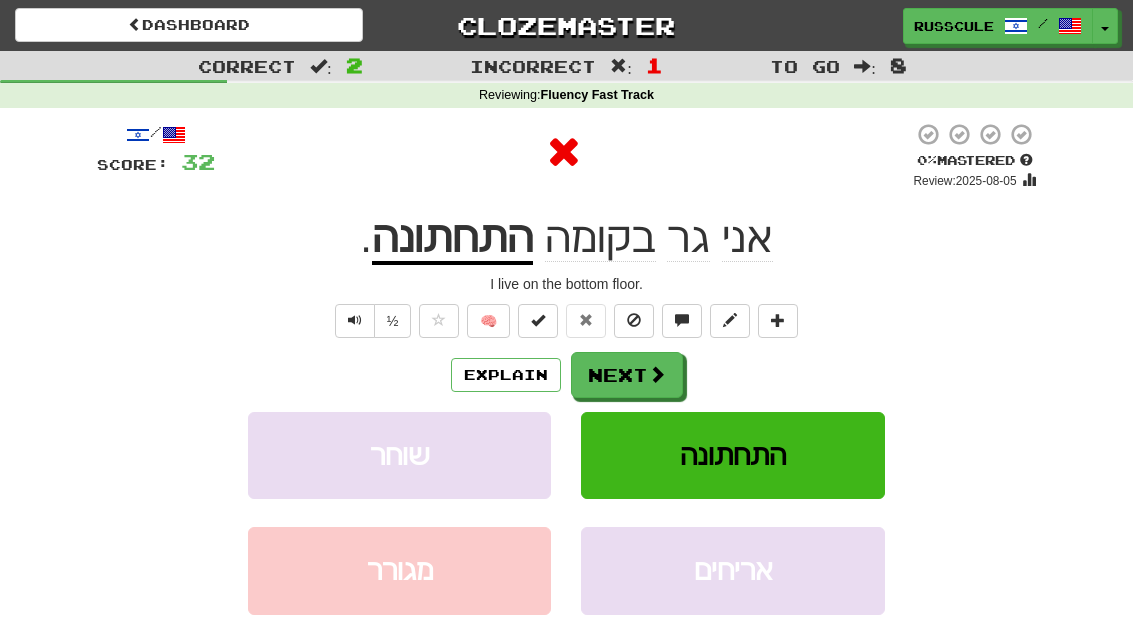 click on "Next" at bounding box center [627, 375] 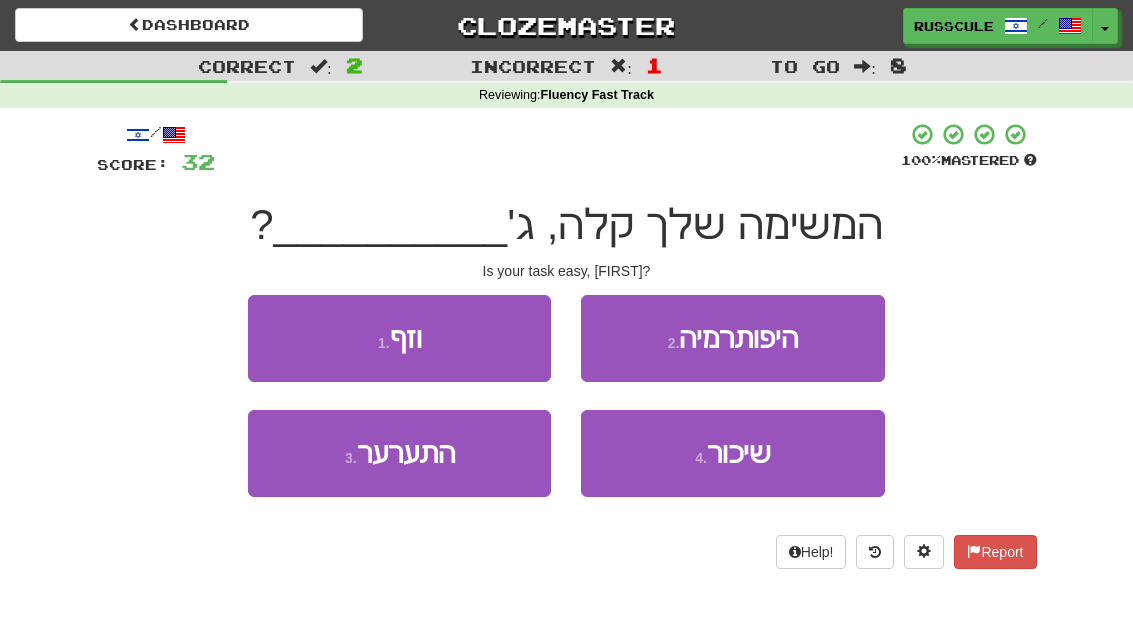 click on "1 .  וזף" at bounding box center (399, 338) 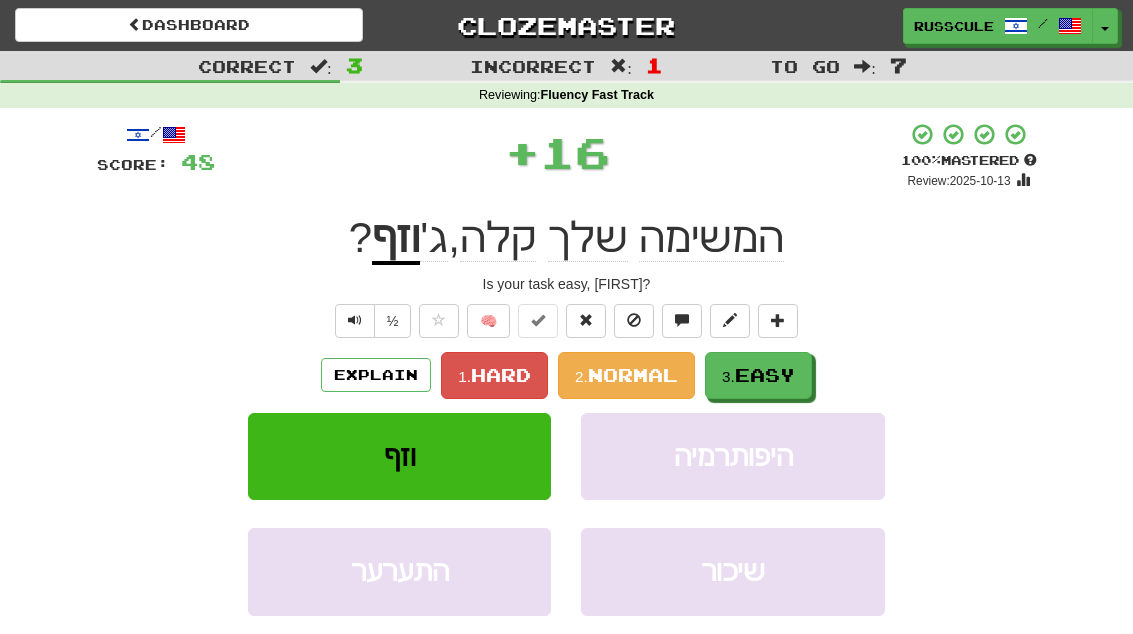 click on "Easy" at bounding box center (765, 375) 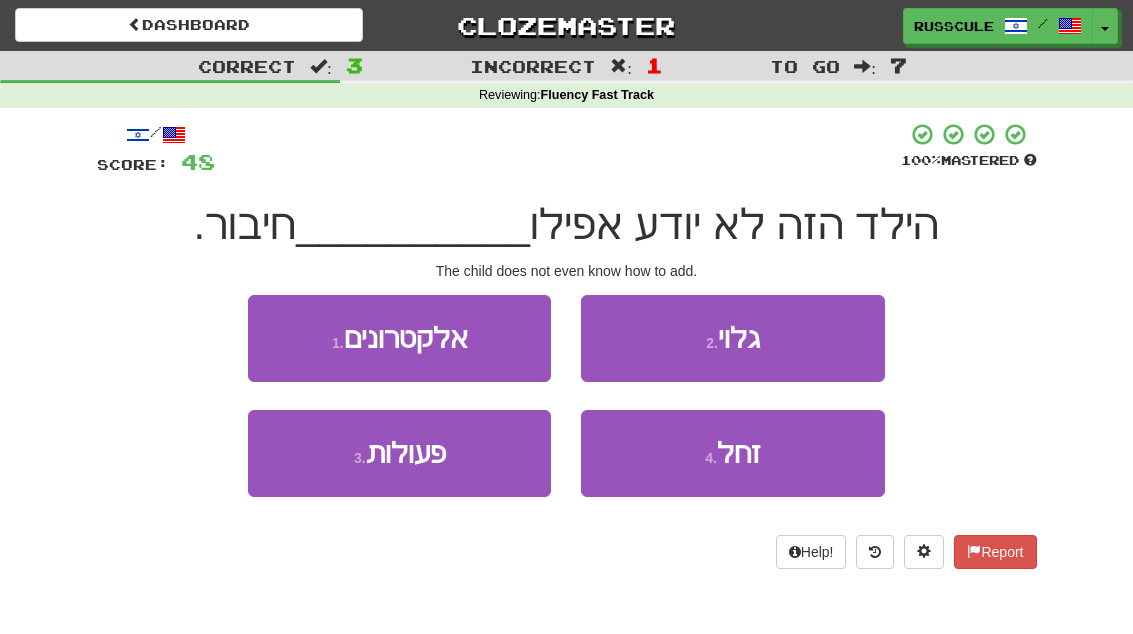 click on "3 .  פעולות" at bounding box center [399, 453] 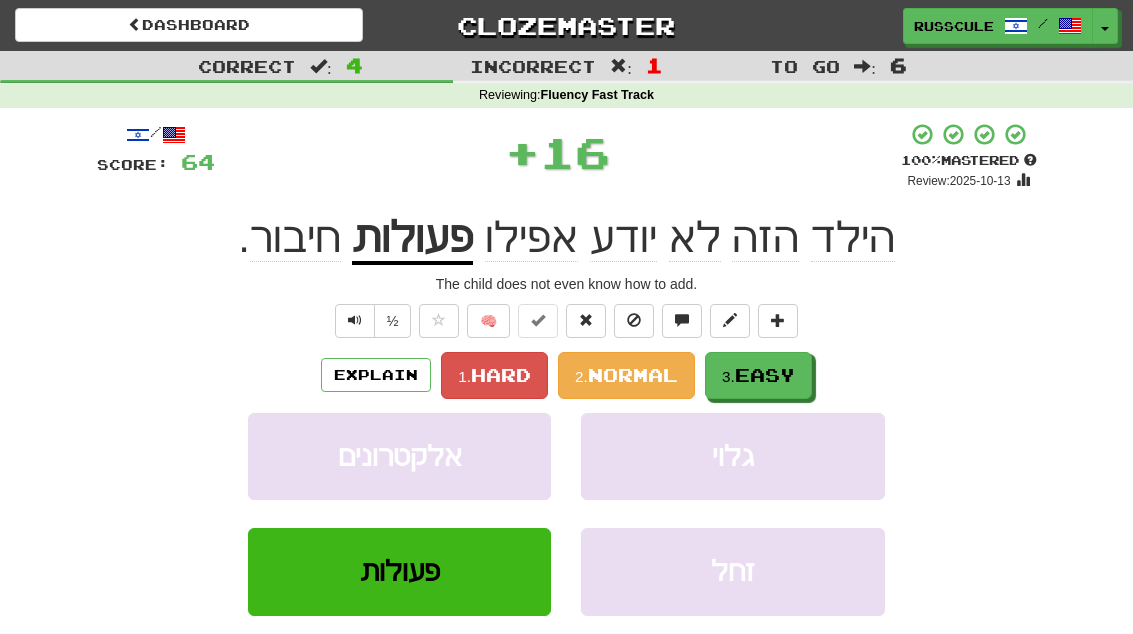 click on "Easy" at bounding box center (765, 375) 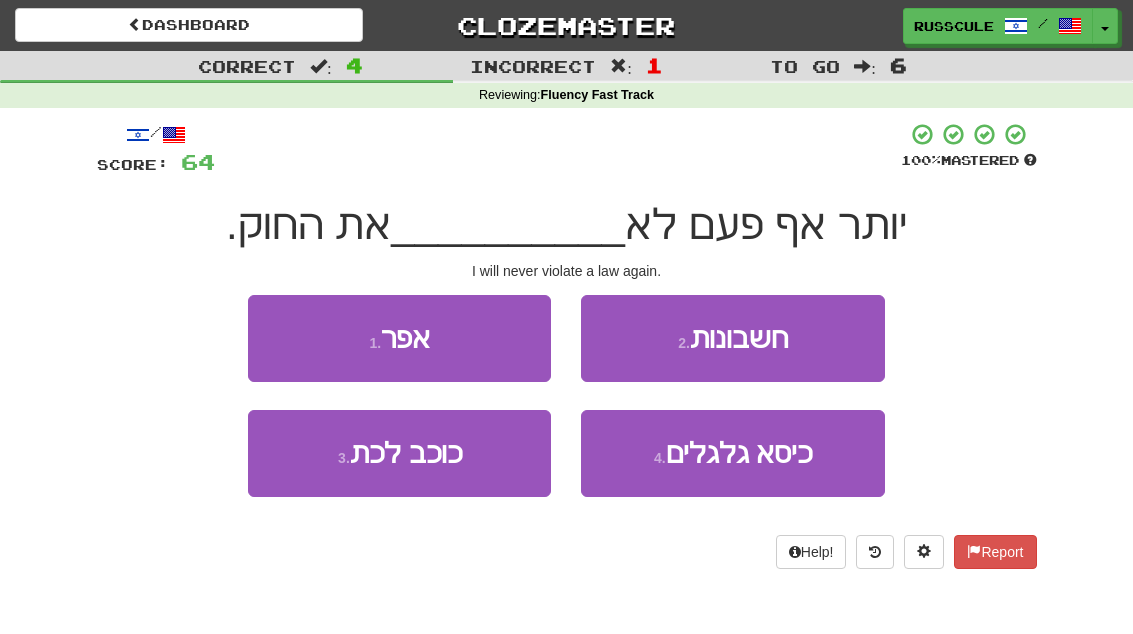 click on "1 .  אפר" at bounding box center [399, 338] 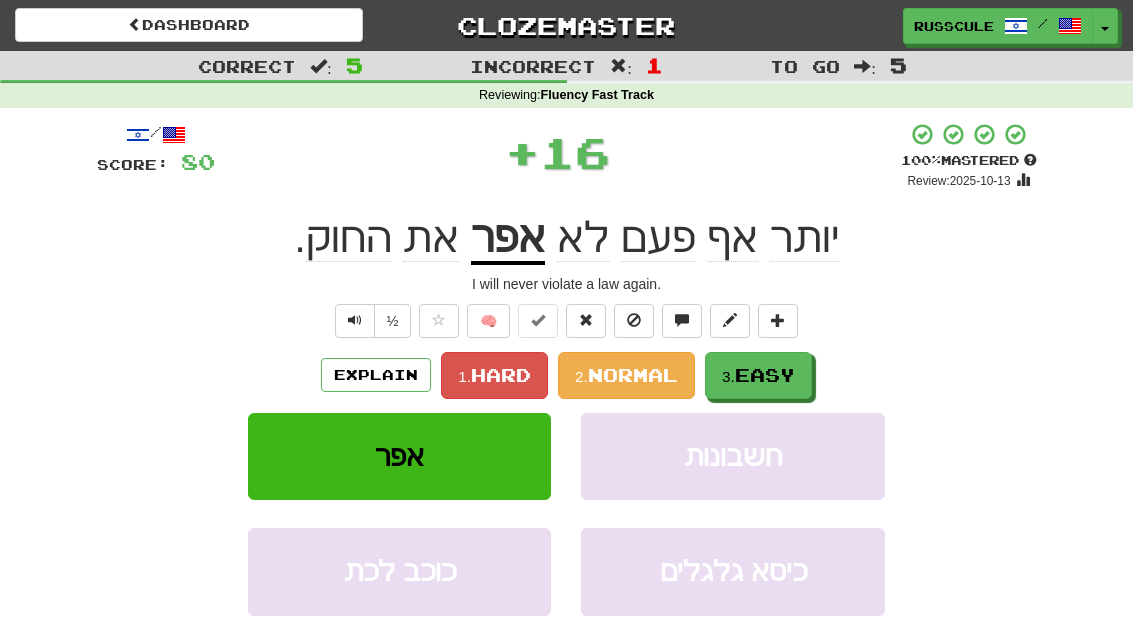 click on "Easy" at bounding box center (765, 375) 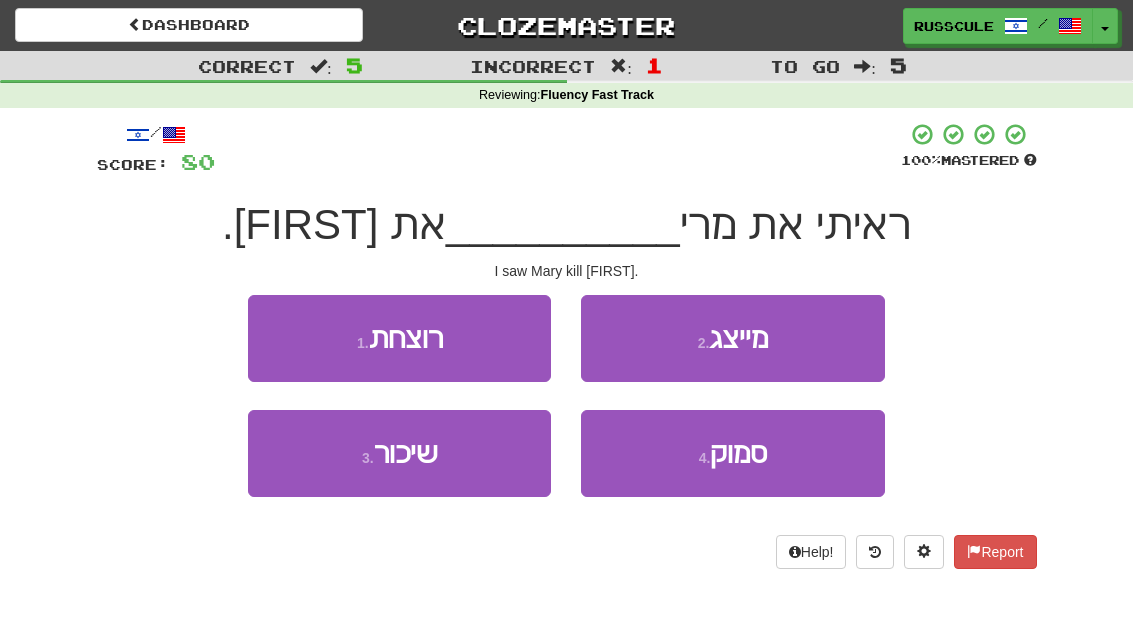 click on "1 .  רוצחת" at bounding box center [399, 338] 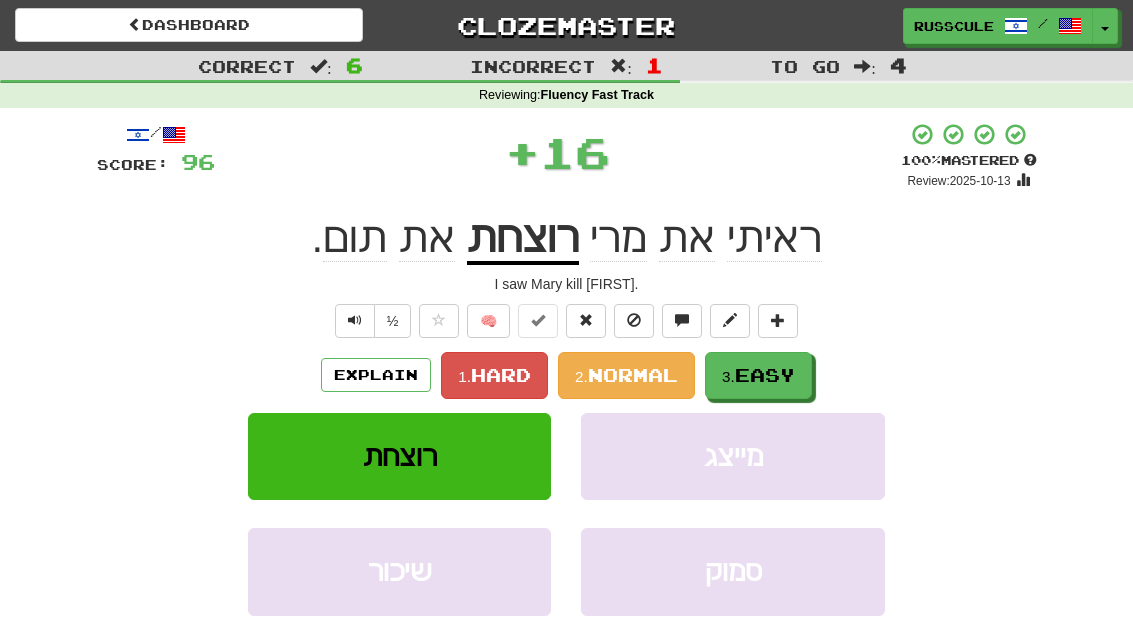 click on "Easy" at bounding box center (765, 375) 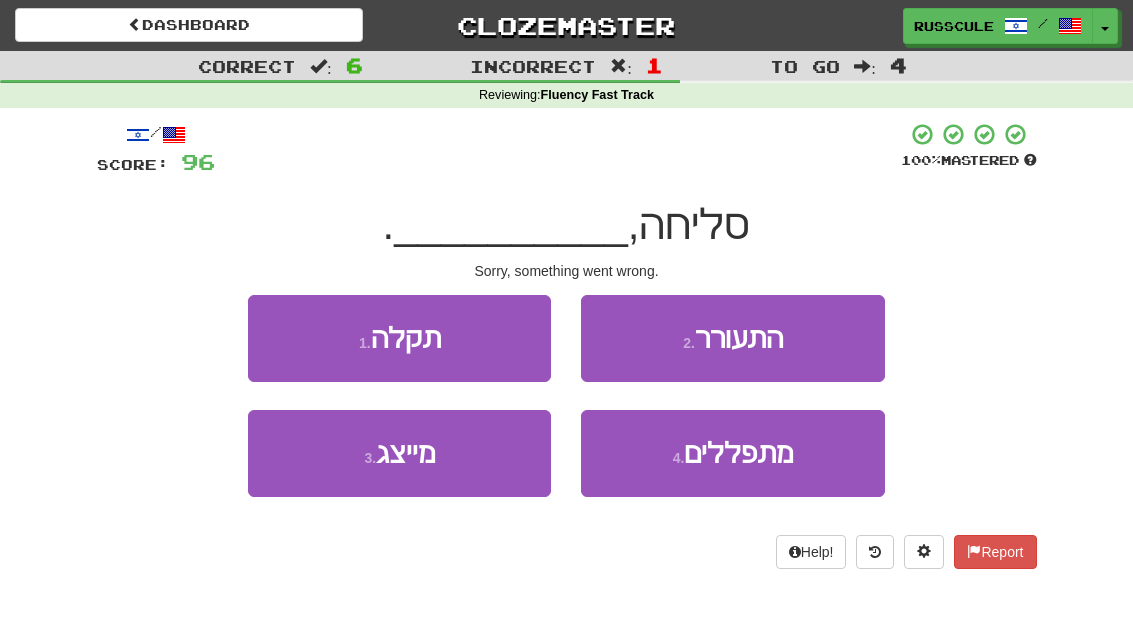 click on "1 .  תקלה" at bounding box center [399, 338] 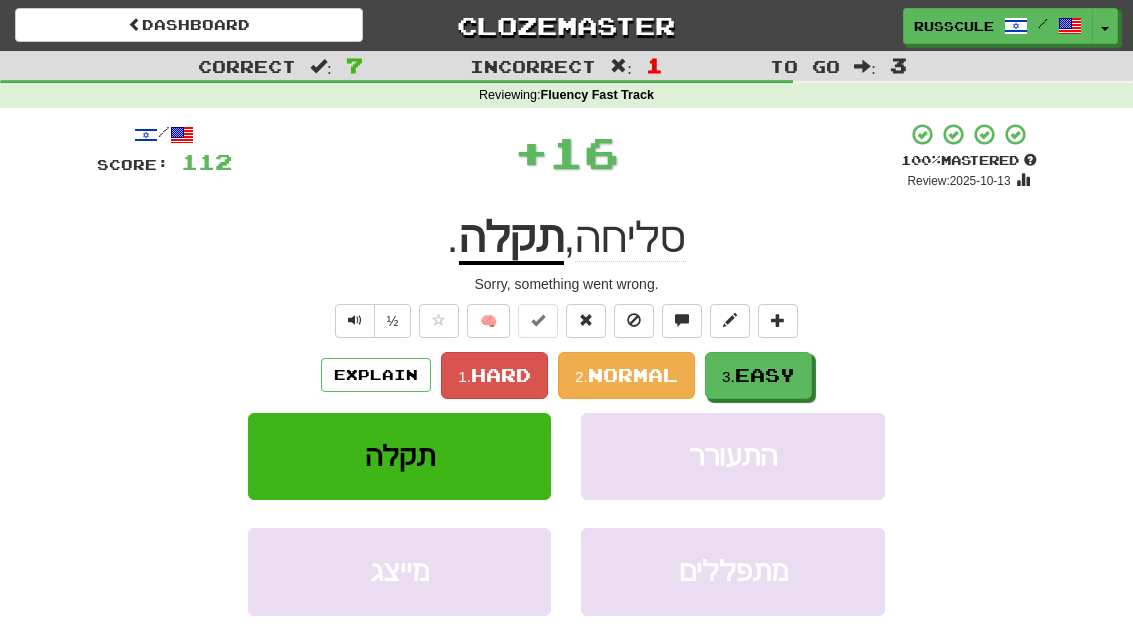 click on "Easy" at bounding box center [765, 375] 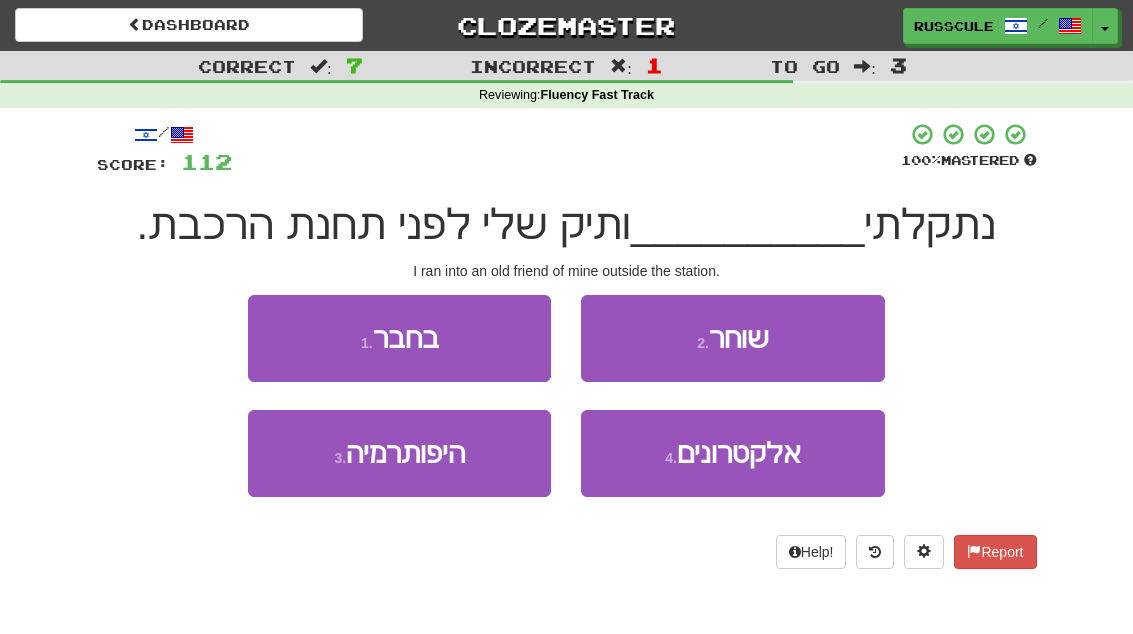 click on "1 .  בחבר" at bounding box center [399, 338] 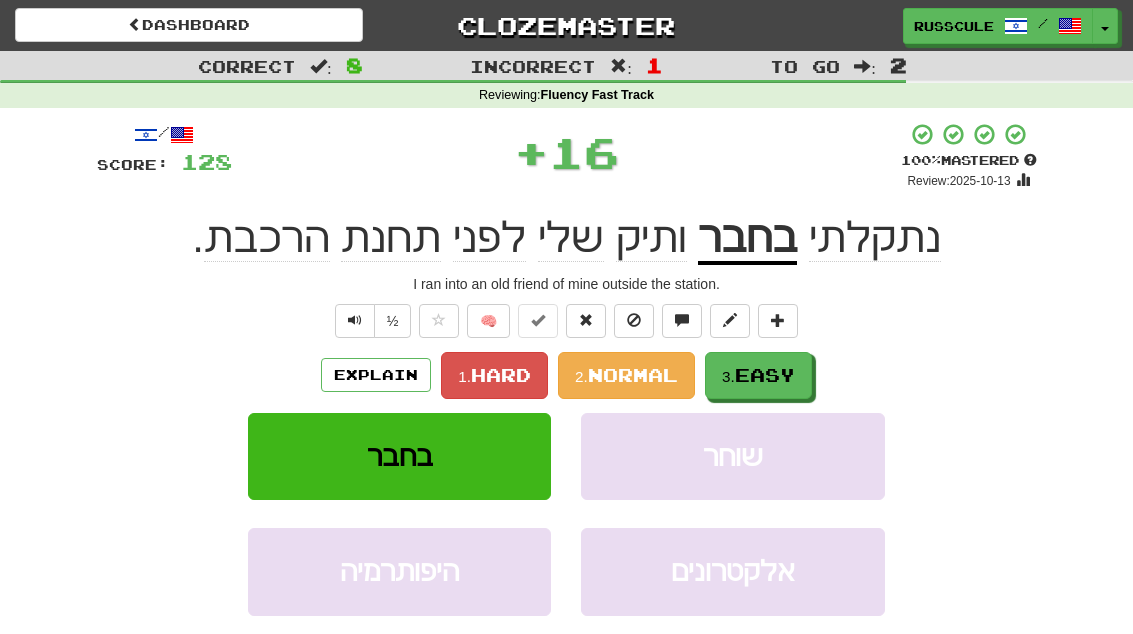 click on "Easy" at bounding box center (765, 375) 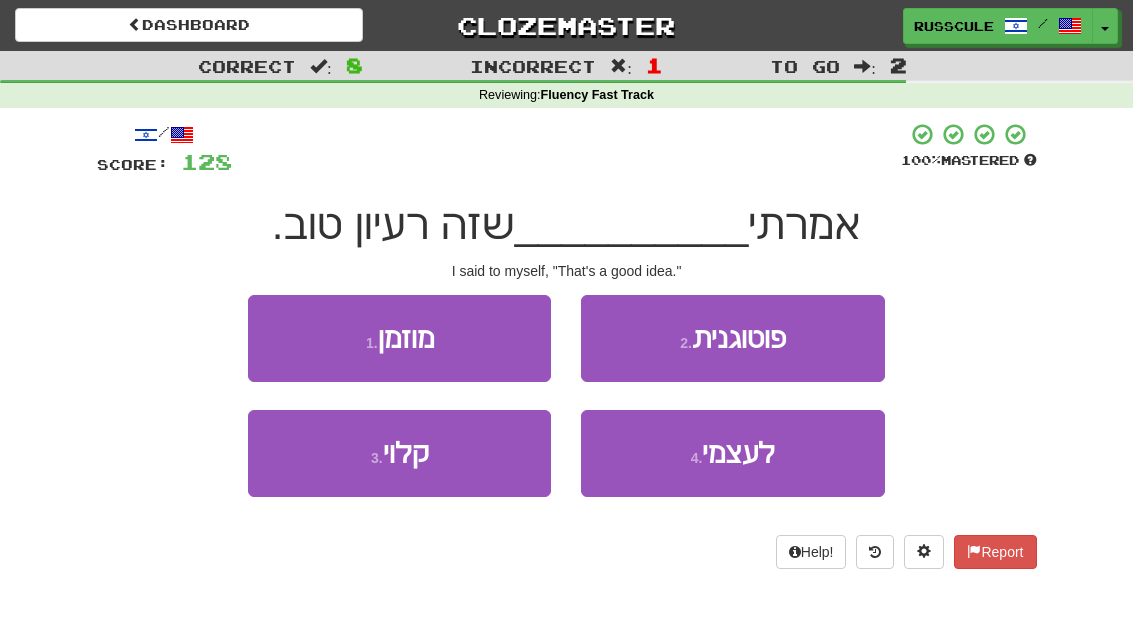 click on "לעצמי" at bounding box center [738, 453] 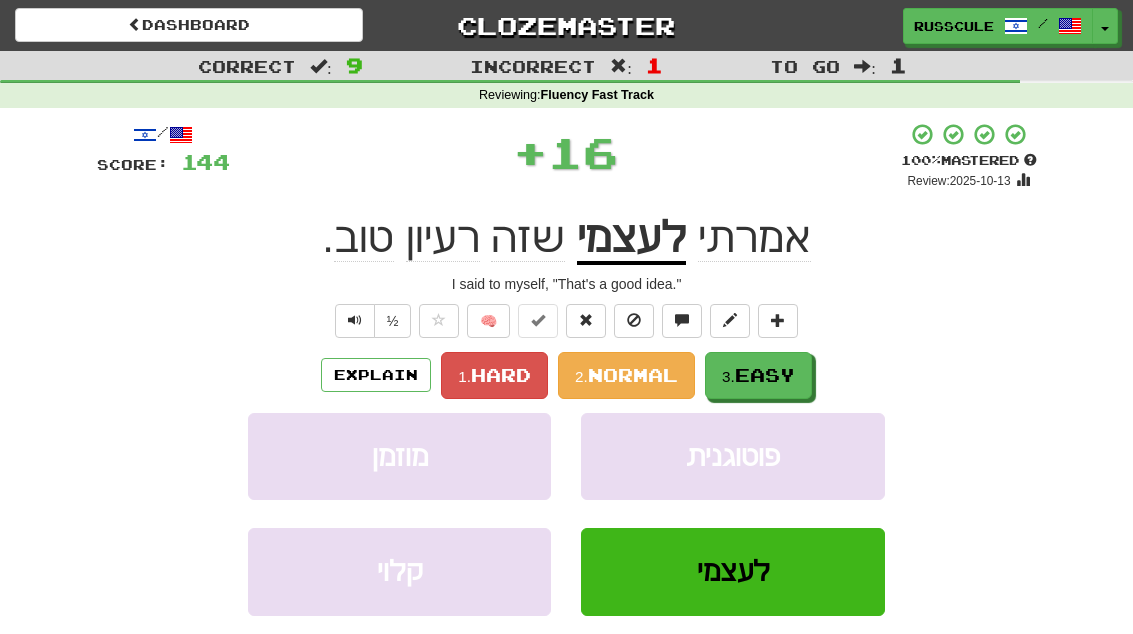 click on "Easy" at bounding box center (765, 375) 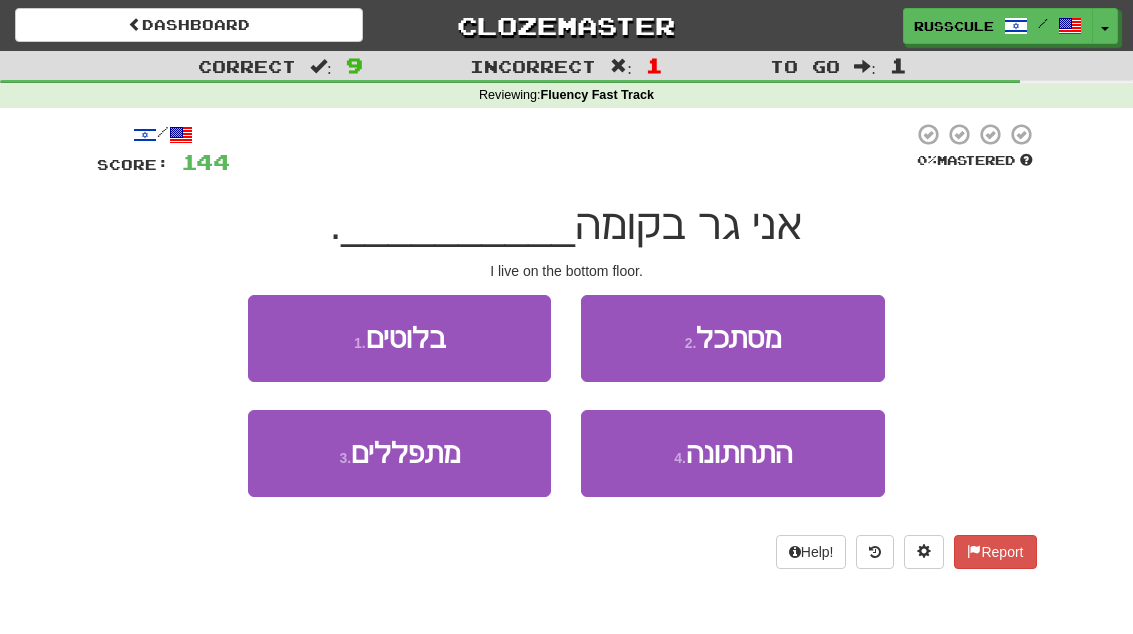 click on "התחתונה" at bounding box center [739, 453] 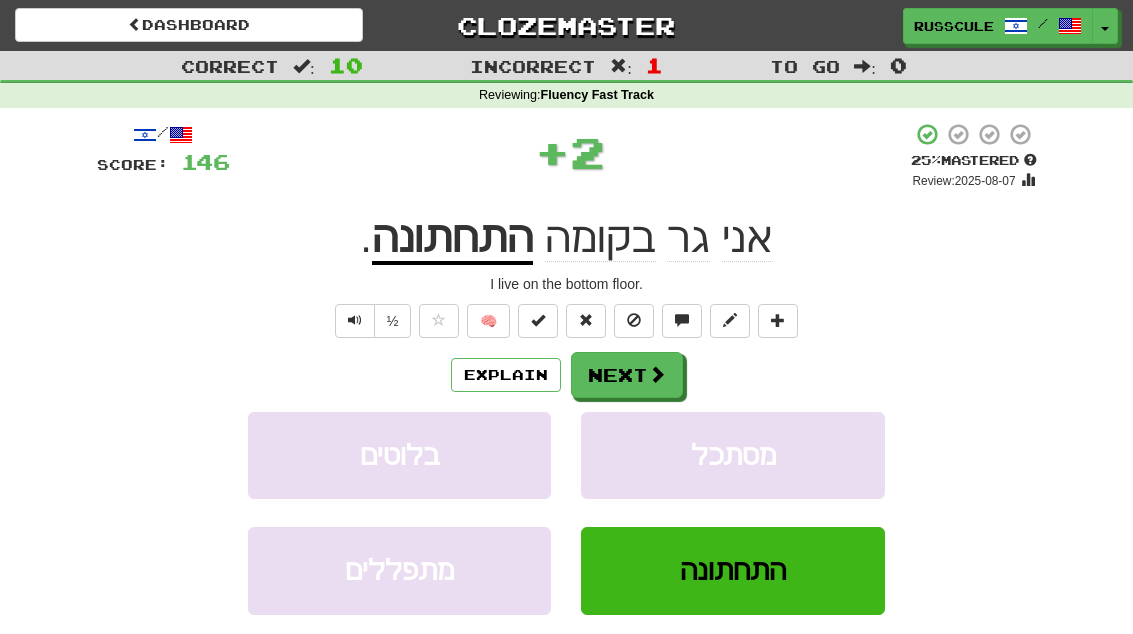 click on "Next" at bounding box center (627, 375) 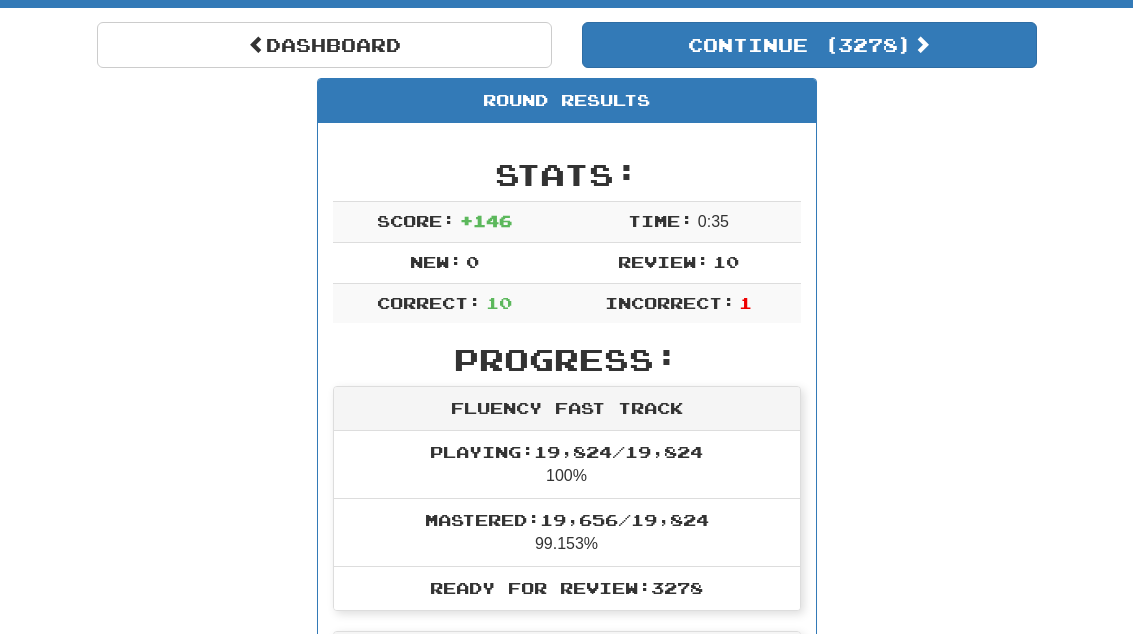 scroll, scrollTop: 0, scrollLeft: 0, axis: both 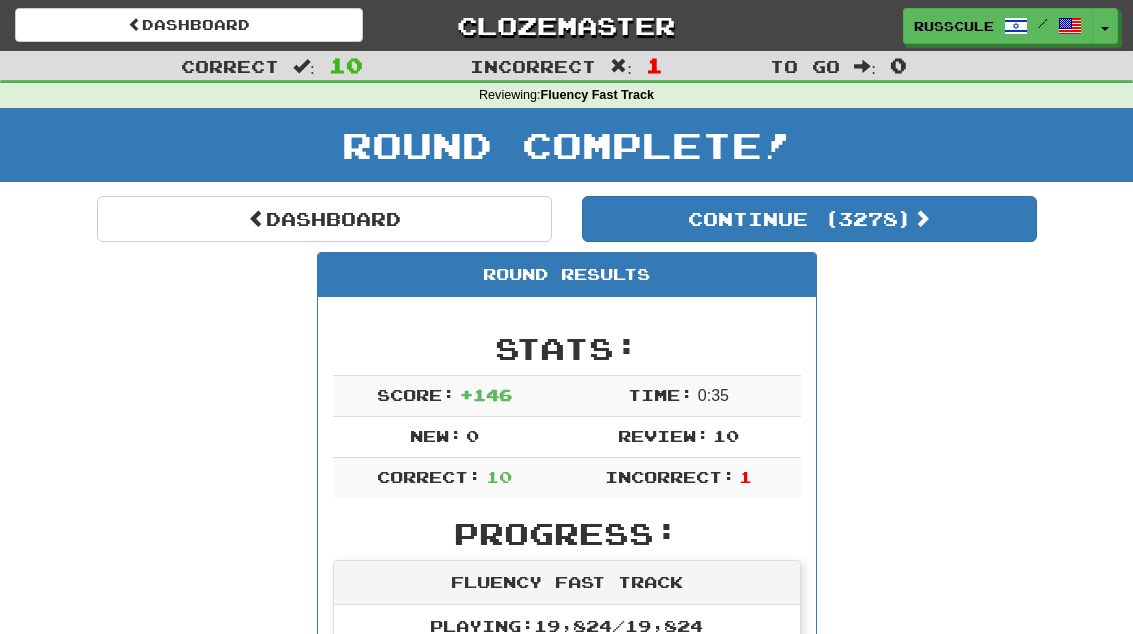 click on "Dashboard" at bounding box center [324, 219] 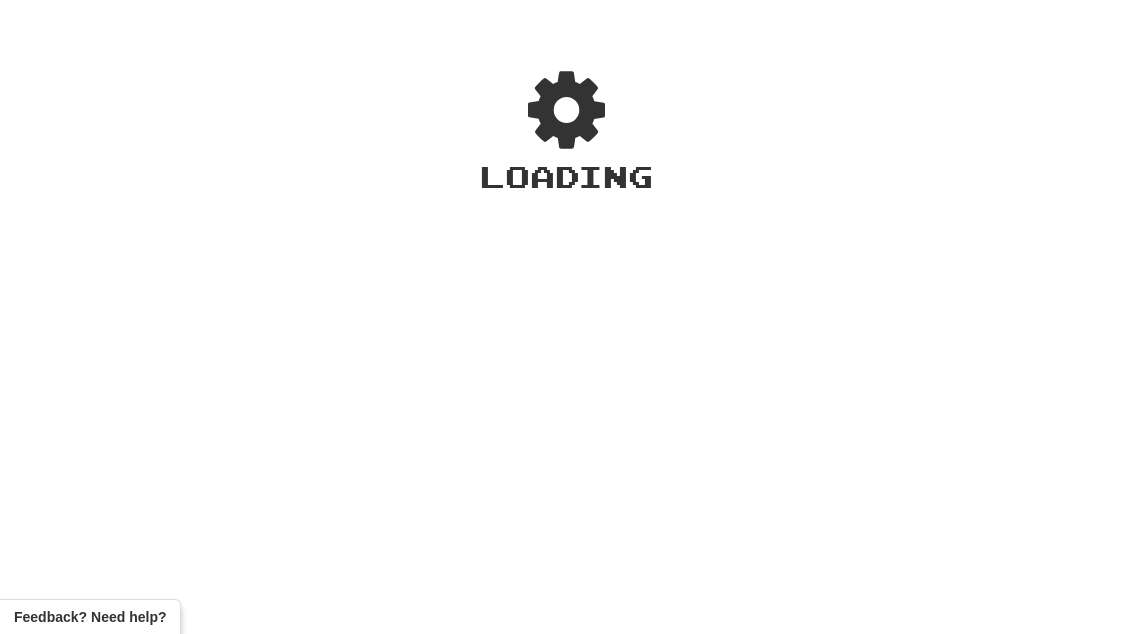 scroll, scrollTop: 0, scrollLeft: 0, axis: both 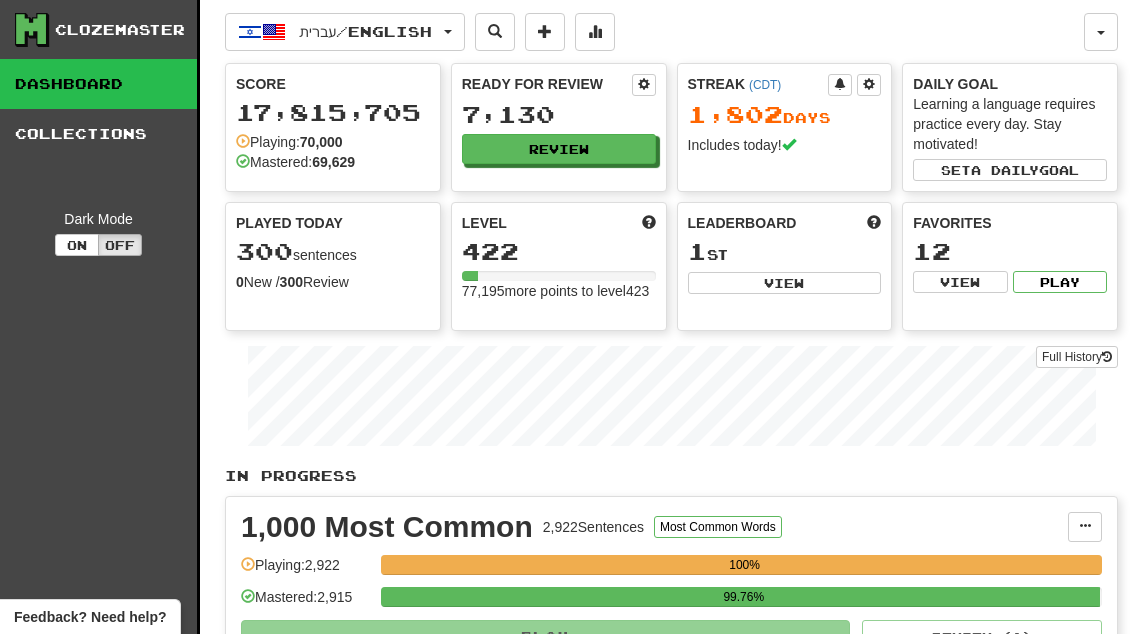 click on "View" at bounding box center [785, 283] 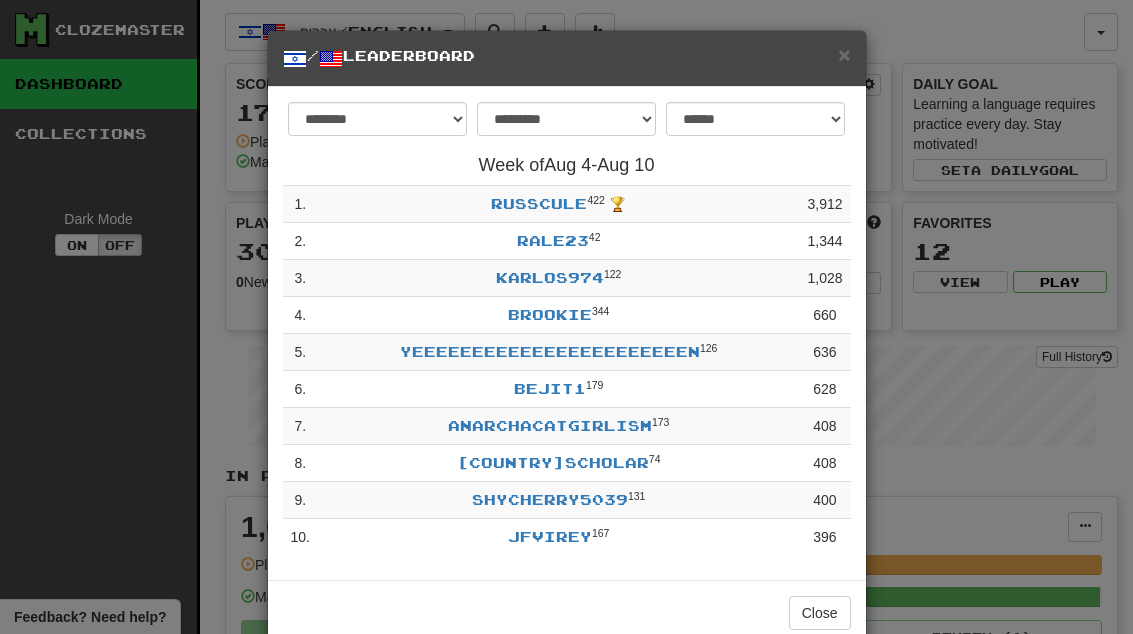 click on "×" at bounding box center (844, 54) 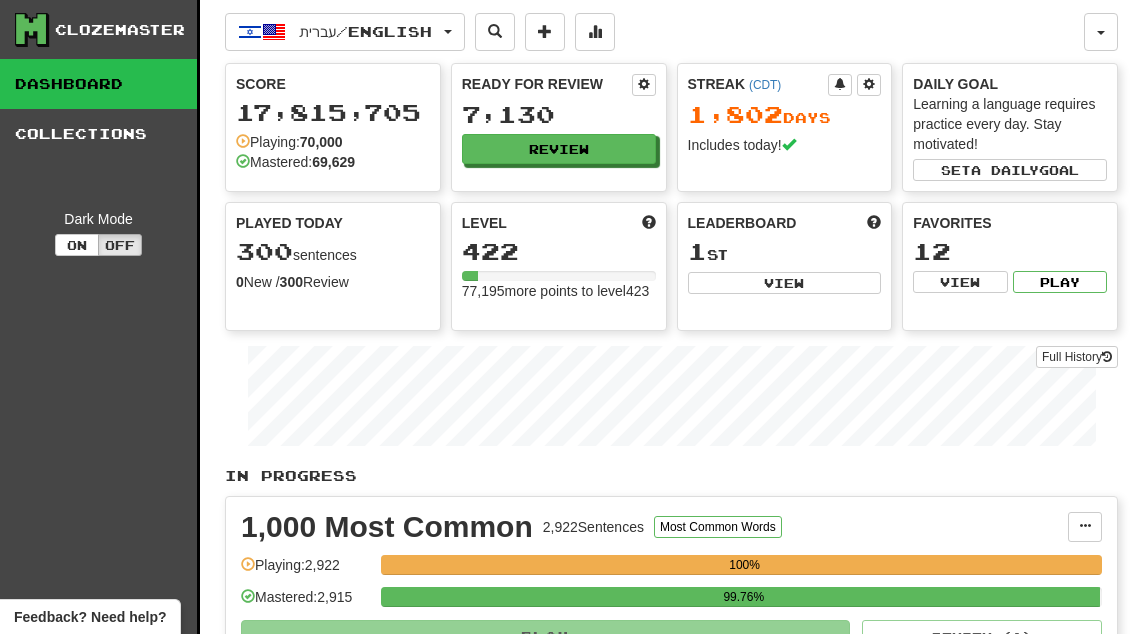 click on "Review" at bounding box center (559, 149) 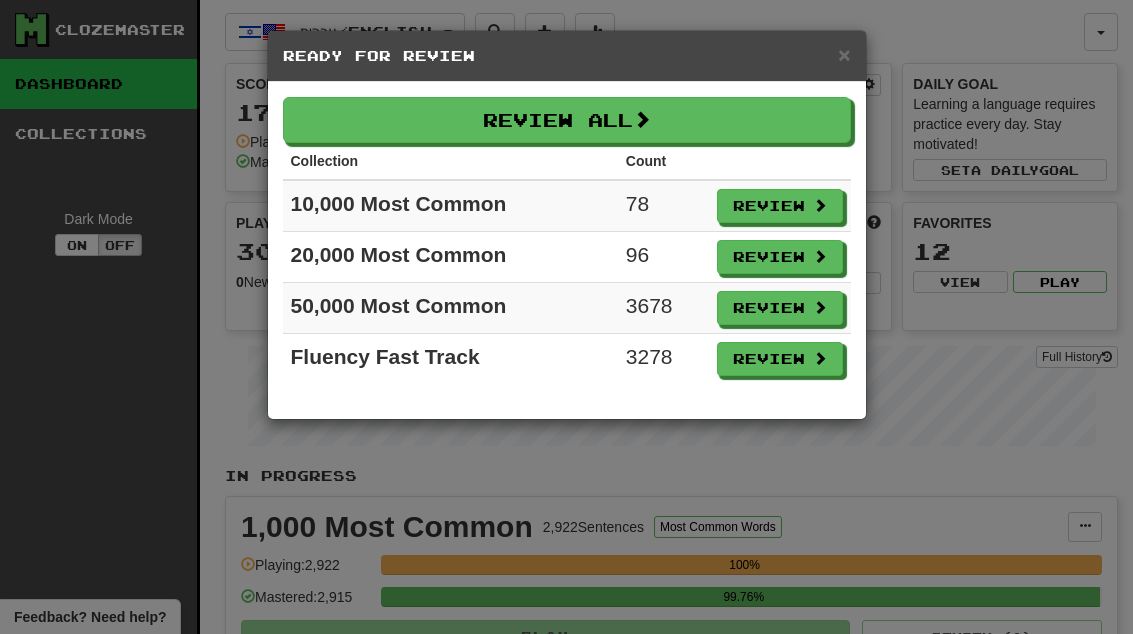 click on "Review" at bounding box center [780, 359] 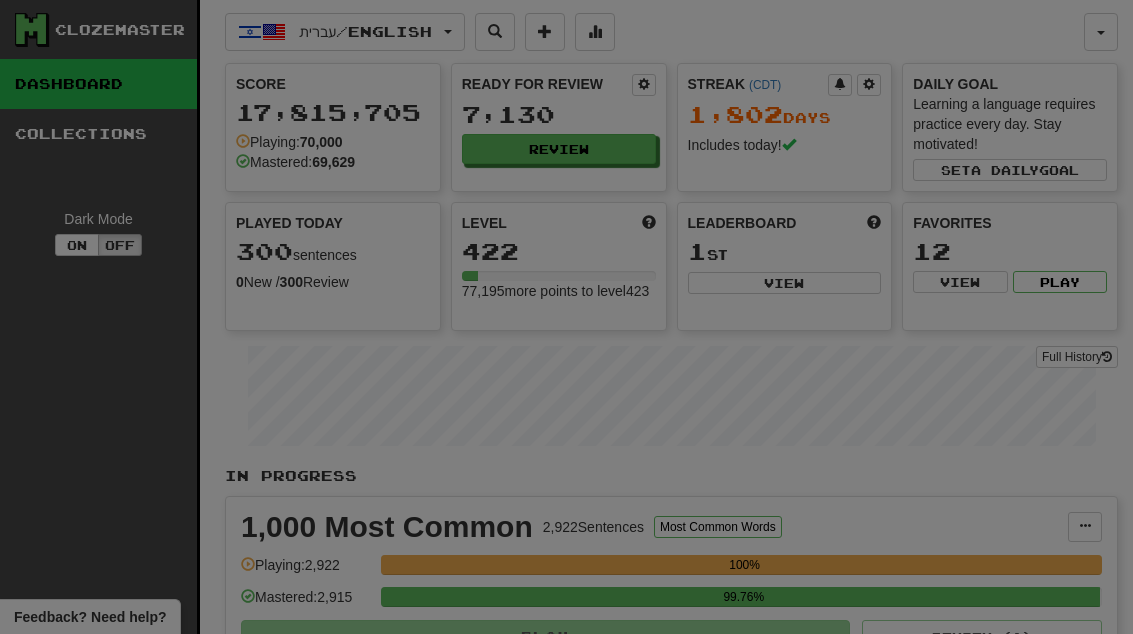 select on "**" 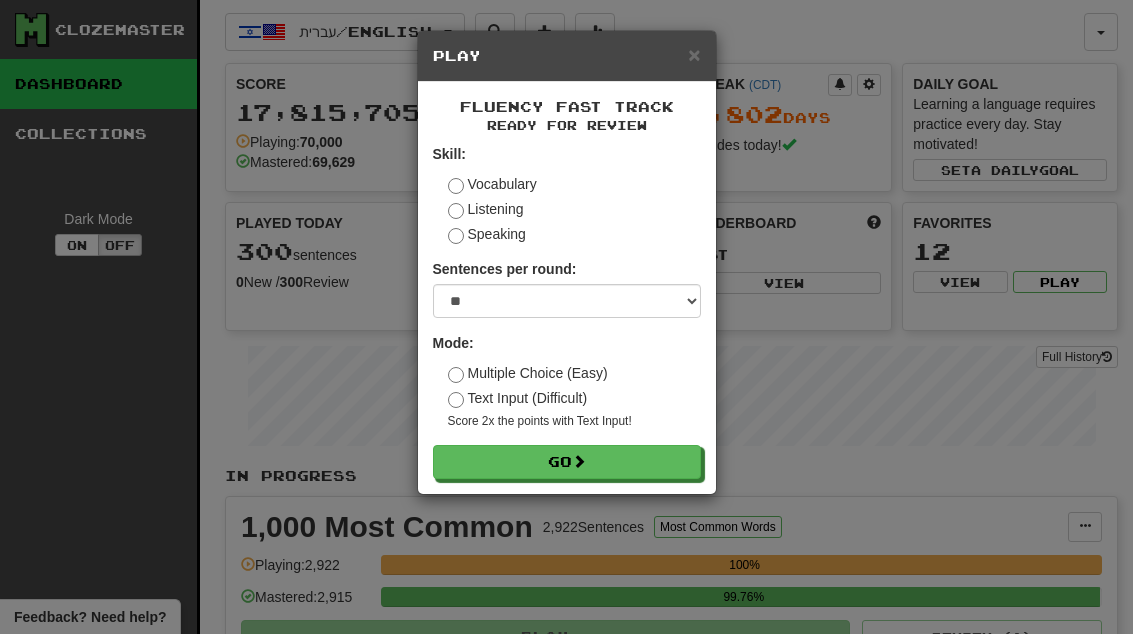 click on "Go" at bounding box center [567, 462] 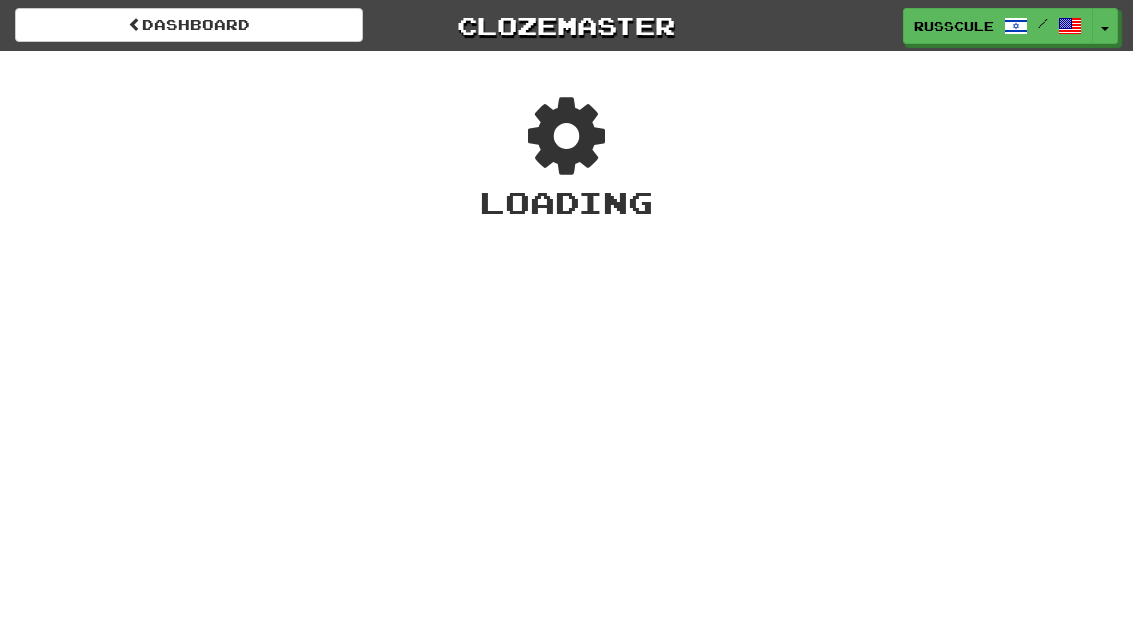 scroll, scrollTop: 0, scrollLeft: 0, axis: both 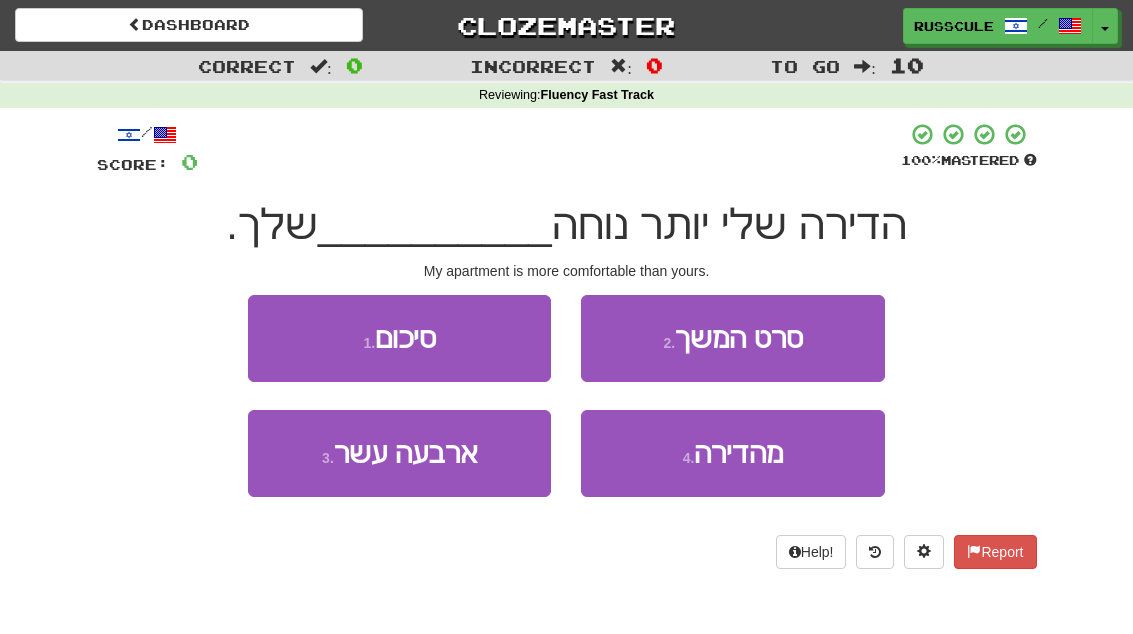 click on "4 . מהדירה" at bounding box center [732, 453] 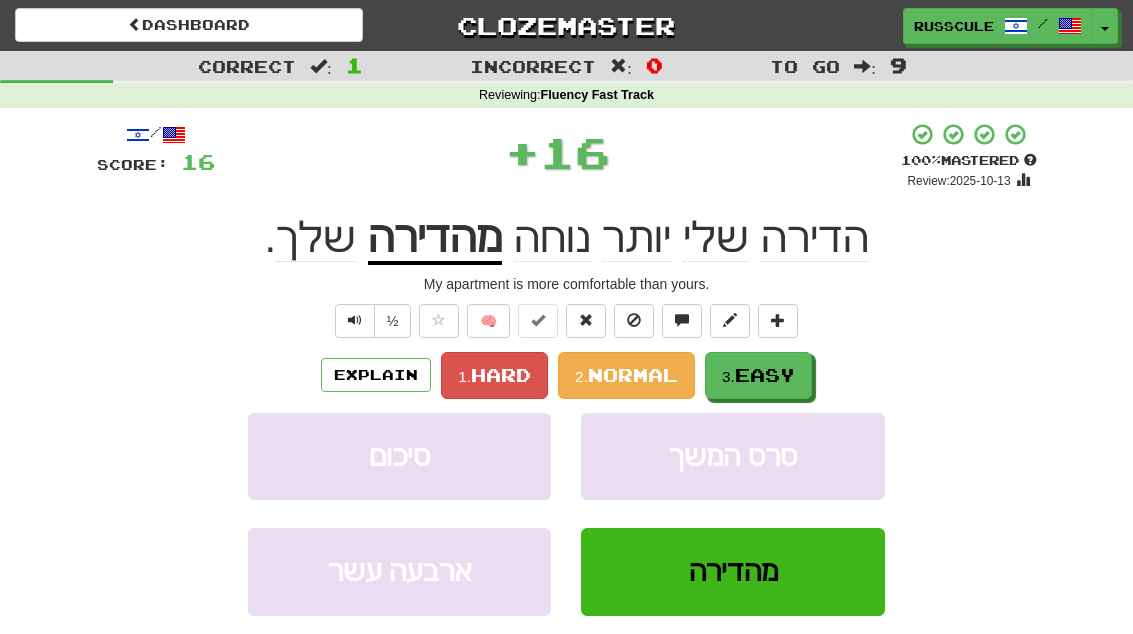 click on "3.  Easy" at bounding box center (758, 375) 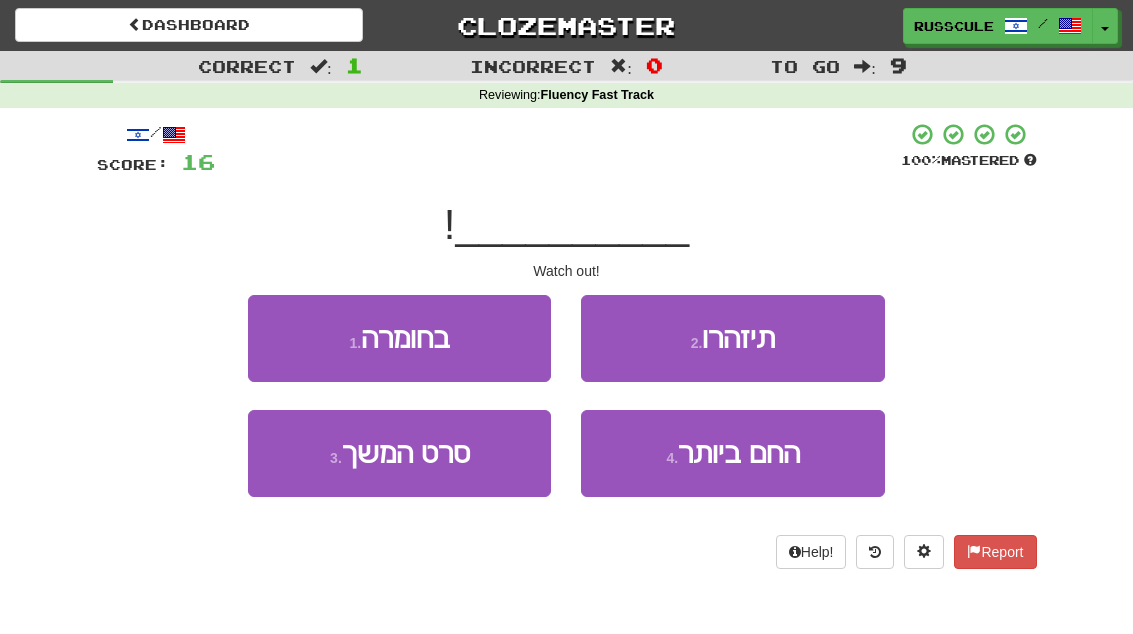 click on "2 .  תיזהרו" at bounding box center [732, 338] 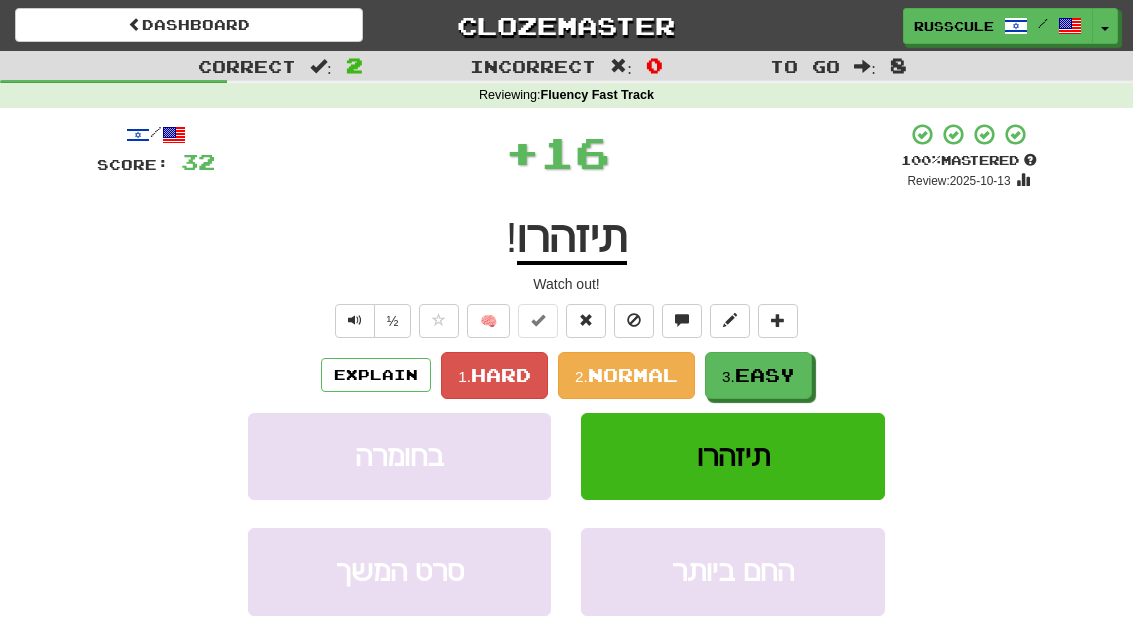 click on "3.  Easy" at bounding box center [758, 375] 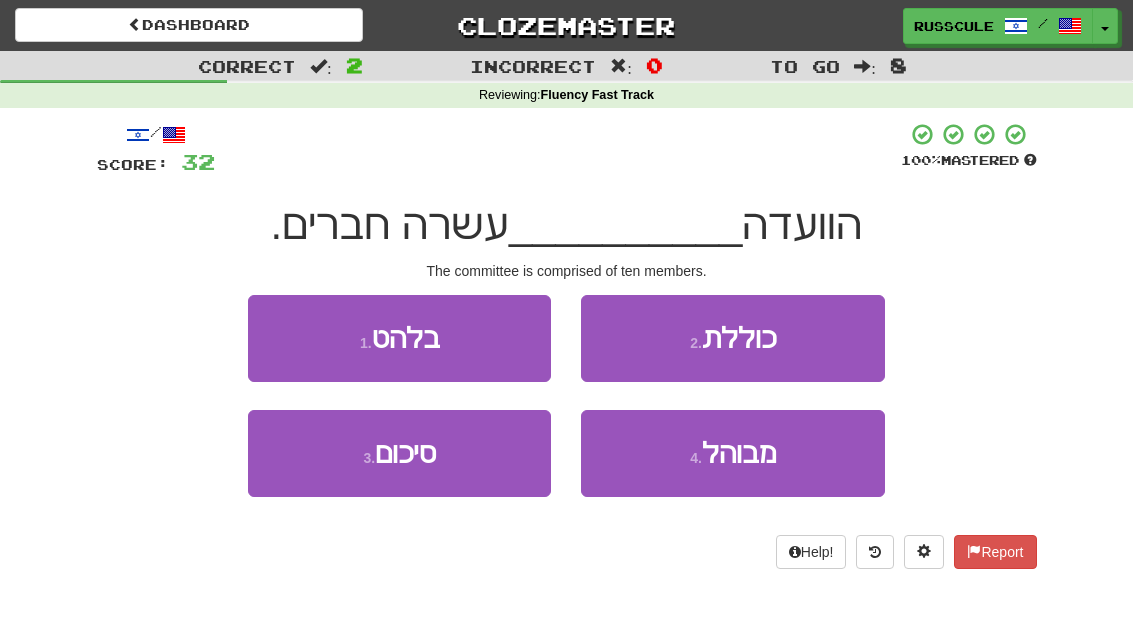 click on "2 .  כוללת" at bounding box center [732, 338] 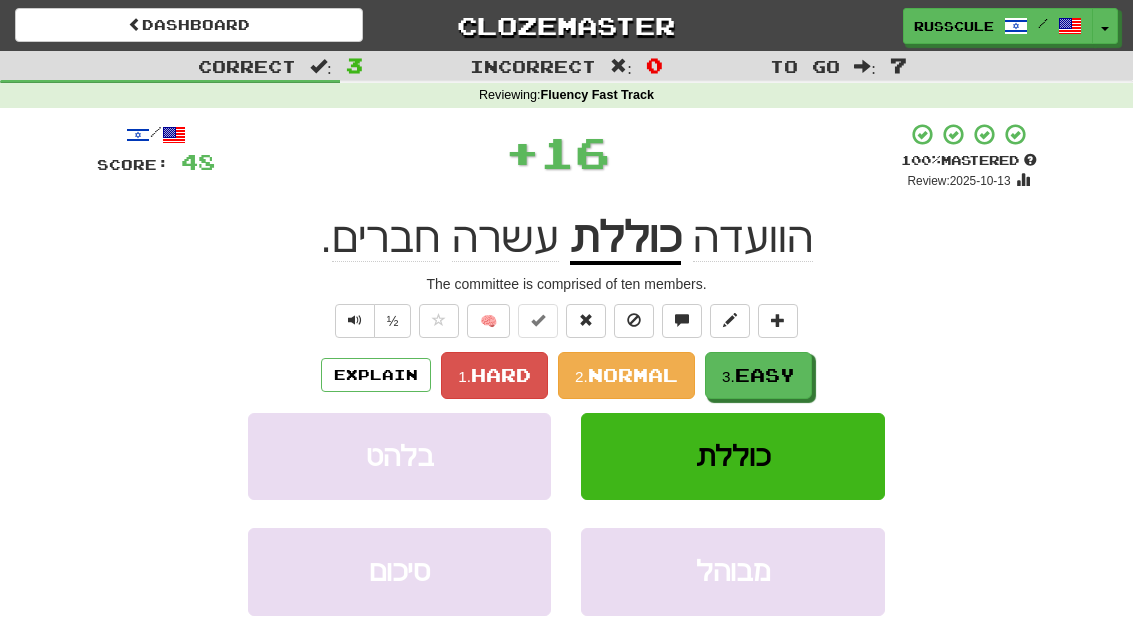 click on "Easy" at bounding box center (765, 375) 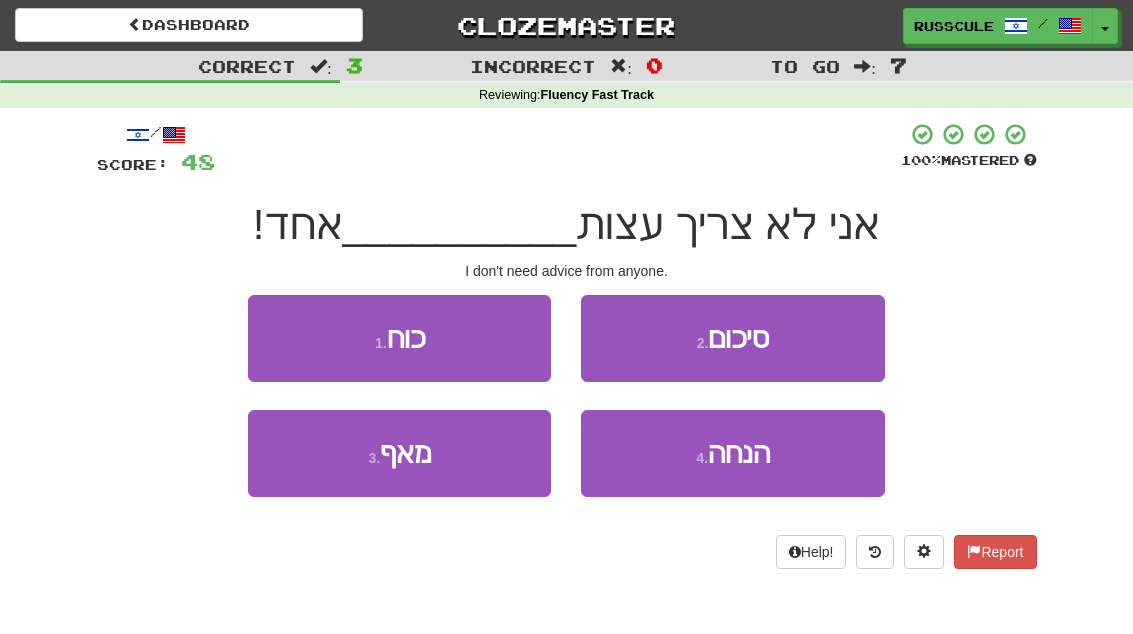click on "3 .  מאף" at bounding box center (399, 453) 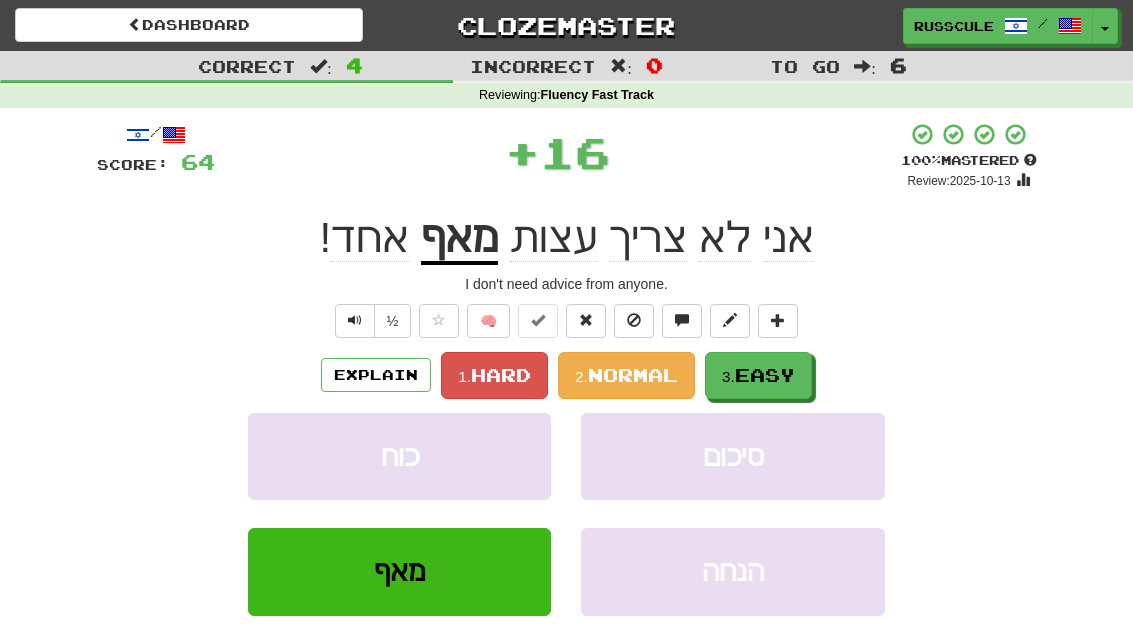 click on "3.  Easy" at bounding box center [758, 375] 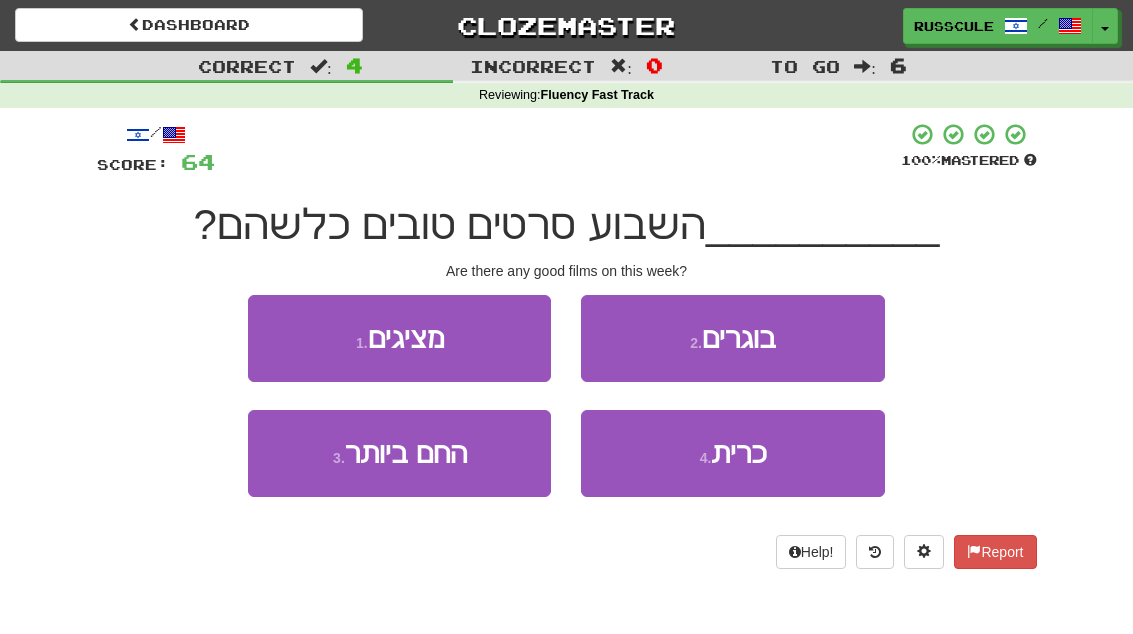 click on "1 .  מציגים" at bounding box center [399, 338] 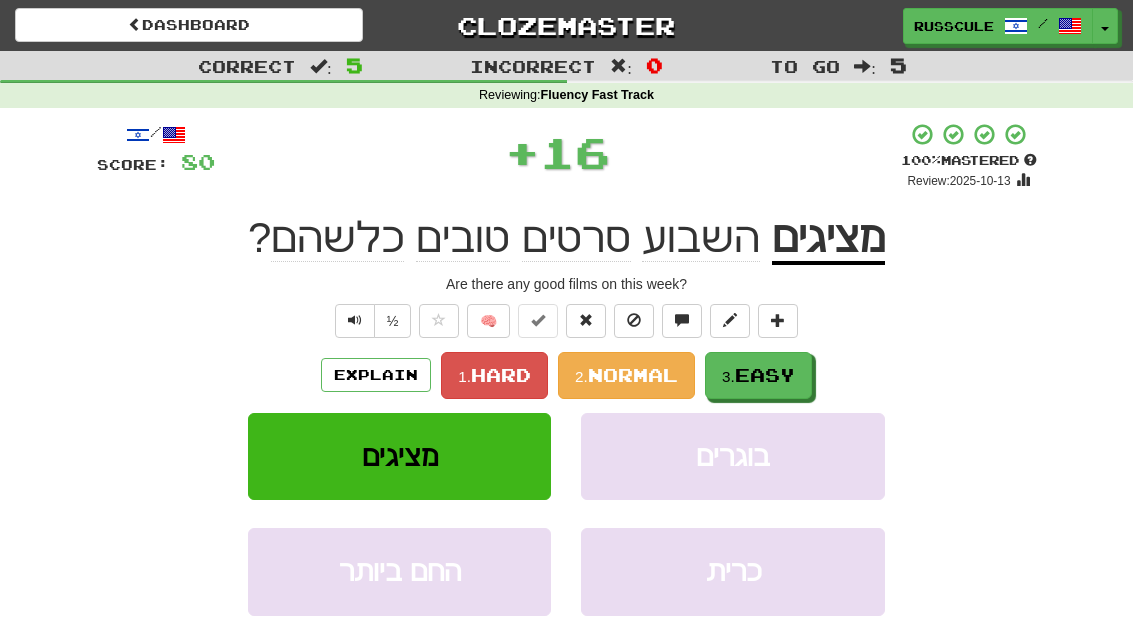 click on "3.  Easy" at bounding box center (758, 375) 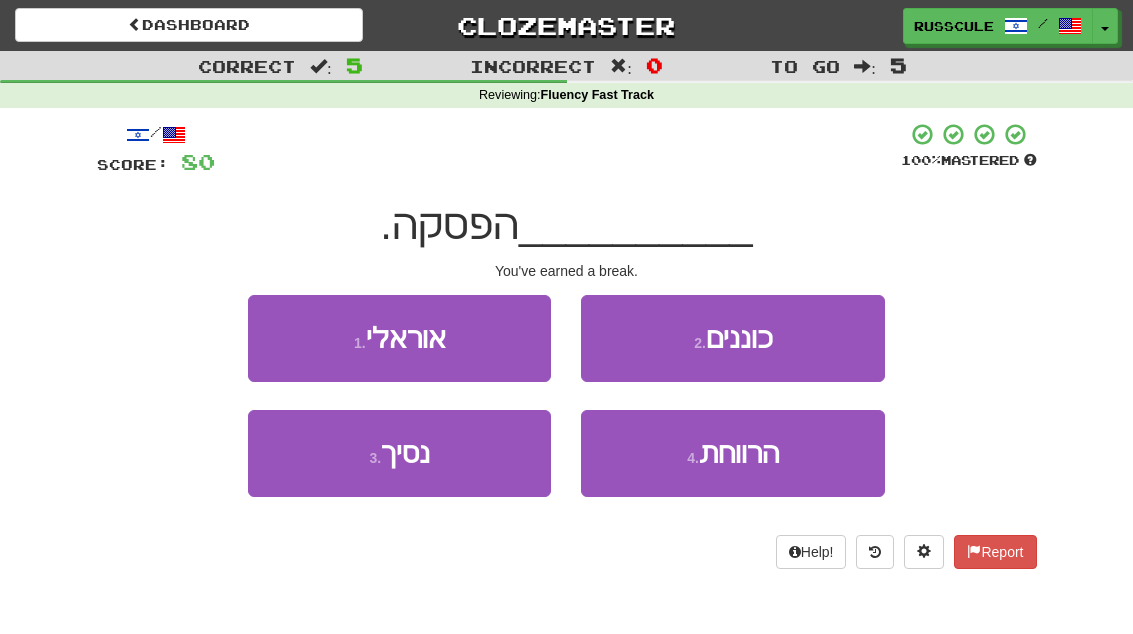 click on "4 .  הרווחת" at bounding box center (732, 453) 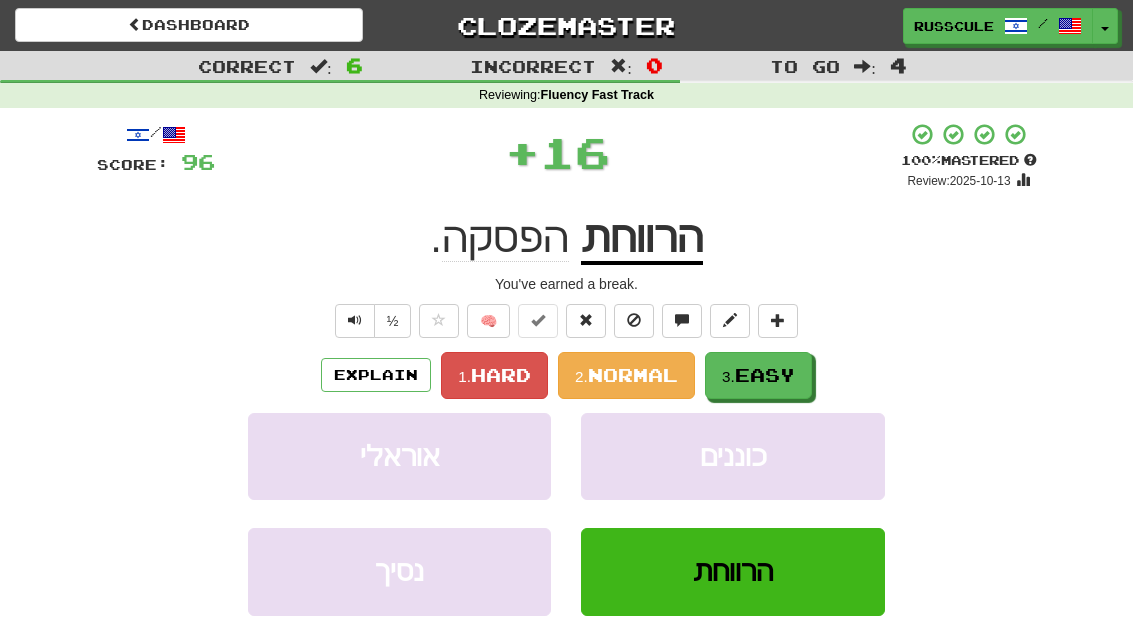 click on "3.  Easy" at bounding box center [758, 375] 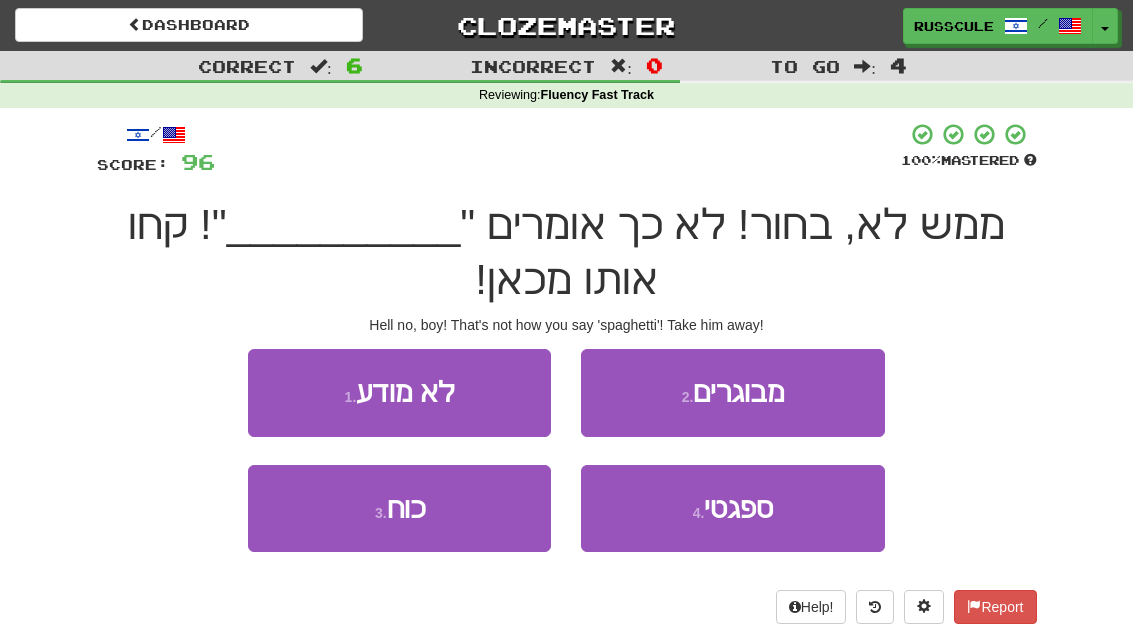 click on "4 .  ספגטי" at bounding box center (732, 508) 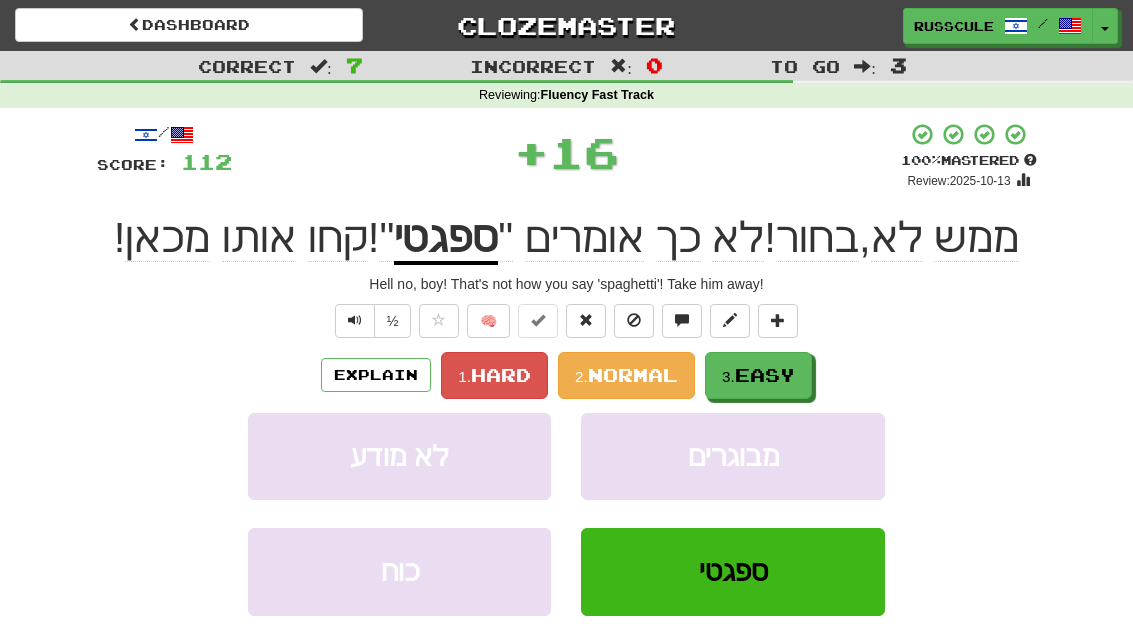 click on "3.  Easy" at bounding box center [758, 375] 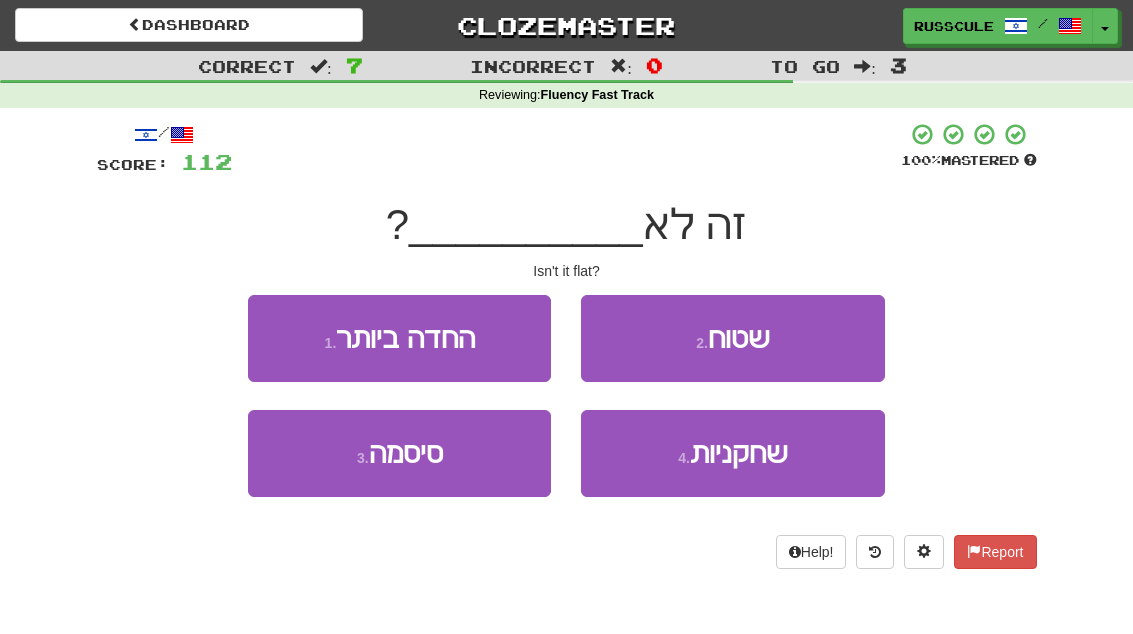 click on "2 .  שטוח" at bounding box center (732, 338) 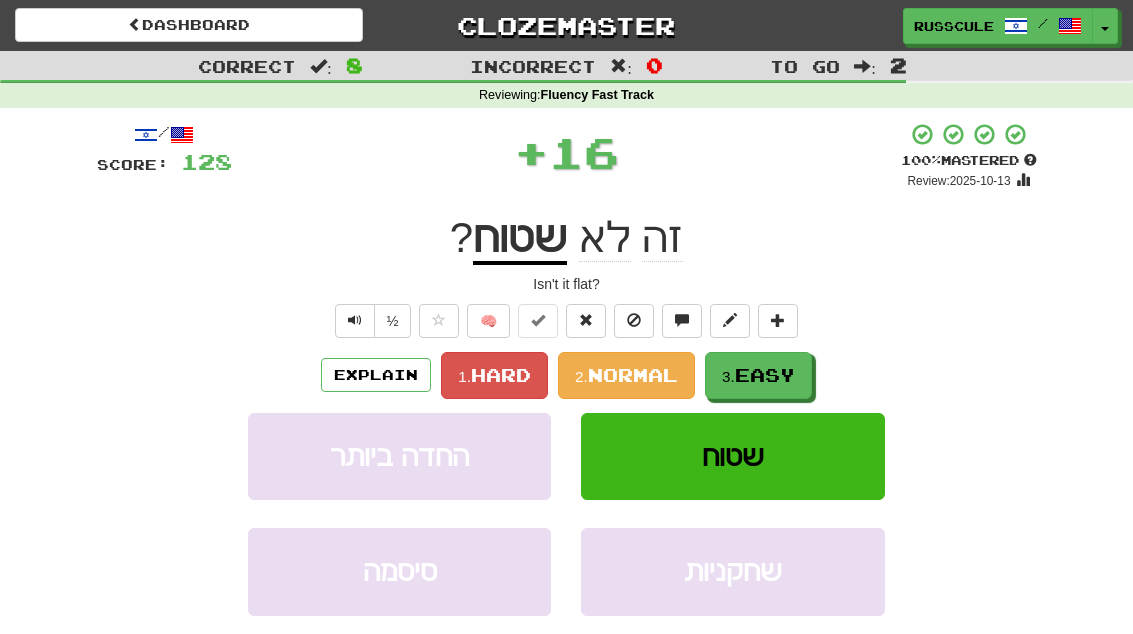 click on "Easy" at bounding box center (765, 375) 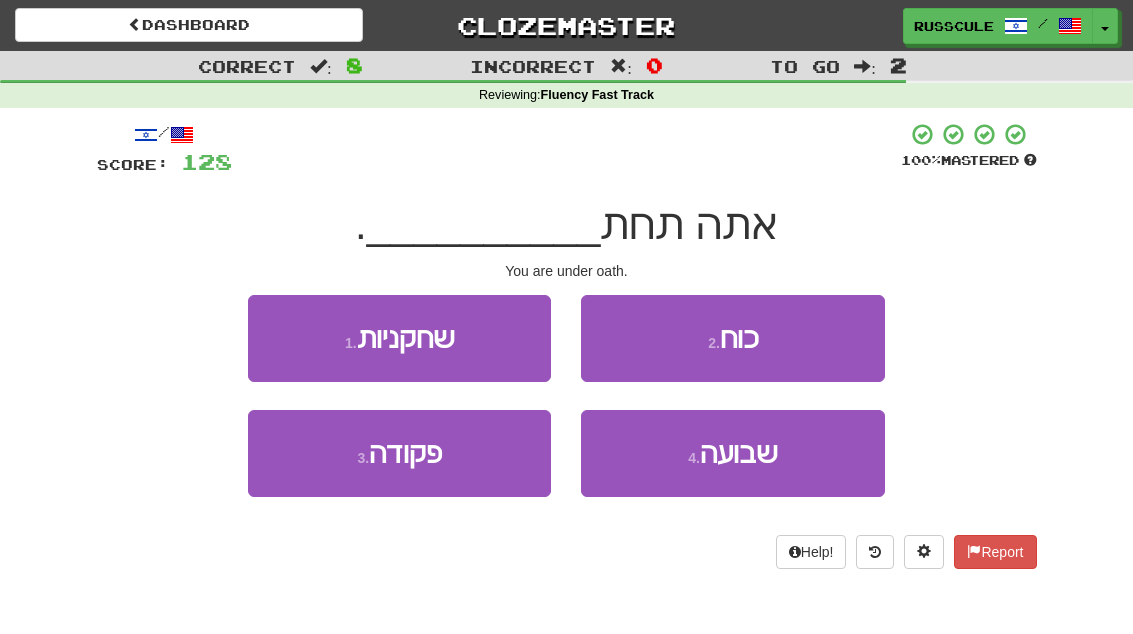 click on "4 .  שבועה" at bounding box center (732, 453) 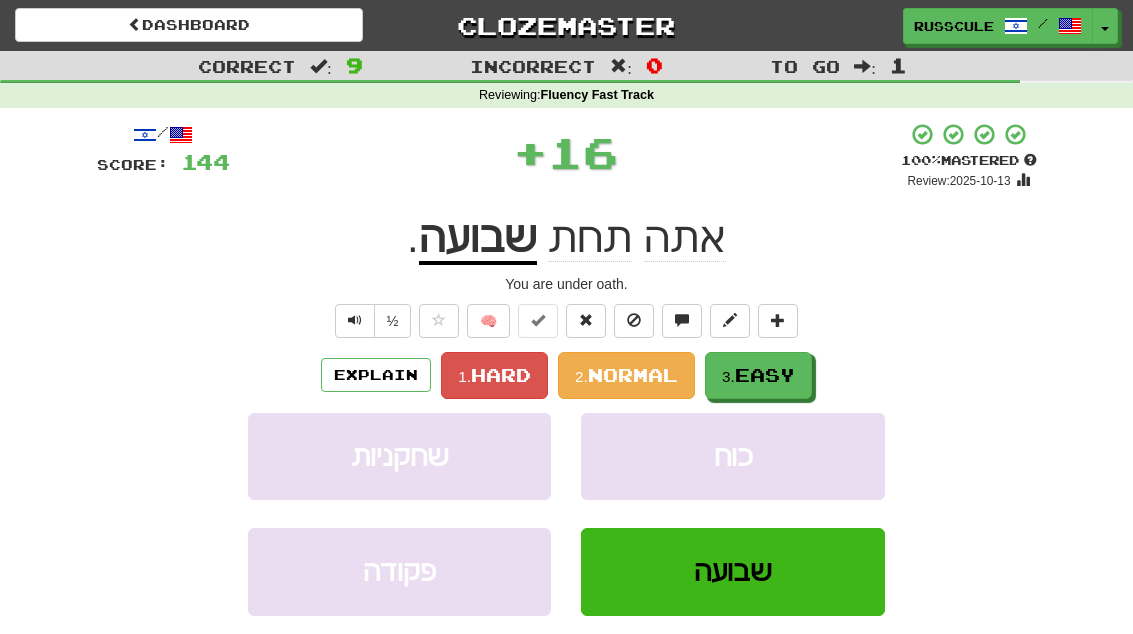 click on "Easy" at bounding box center [765, 375] 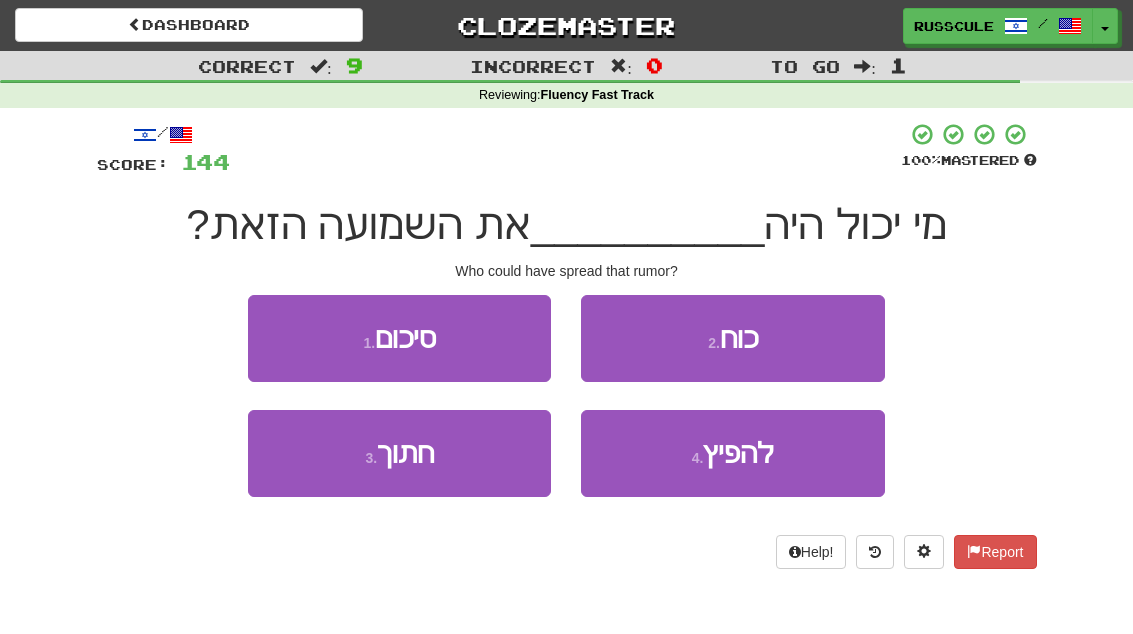 click on "4 .  להפיץ" at bounding box center (732, 453) 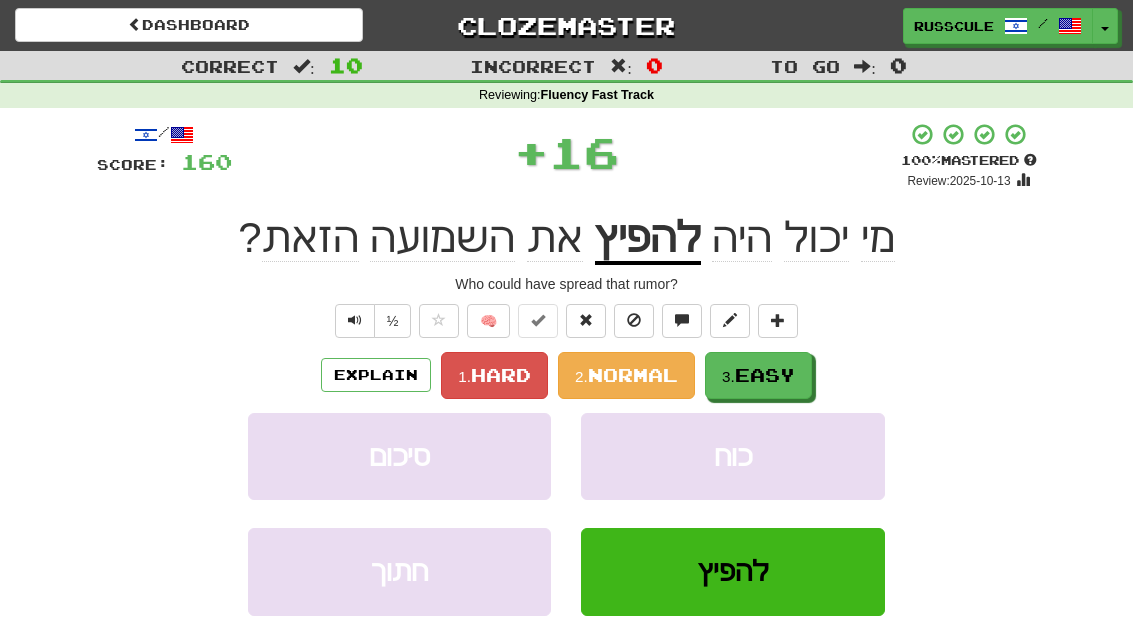 click on "3.  Easy" at bounding box center [758, 375] 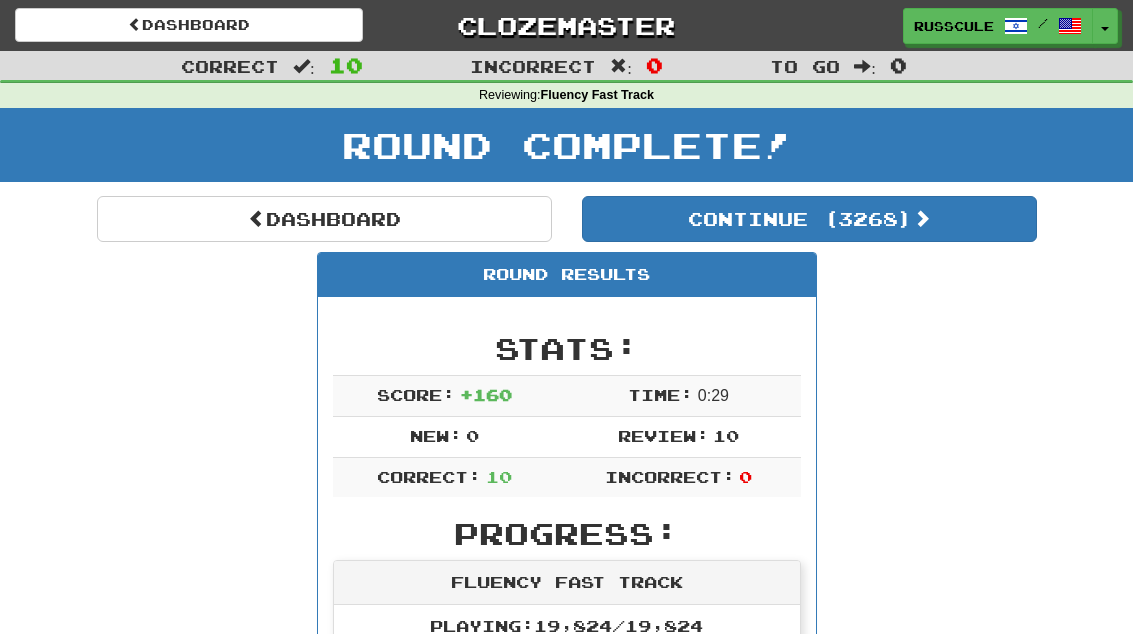 click on "Dashboard" at bounding box center [324, 219] 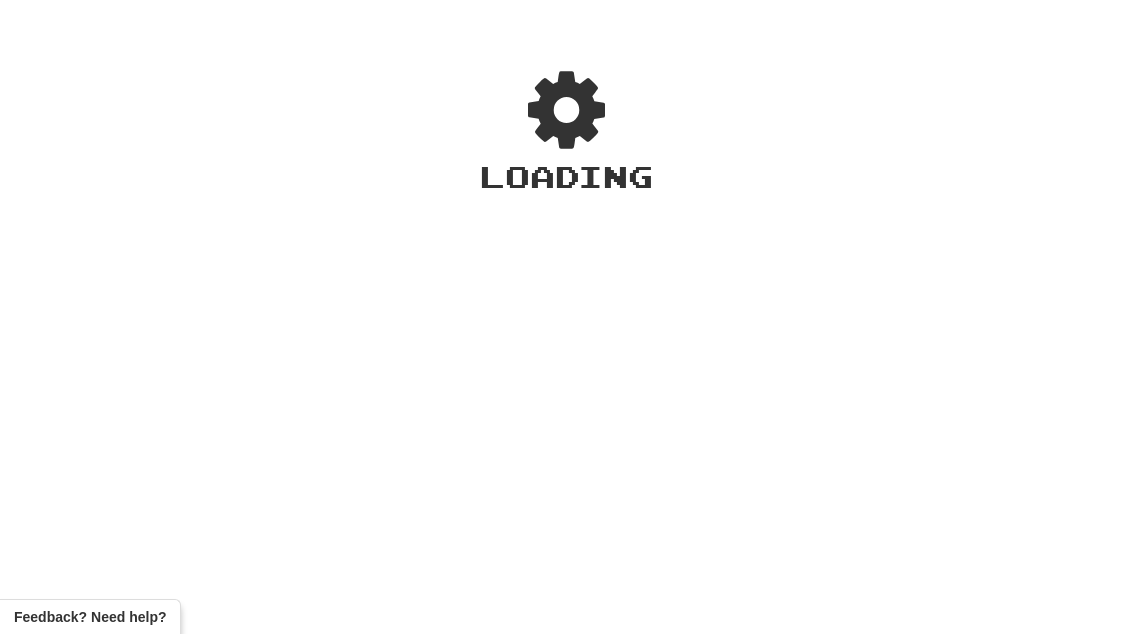 scroll, scrollTop: 0, scrollLeft: 0, axis: both 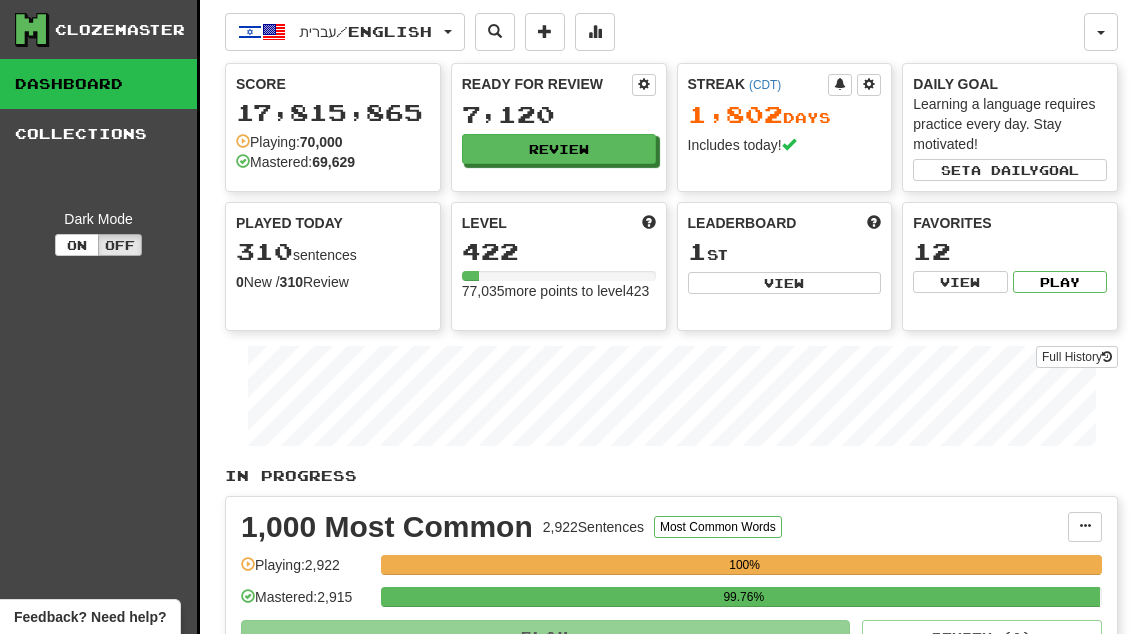 click on "View" at bounding box center [785, 283] 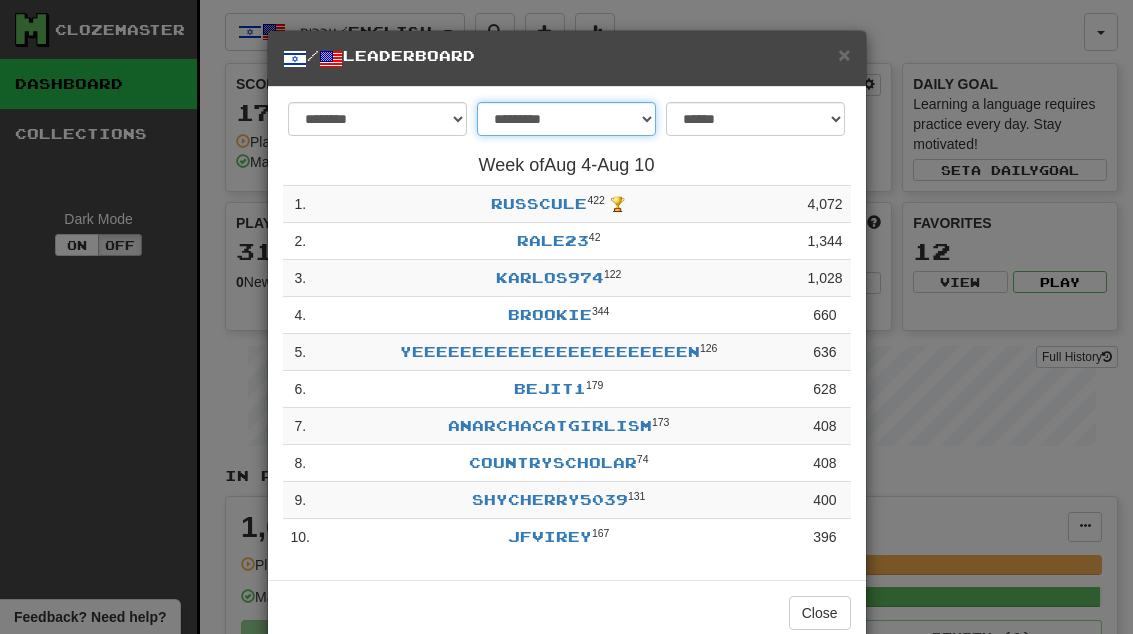 click on "**********" at bounding box center [566, 119] 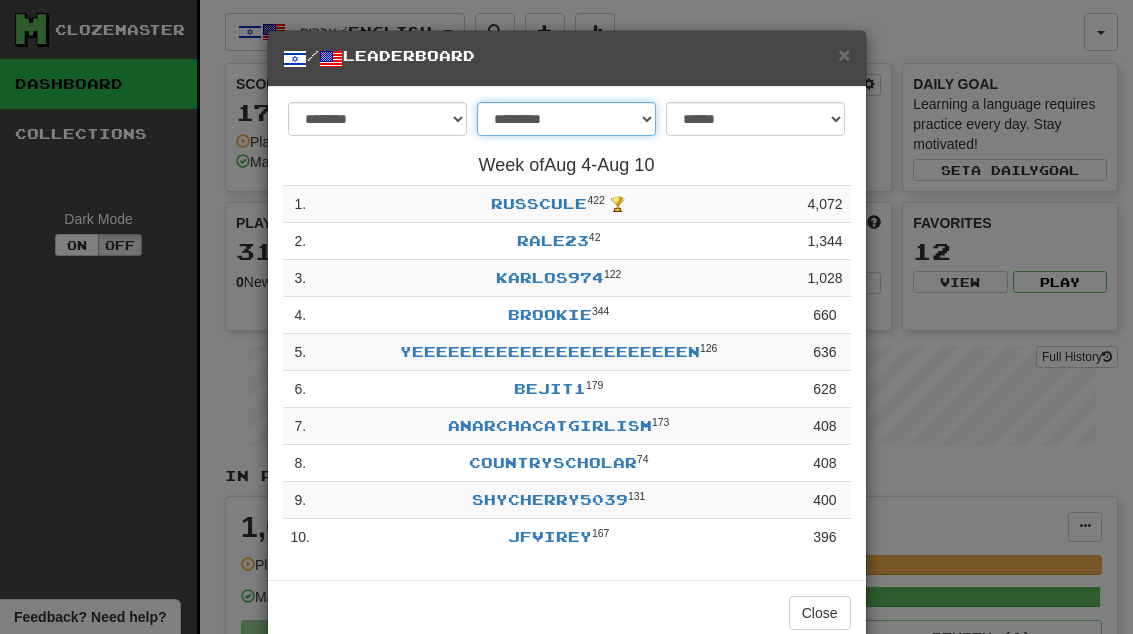 select on "*******" 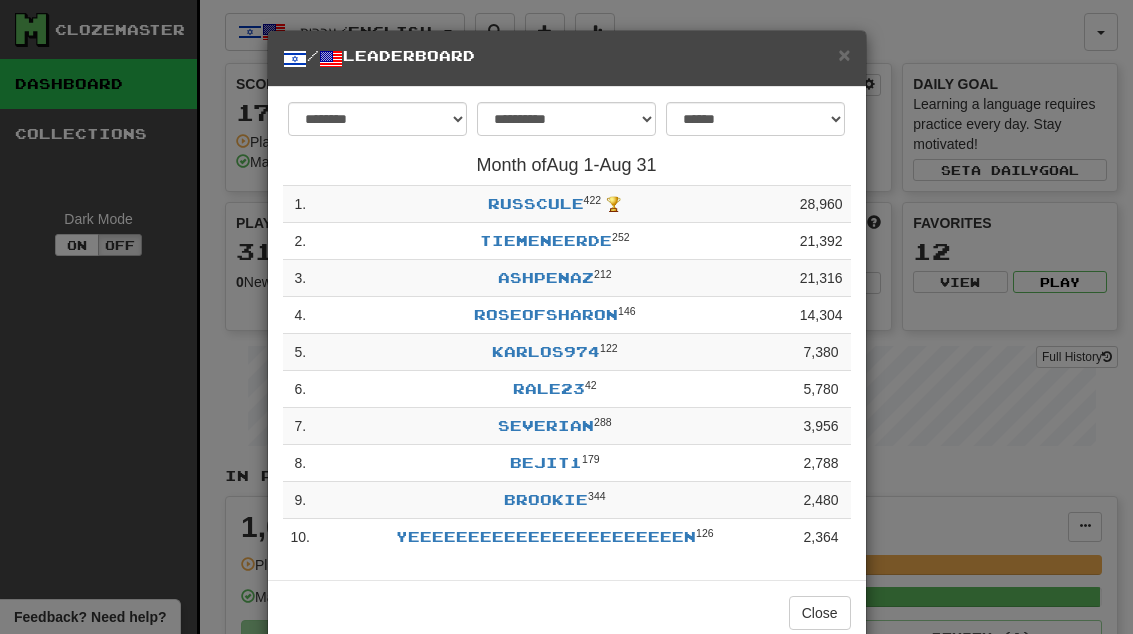 click on "×" at bounding box center (844, 54) 